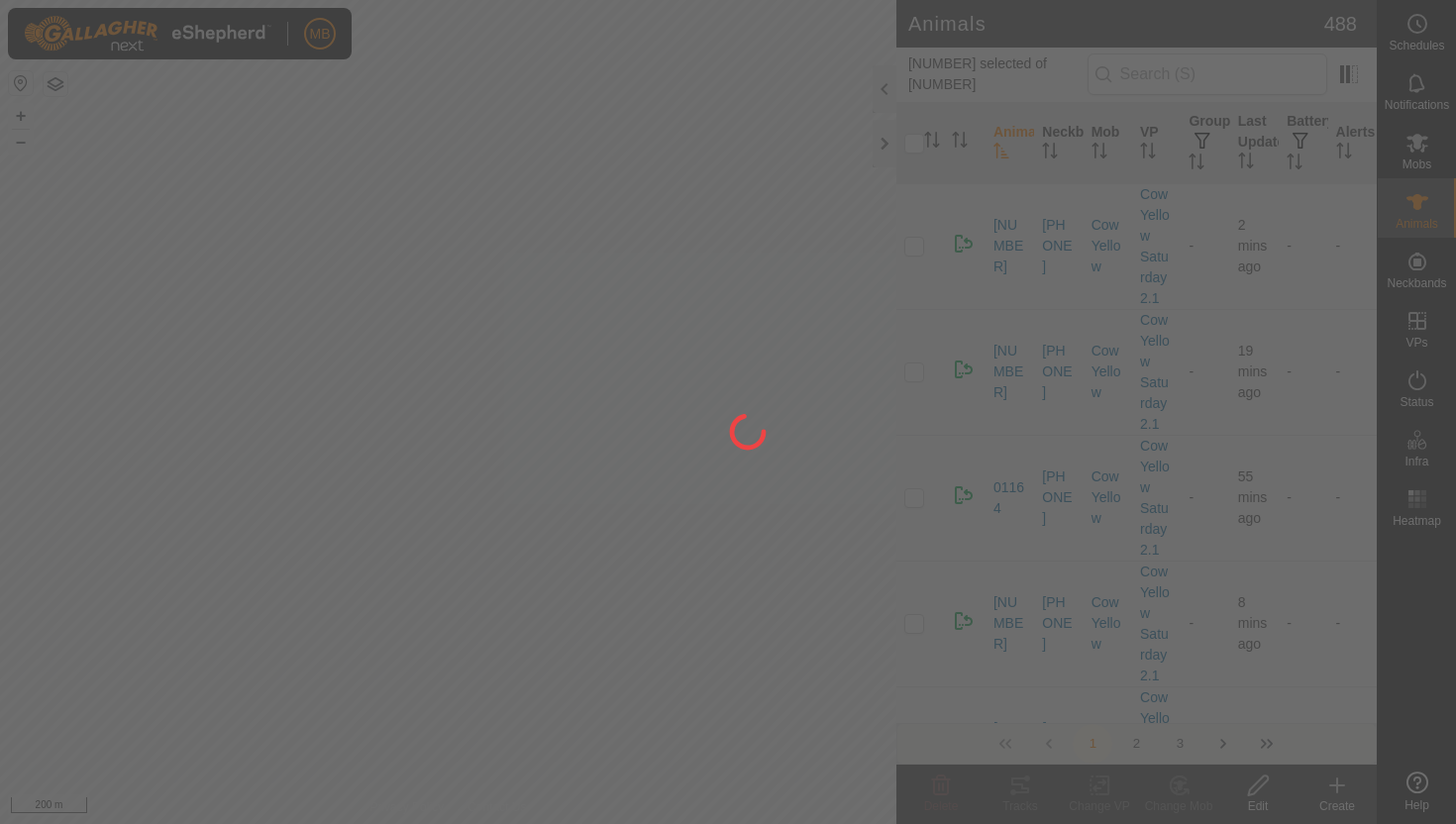 scroll, scrollTop: 0, scrollLeft: 0, axis: both 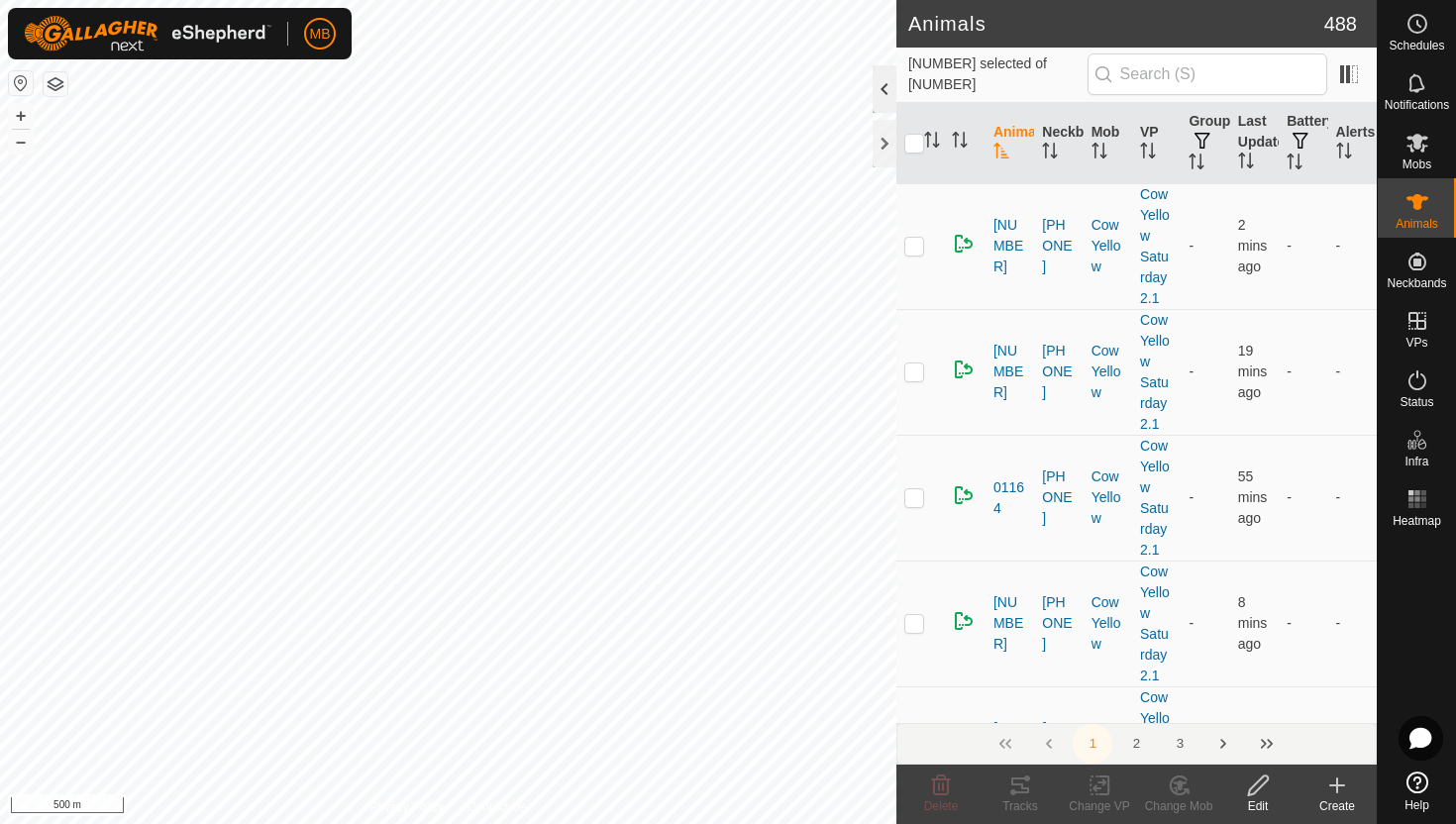 click 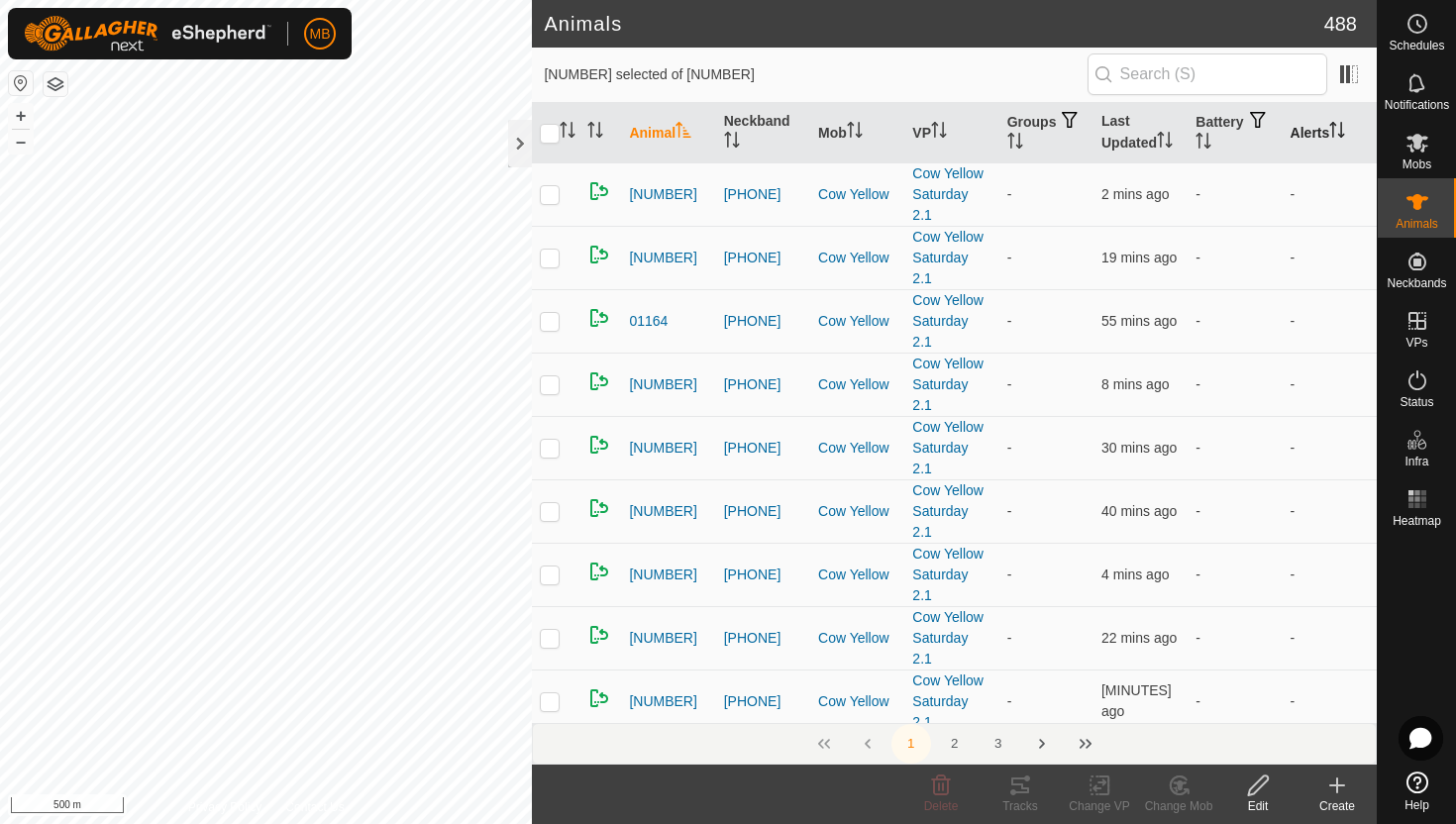 click 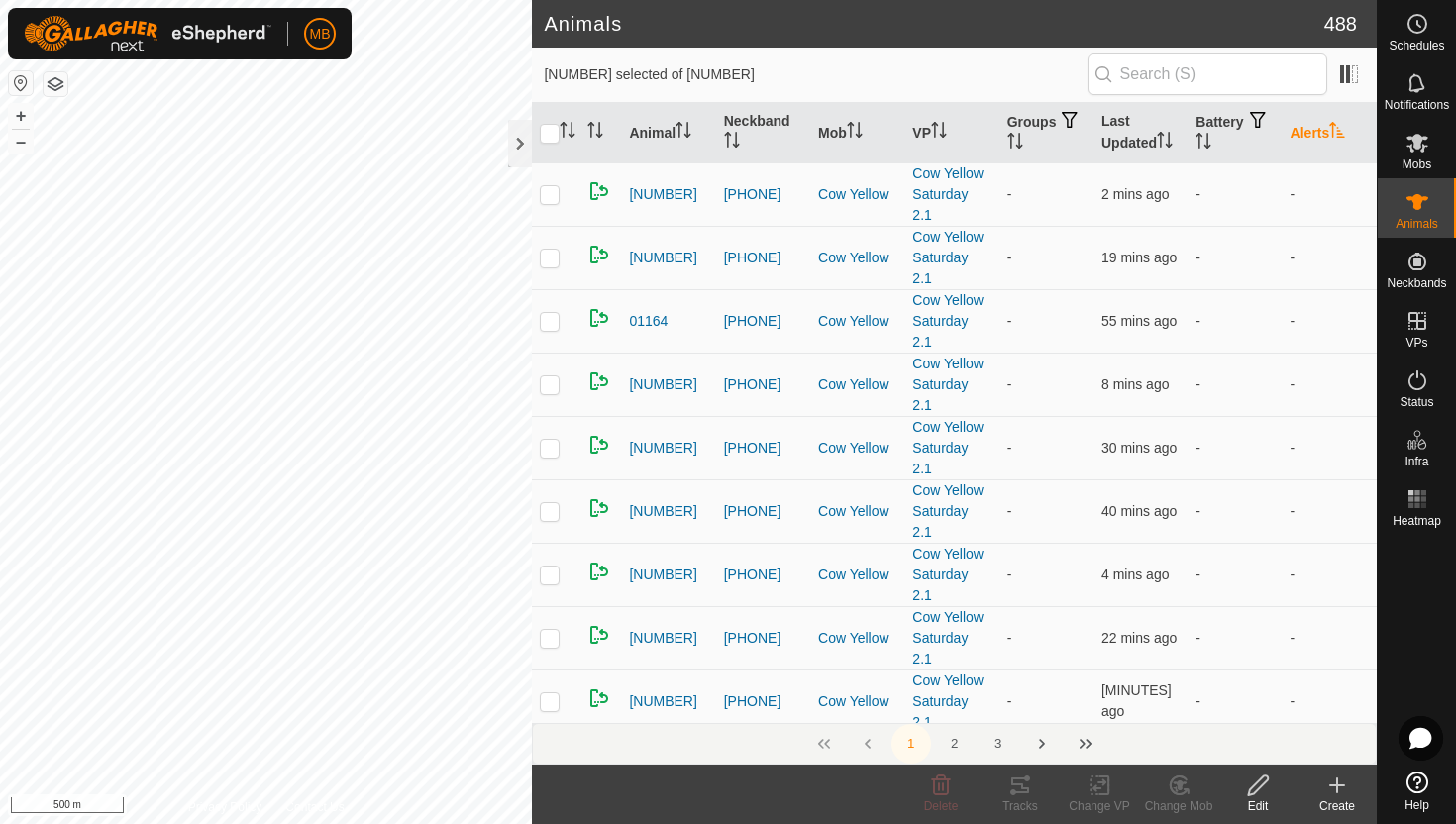 click 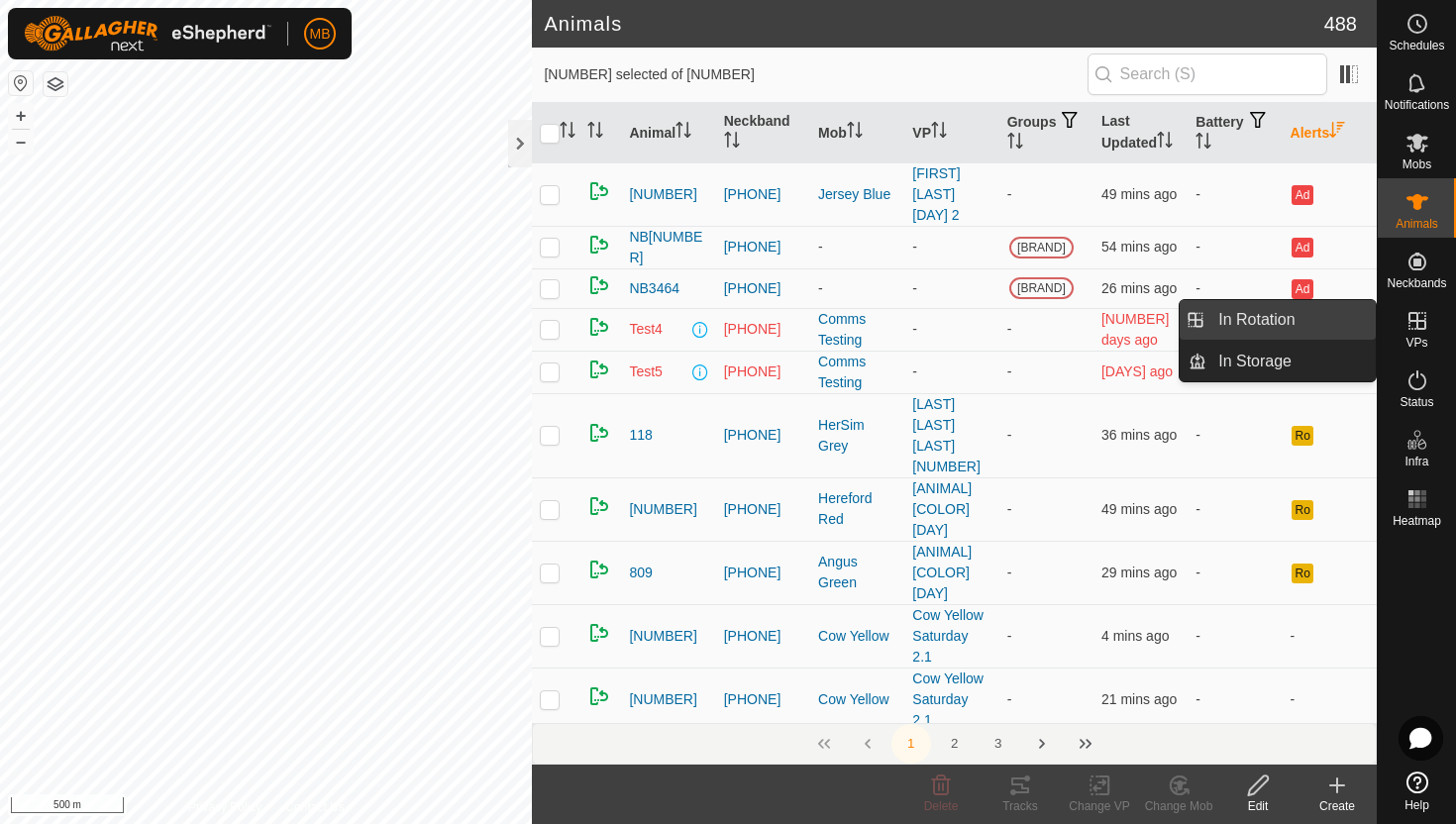 click on "In Rotation" at bounding box center (1291, 320) 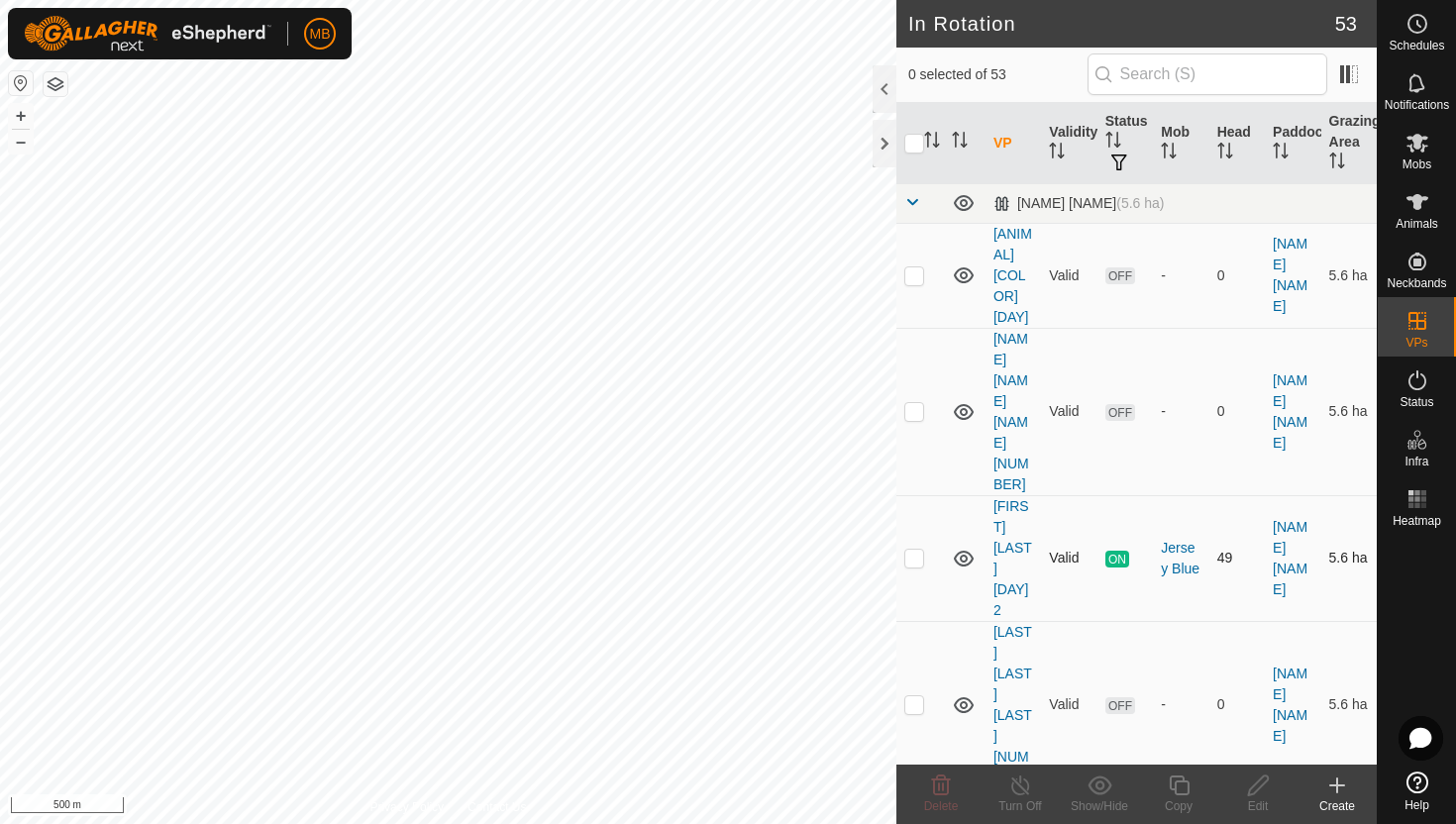 click at bounding box center (914, 558) 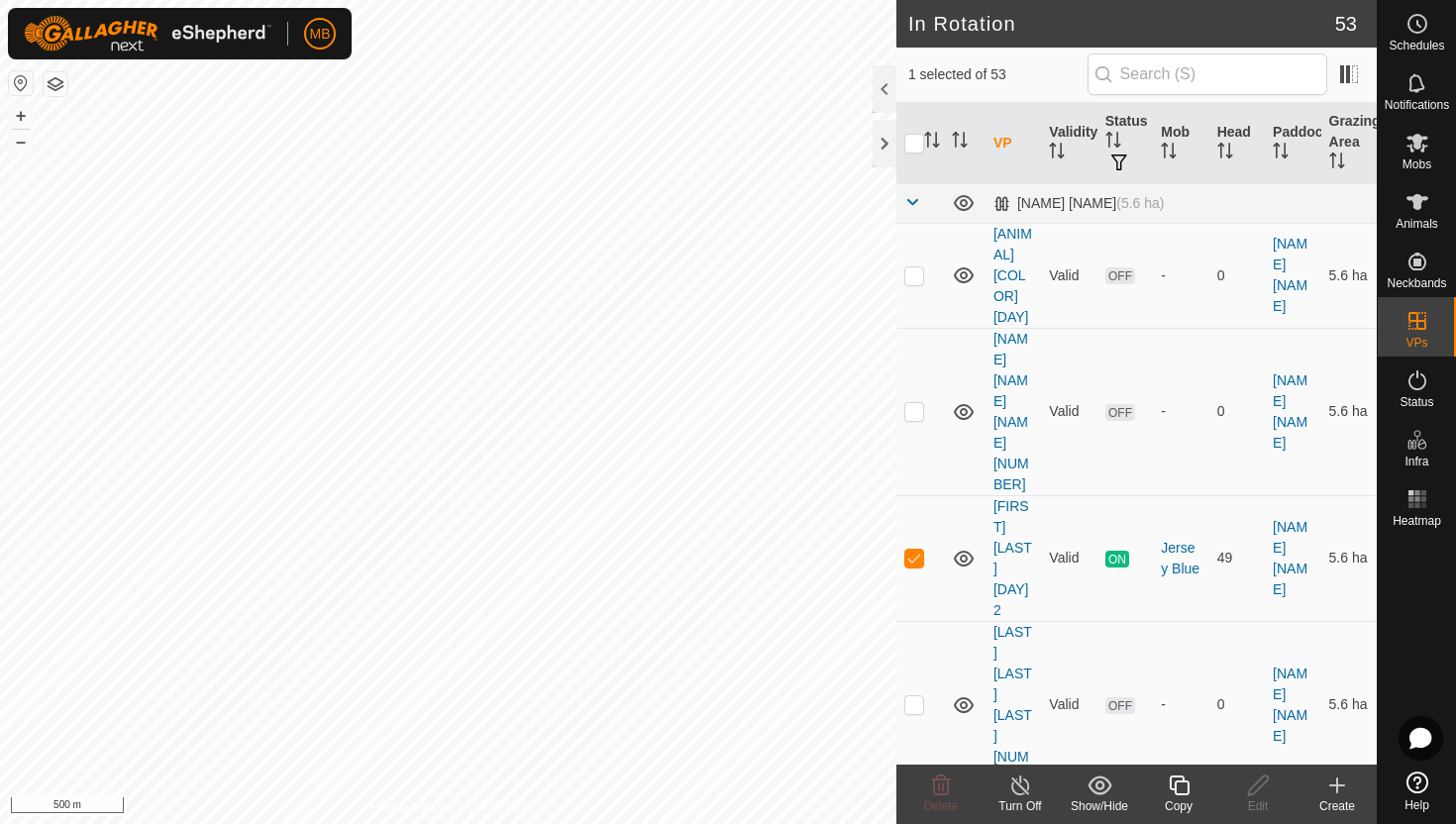 click 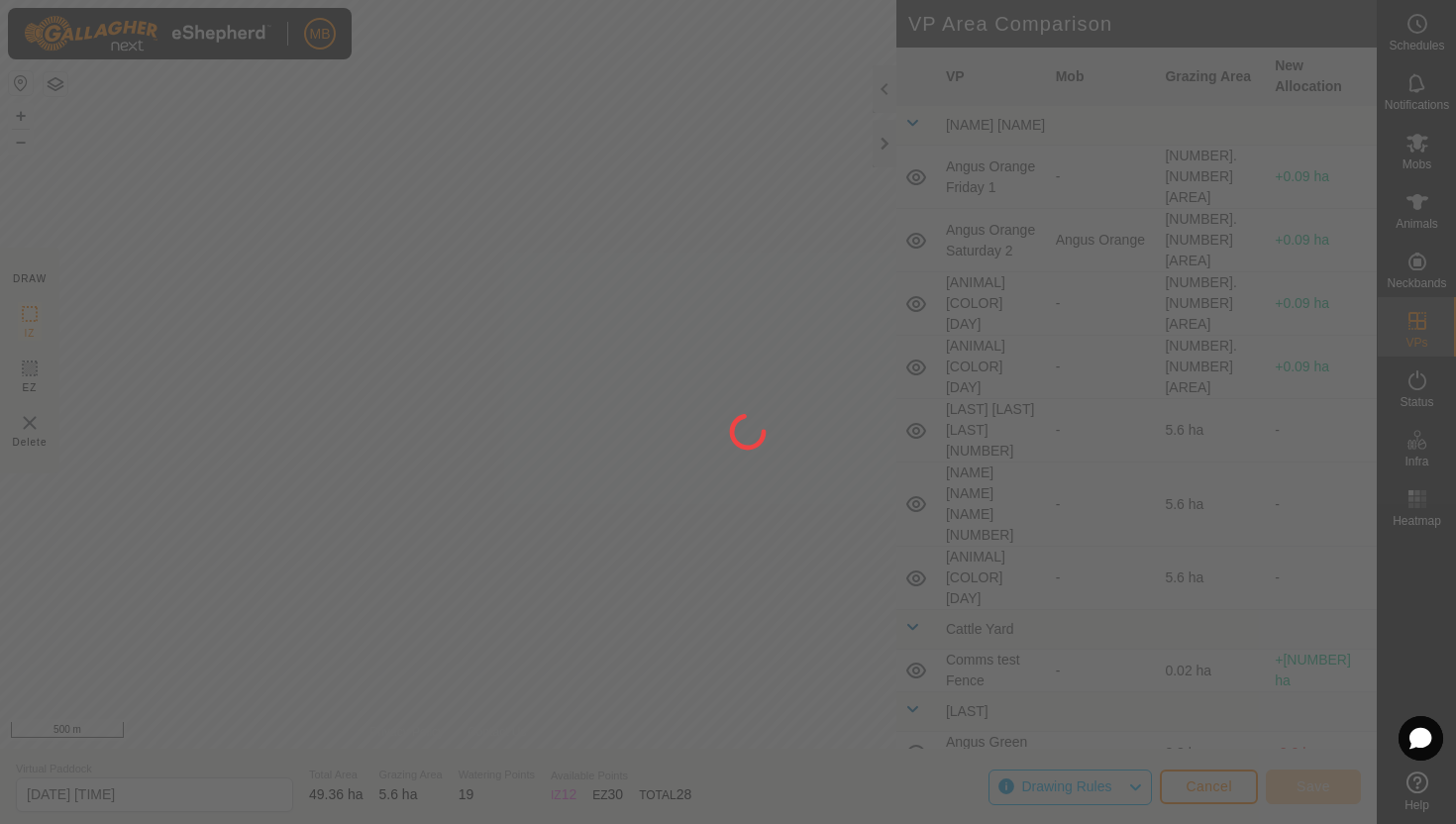drag, startPoint x: 306, startPoint y: 422, endPoint x: 563, endPoint y: 576, distance: 299.60808 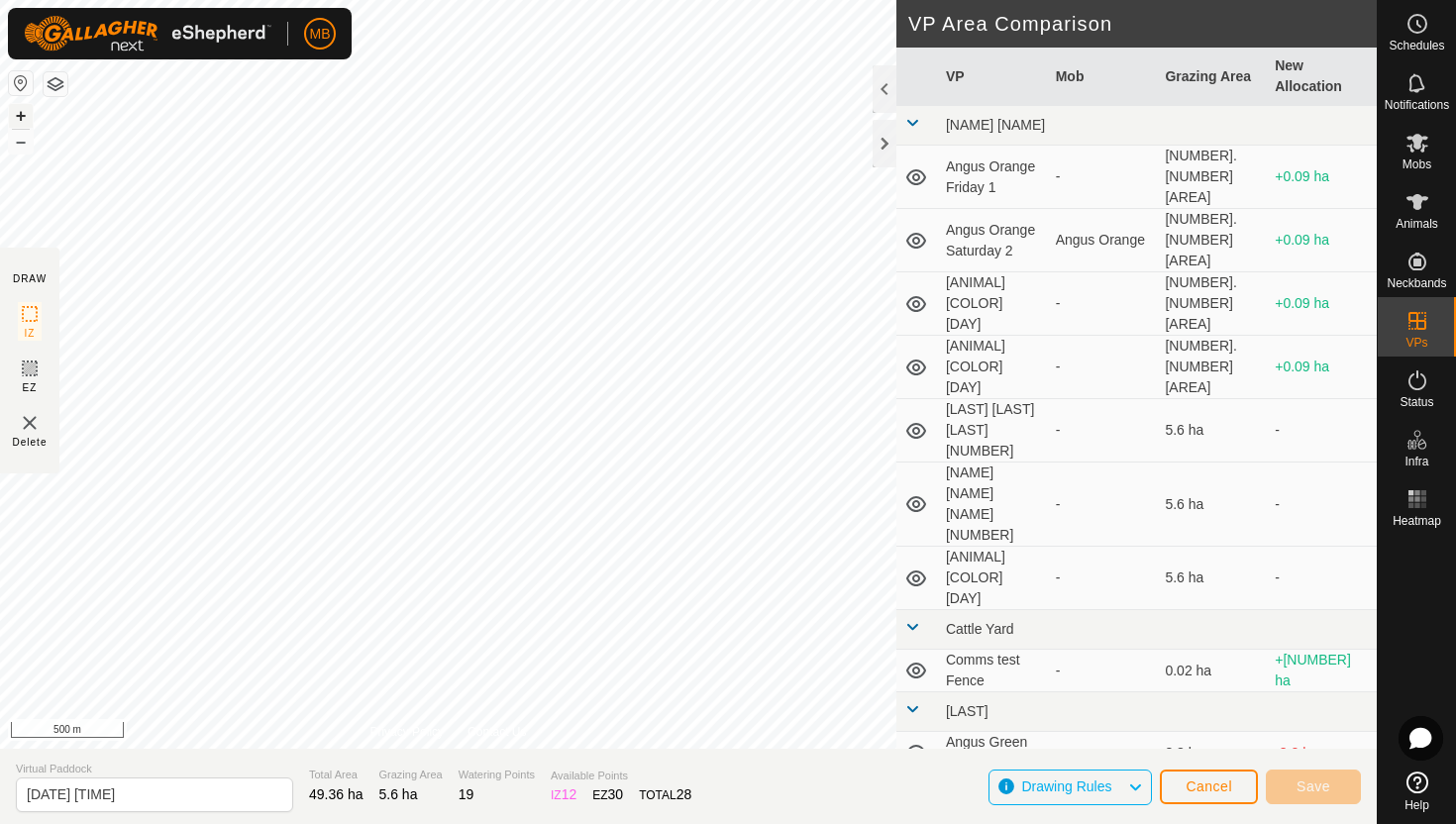 click on "+" at bounding box center (21, 116) 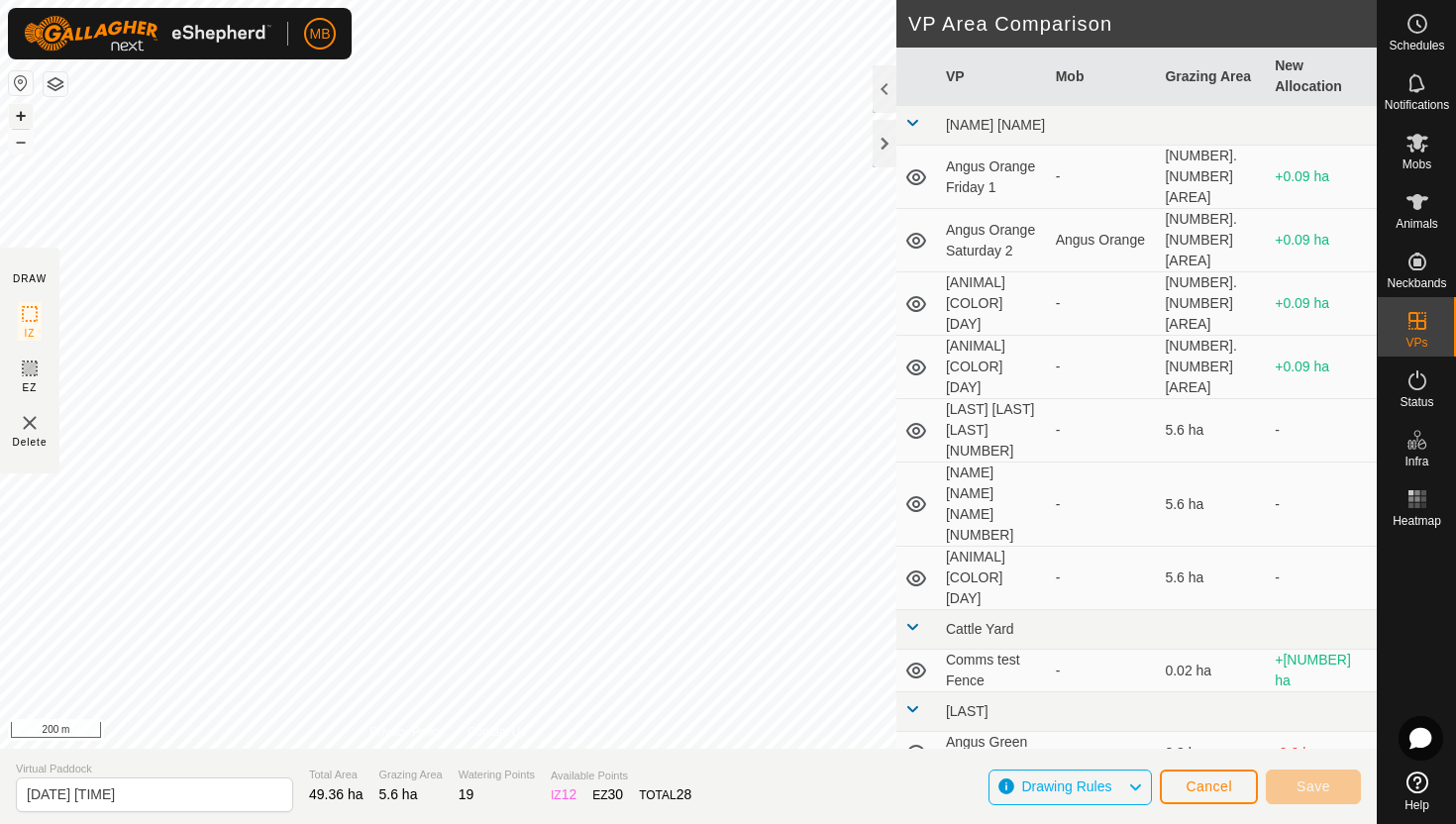 click on "+" at bounding box center [21, 116] 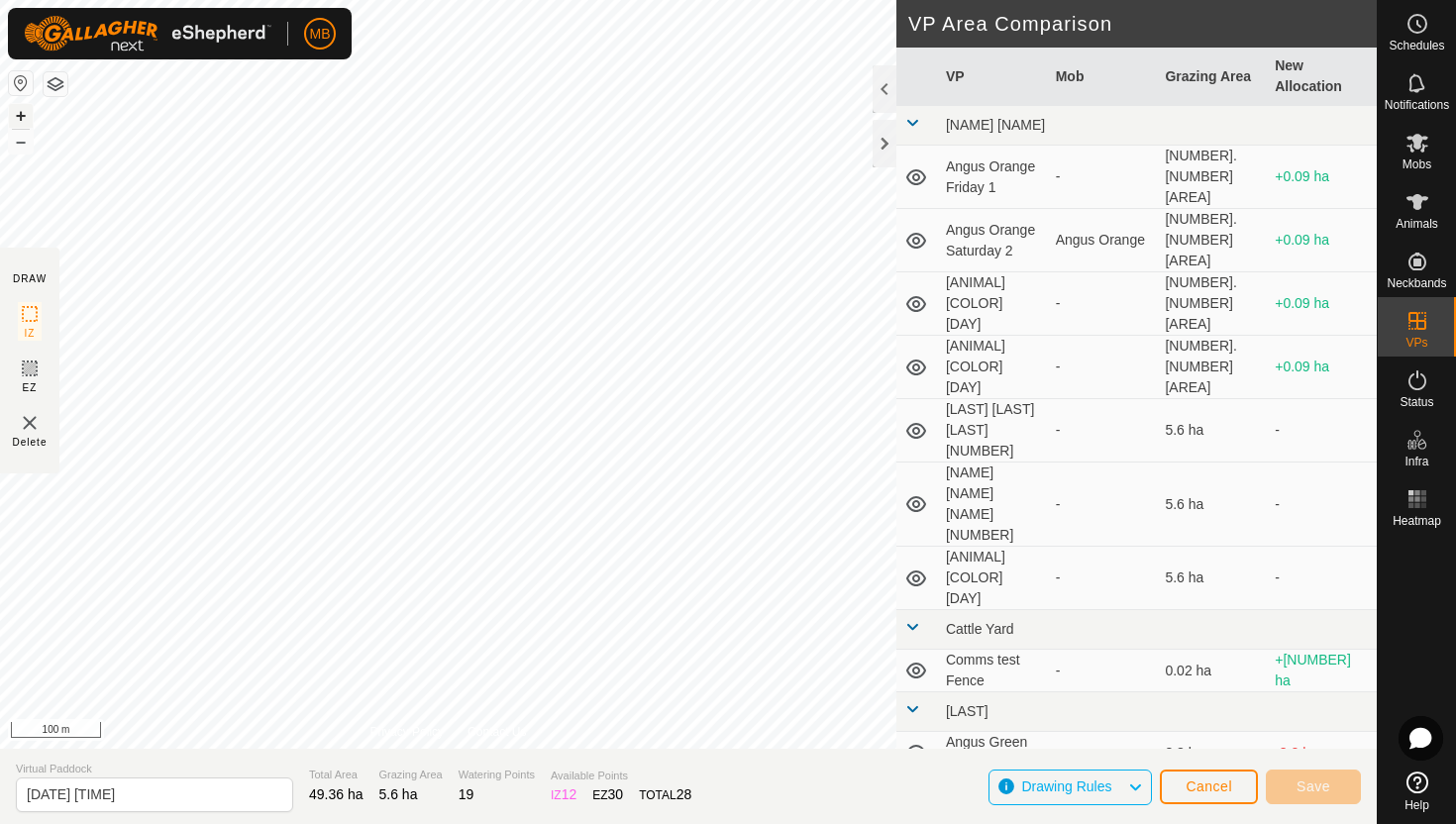 click on "+" at bounding box center [21, 116] 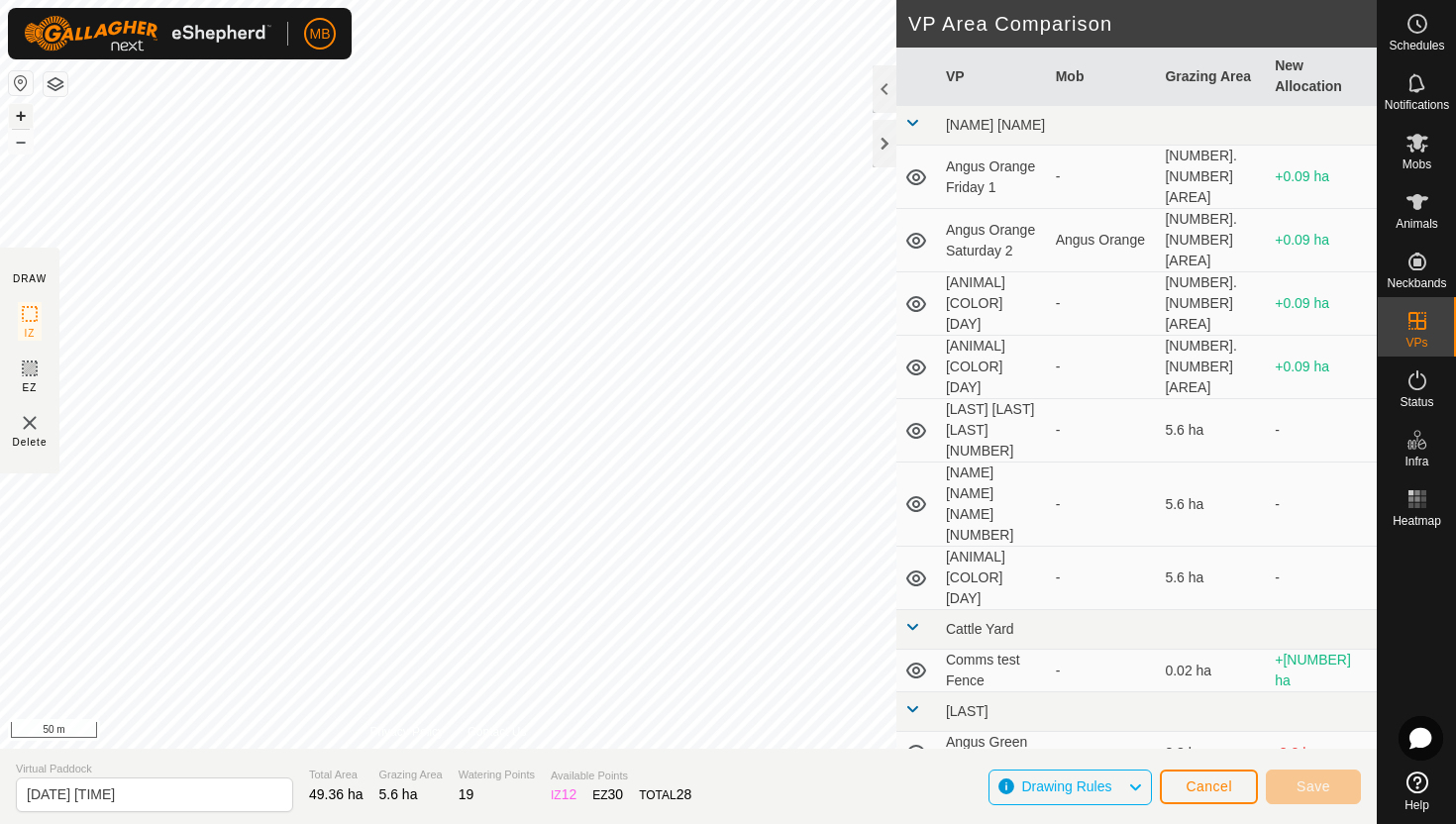 click on "+" at bounding box center (21, 116) 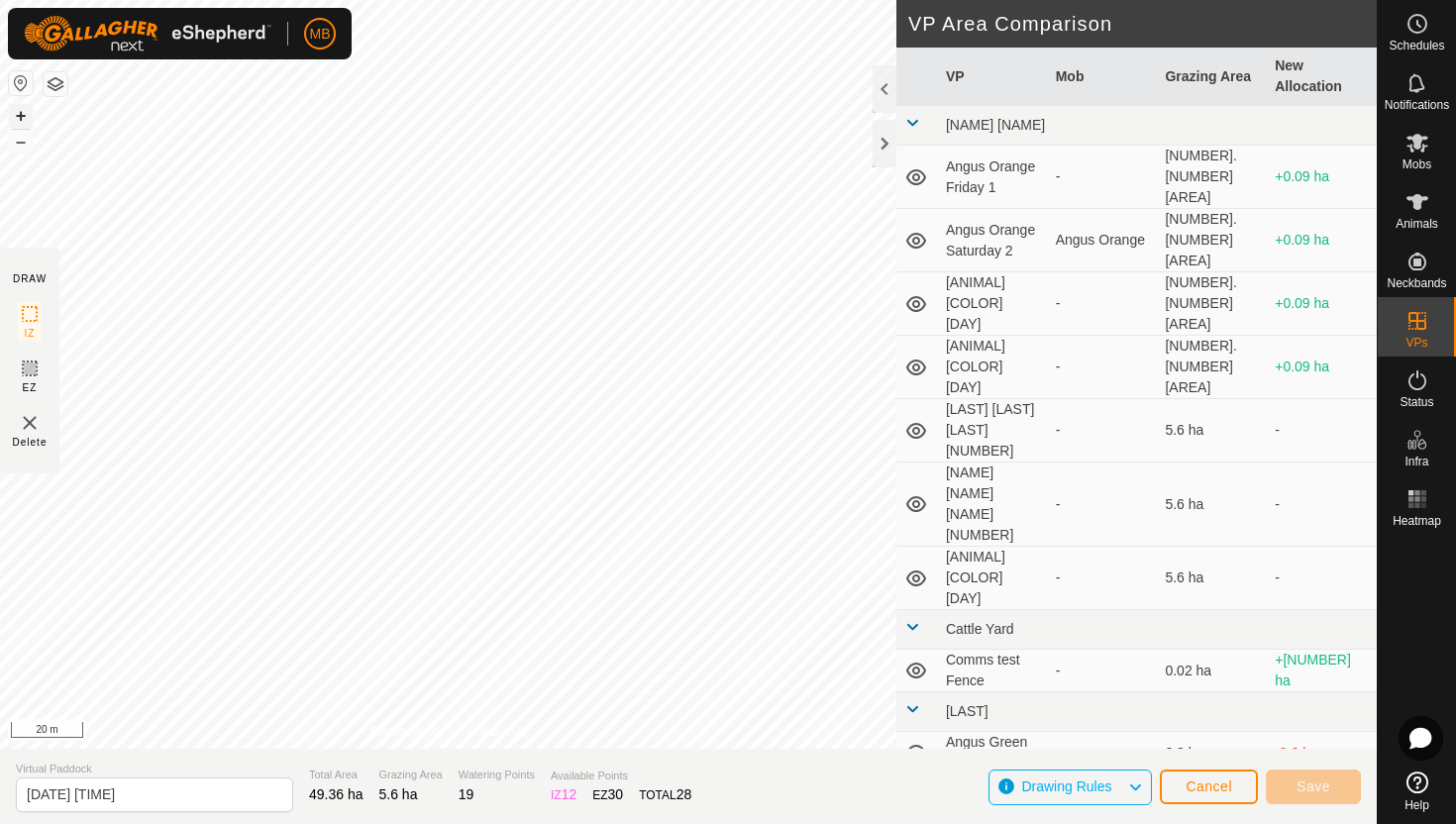 click on "+" at bounding box center (21, 116) 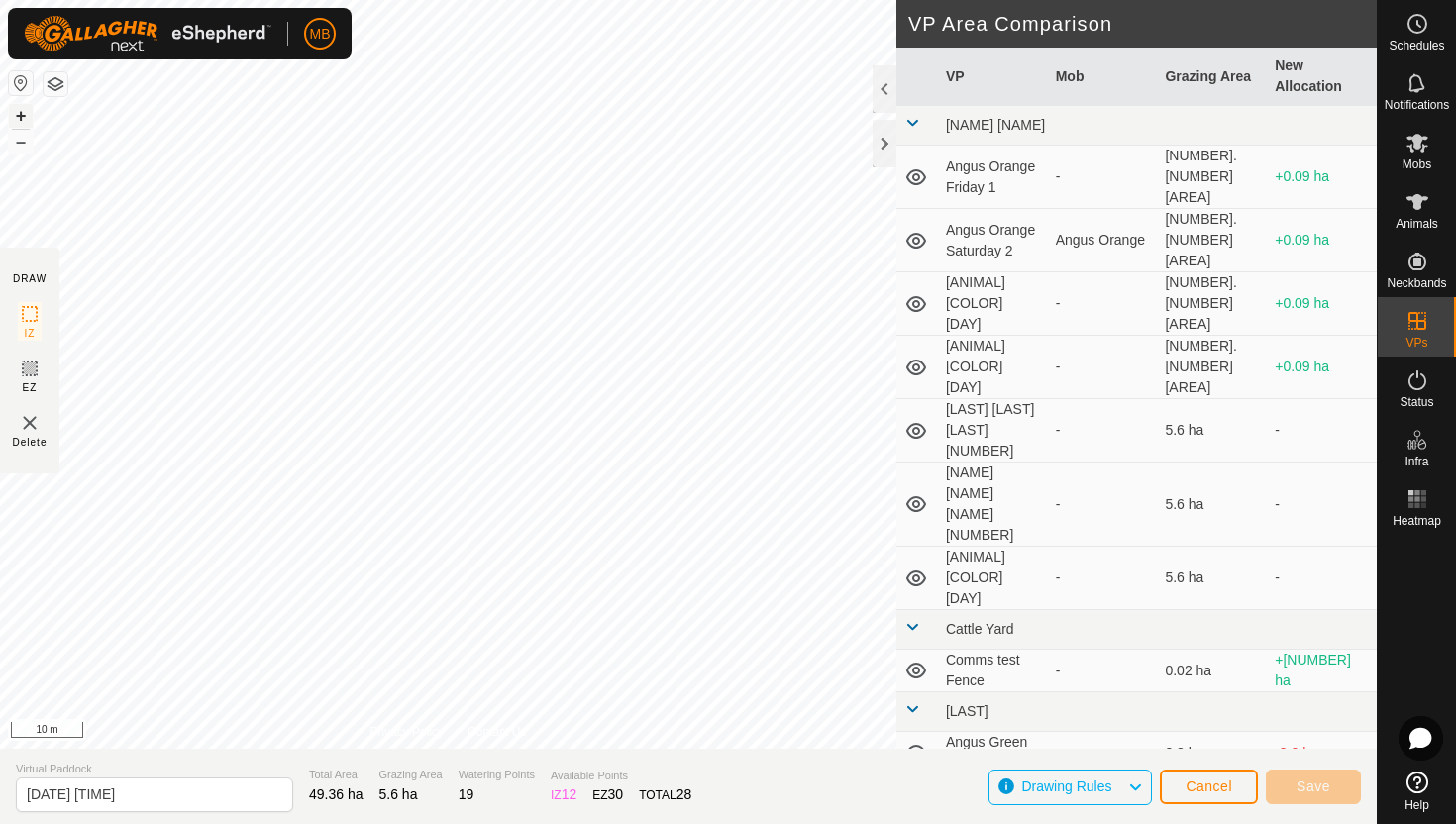 click on "+" at bounding box center [21, 116] 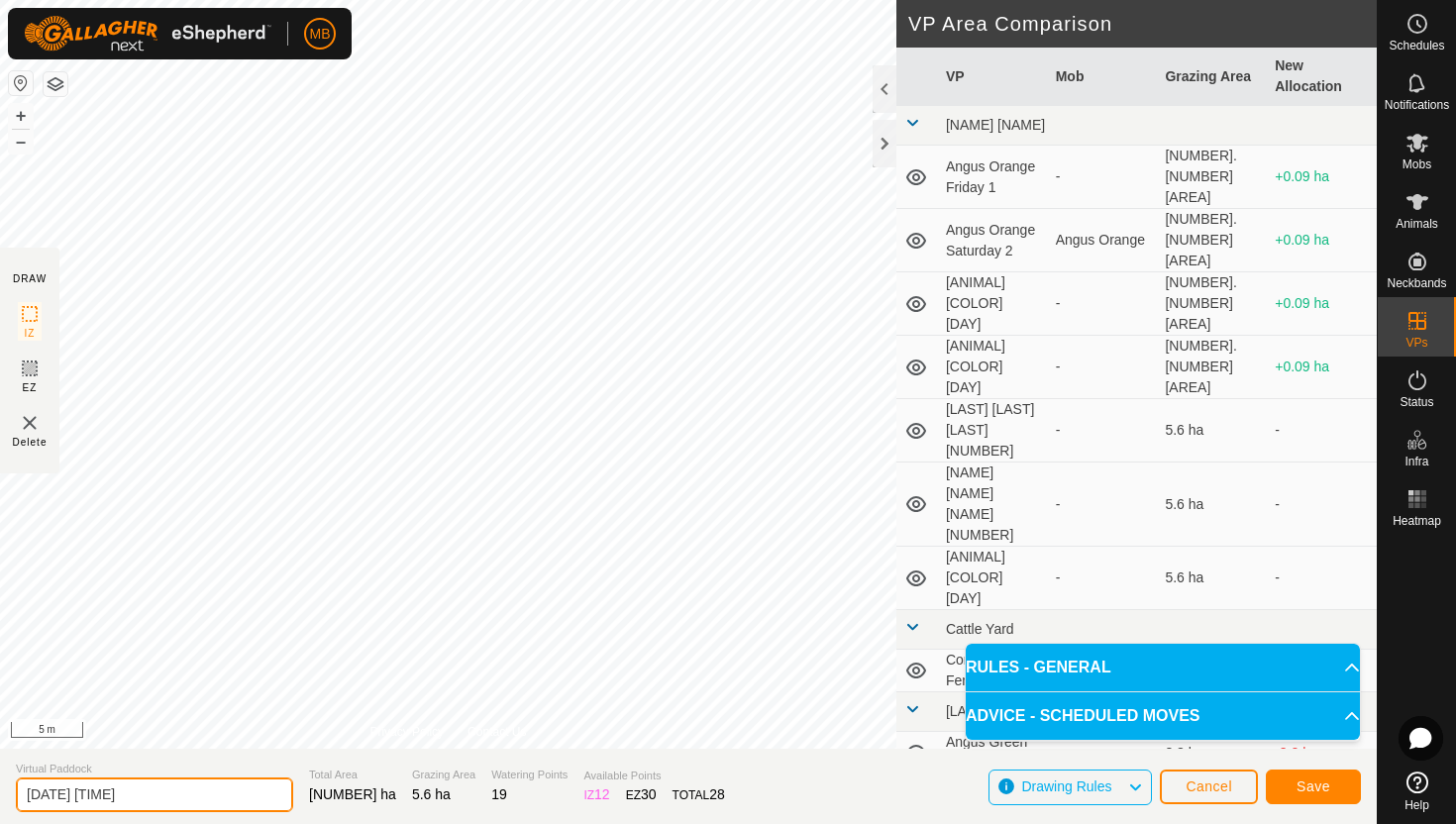 click on "[DATE] [TIME]" 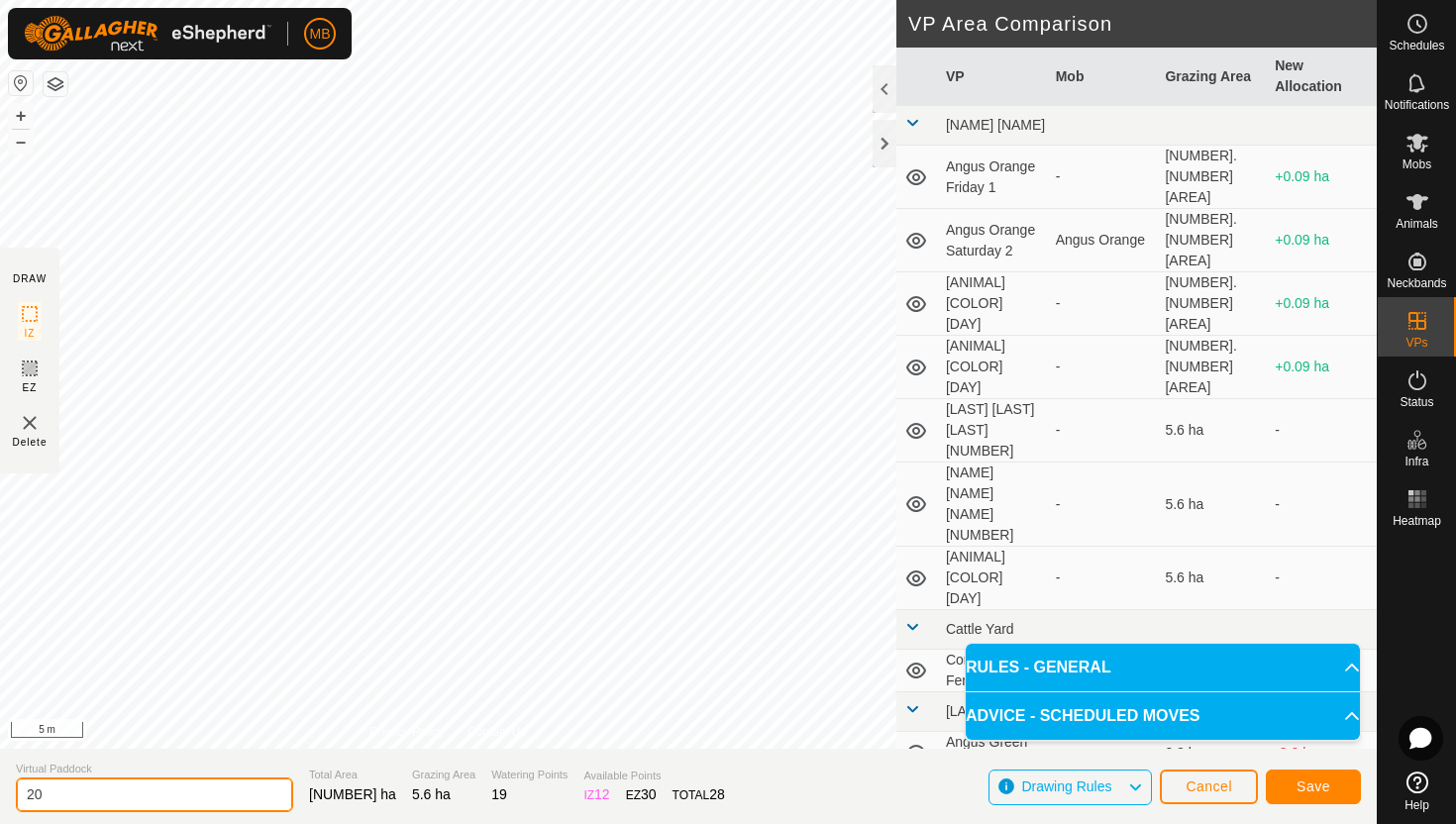 type on "2" 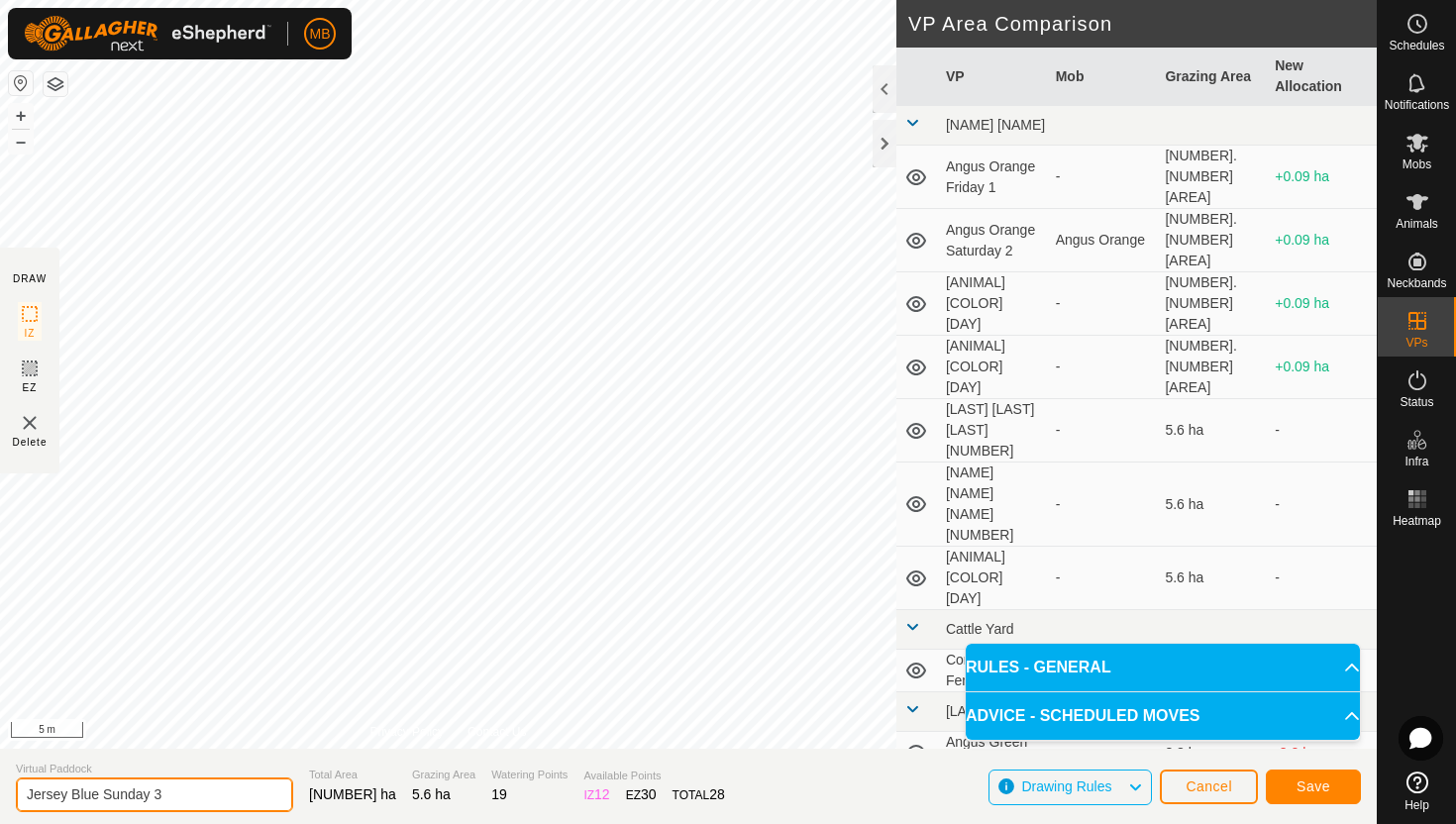 type on "Jersey Blue Sunday 3" 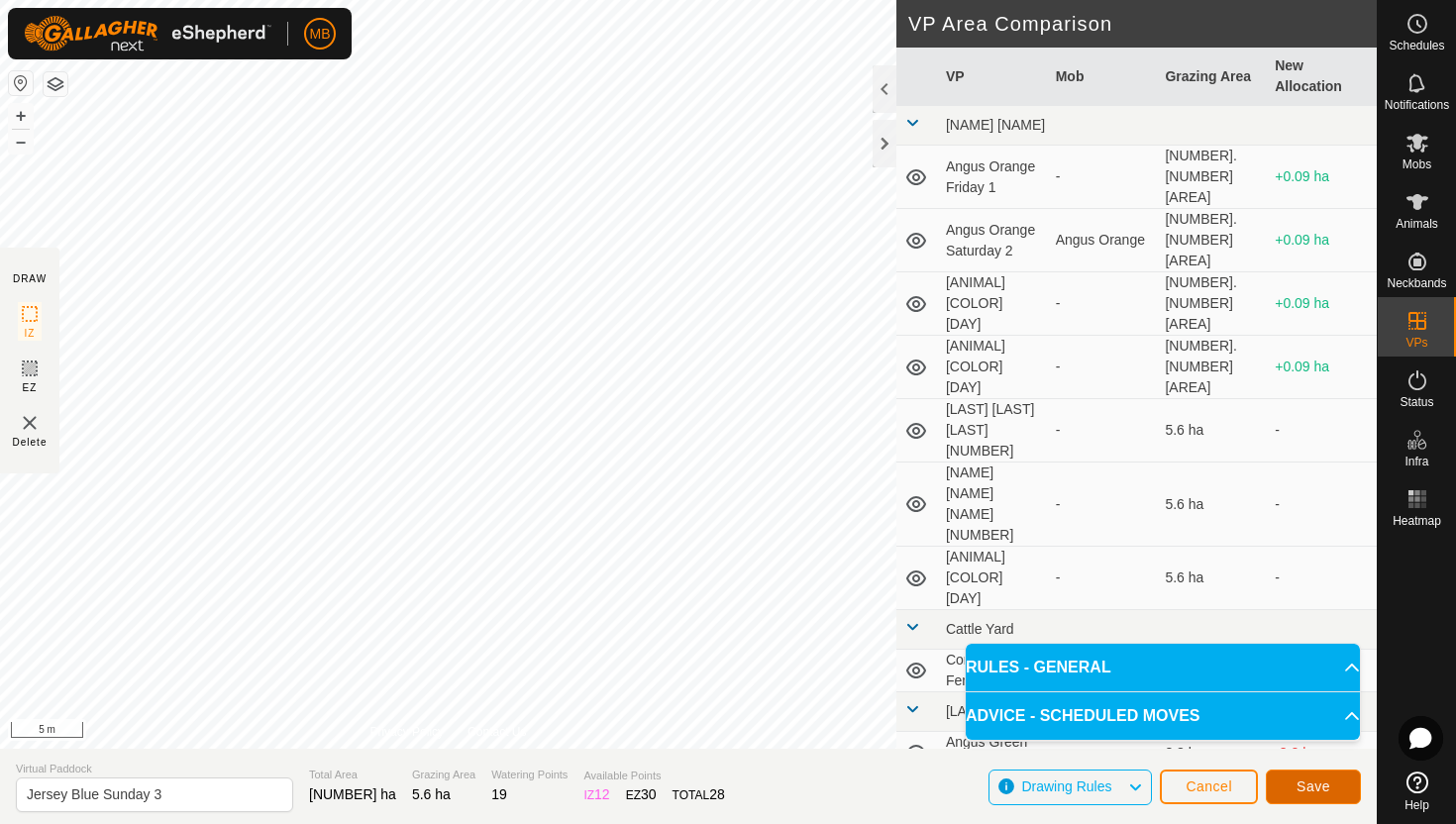 click on "Save" 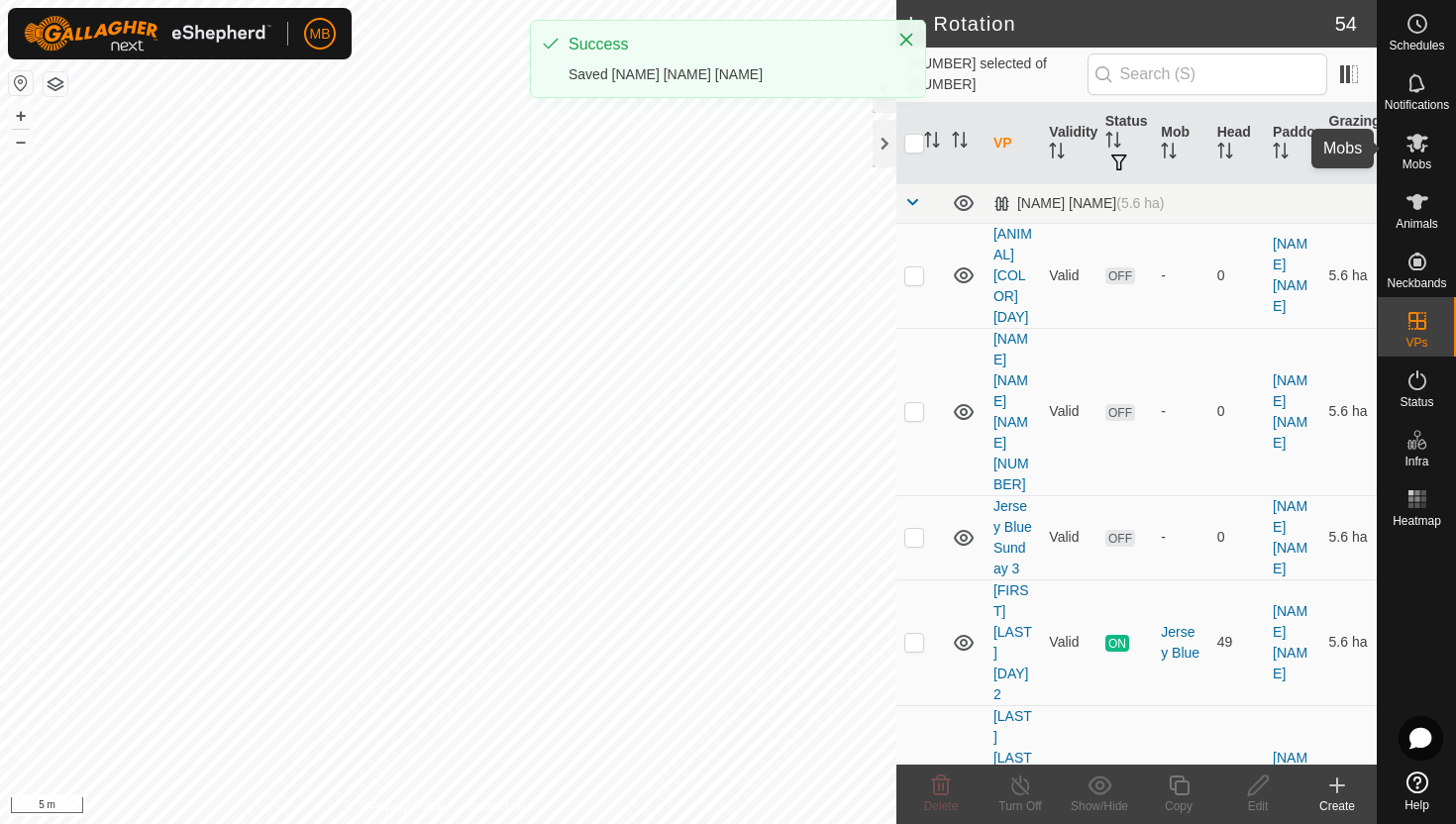 click 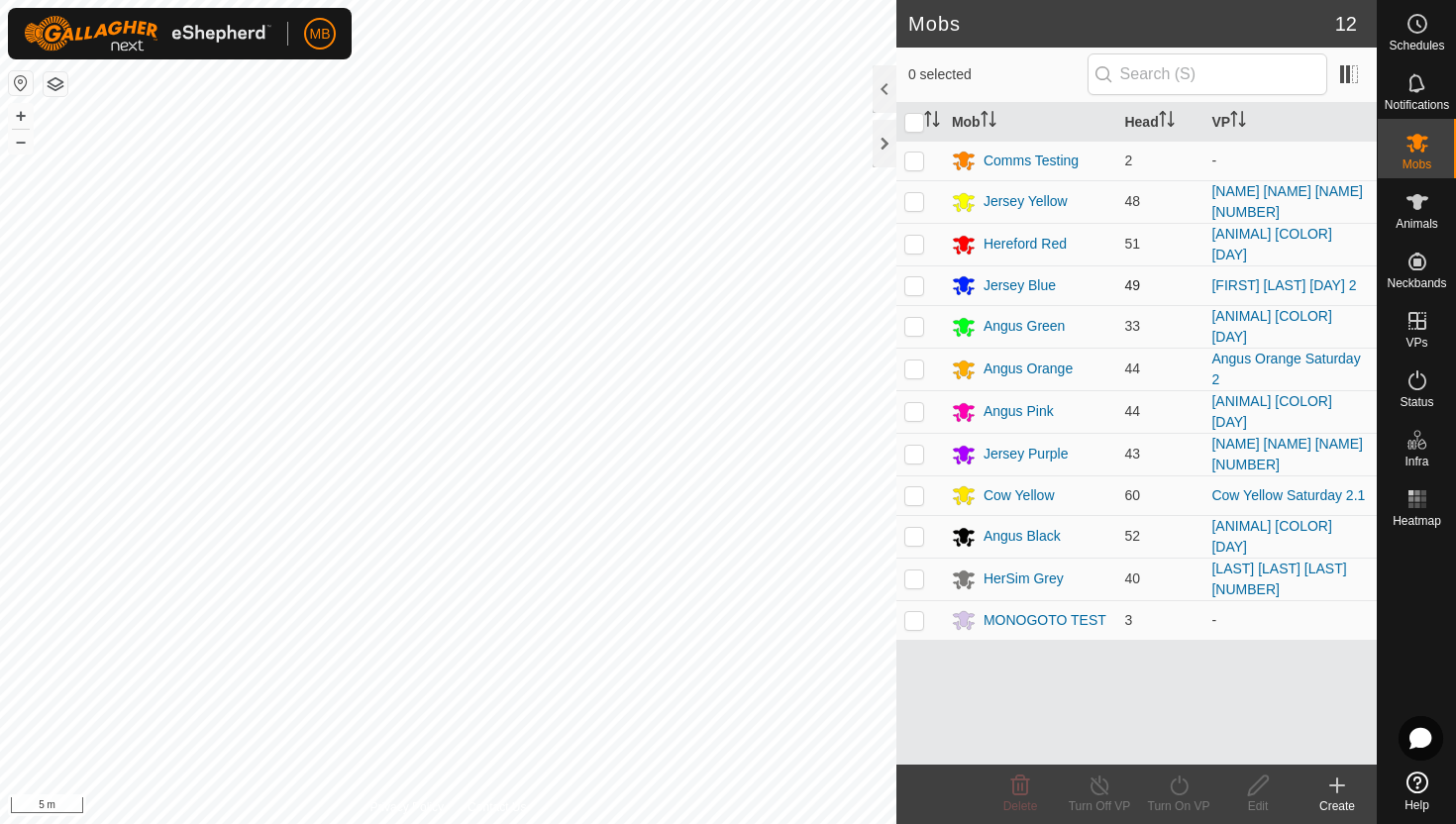 click at bounding box center (914, 285) 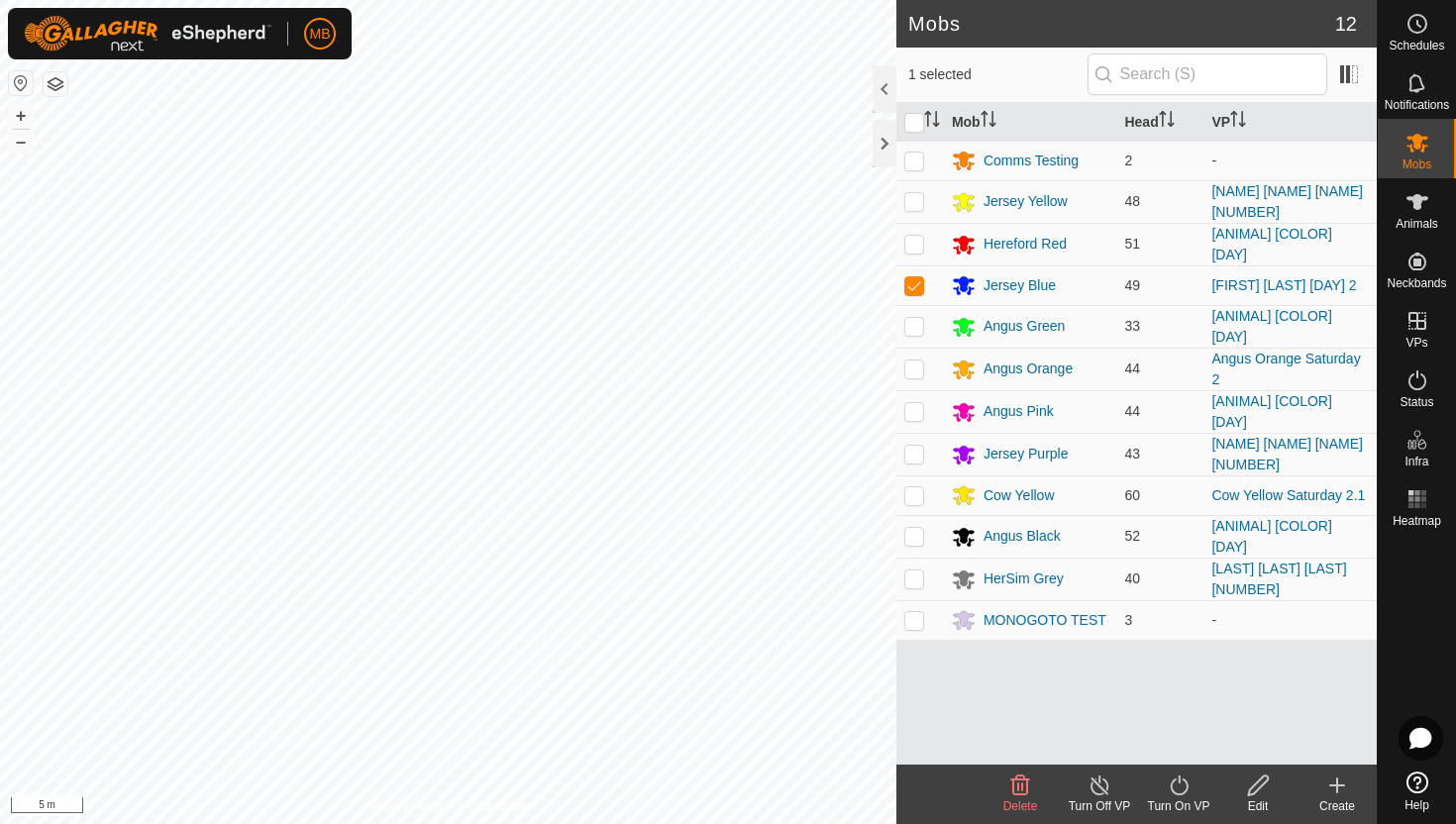 click 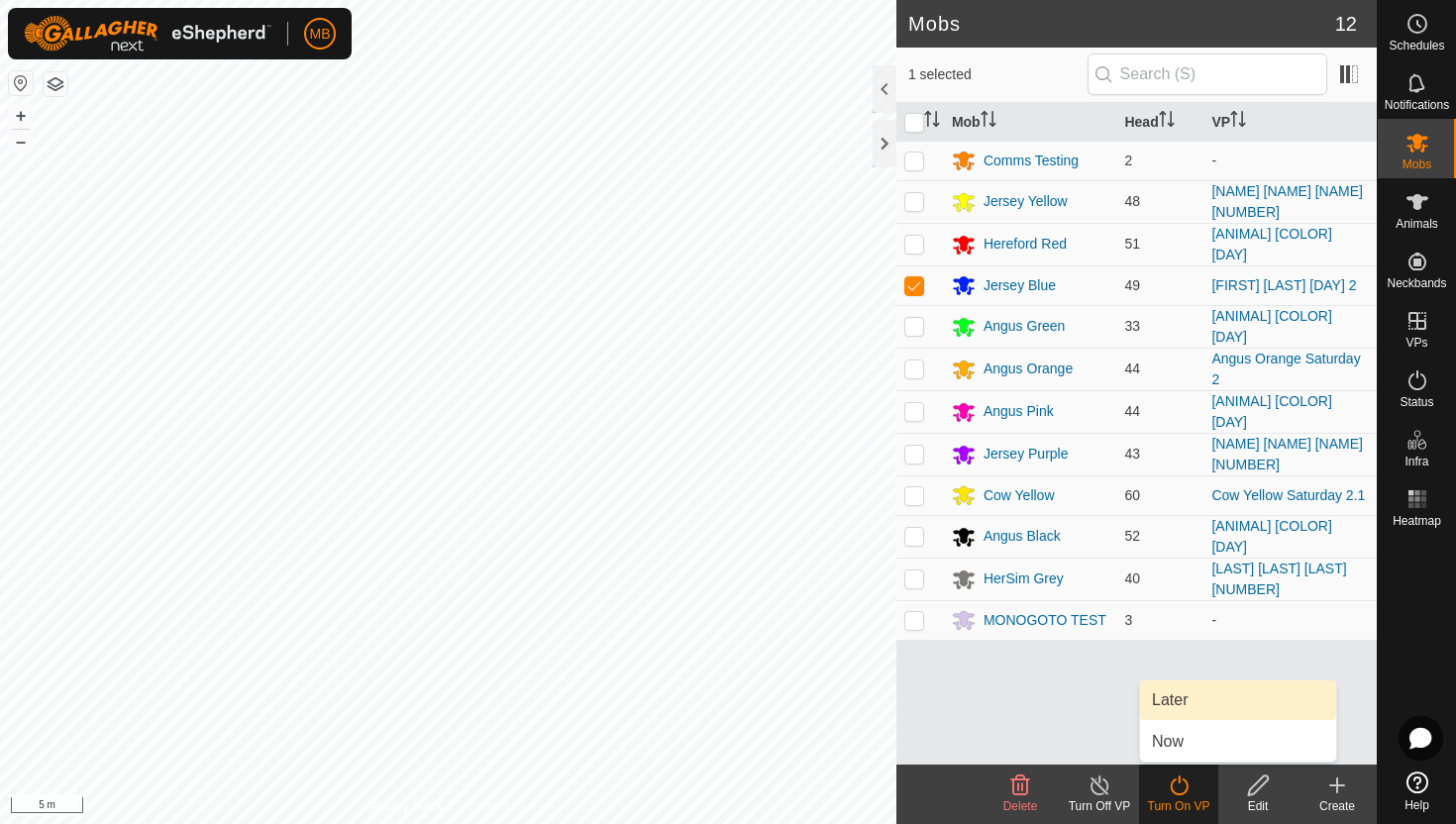 click on "Later" at bounding box center [1238, 700] 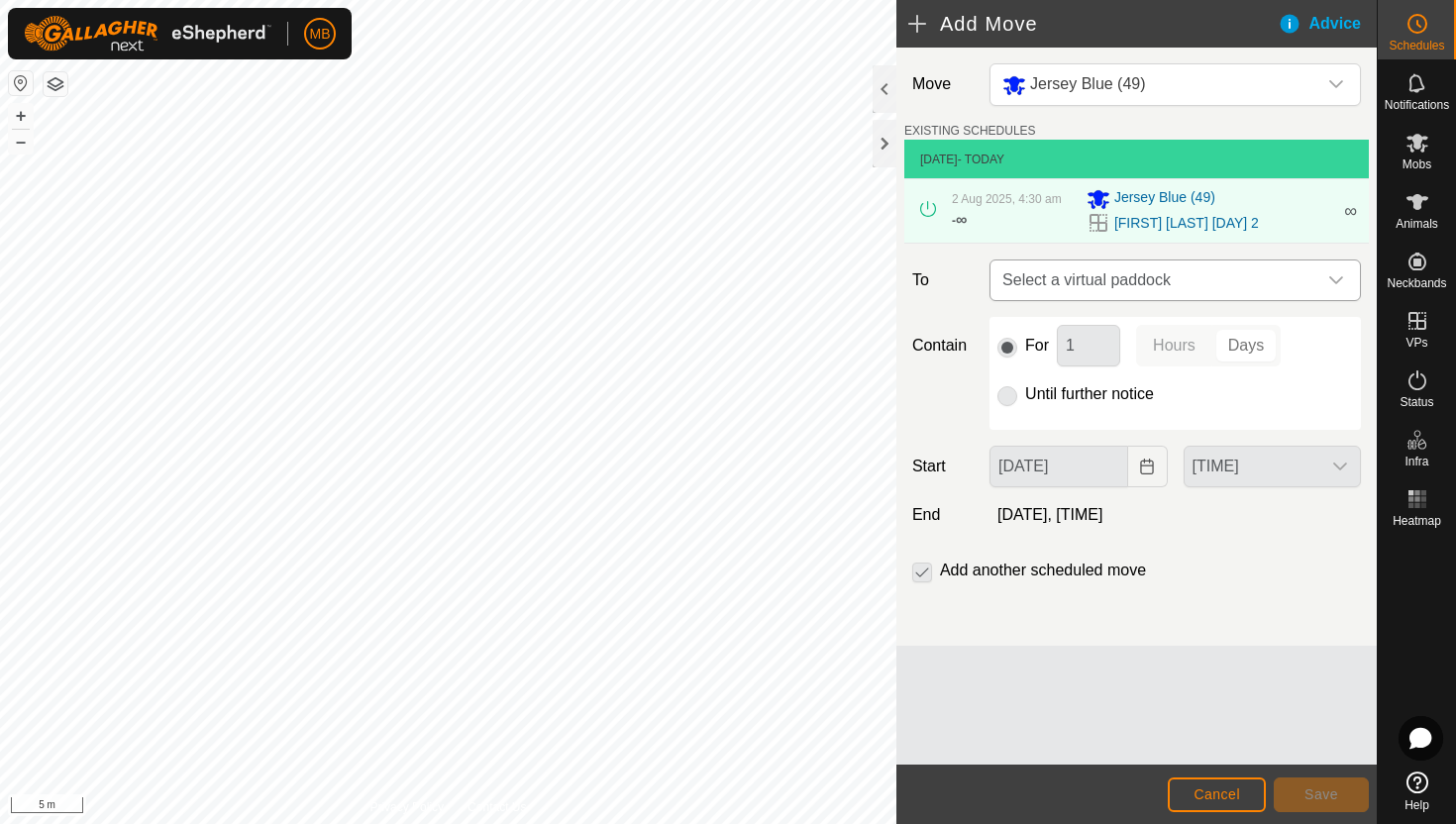 click 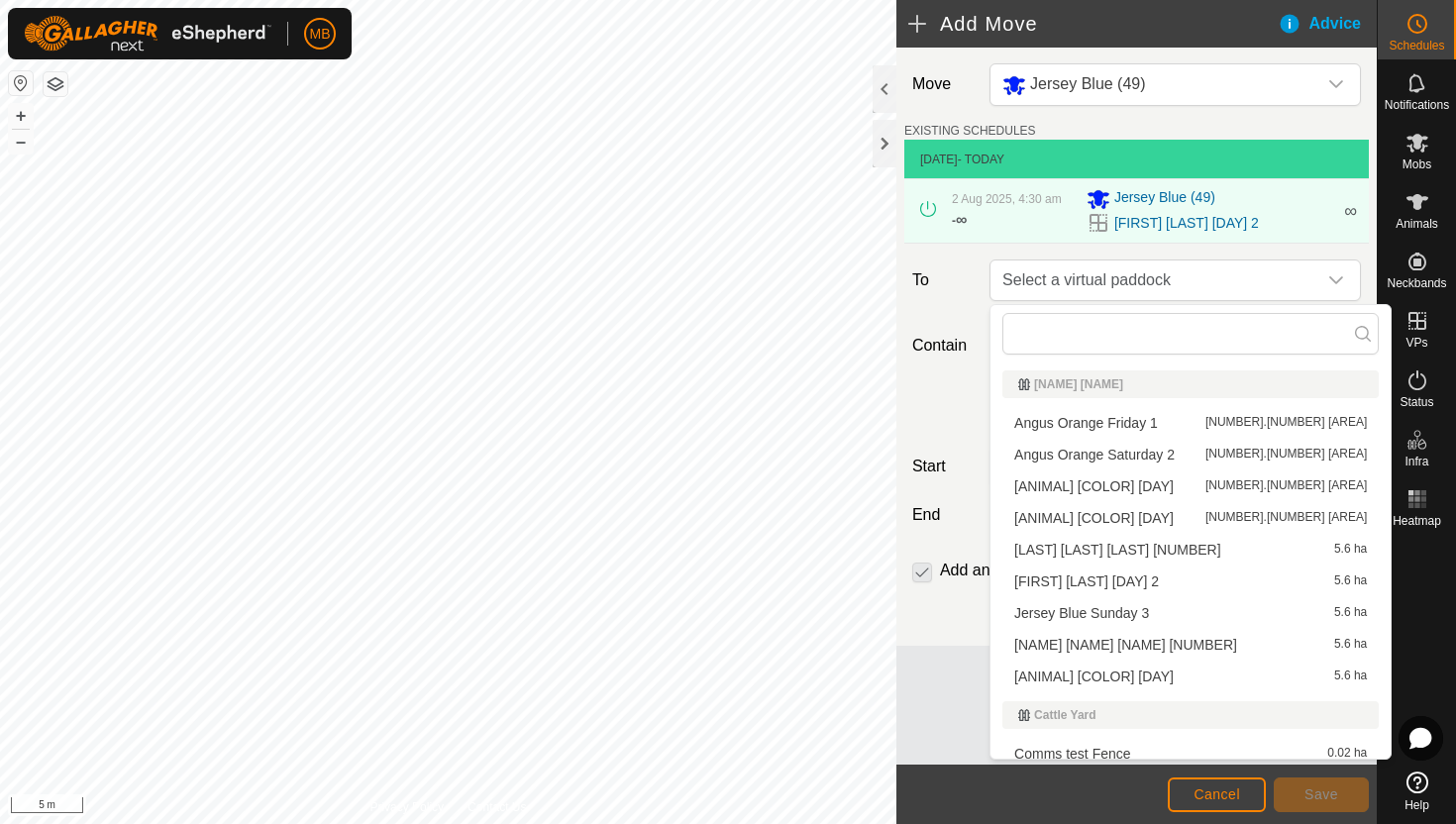 click on "Jersey Blue Sunday 3 5.6 ha" at bounding box center [1191, 613] 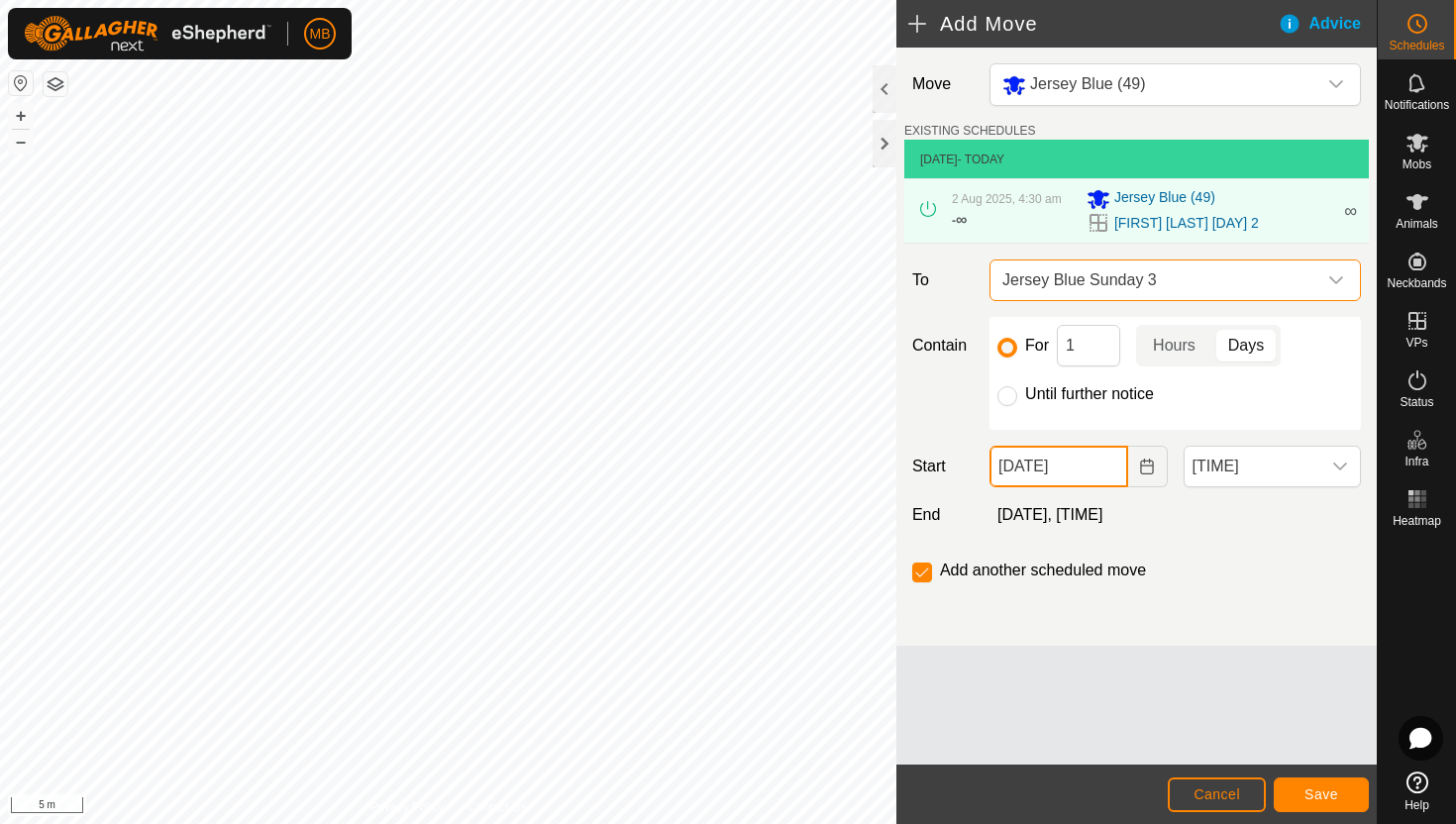 click on "[DATE]" 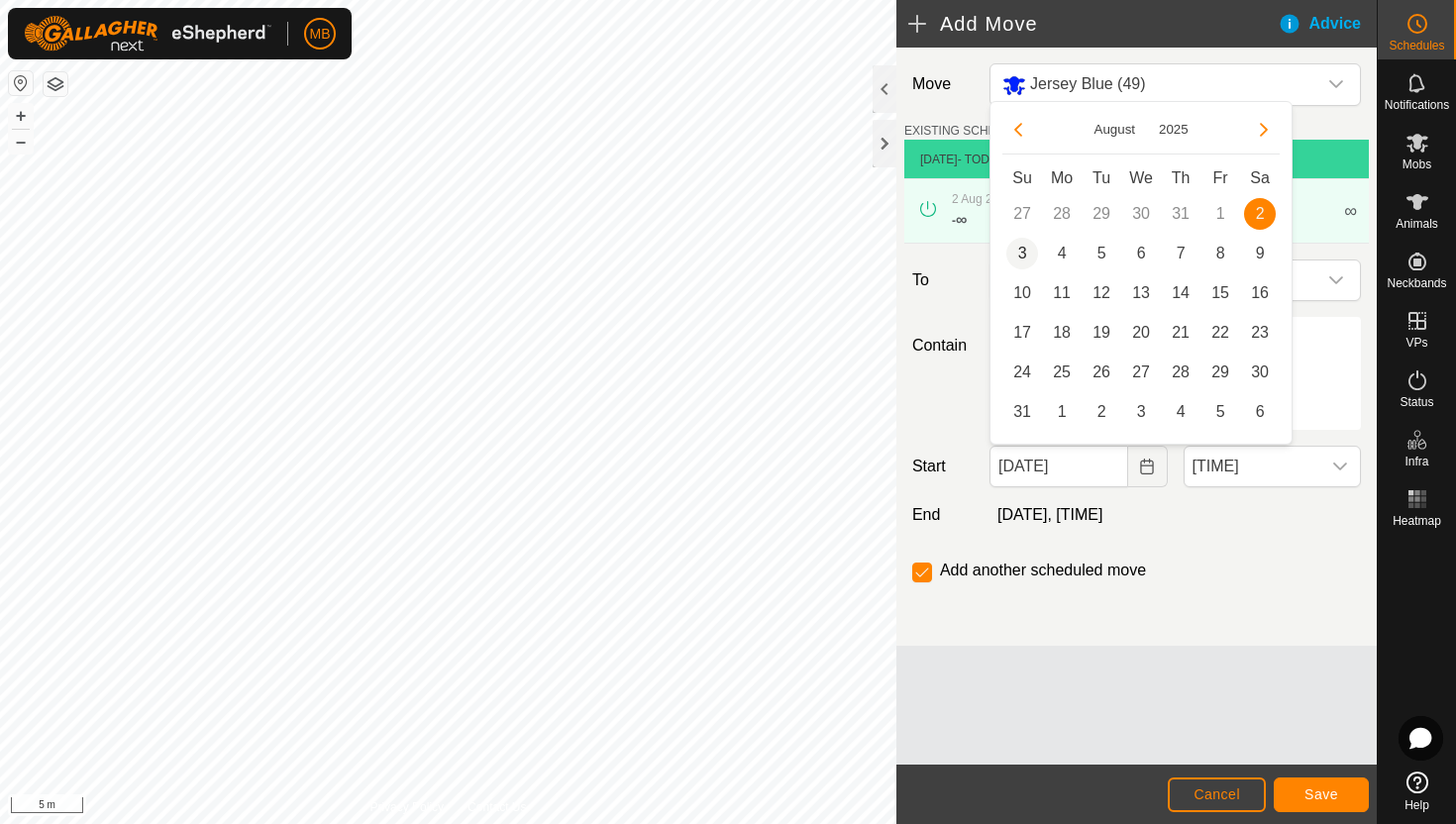 click on "3" at bounding box center (1022, 254) 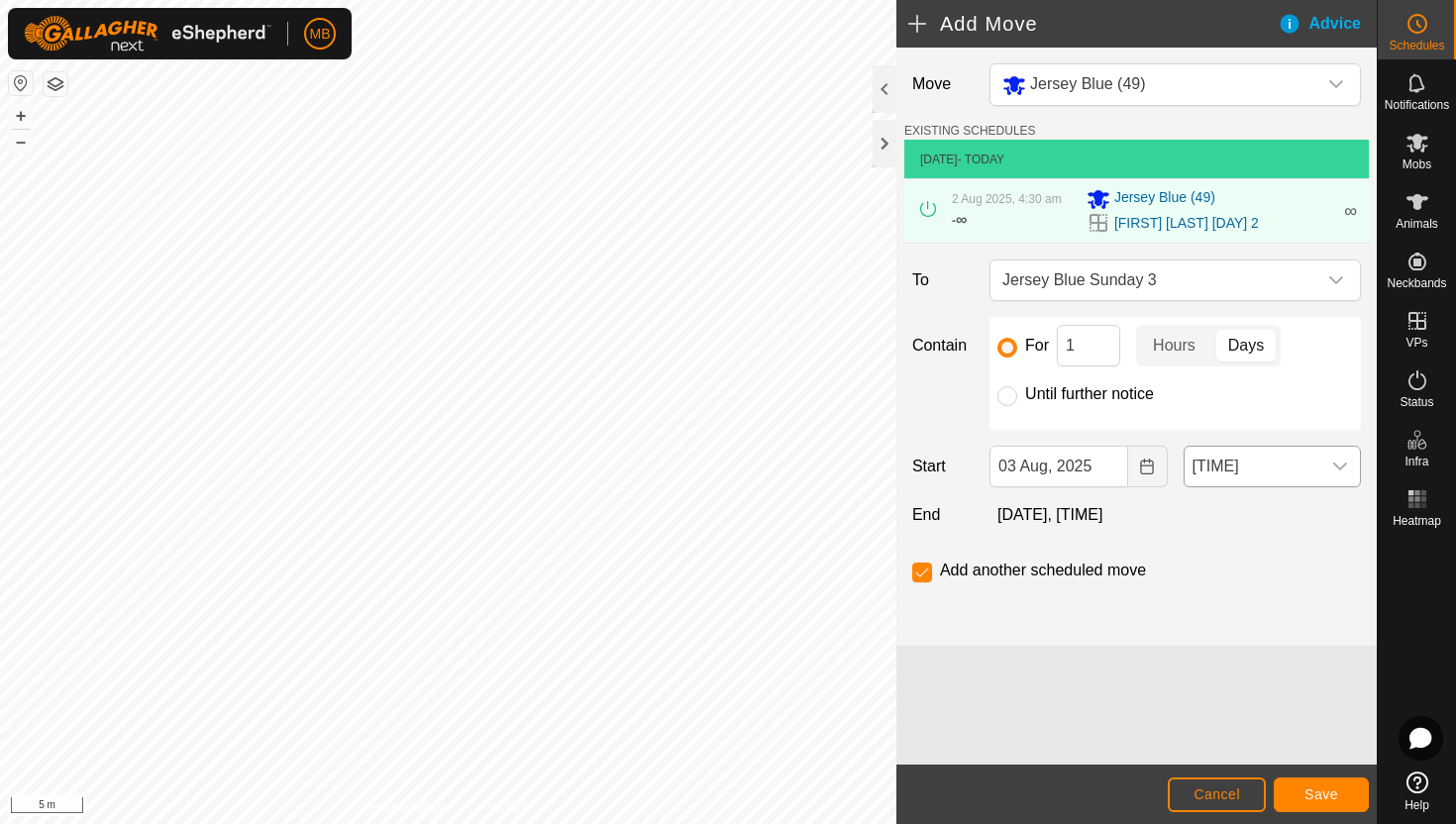 click at bounding box center (1340, 466) 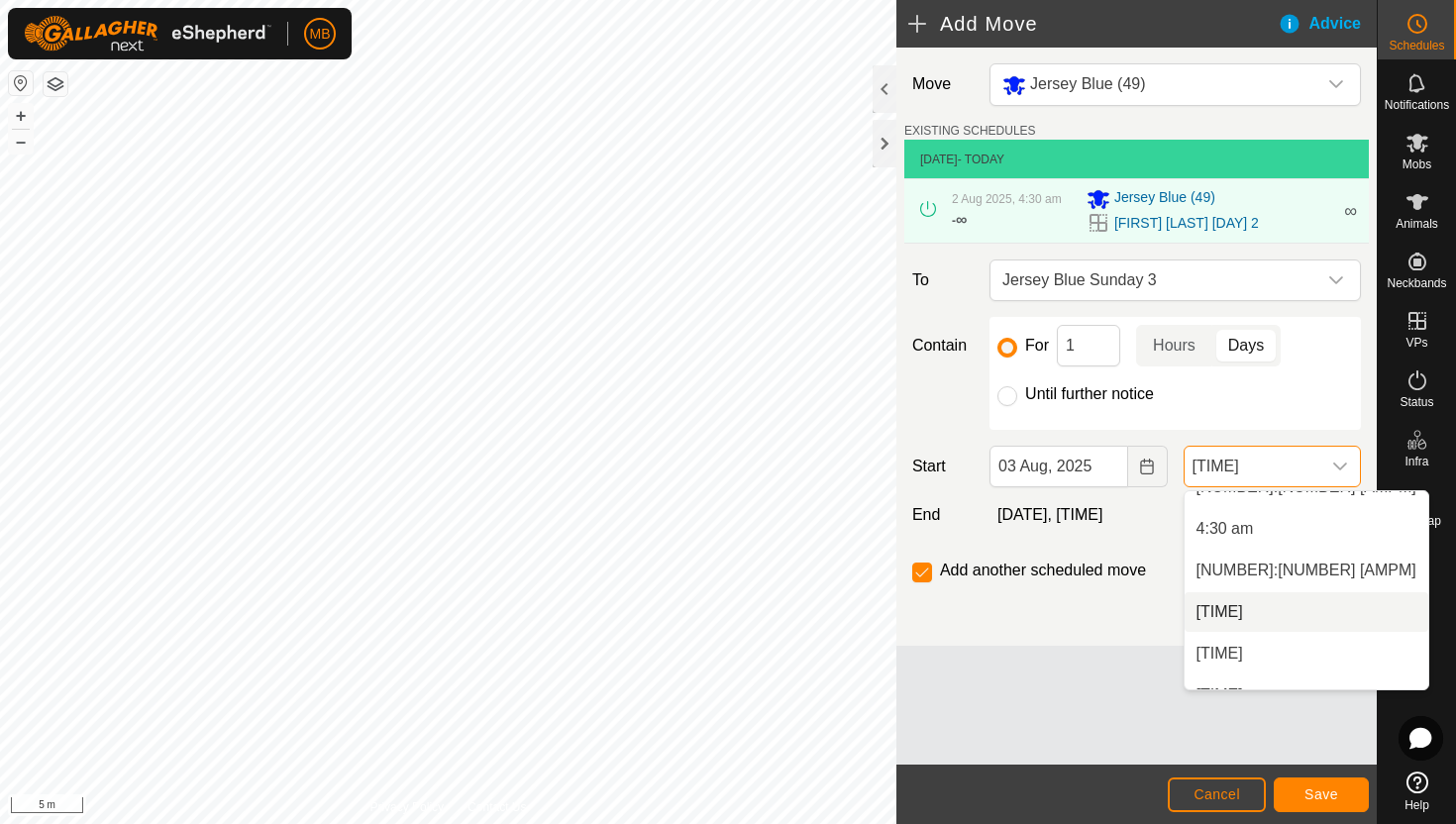 scroll, scrollTop: 347, scrollLeft: 0, axis: vertical 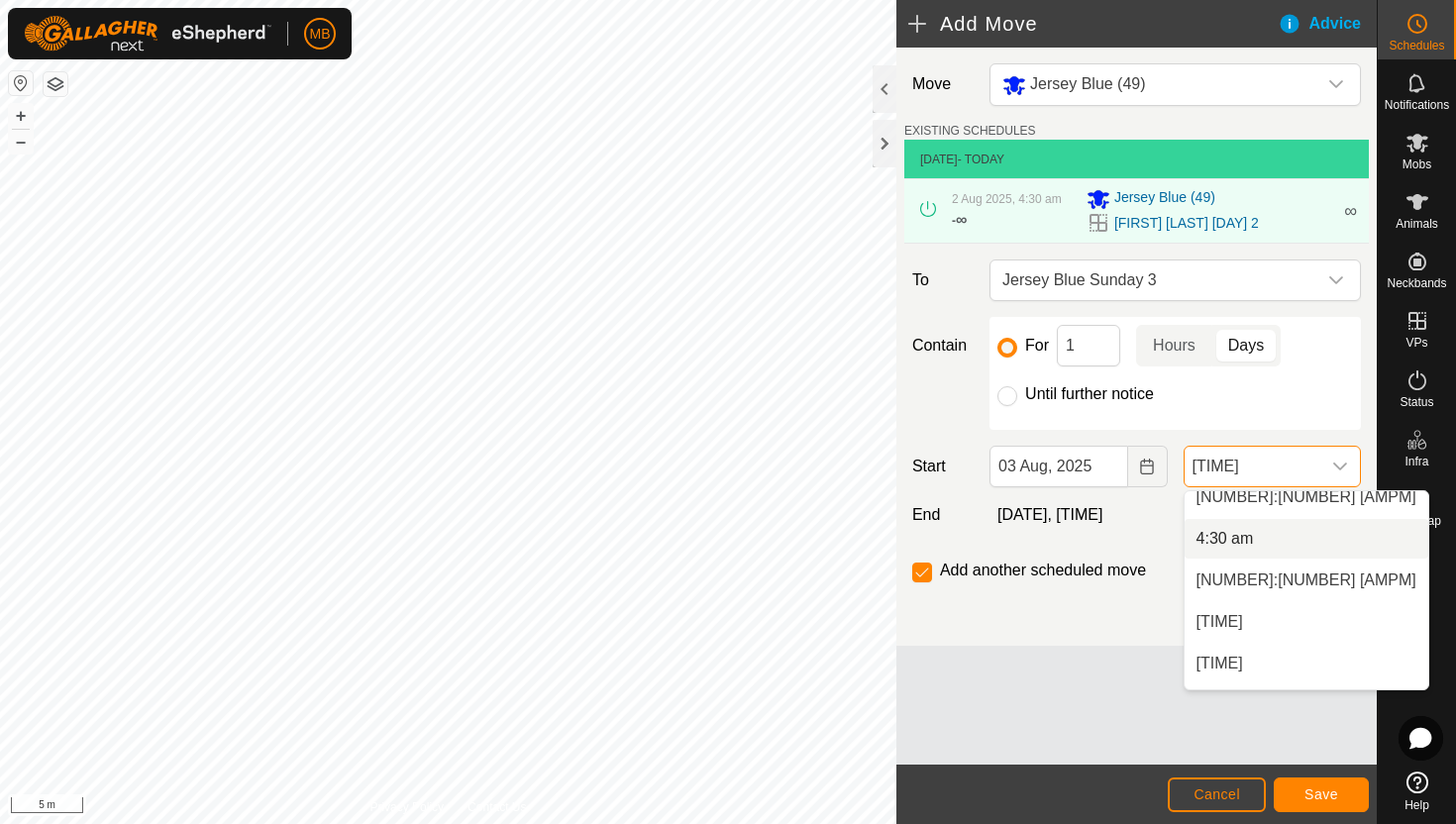click on "4:30 am" at bounding box center [1306, 539] 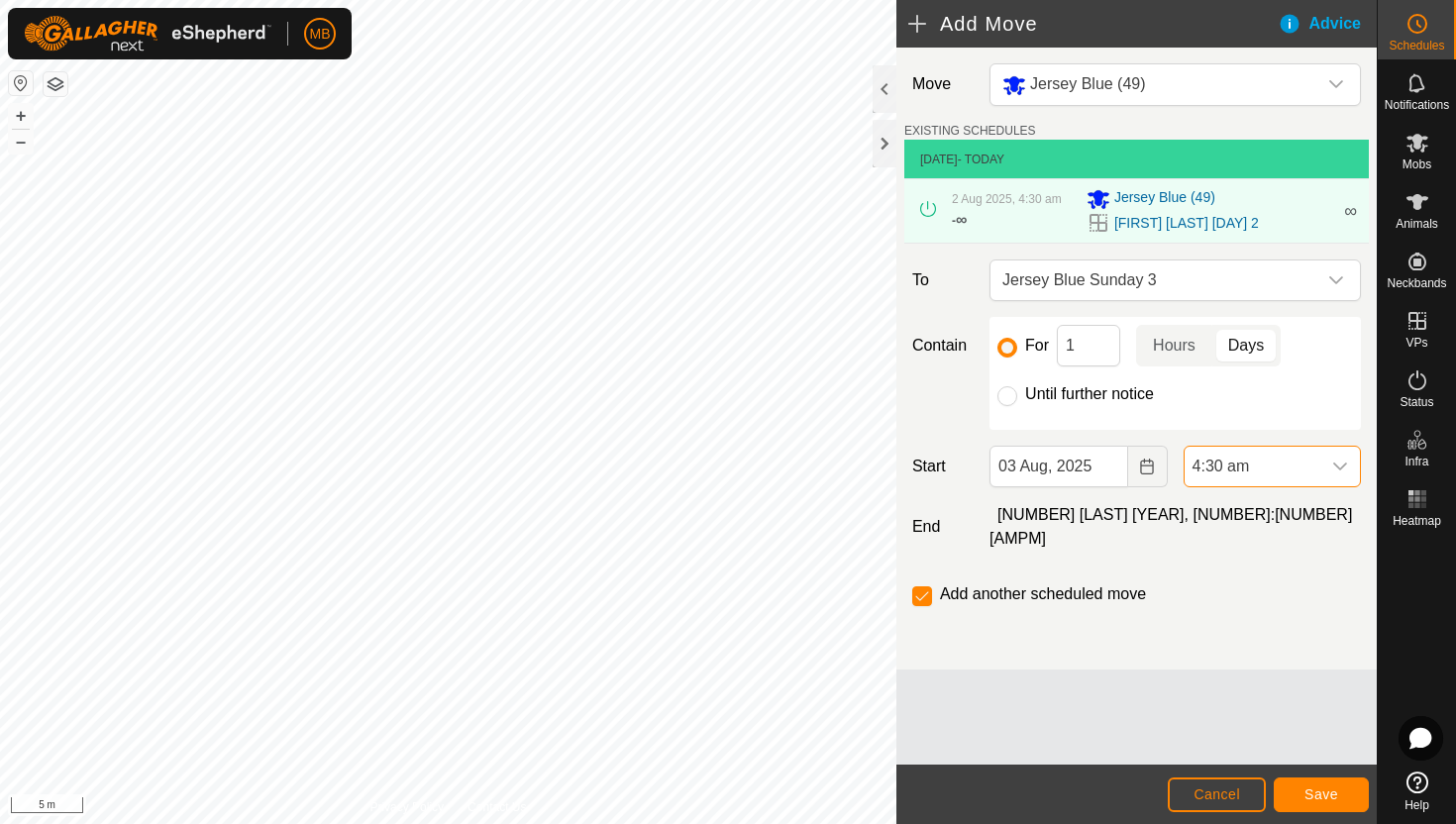 scroll, scrollTop: 1297, scrollLeft: 0, axis: vertical 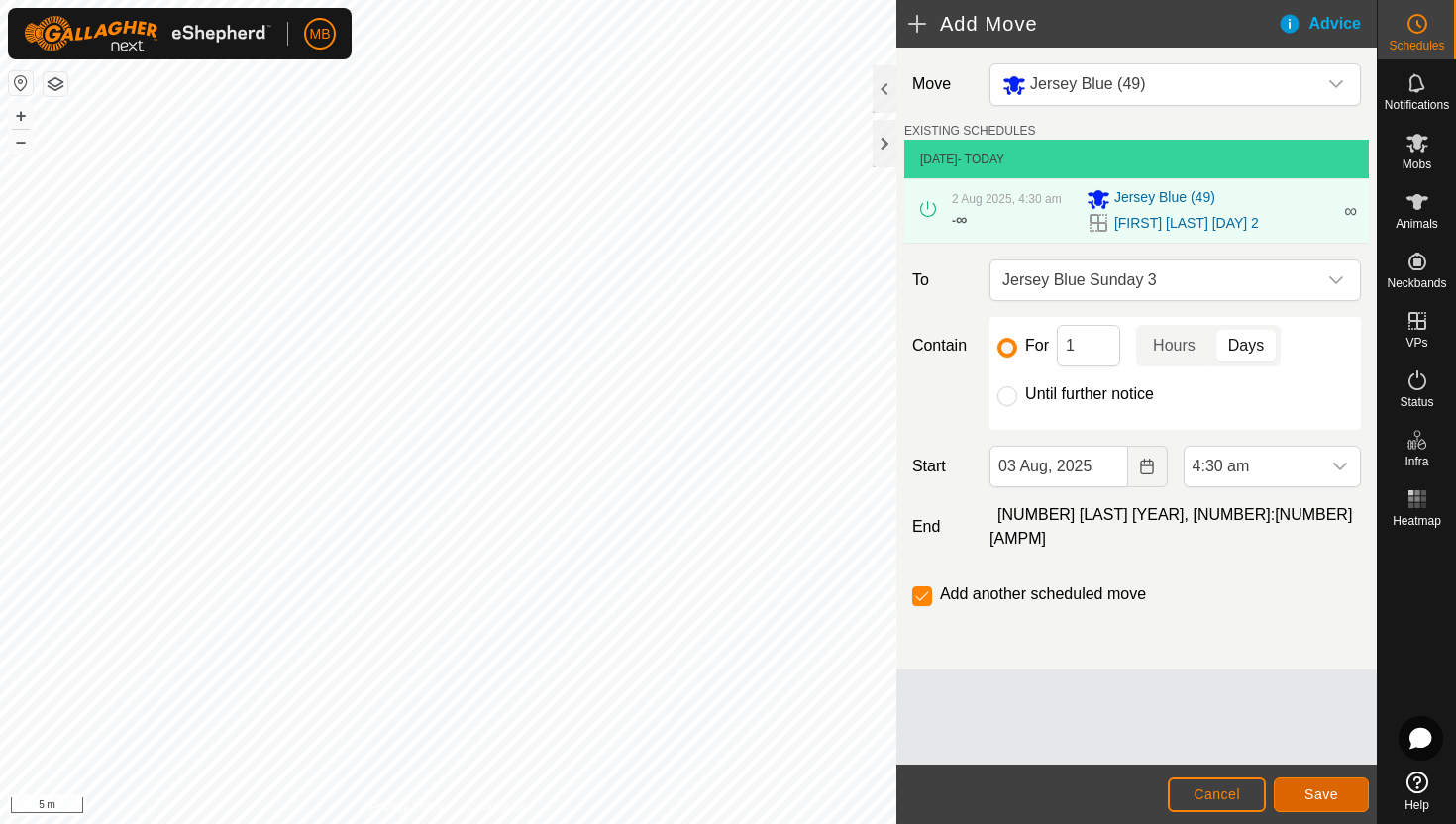 click on "Save" 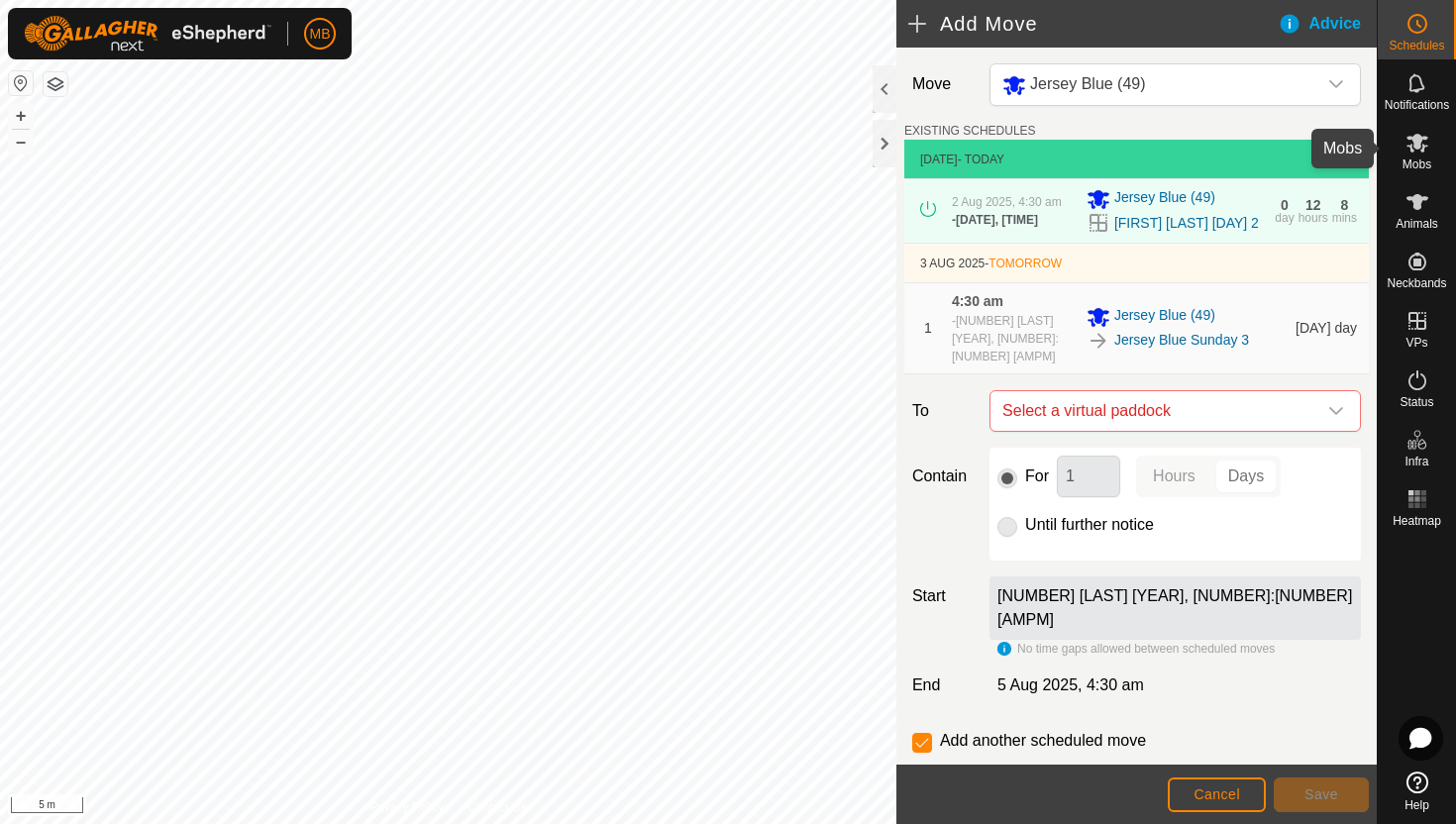 click 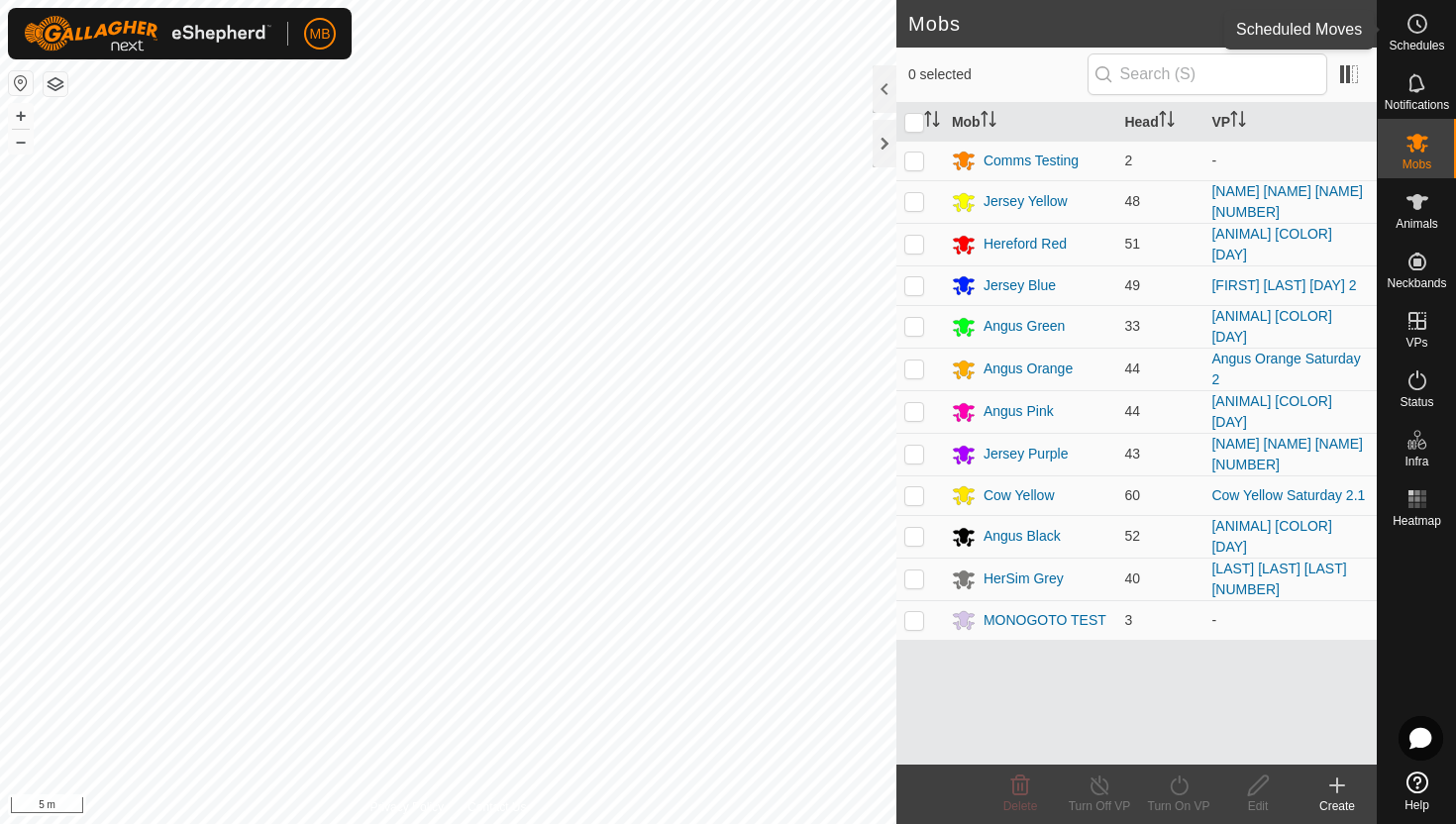 click 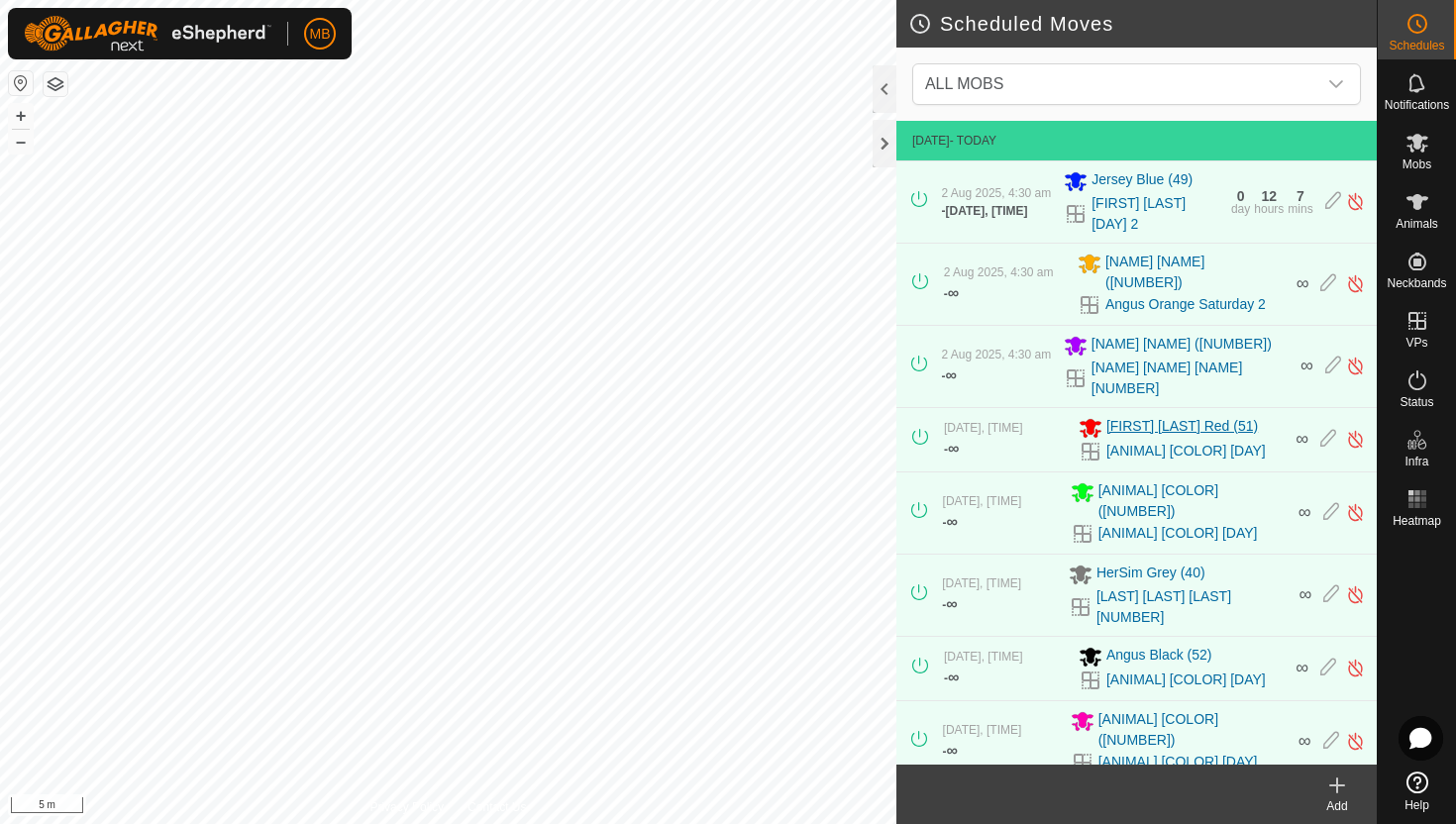 scroll, scrollTop: 161, scrollLeft: 0, axis: vertical 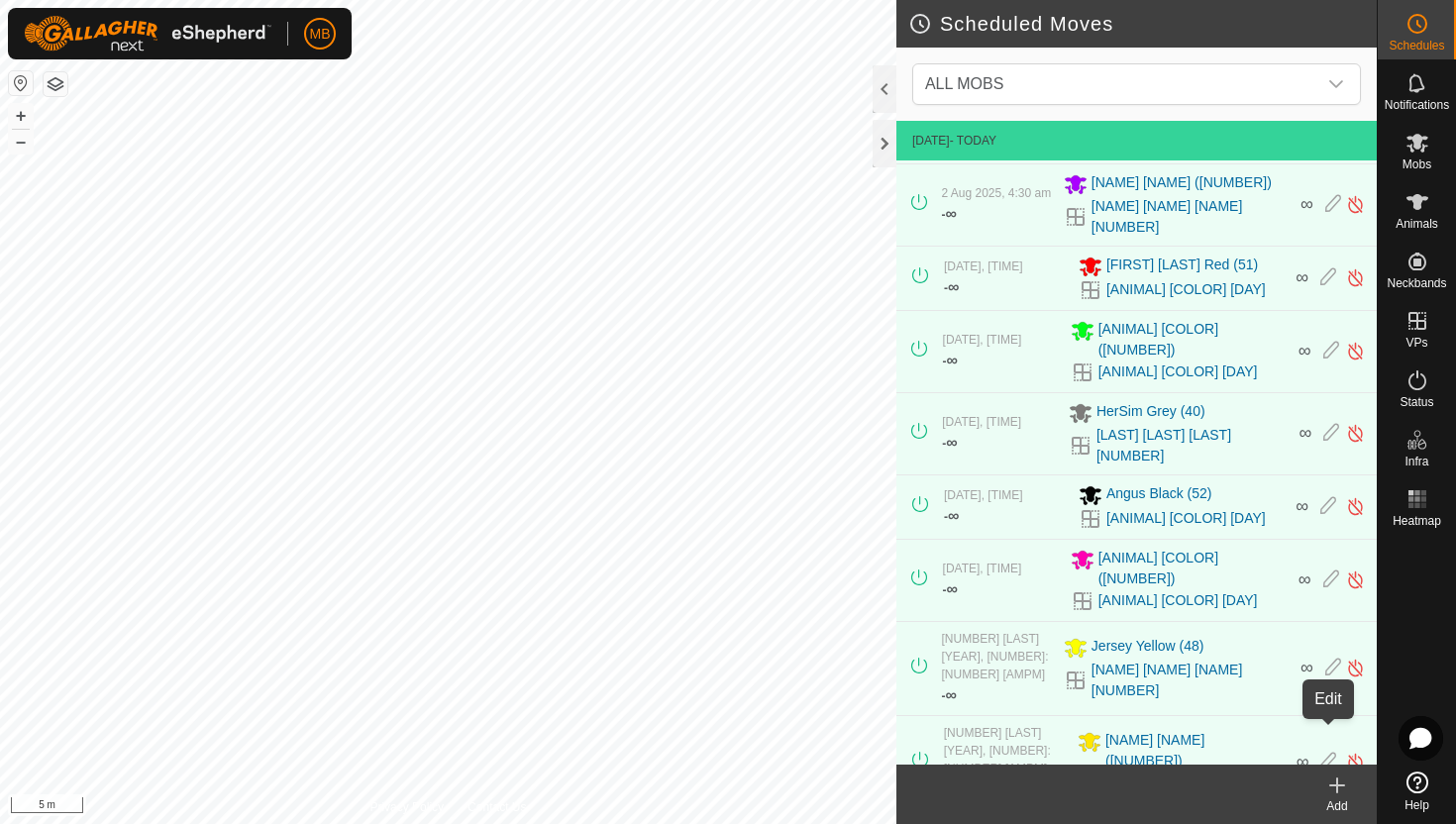 click at bounding box center (1329, 894) 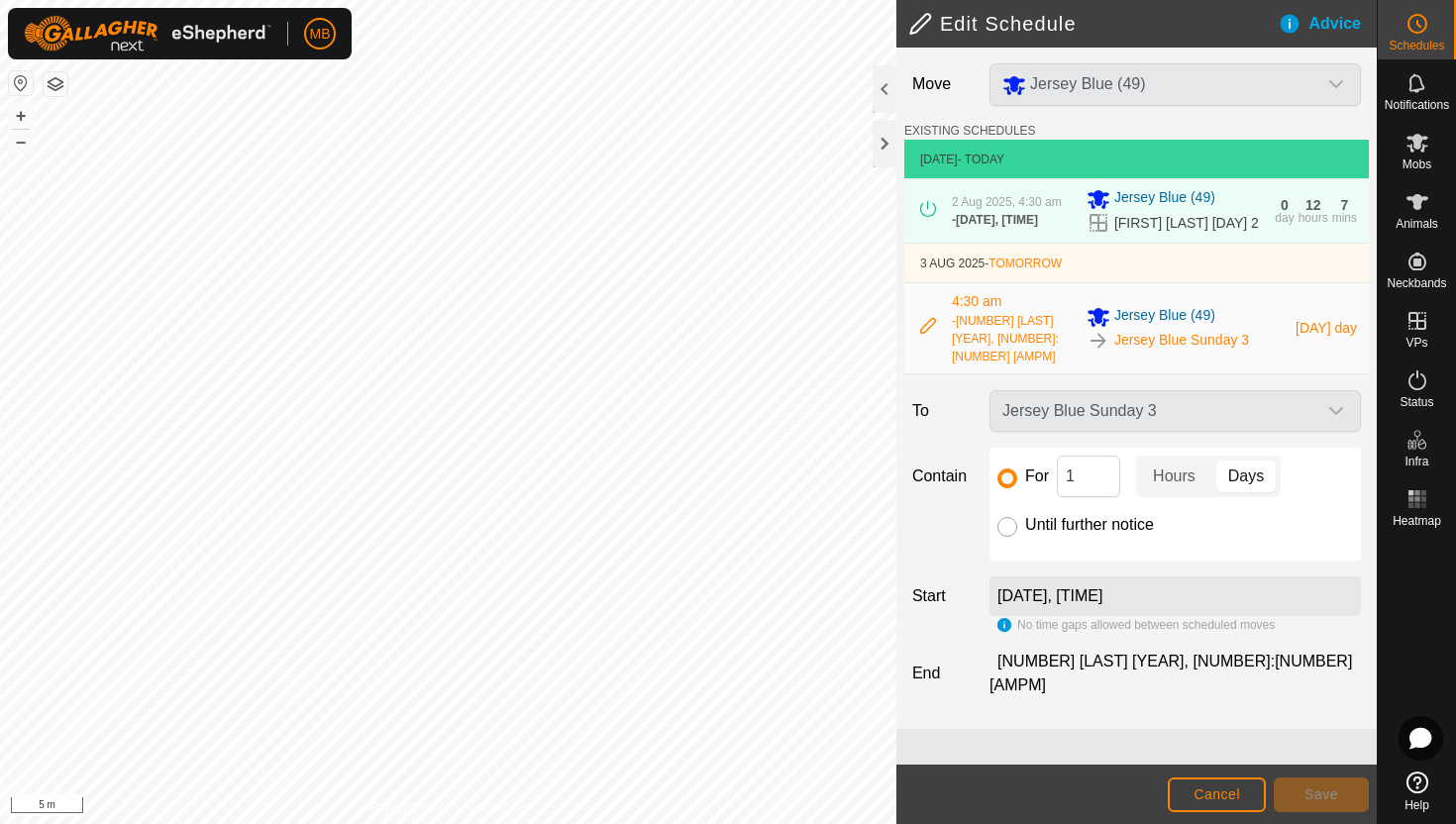 click on "Until further notice" at bounding box center (1007, 527) 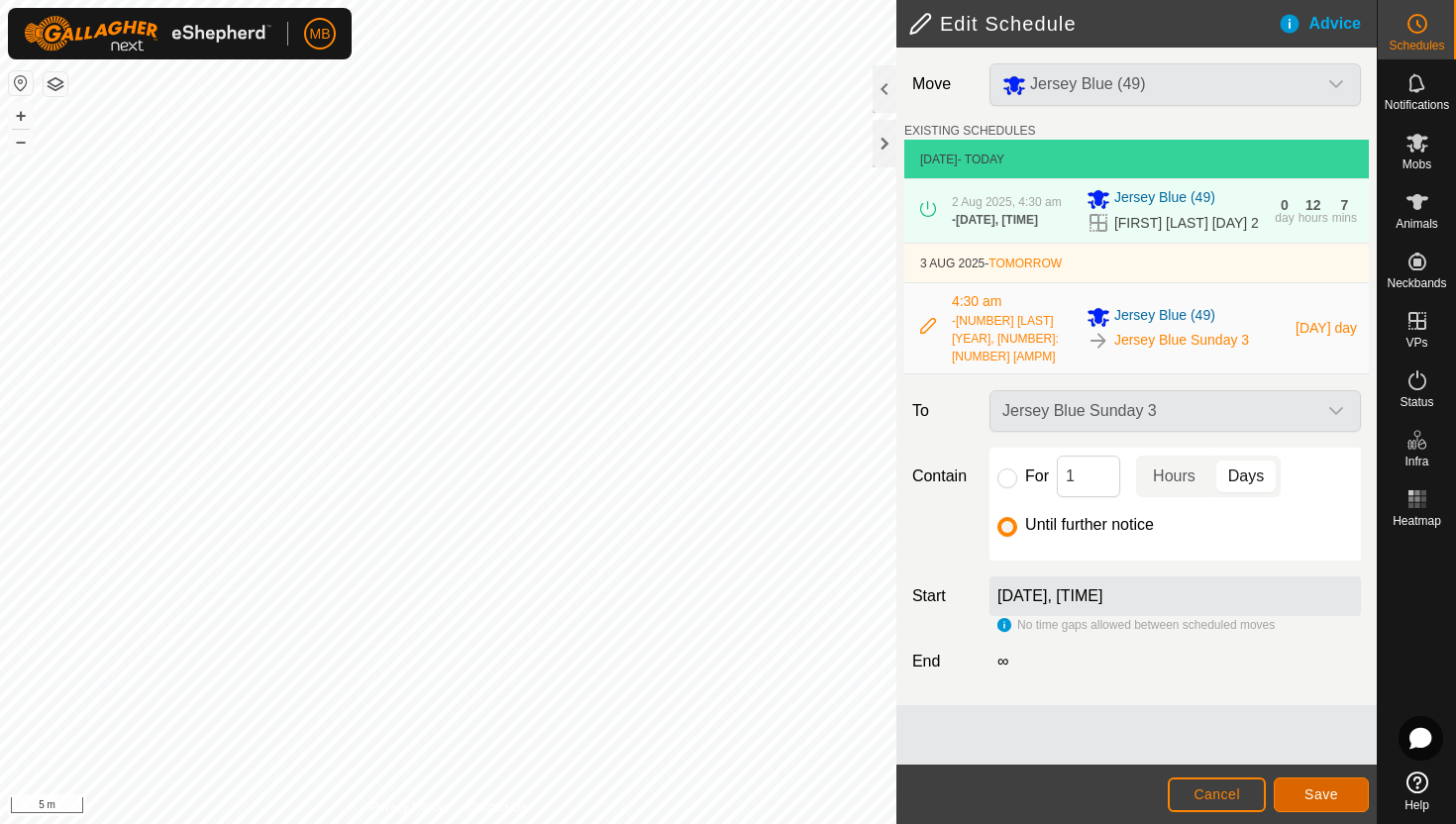 click on "Save" 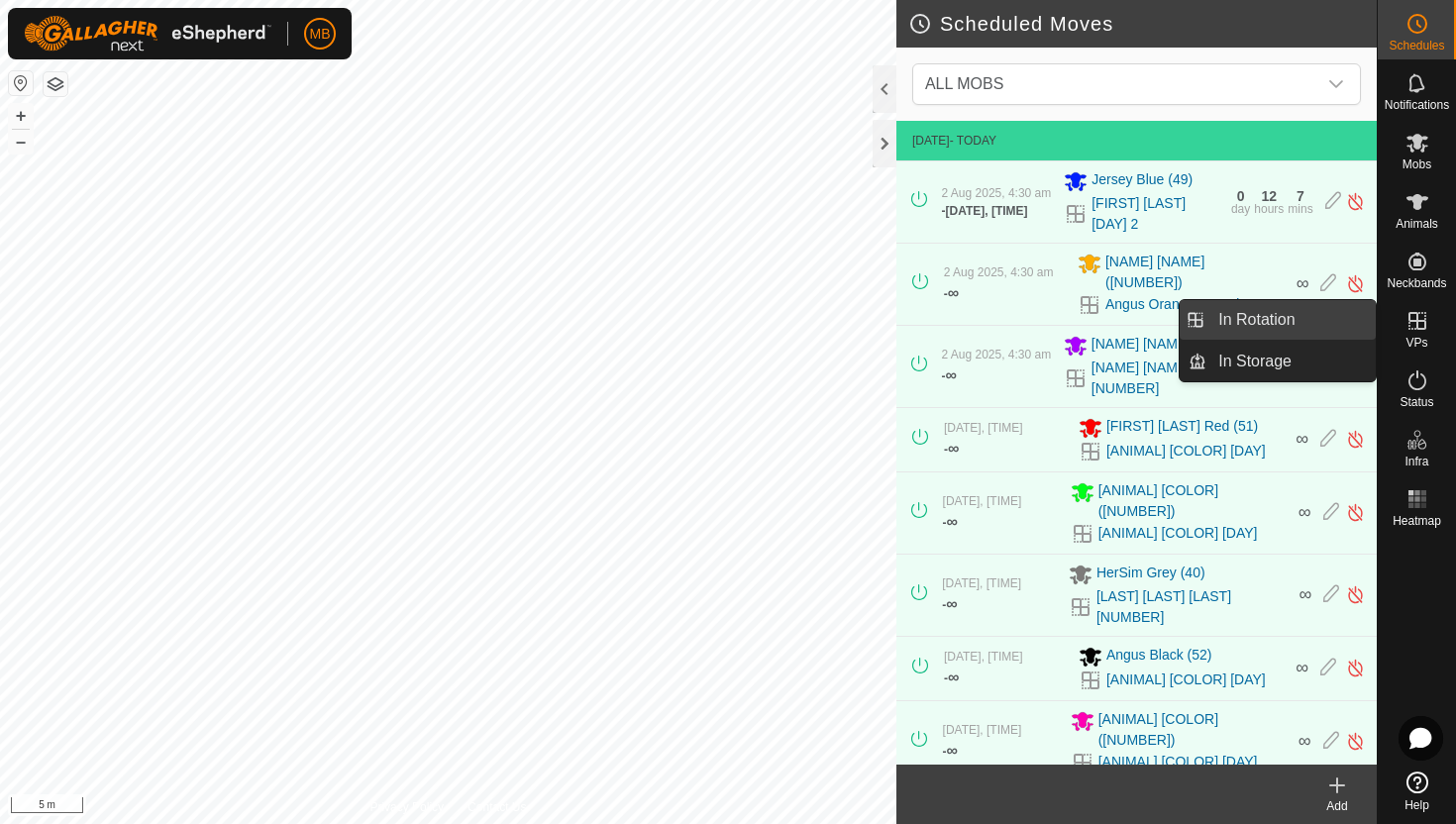 click on "In Rotation" at bounding box center [1291, 320] 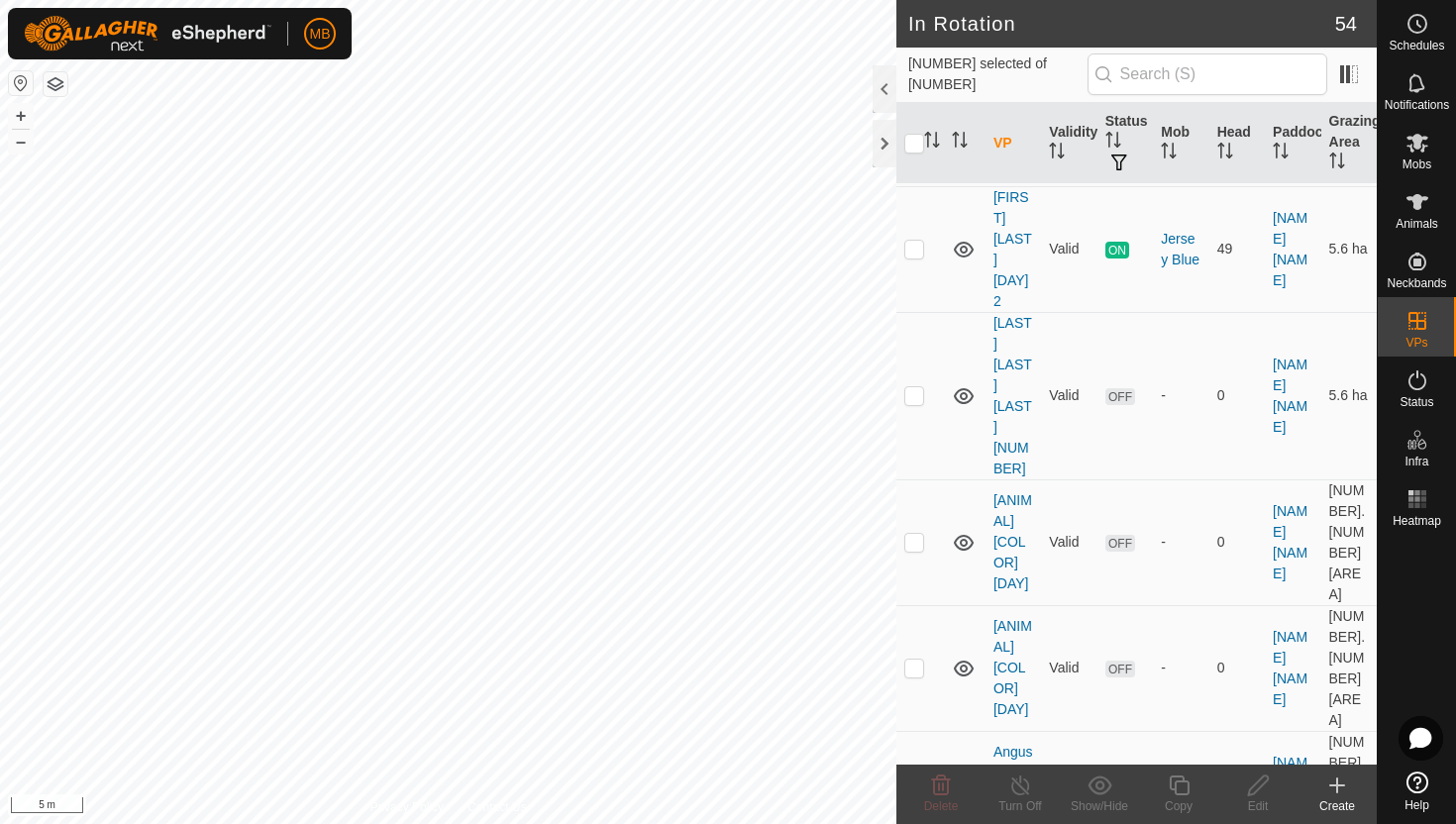 scroll, scrollTop: 396, scrollLeft: 0, axis: vertical 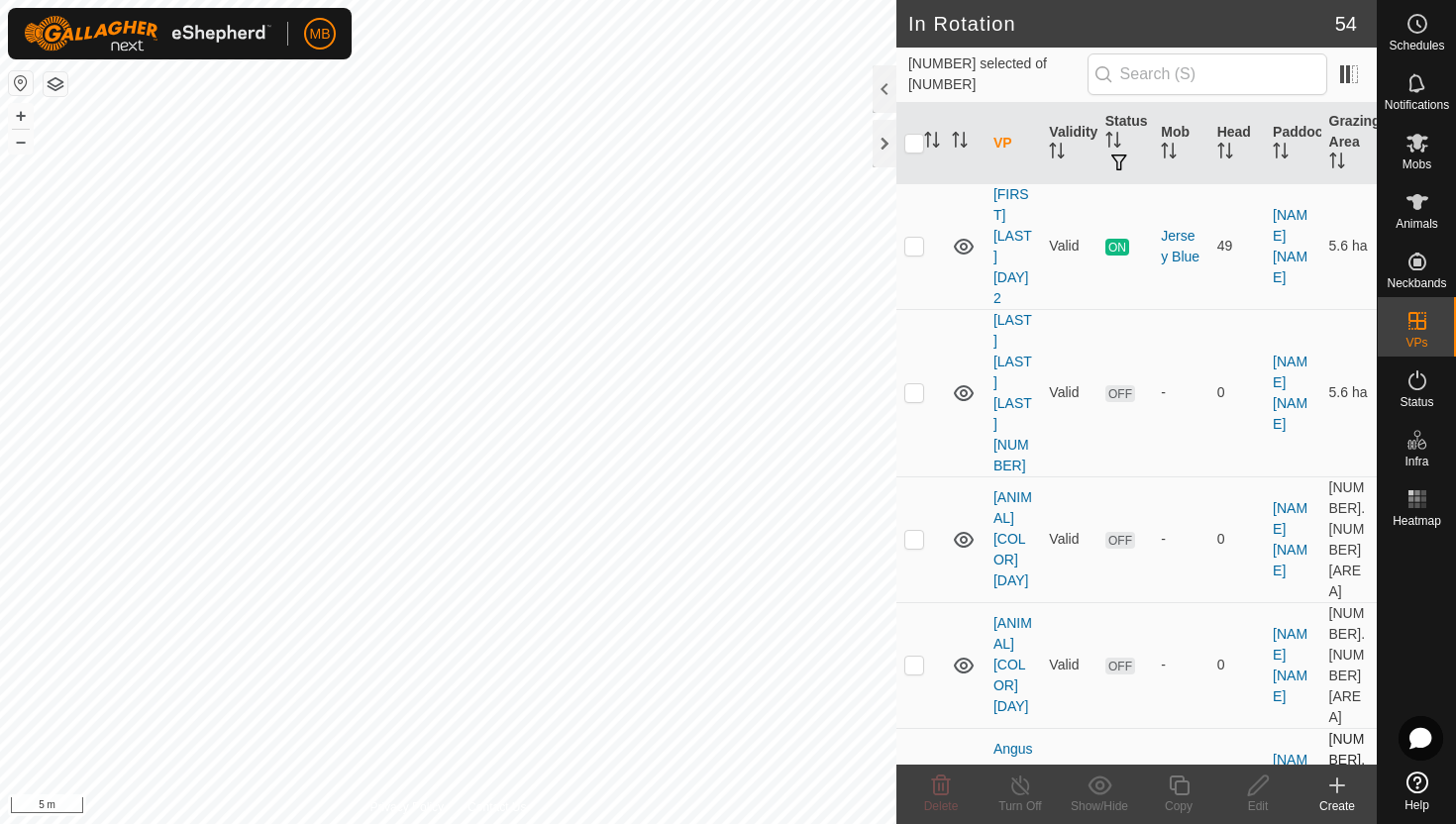 click at bounding box center (914, 790) 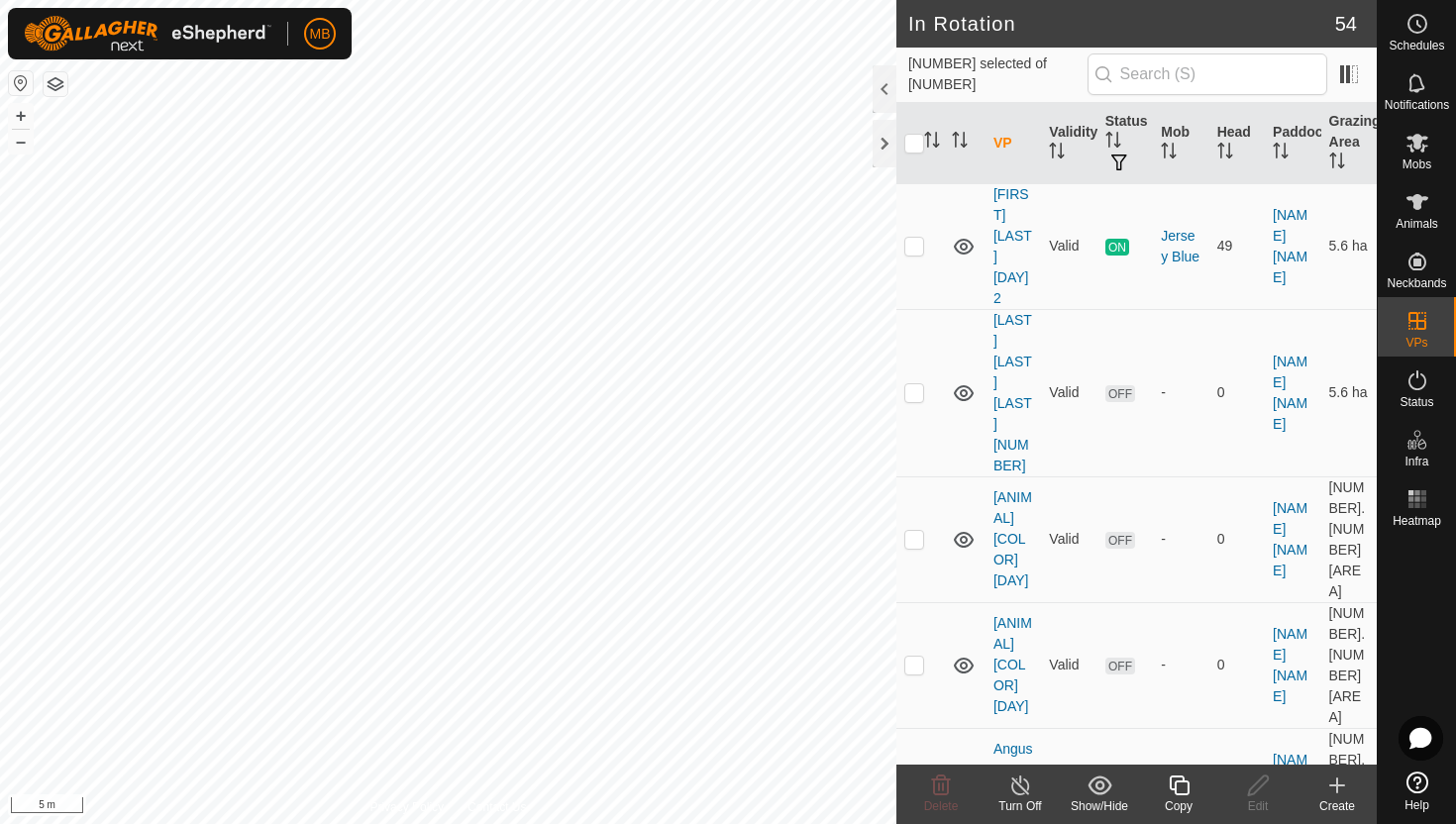 click 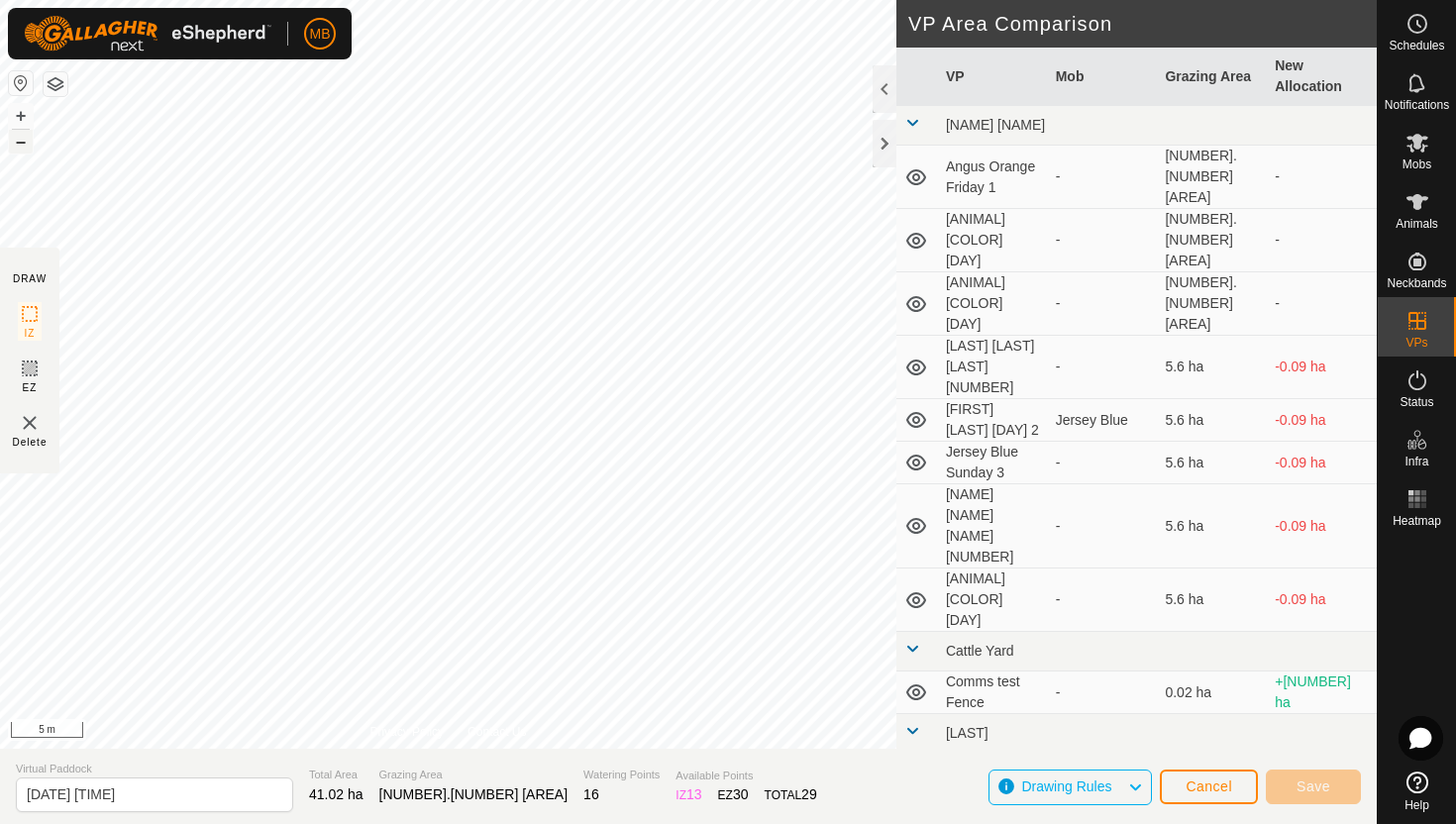 click on "–" at bounding box center [21, 142] 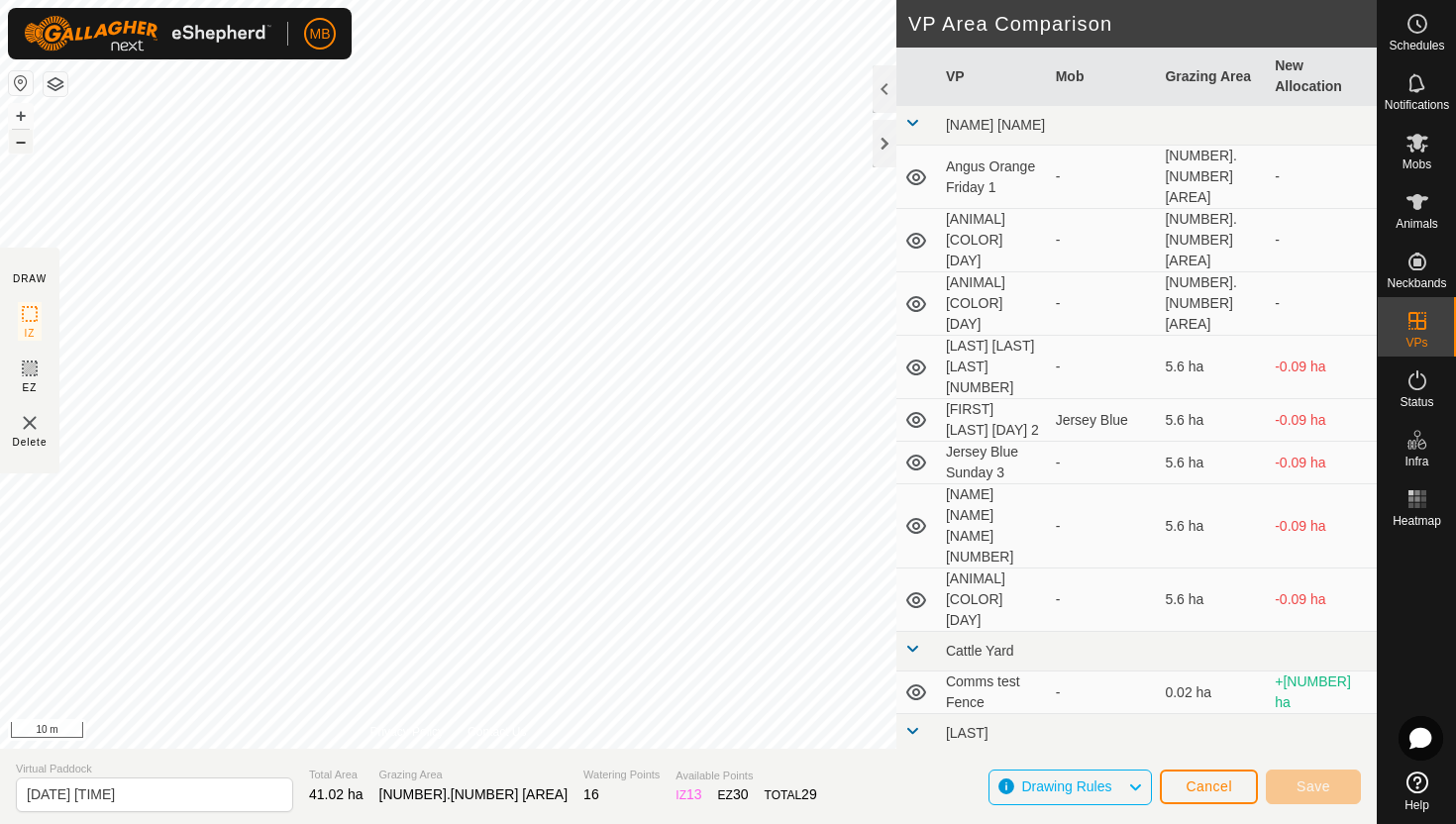 click on "–" at bounding box center (21, 142) 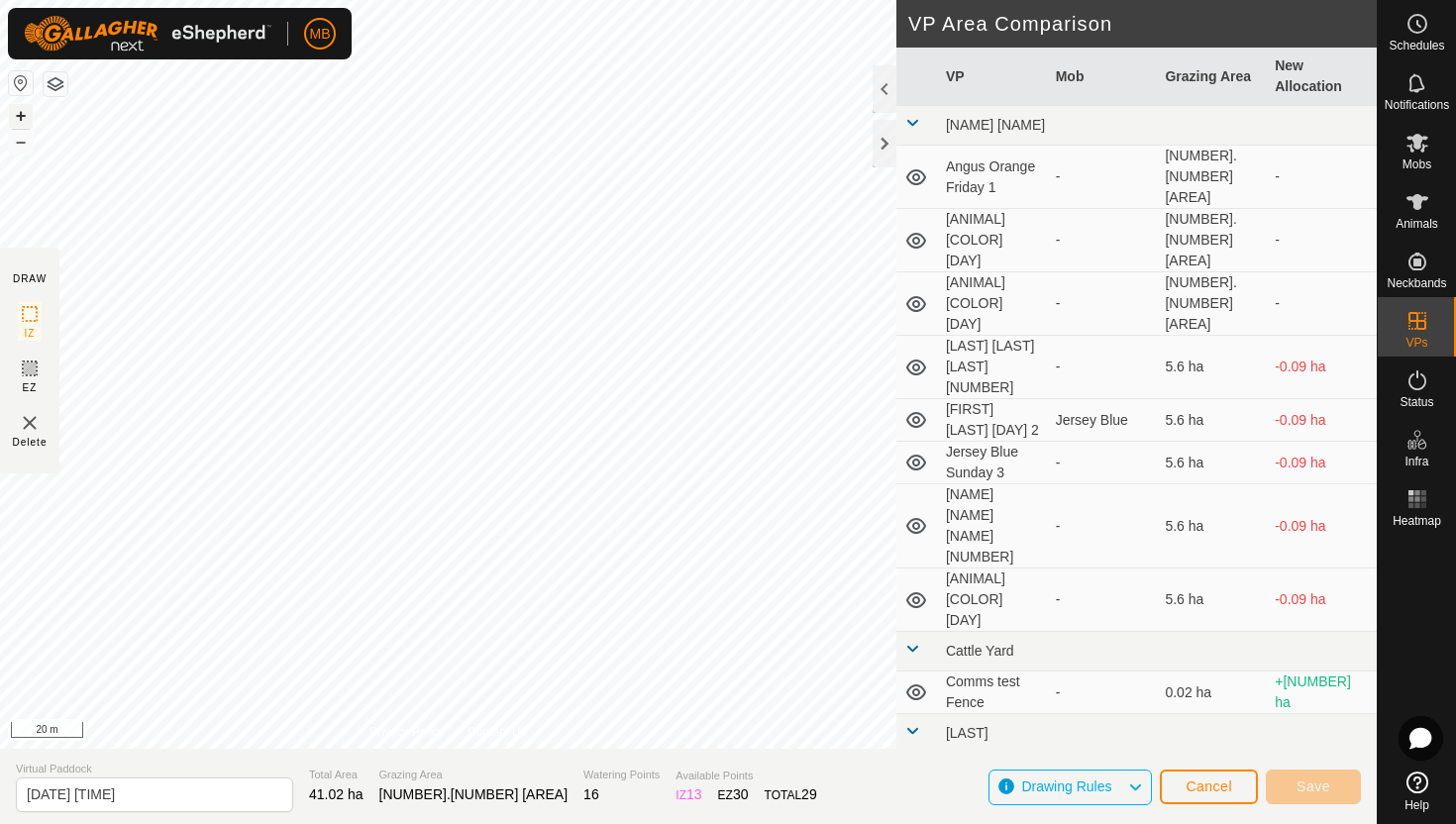 click on "+" at bounding box center (21, 116) 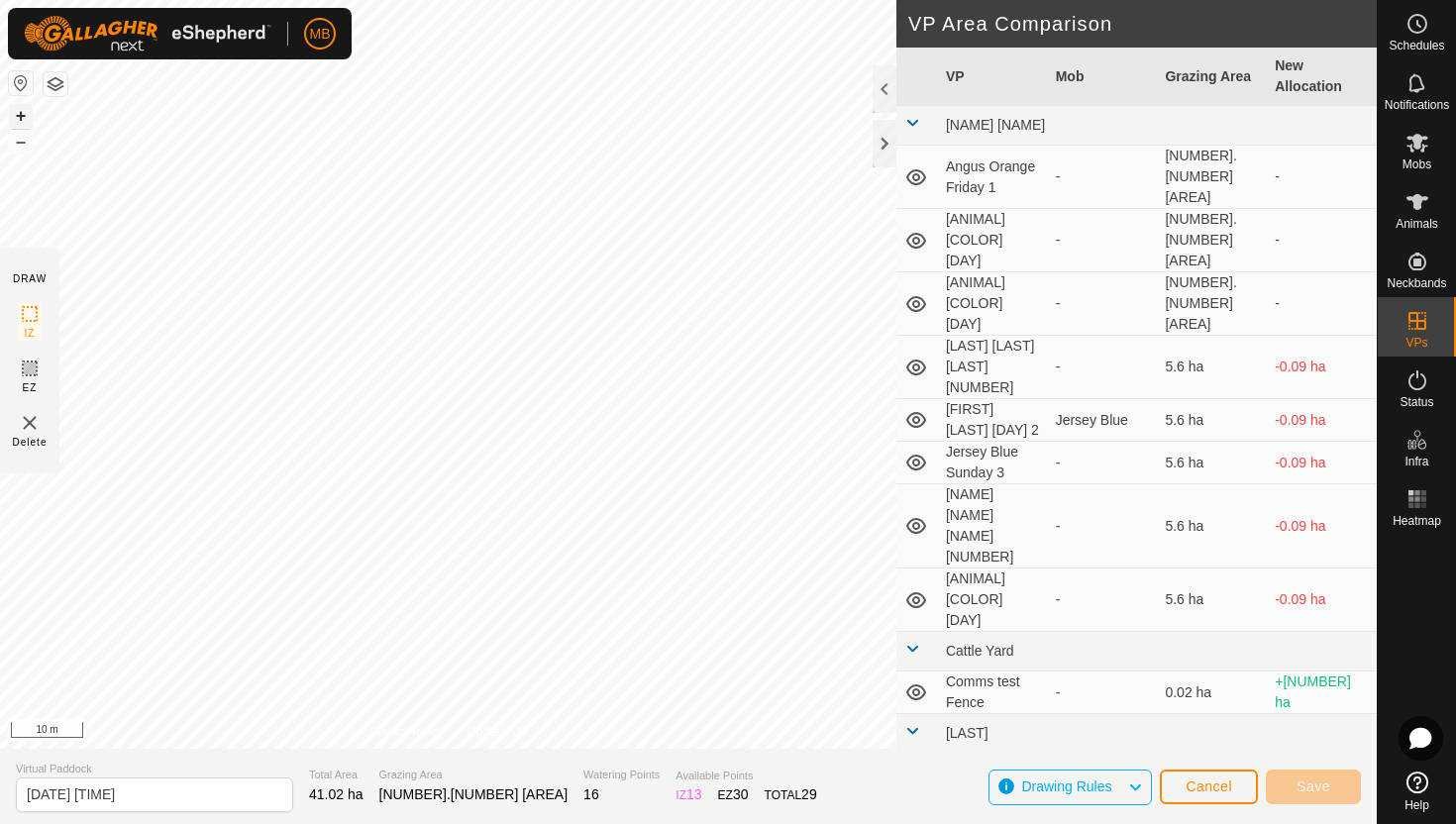 click on "+" at bounding box center (21, 116) 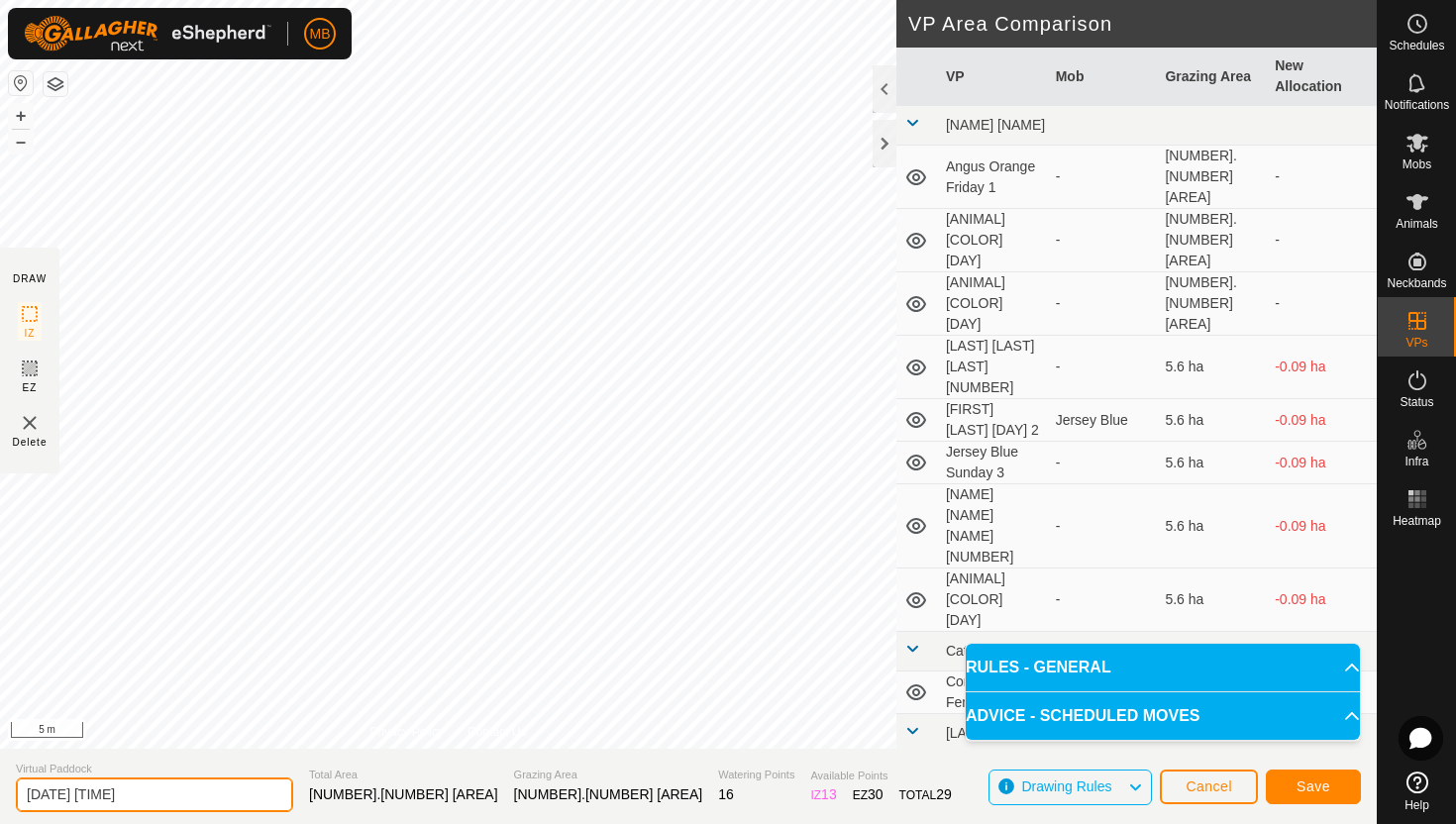 click on "[DATE] [TIME]" 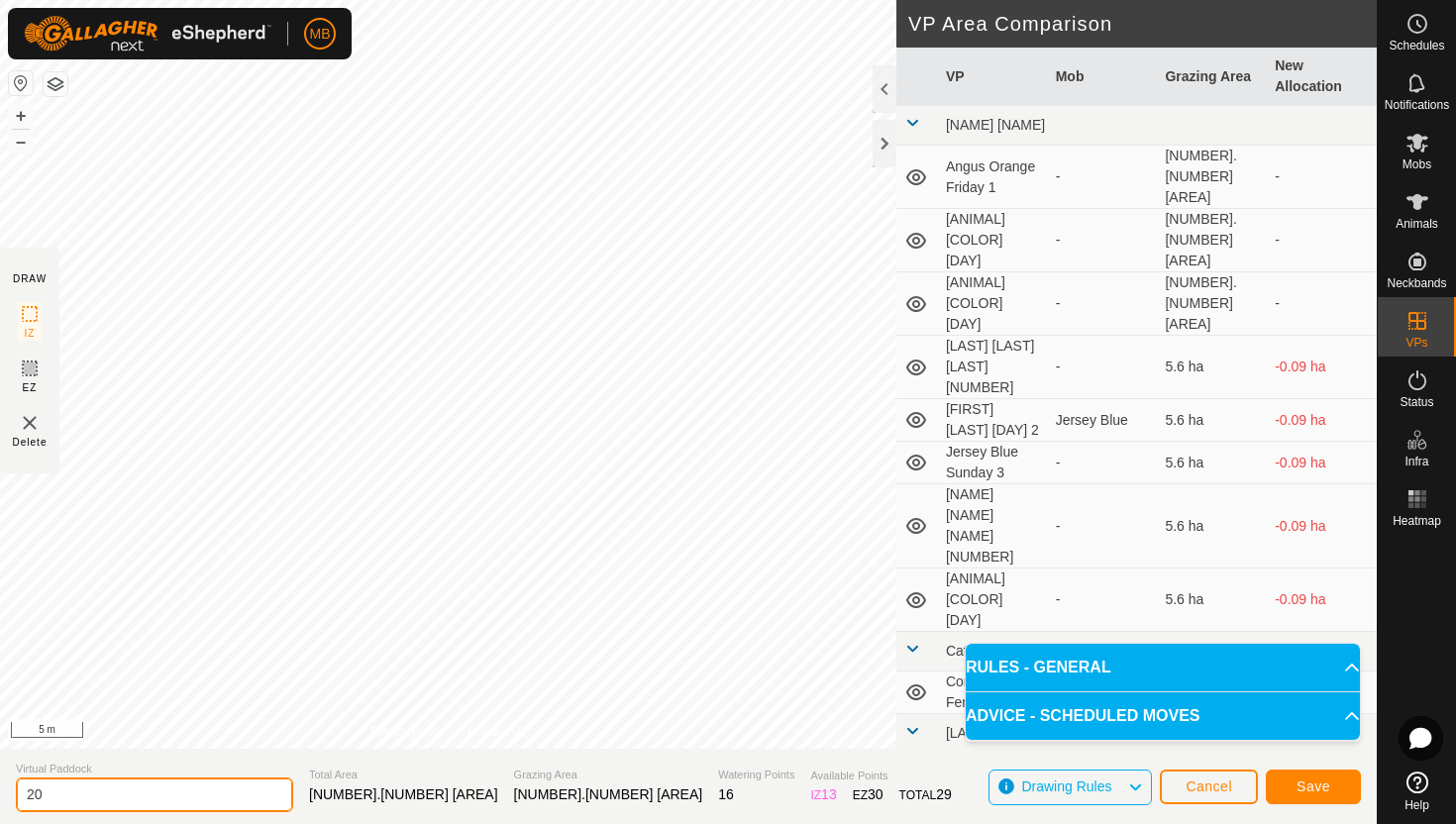 type on "2" 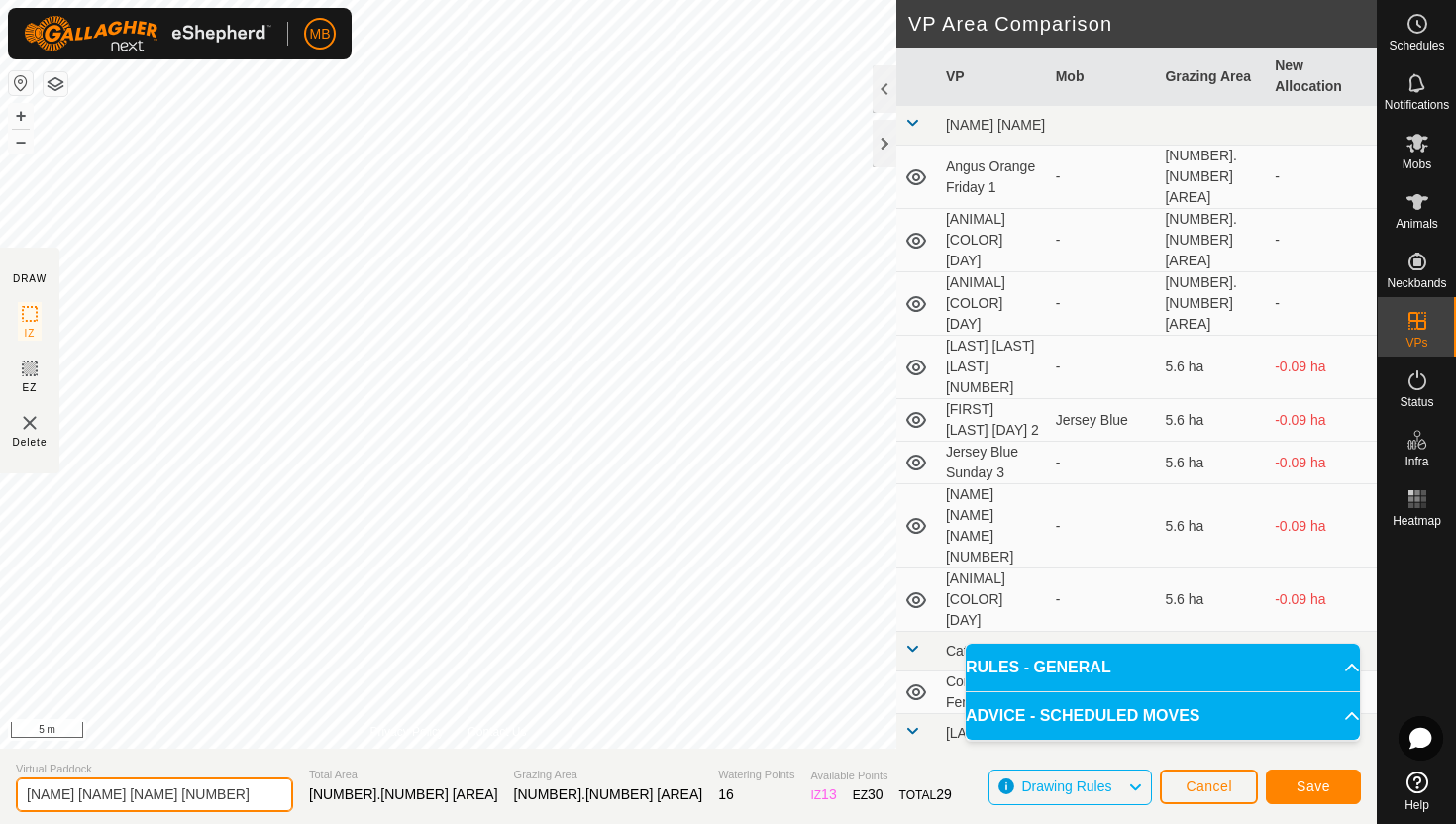 type on "[NAME] [NAME] [NAME] [NUMBER]" 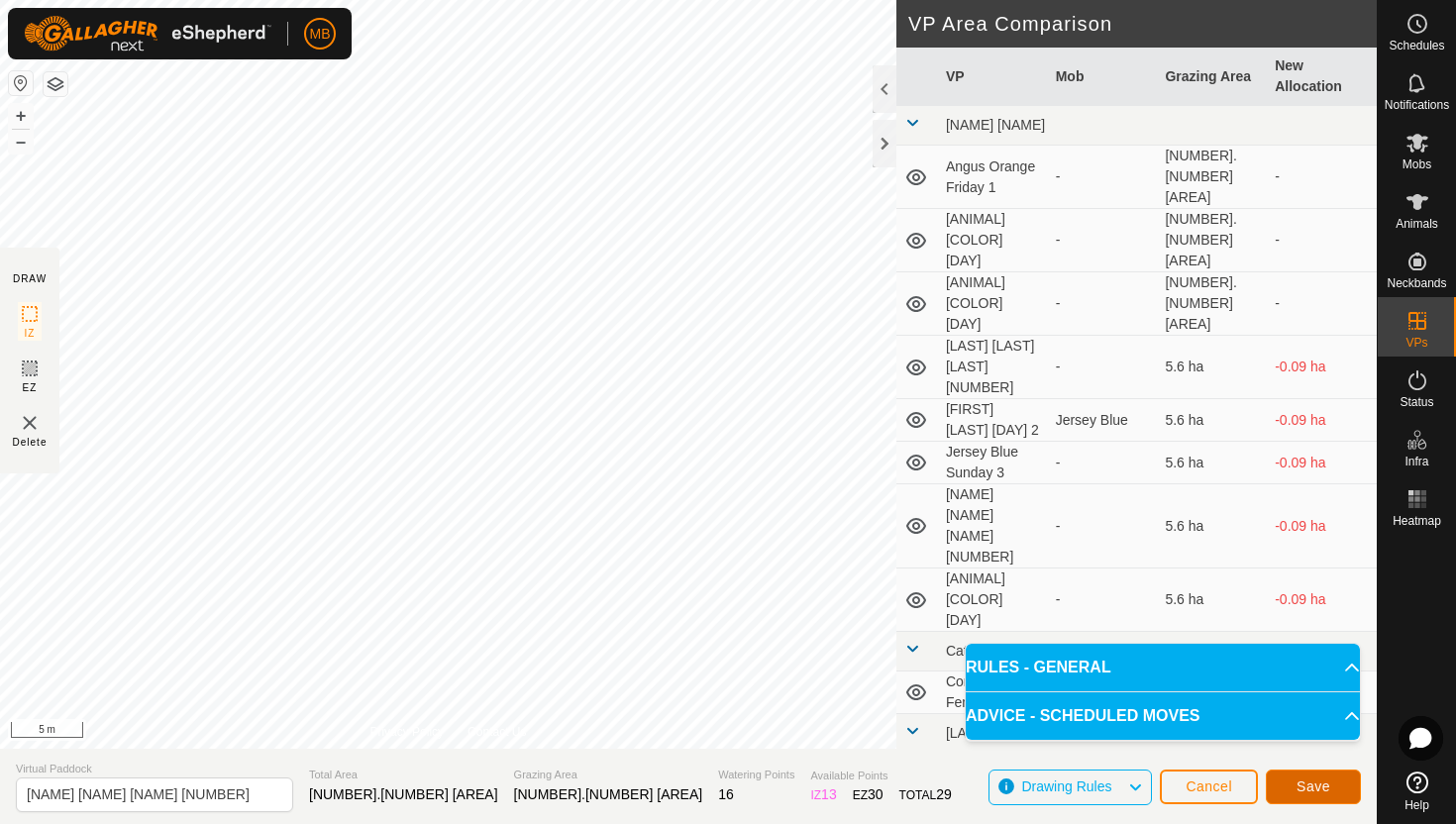 click on "Save" 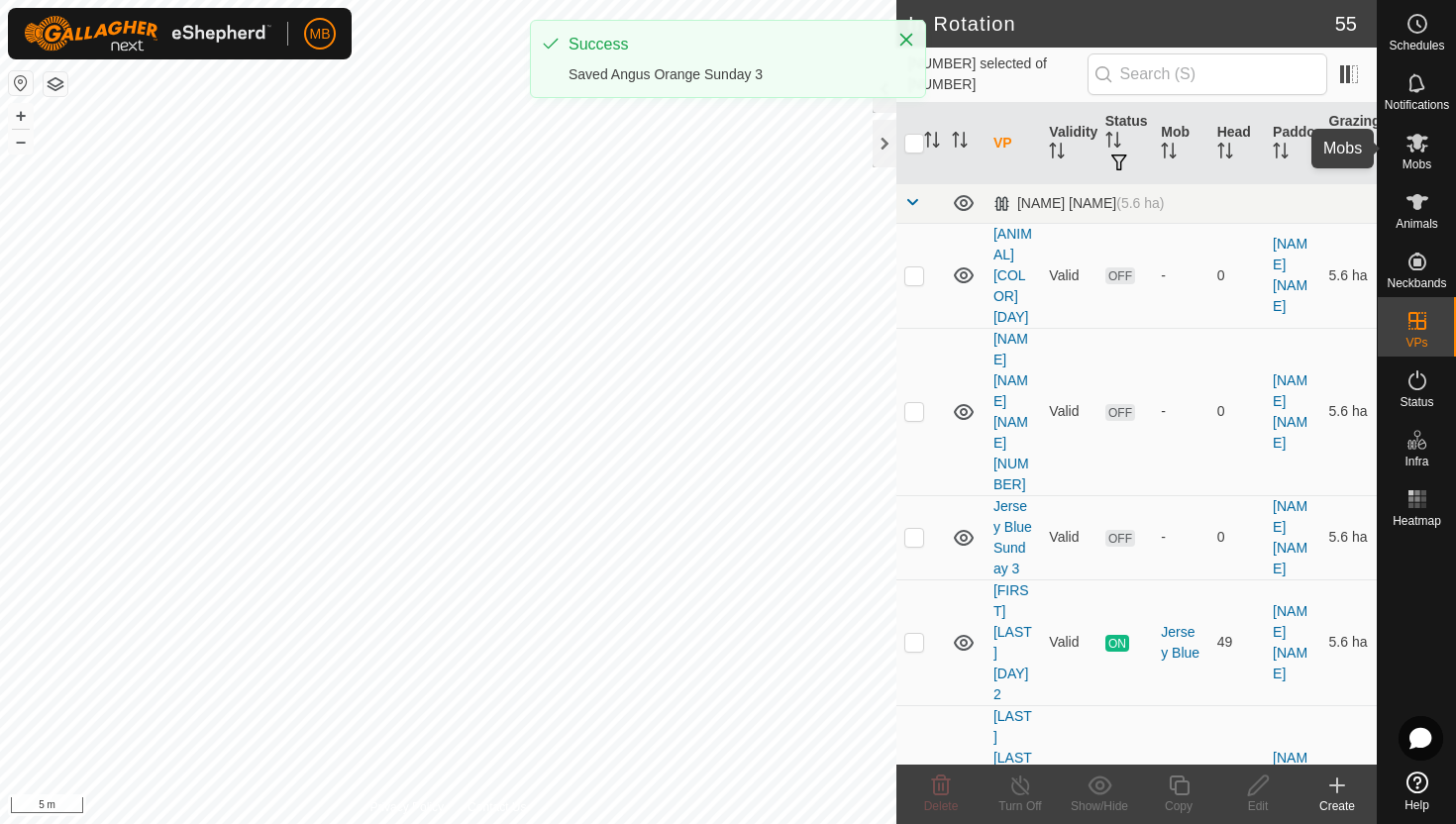 click 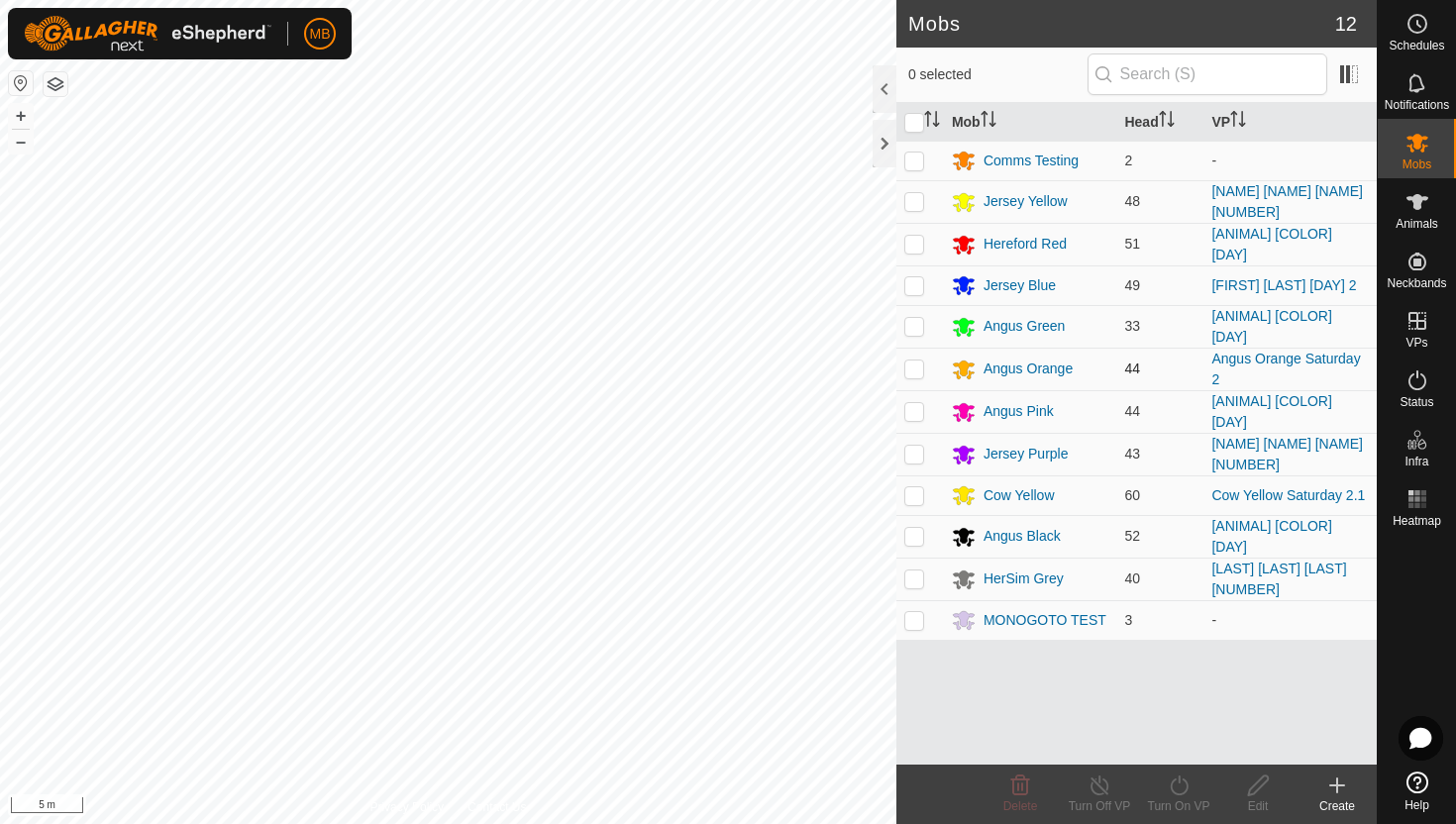 click at bounding box center (914, 368) 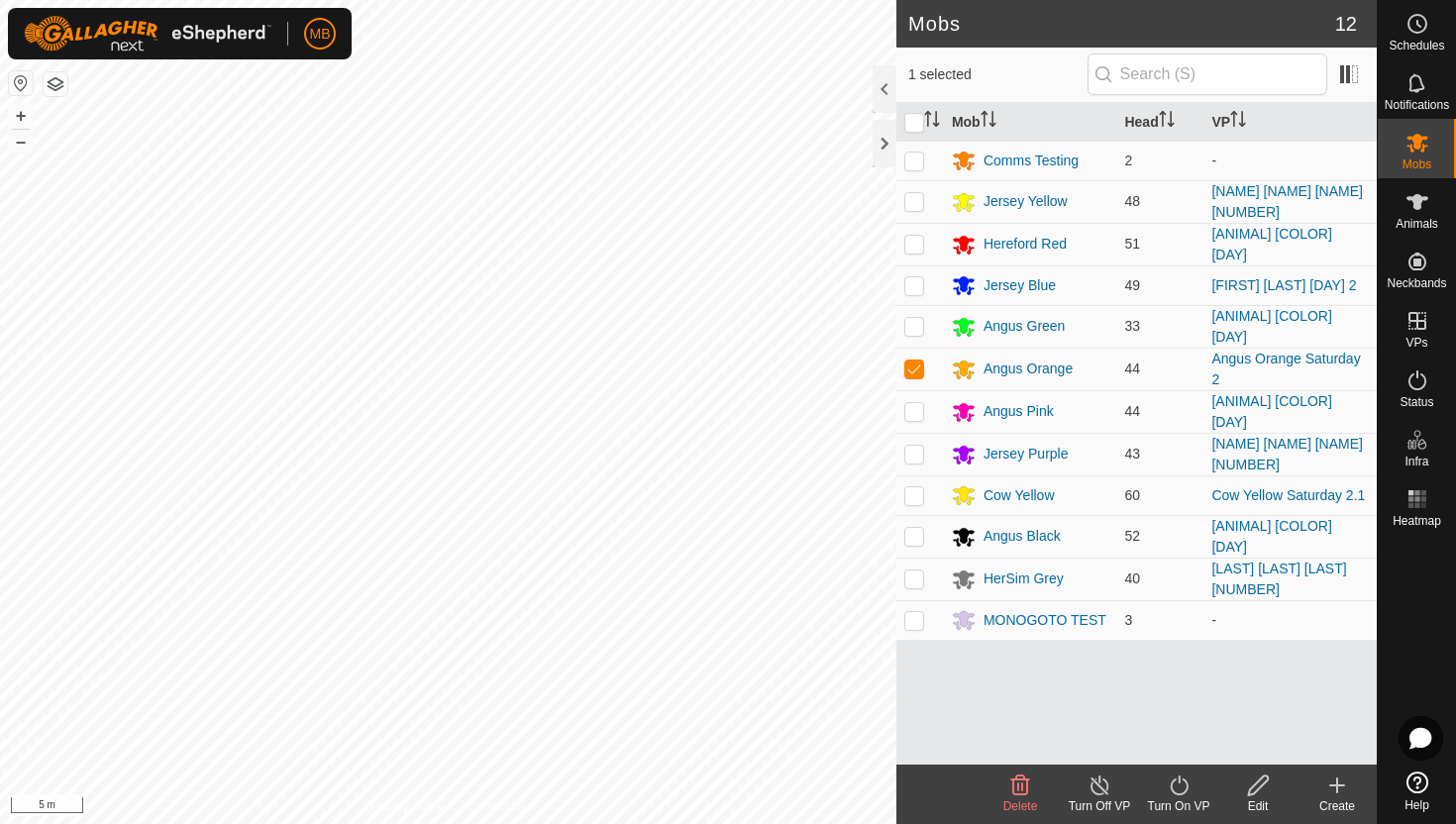 click 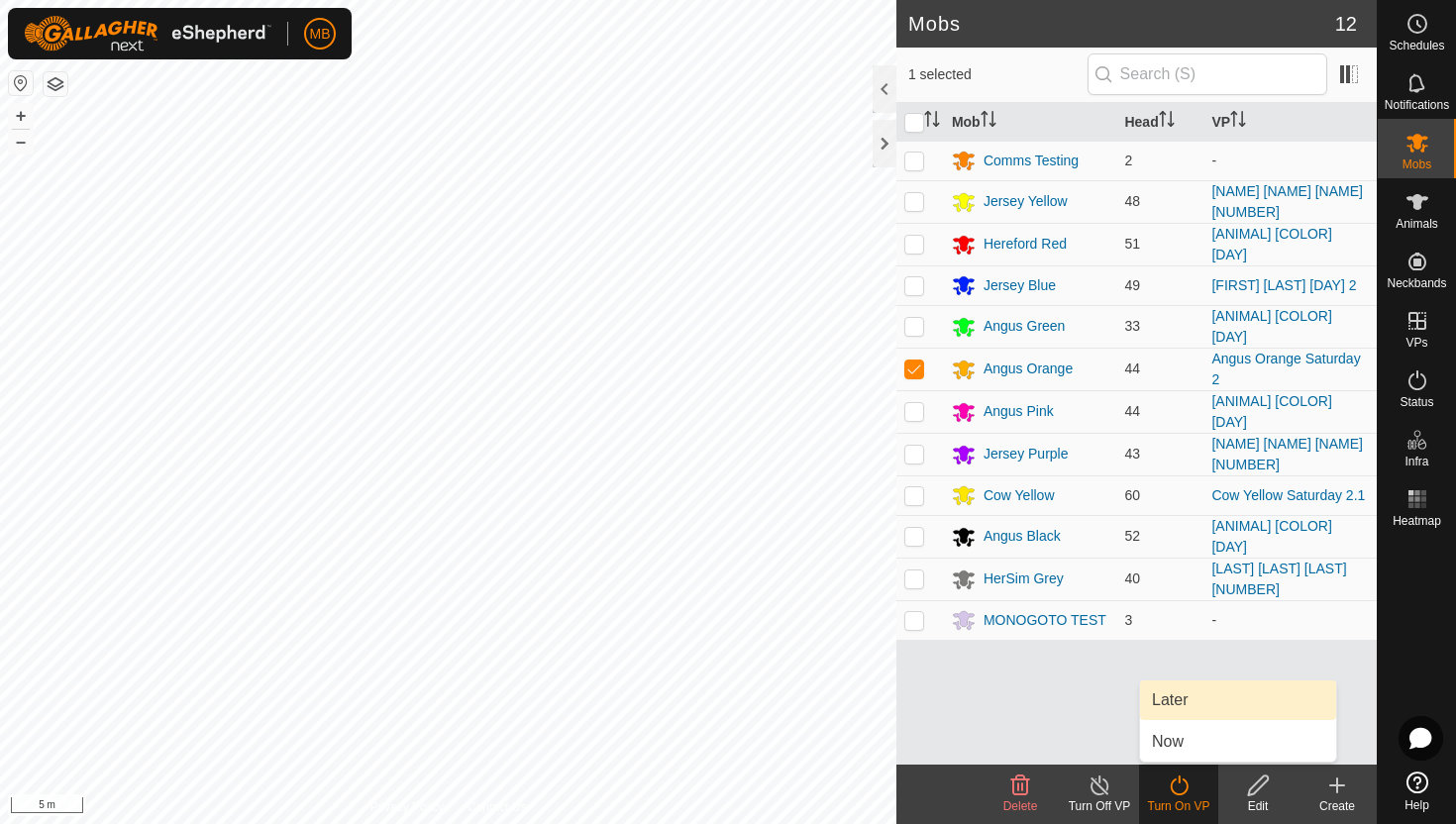 click on "Later" at bounding box center (1238, 700) 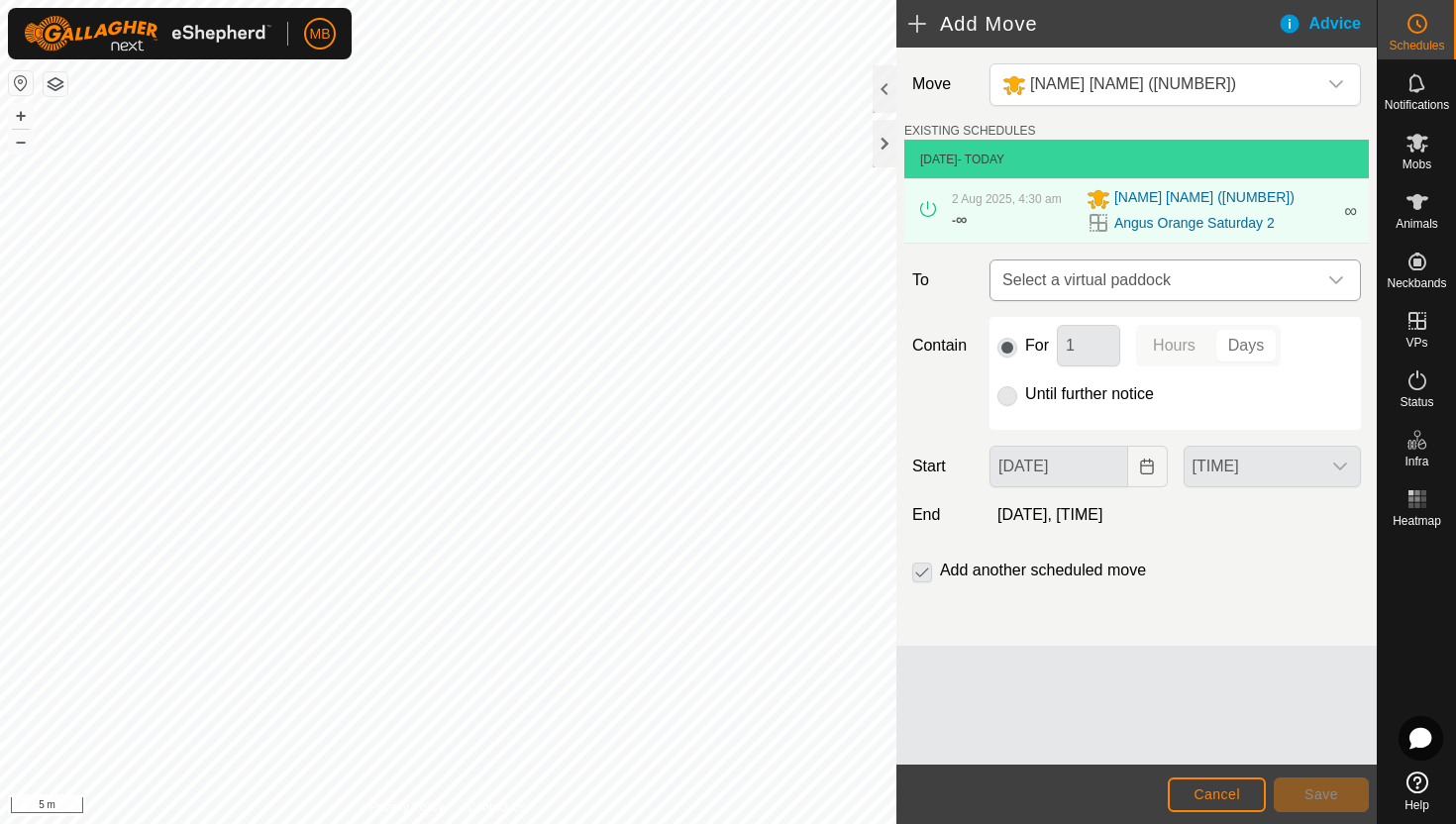 click 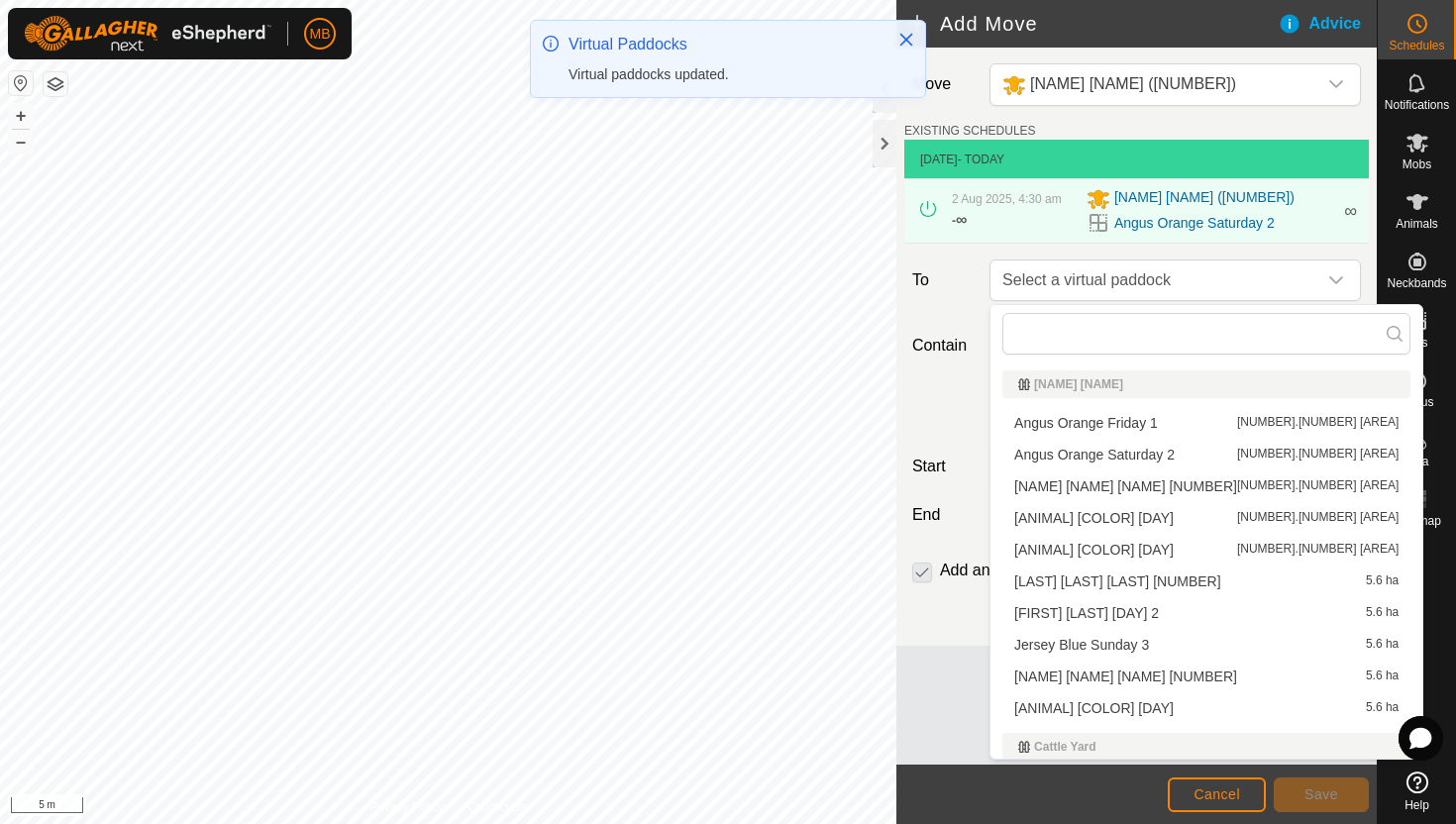 click on "[LAST] [LAST] [LAST] [NUMBER] [AREA]" at bounding box center [1206, 486] 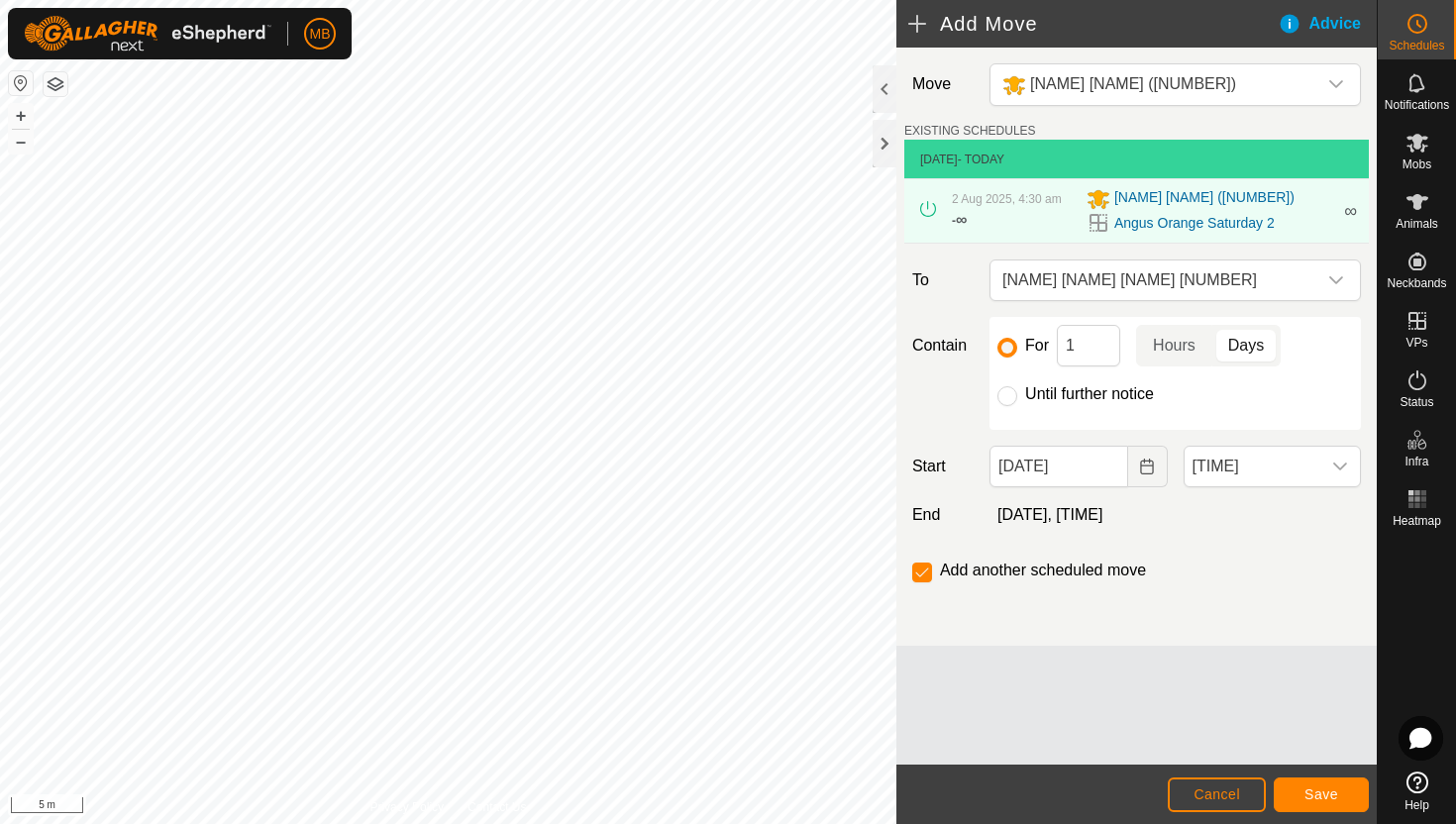 click on "Until further notice" 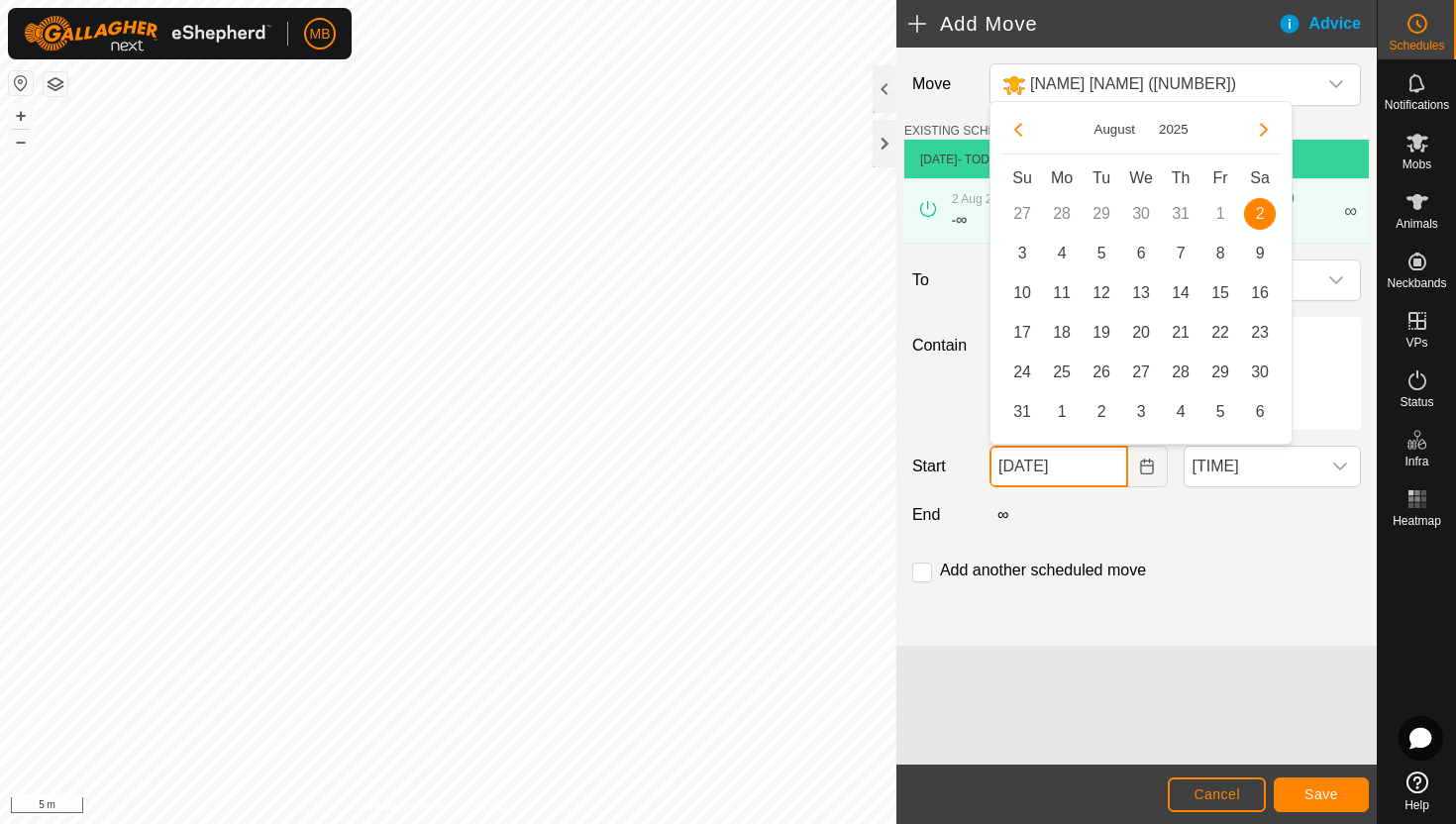click on "[DATE]" 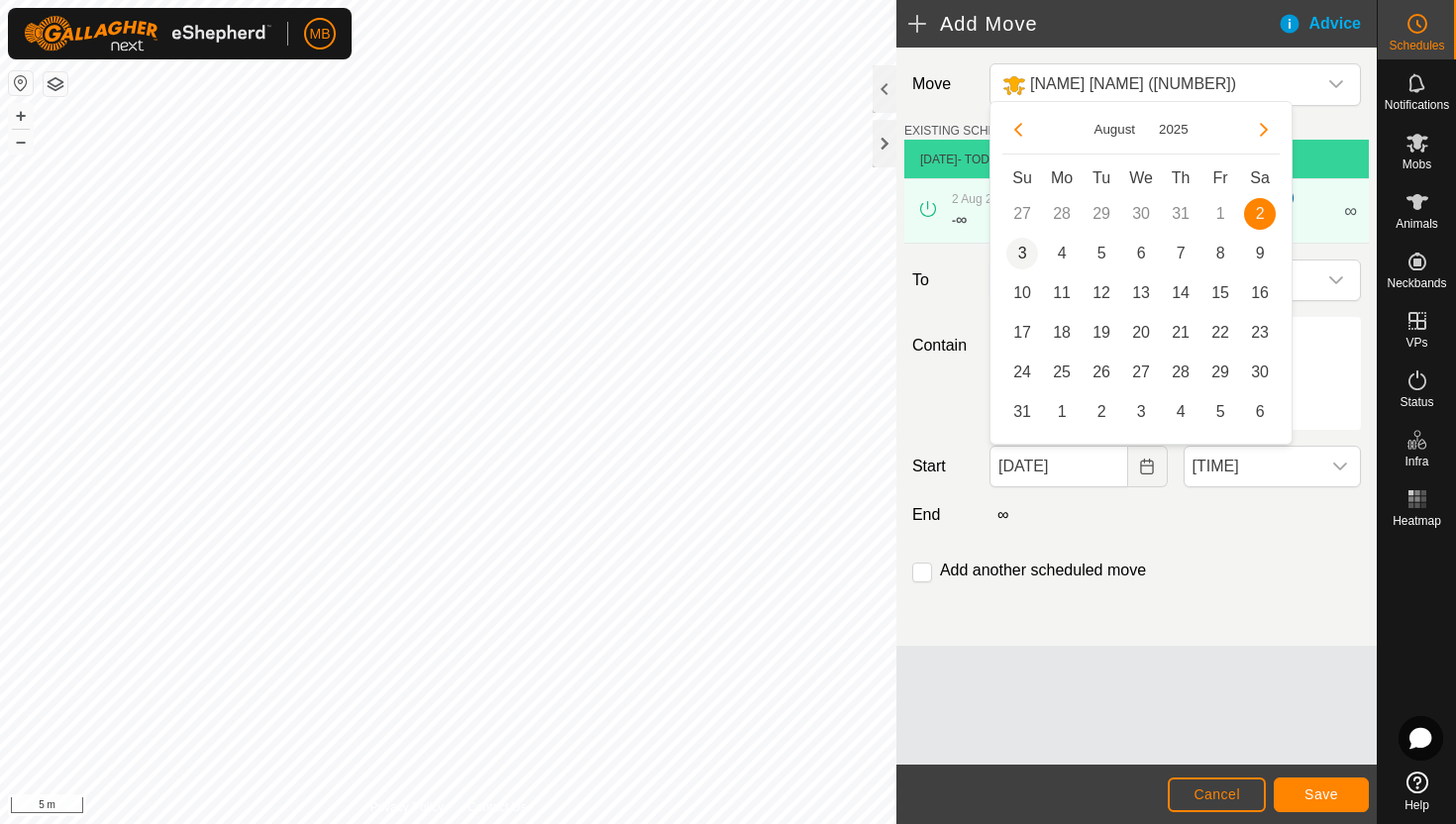 click on "3" at bounding box center [1022, 254] 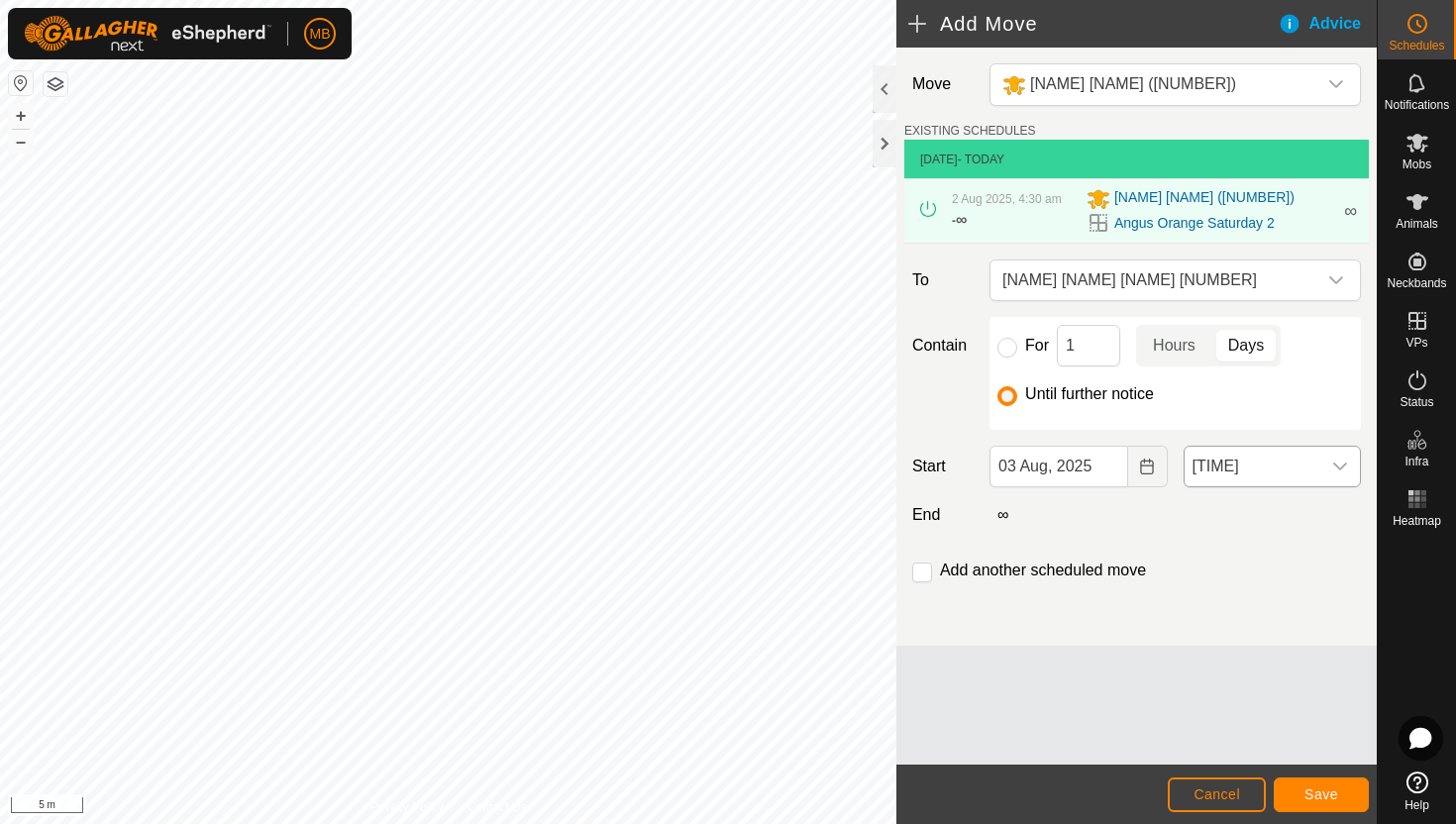 click on "[TIME]" at bounding box center (1252, 466) 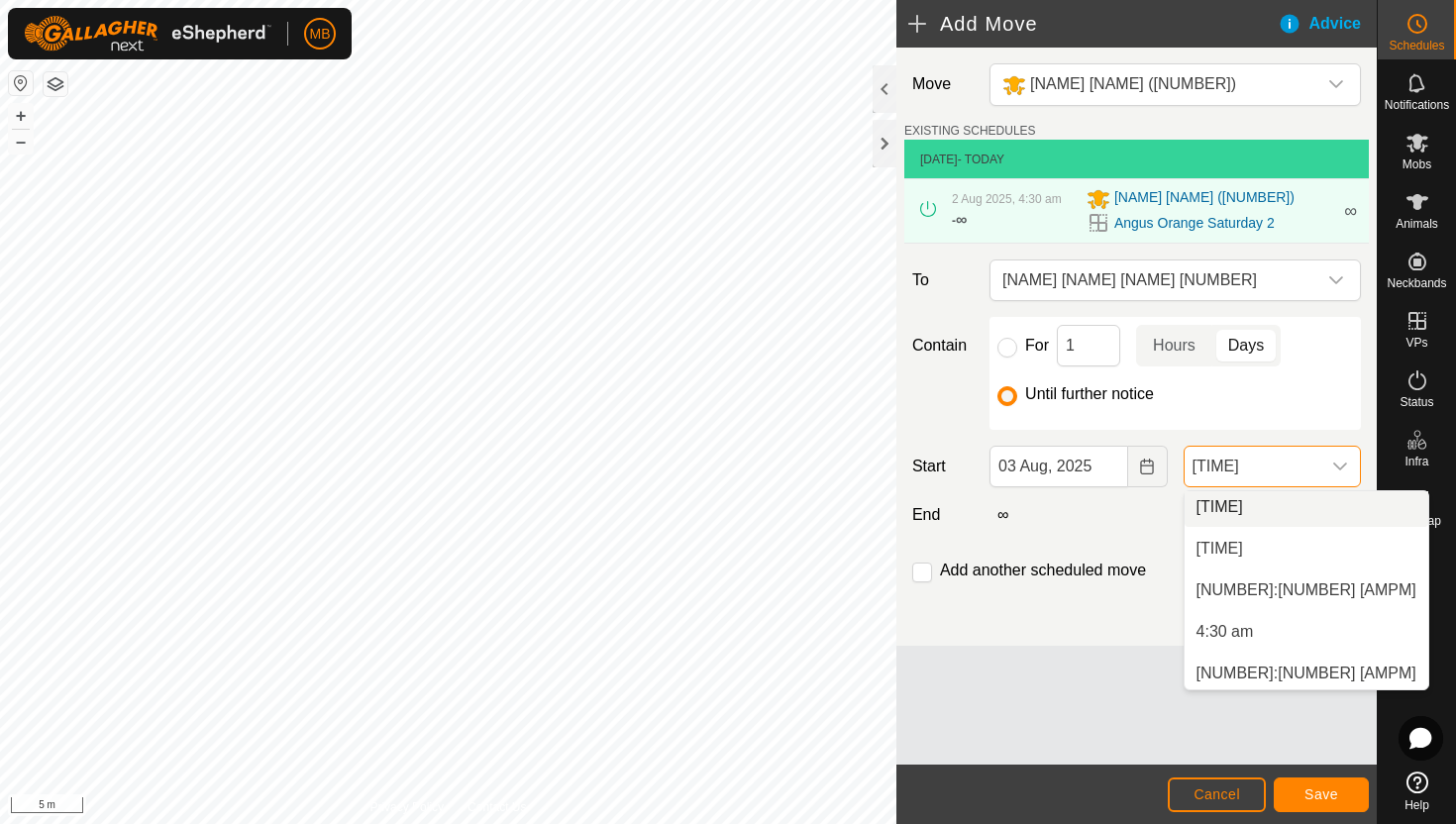 scroll, scrollTop: 250, scrollLeft: 0, axis: vertical 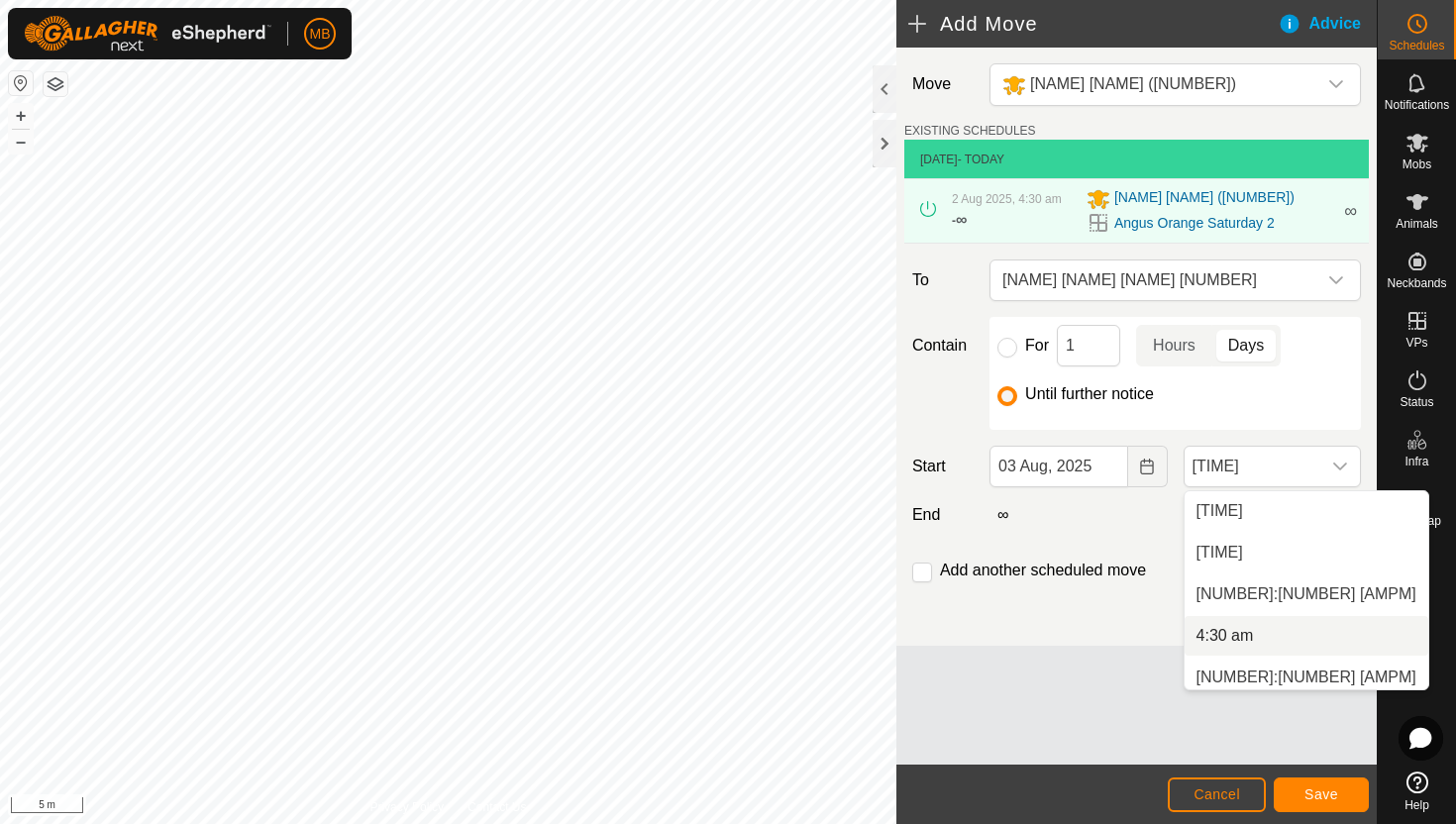 click on "4:30 am" at bounding box center [1306, 636] 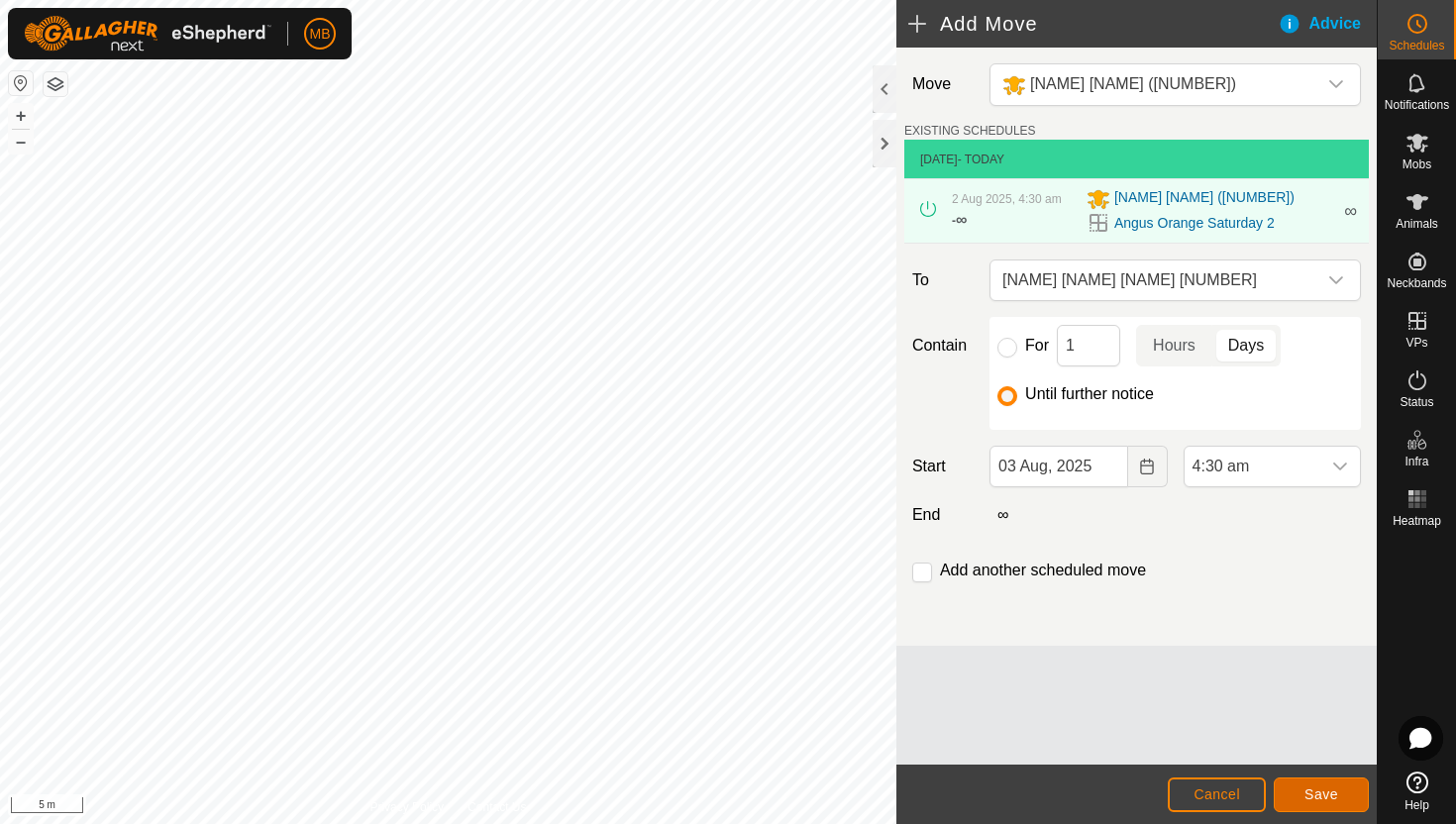click on "Save" 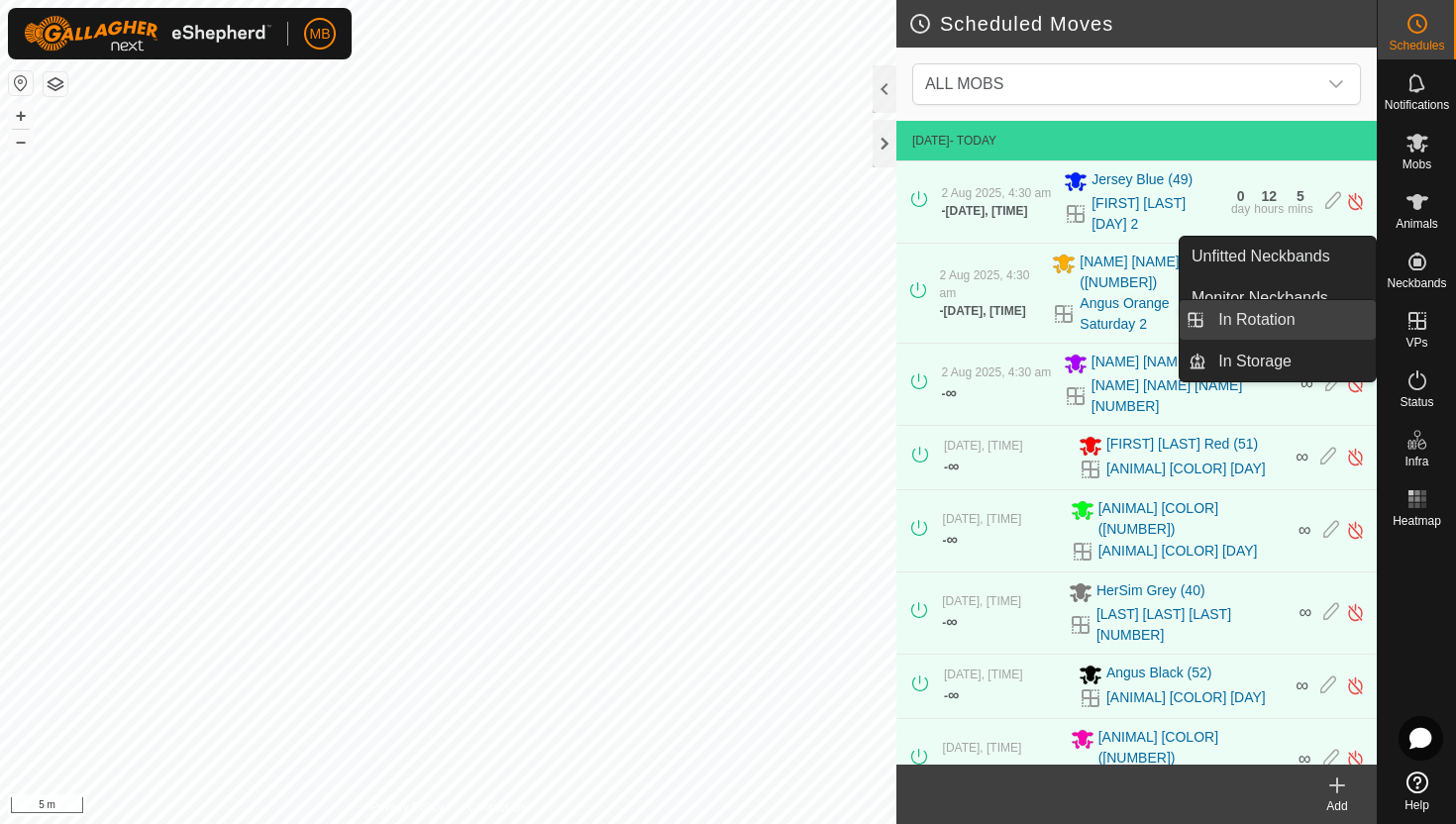 click on "In Rotation" at bounding box center [1291, 320] 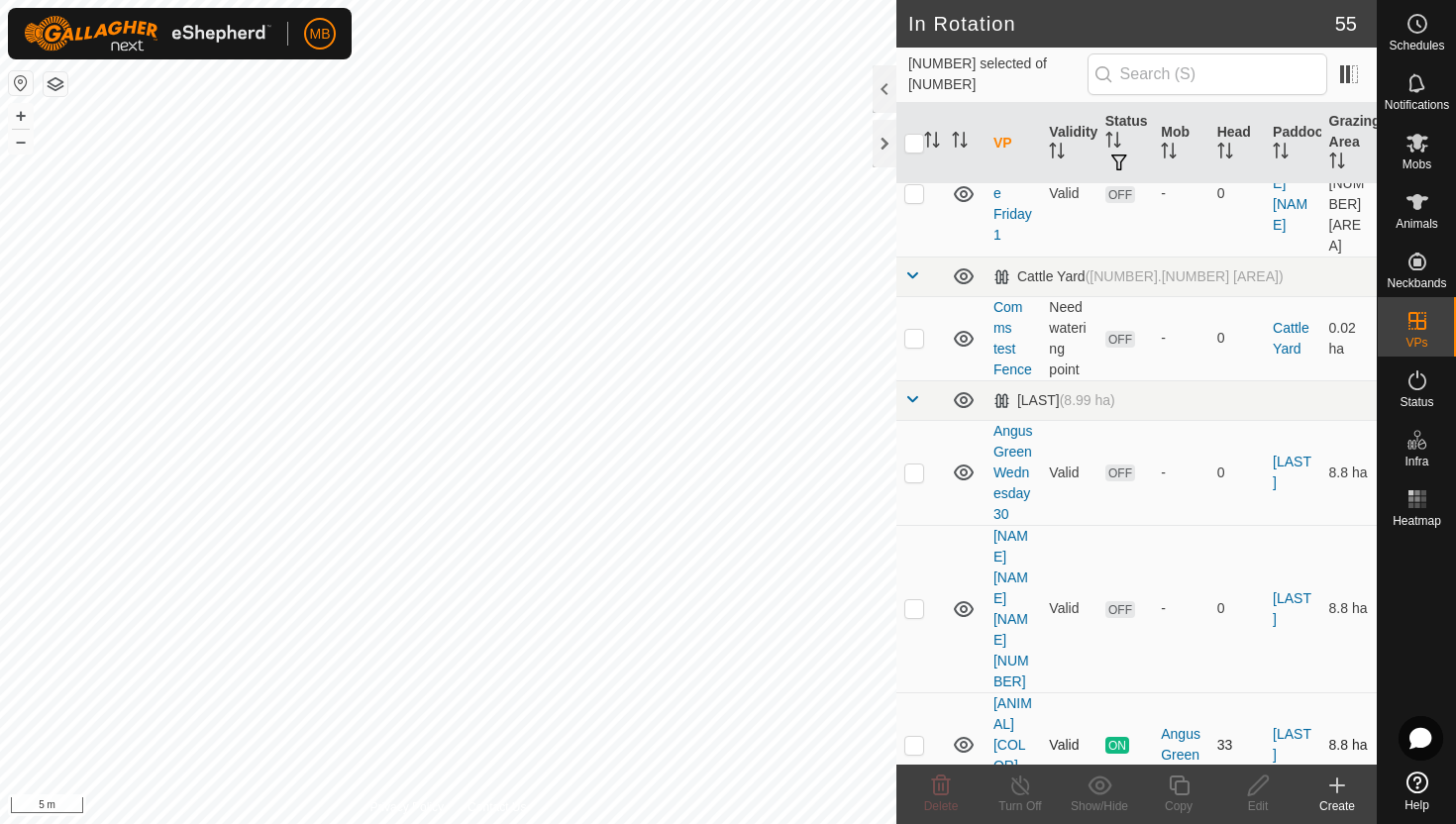 scroll, scrollTop: 1288, scrollLeft: 0, axis: vertical 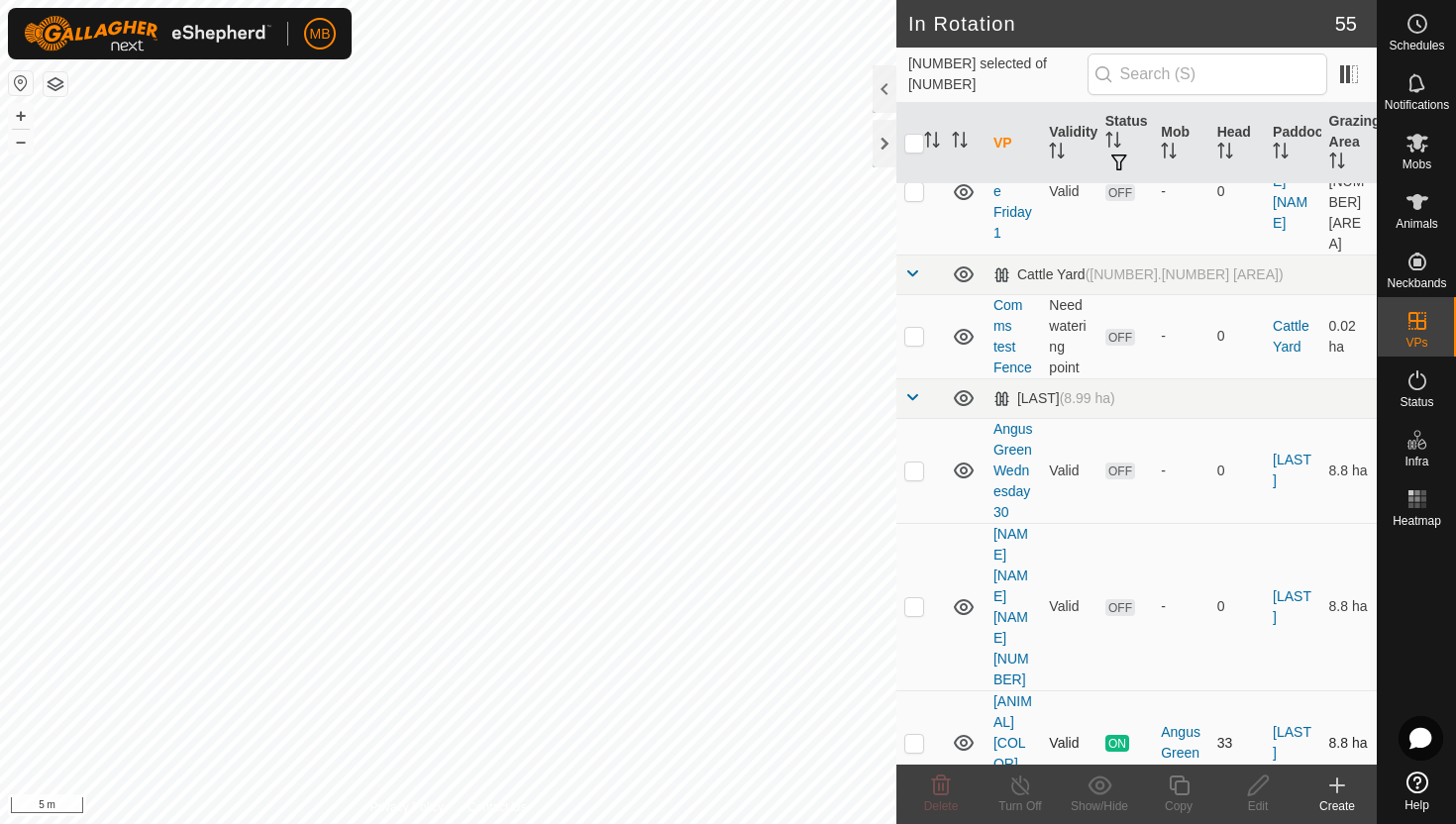 click at bounding box center (914, 743) 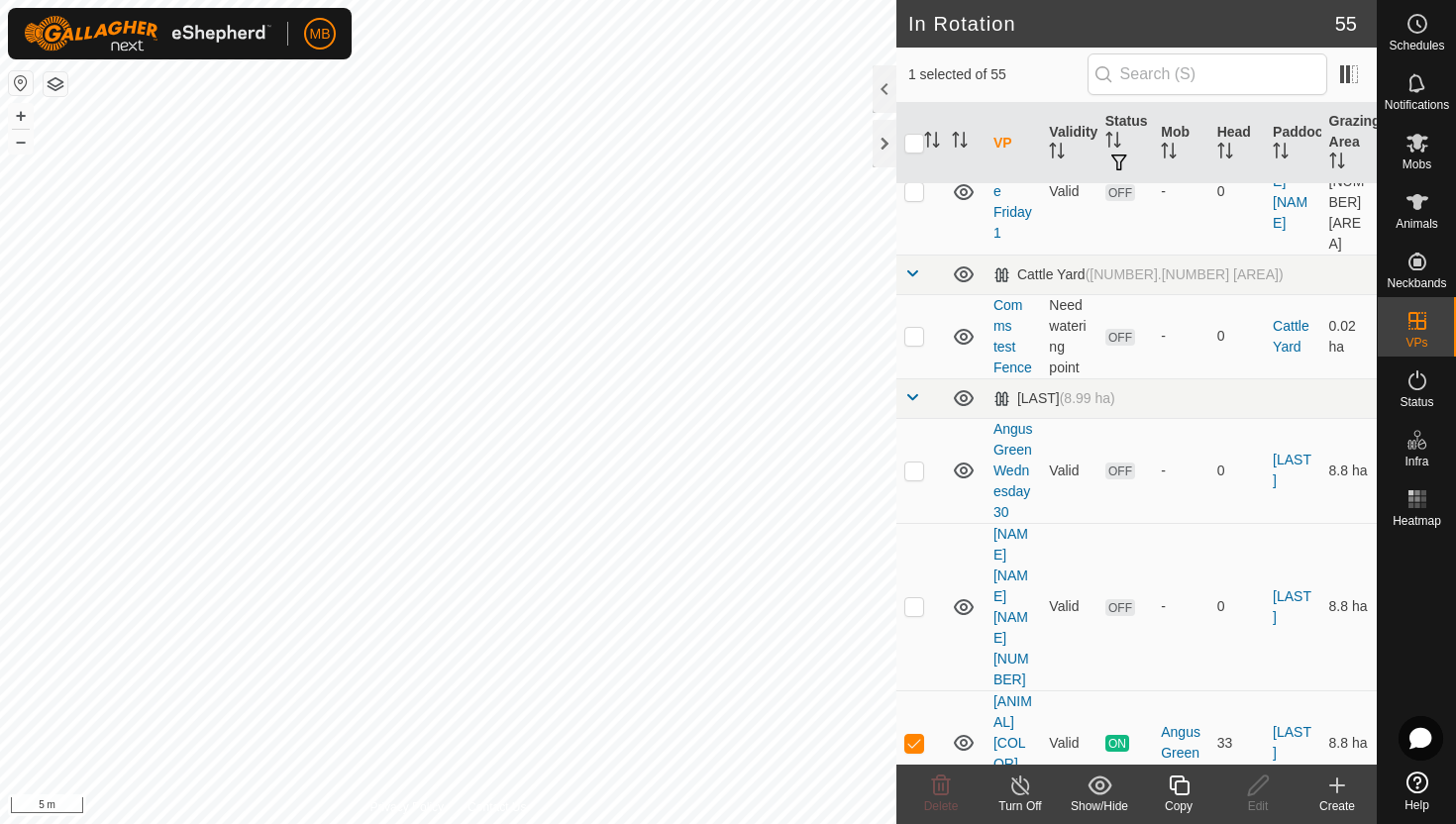 click 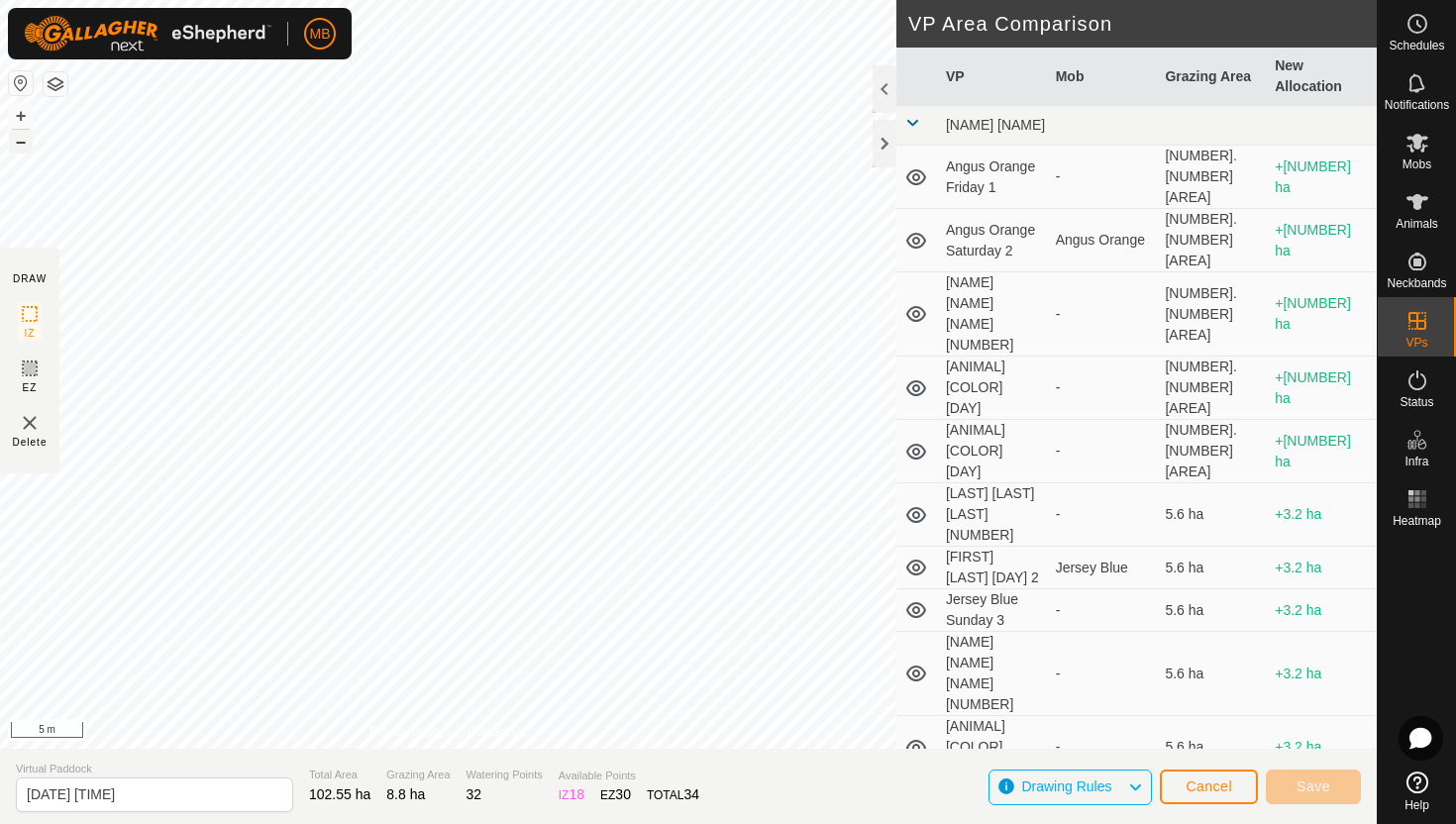 click on "–" at bounding box center (21, 142) 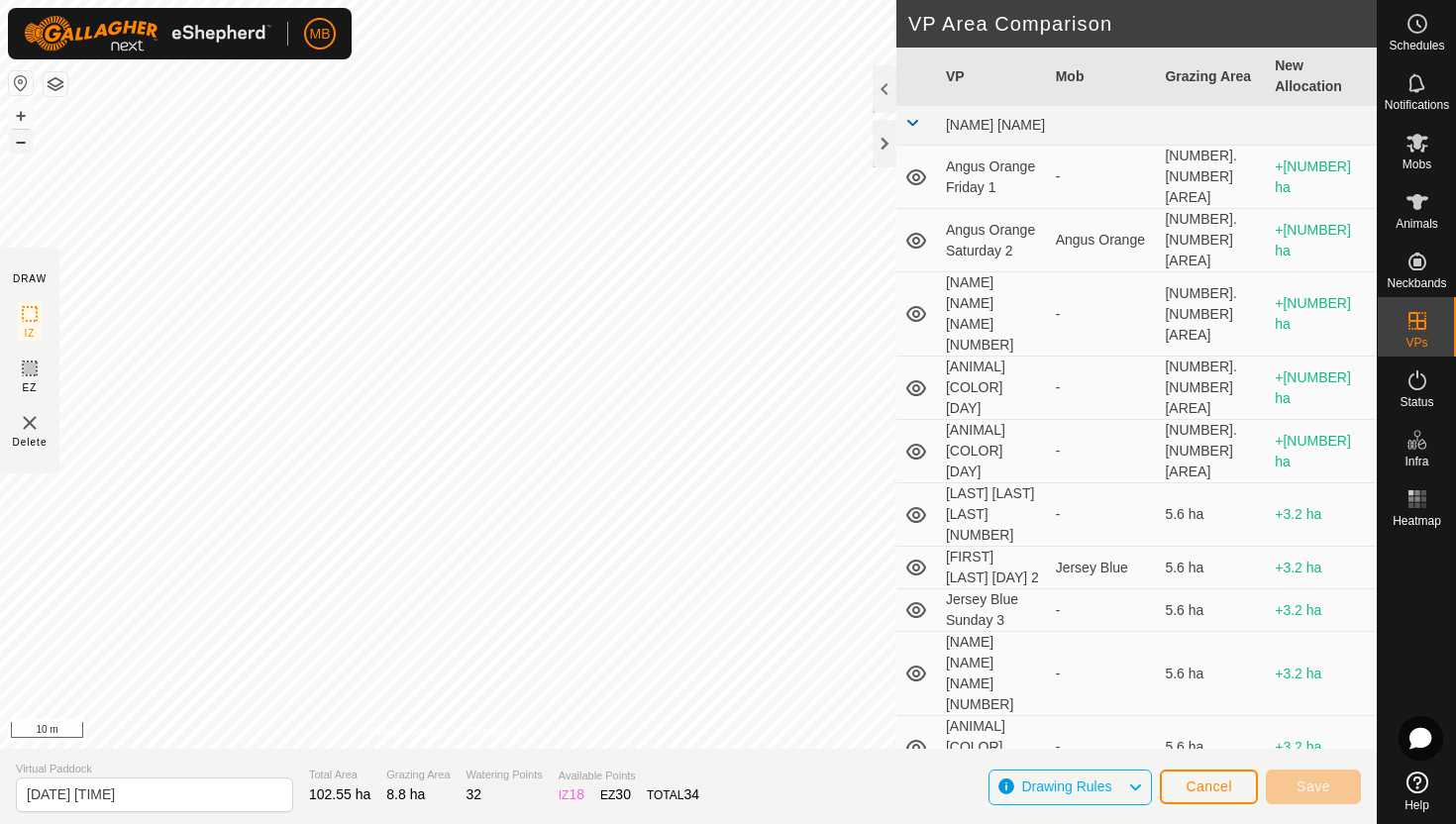 click on "–" at bounding box center (21, 142) 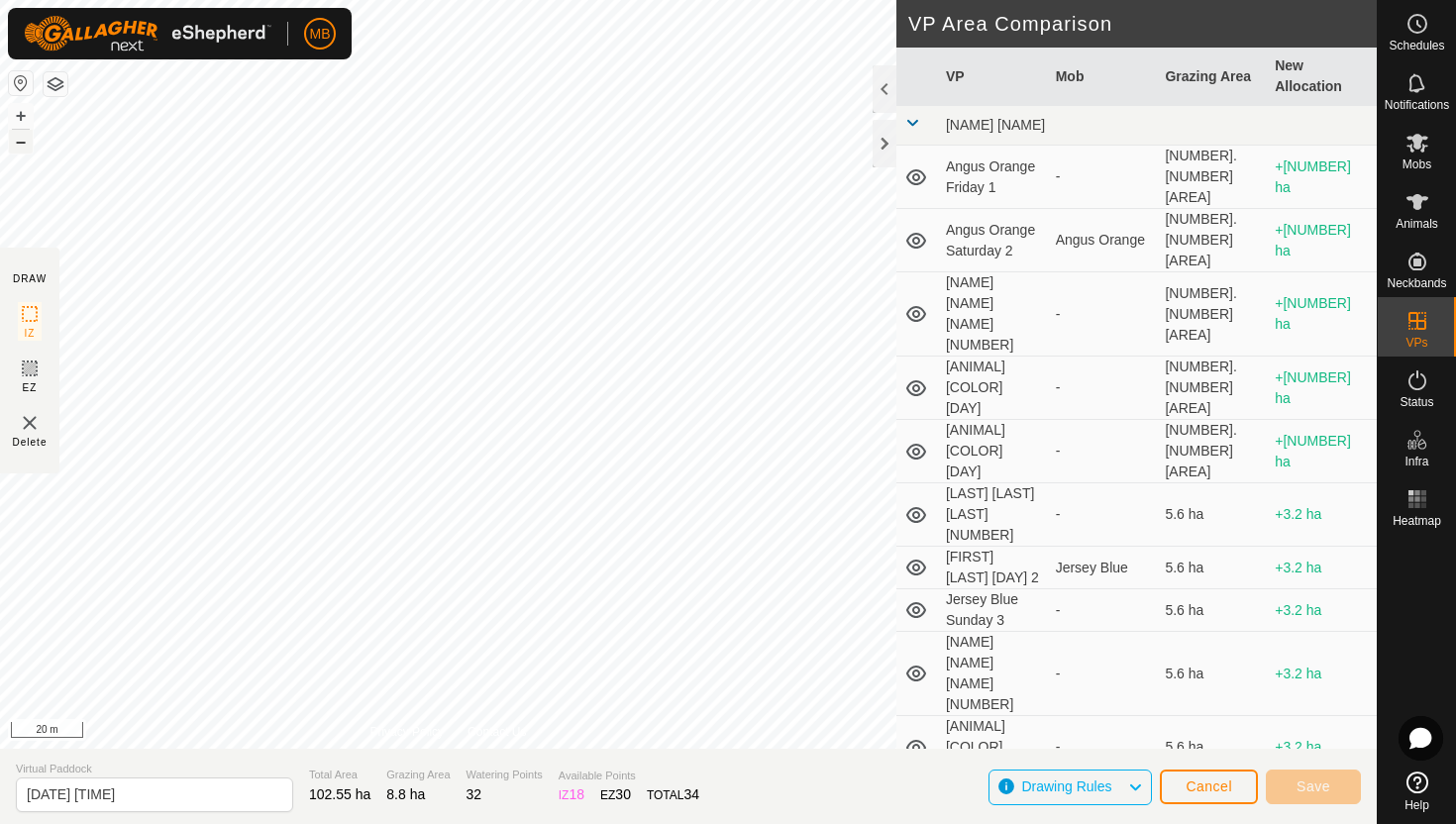 click on "–" at bounding box center [21, 142] 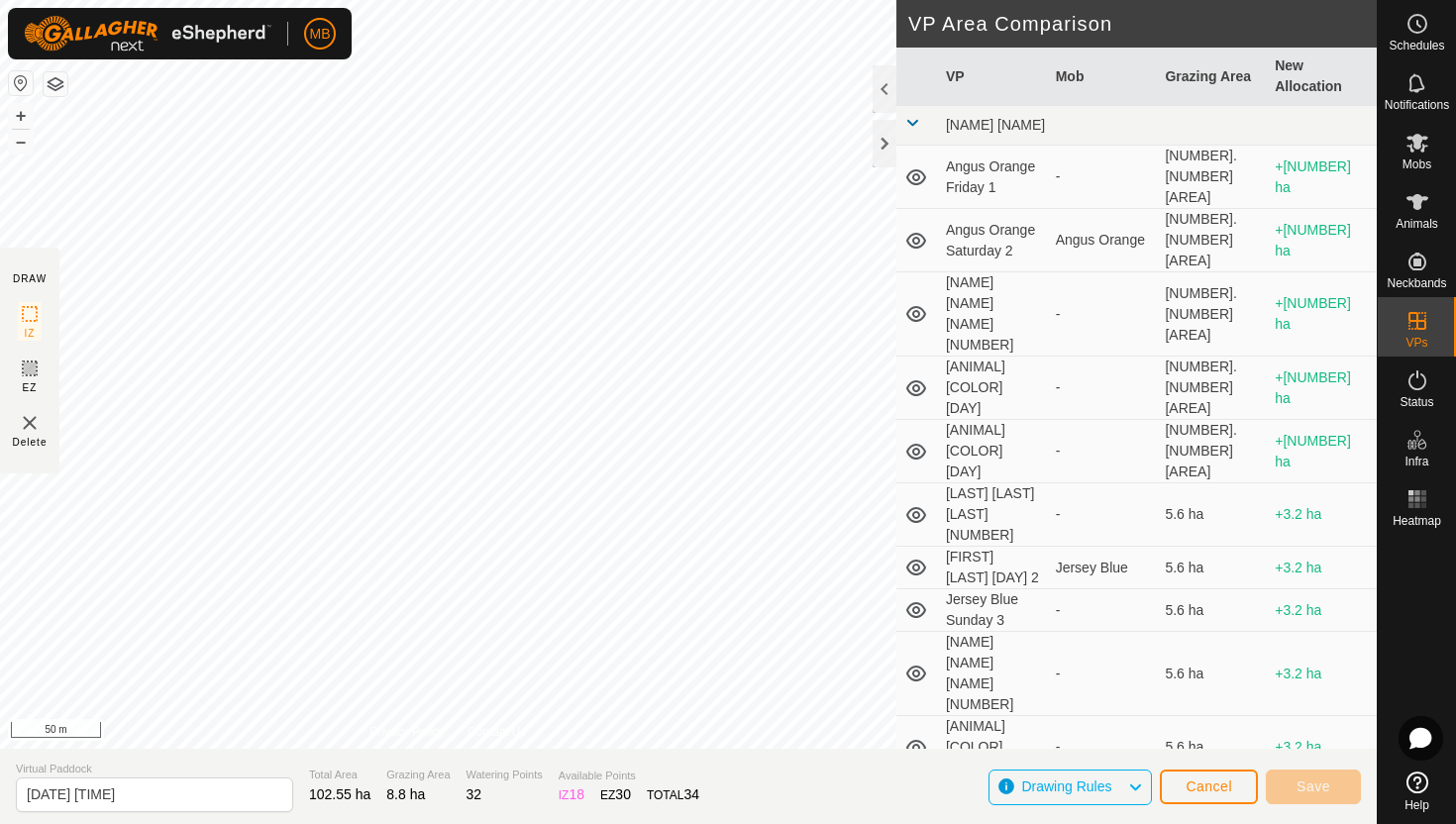 click on "MB Schedules Notifications Mobs Animals Neckbands VPs Status Infra Heatmap Help DRAW IZ EZ Delete Privacy Policy Contact Us + – ⇧ i 50 m VP Area Comparison     VP   Mob   Grazing Area   New Allocation  Bottom Davey  Angus Orange Friday 1  -  5.51 ha  +3.29 ha  Angus Orange Saturday 2   Angus Orange   5.51 ha  +3.29 ha  Angus Orange Sunday 3  -  5.51 ha  +3.29 ha  Angus Orange Thursday 31  -  5.51 ha  +3.29 ha  Angus Orange Wednesday 30  -  5.51 ha  +3.29 ha  Jersey Blue Friday 1  -  5.6 ha  +3.2 ha  Jersey Blue Saturday 2   Jersey Blue   5.6 ha  +3.2 ha  Jersey Blue Sunday 3  -  5.6 ha  +3.2 ha  Jersey Blue Thursday 31  -  5.6 ha  +3.2 ha  Jersey Blue Wednesday 30  -  5.6 ha  +3.2 ha Cattle Yard  Comms test Fence  -  0.02 ha  +8.78 ha Normans  Angus Green Friday 1  -  8.8 ha   -   Angus Green Thursday 31  -  8.8 ha   -   Angus Green Wednesday 30  -  8.8 ha   -  Ollies  Jersey Purple Friday 1  -  3.41 ha  +5.39 ha  Jersey Purple Saturday 2   Jersey Purple   3.41 ha  +5.39 ha -  3.41 ha  +5.39 ha" at bounding box center (728, 412) 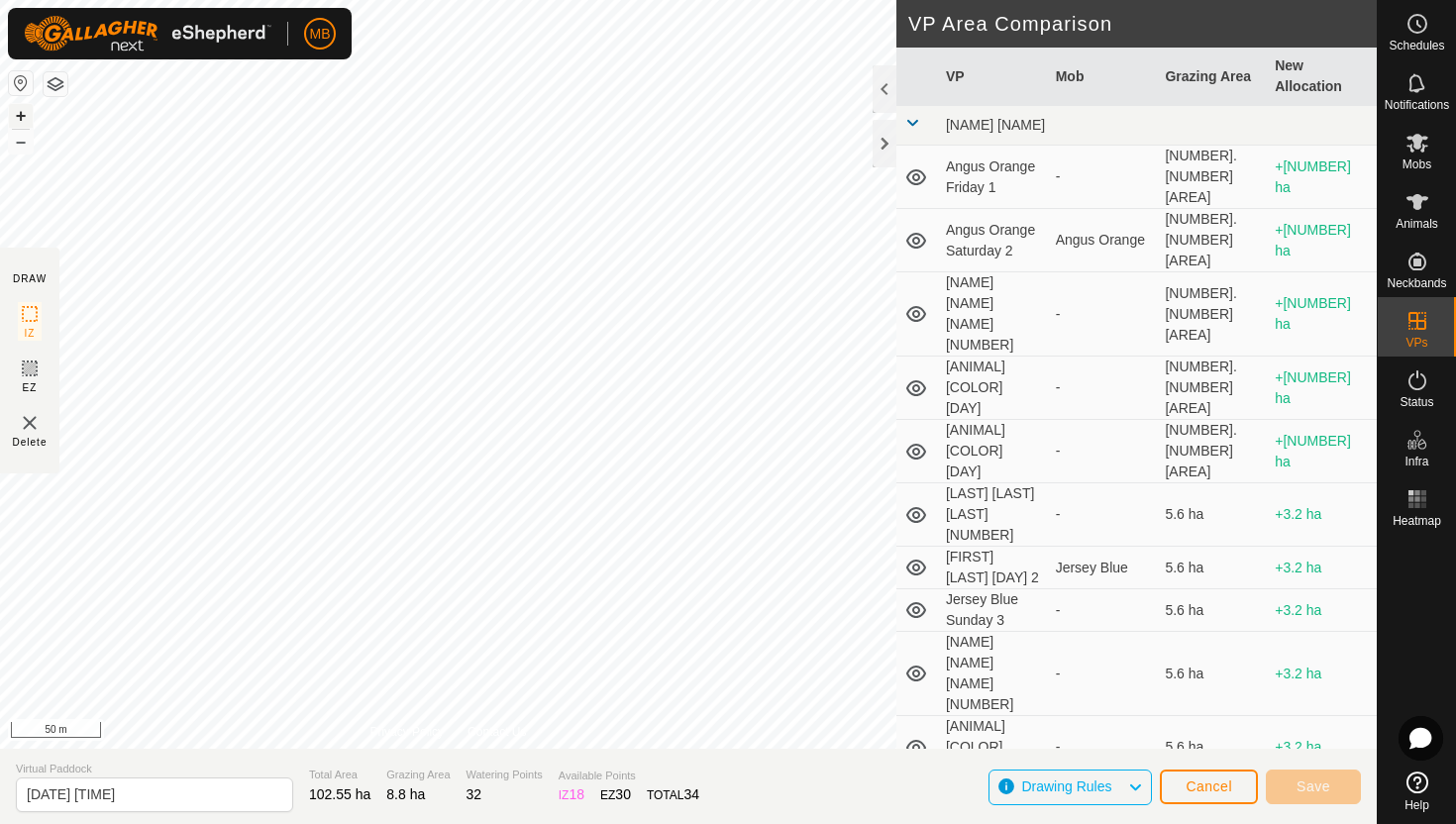 click on "+" at bounding box center (21, 116) 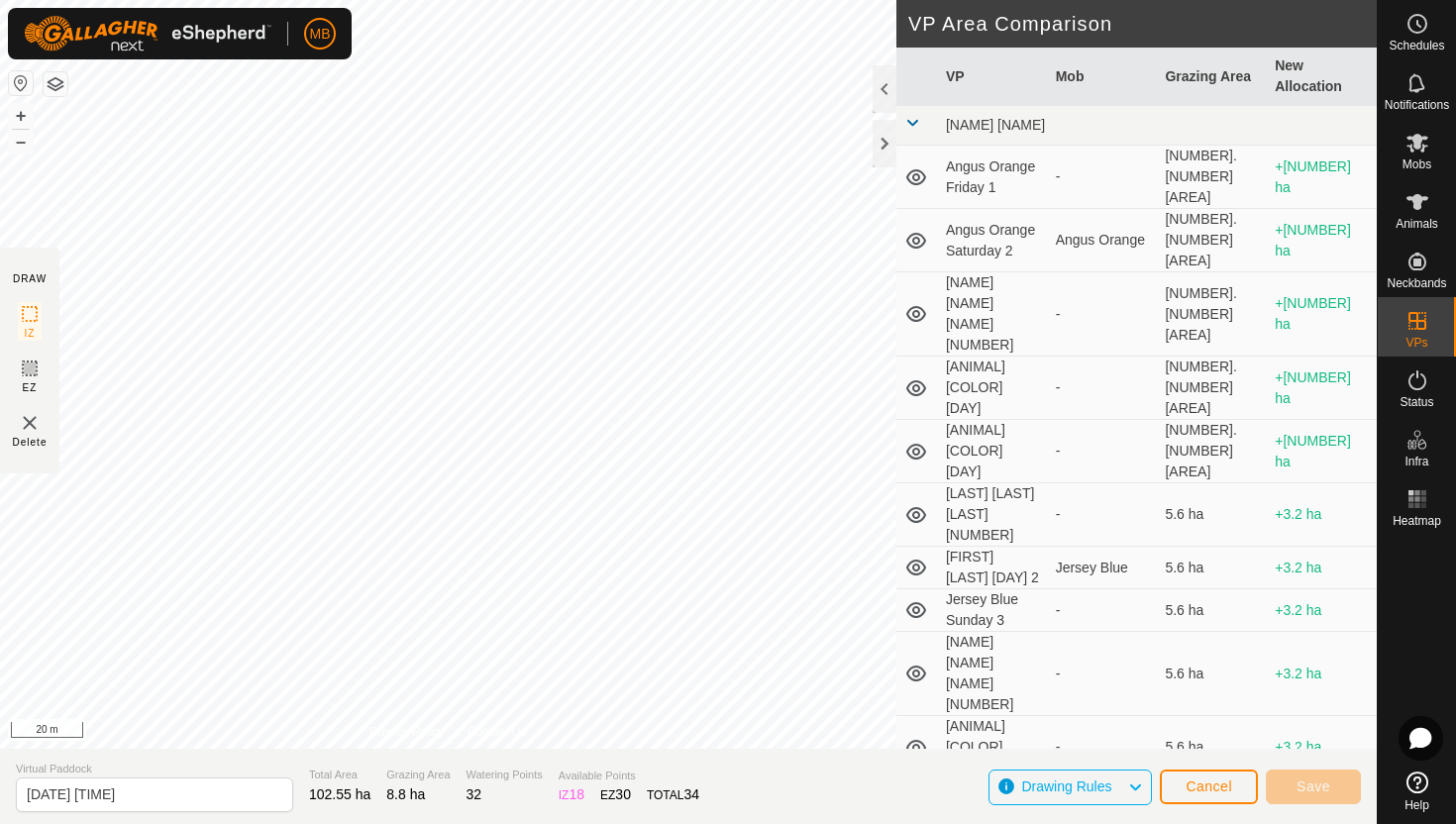 click on "MB Schedules Notifications Mobs Animals Neckbands VPs Status Infra Heatmap Help DRAW IZ EZ Delete Privacy Policy Contact Us + – ⇧ i [NUMBER] m VP Area Comparison     VP   Mob   Grazing Area   New Allocation  Bottom Davey  [LAST] [LAST] [LAST] [NUMBER]  -  [NUMBER].[NUMBER] [AREA]  +[NUMBER].[NUMBER] [AREA]  [LAST] [LAST] [LAST] [NUMBER]   [LAST] [LAST]   [NUMBER].[NUMBER] [AREA]  +[NUMBER].[NUMBER] [AREA]  [LAST] [LAST] [LAST] [NUMBER]  -  [NUMBER].[NUMBER] [AREA]  +[NUMBER].[NUMBER] [AREA]  [LAST] [LAST] [LAST] [NUMBER]  -  [NUMBER].[NUMBER] [AREA]  +[NUMBER].[NUMBER] [AREA]  [LAST] [LAST] [LAST] [NUMBER]  -  [NUMBER].[NUMBER] [AREA]  +[NUMBER].[NUMBER] [AREA]  [LAST] [LAST] [LAST] [NUMBER]  -  [NUMBER].[NUMBER] [AREA]  +[NUMBER].[NUMBER] [AREA] Cattle Yard  Comms test Fence  -  [NUMBER].[NUMBER] [AREA]  +[NUMBER].[NUMBER] [AREA] Normans  [LAST] [LAST] [LAST] [NUMBER]  -  [NUMBER].[NUMBER] [AREA]   -   [LAST] [LAST] [LAST] [NUMBER]  -  [NUMBER].[NUMBER] [AREA]   -   [LAST] [LAST] [LAST] [NUMBER]  -  [NUMBER].[NUMBER] [AREA]   -  Ollies  [LAST] [LAST] [LAST] [NUMBER]  -  [NUMBER].[NUMBER] [AREA]  +[NUMBER].[NUMBER] [AREA]  [LAST] [LAST] [LAST] [NUMBER]   [LAST] [LAST]   [NUMBER].[NUMBER] [AREA]  +[NUMBER].[NUMBER] [AREA] -  [NUMBER].[NUMBER] [AREA]  +[NUMBER].[NUMBER] [AREA]" at bounding box center (728, 412) 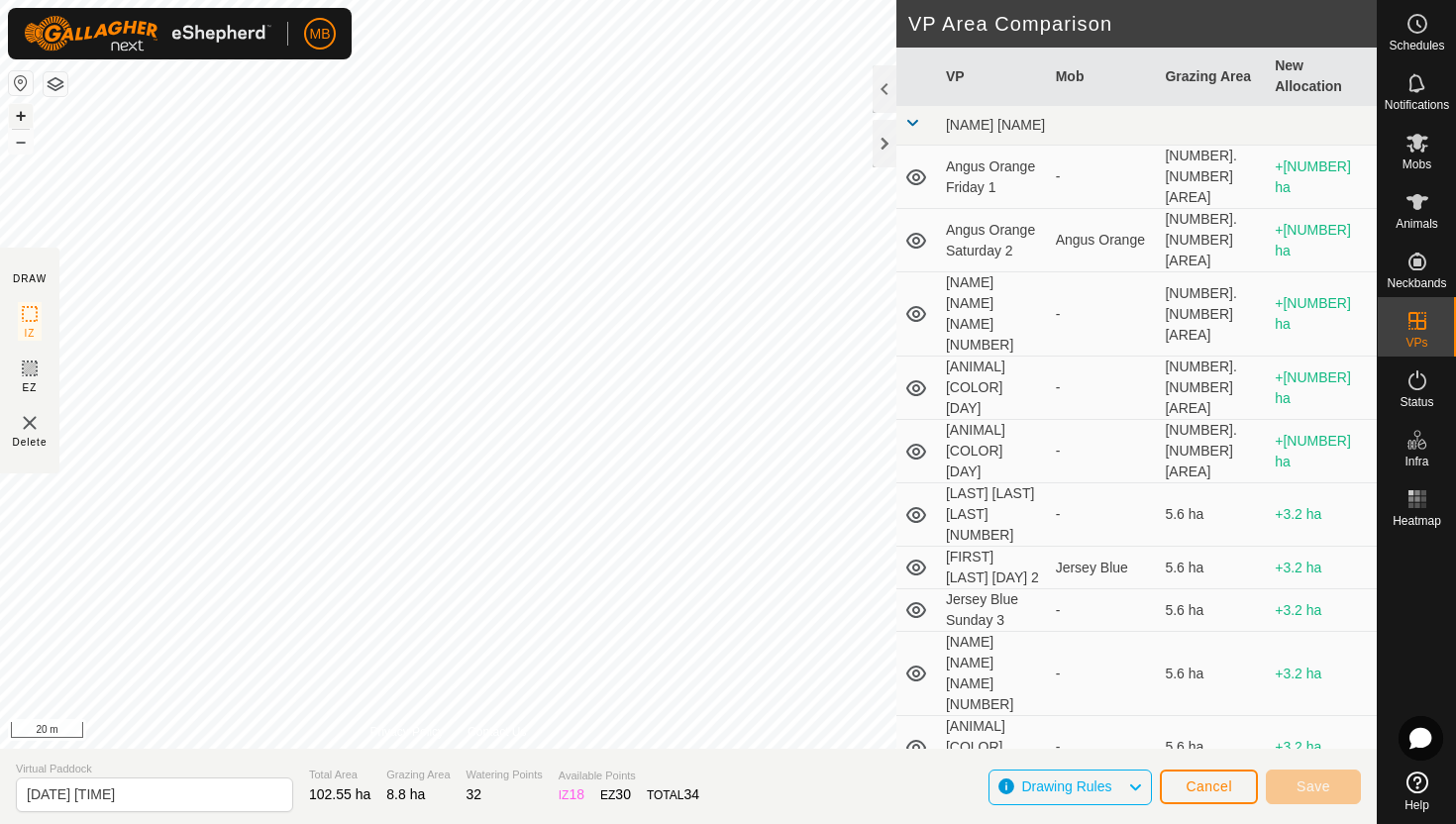 click on "+" at bounding box center (21, 116) 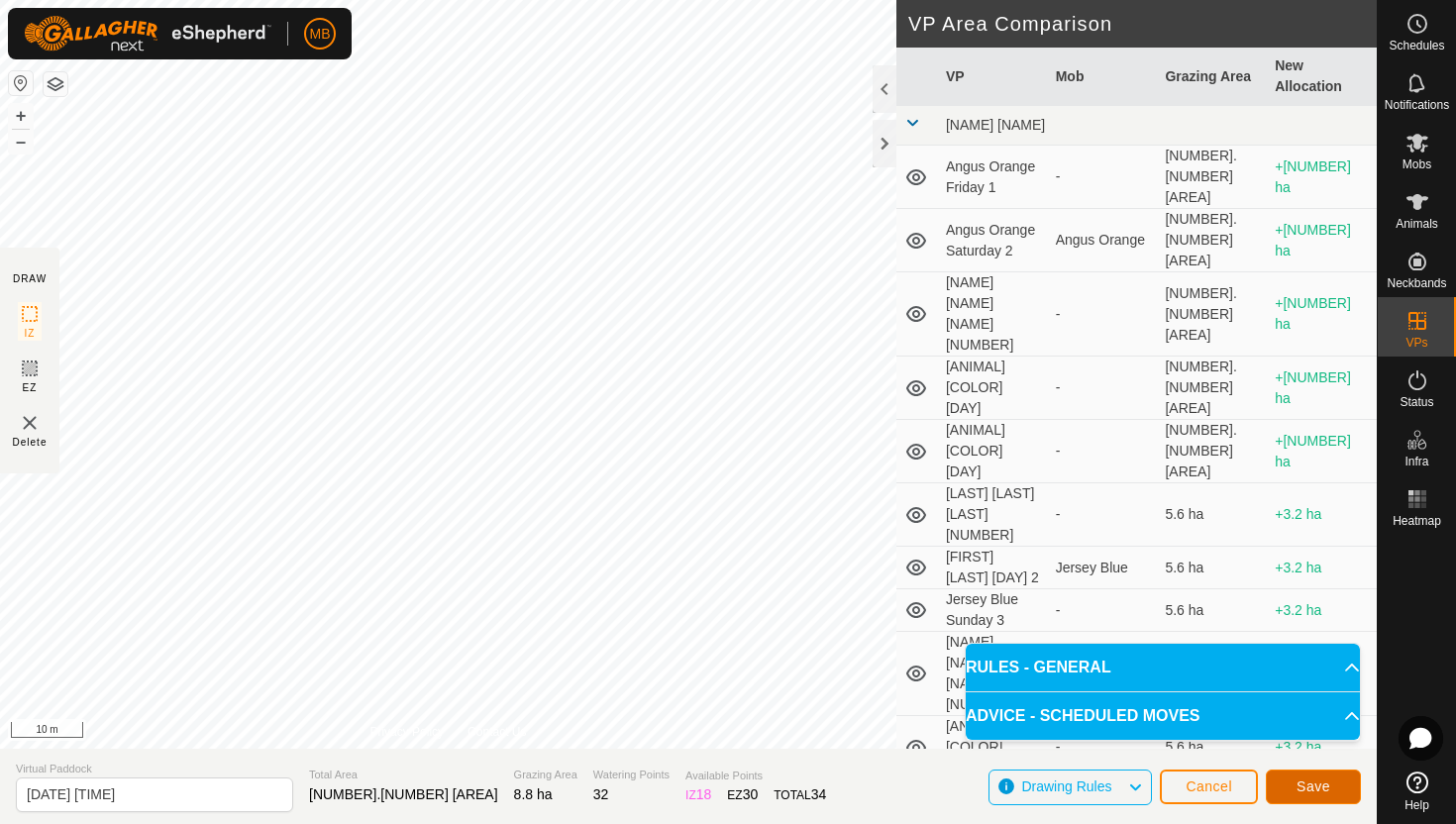 click on "Save" 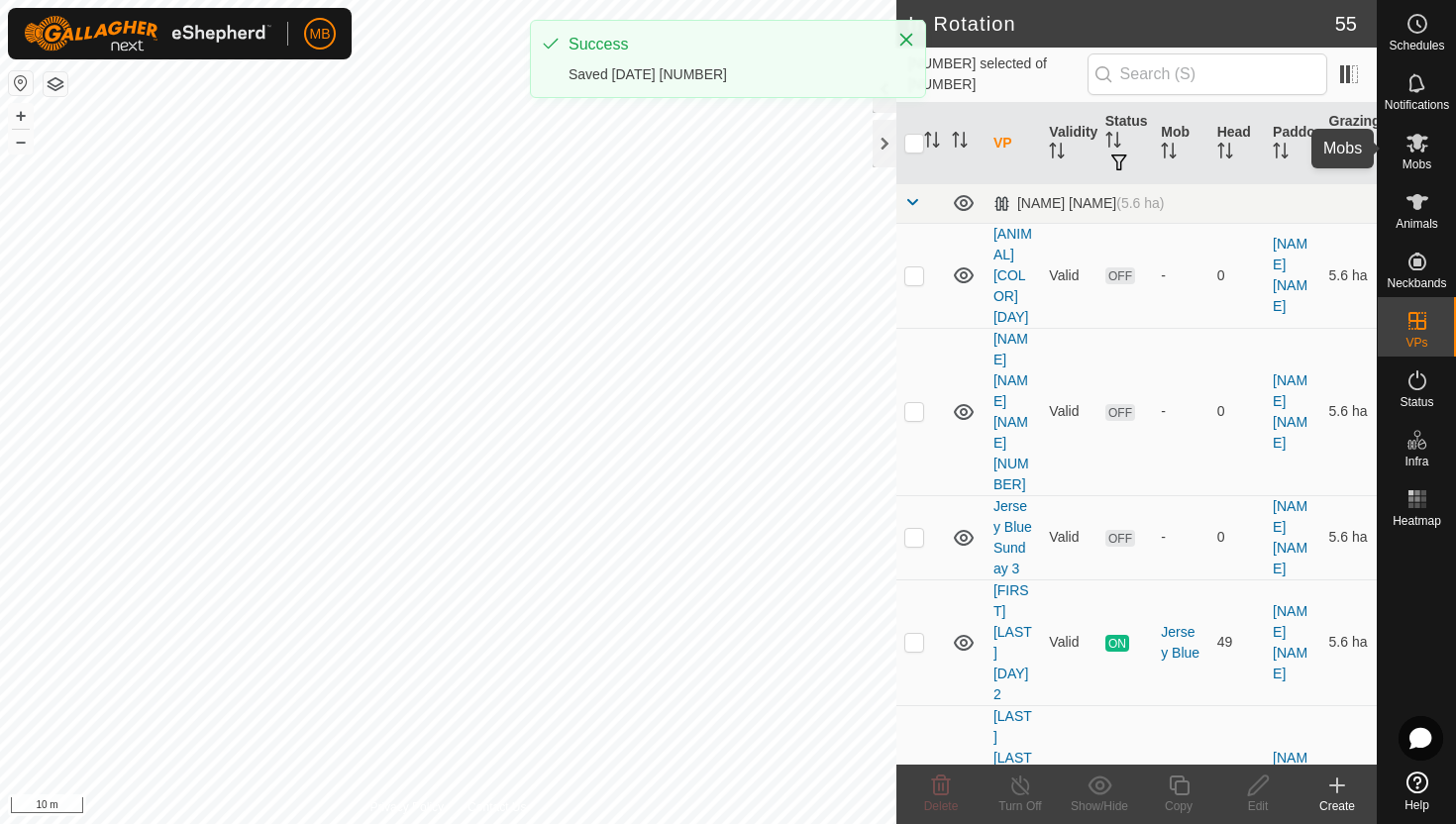 click 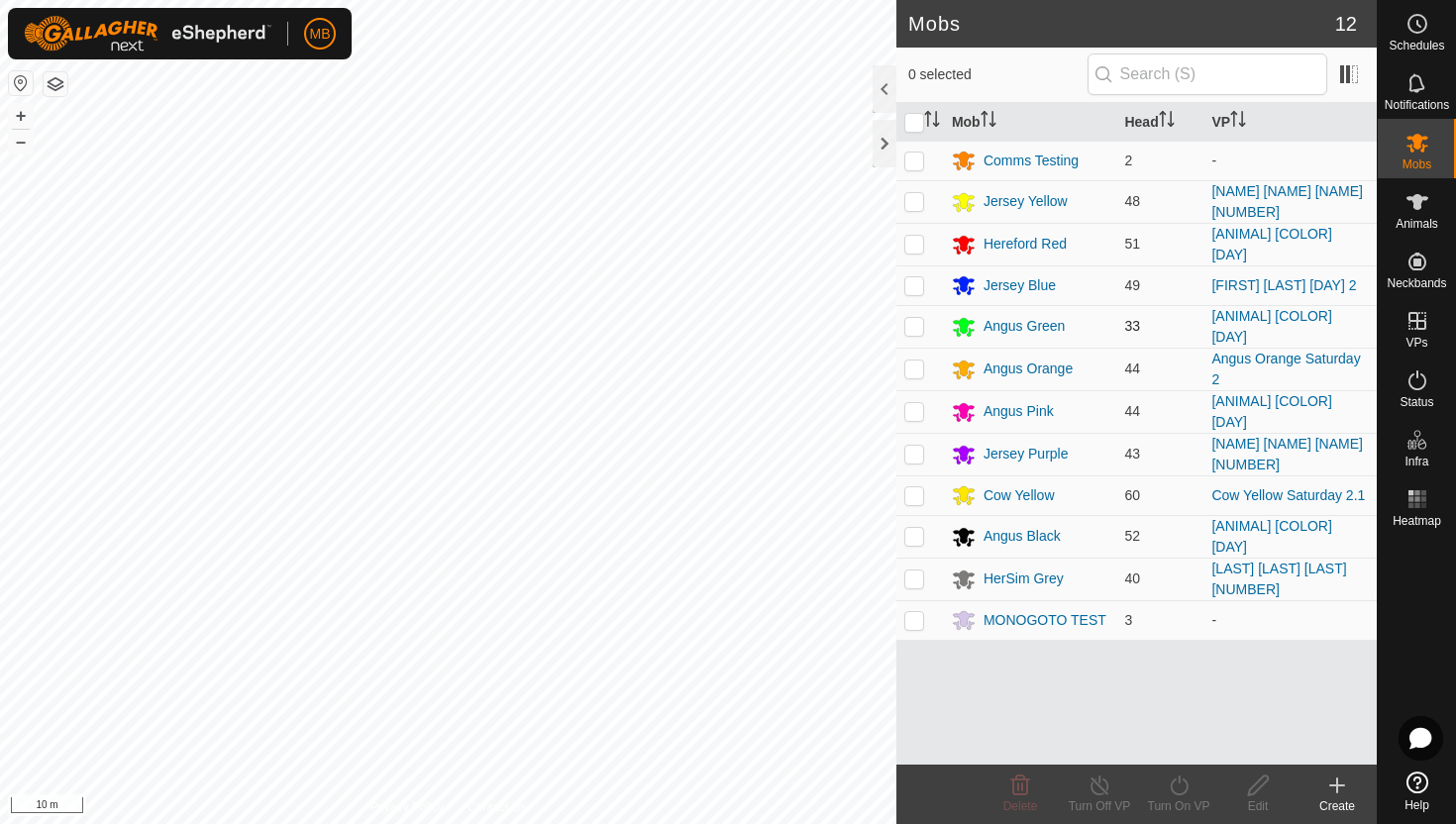 click at bounding box center [914, 326] 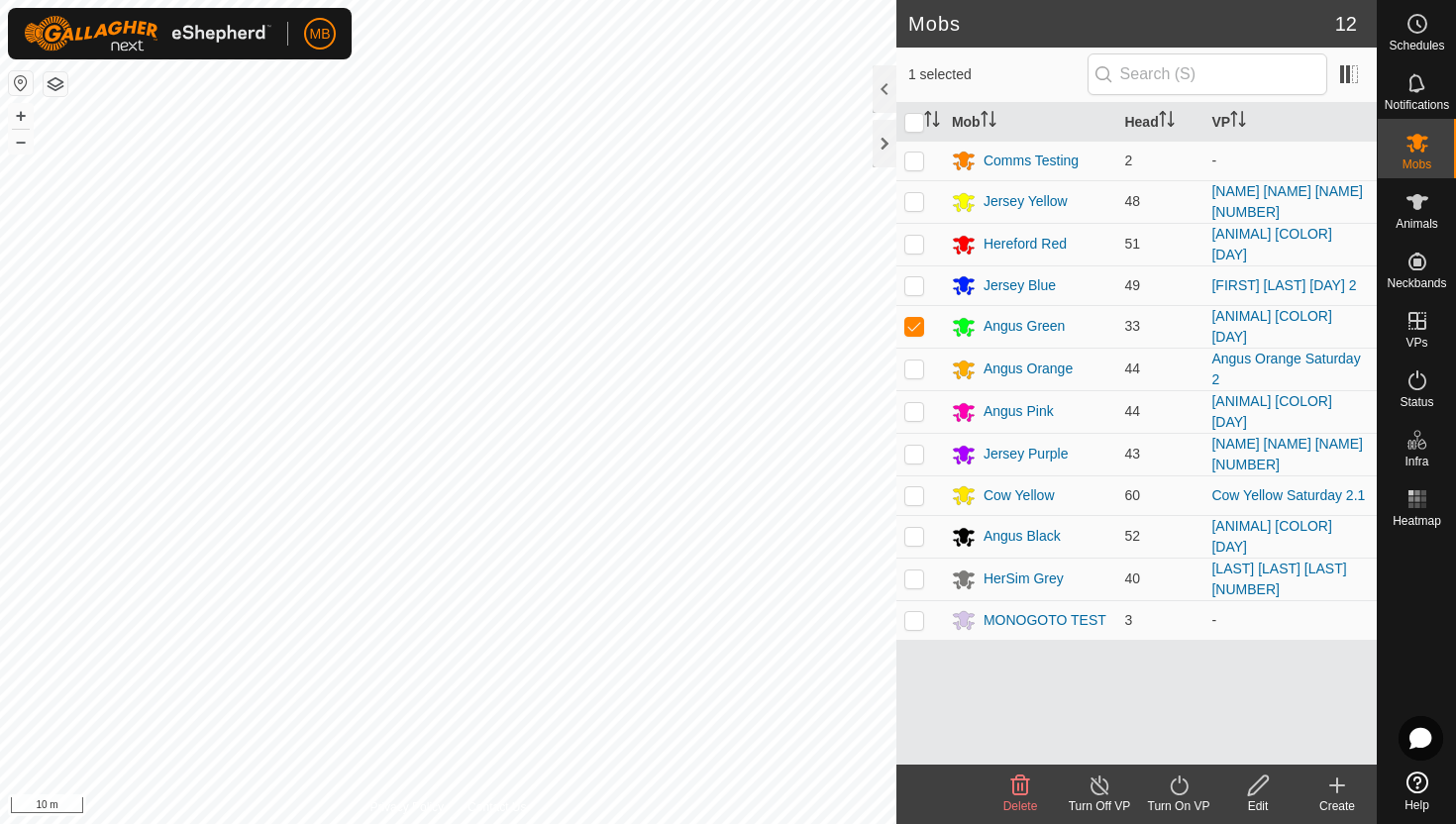 click 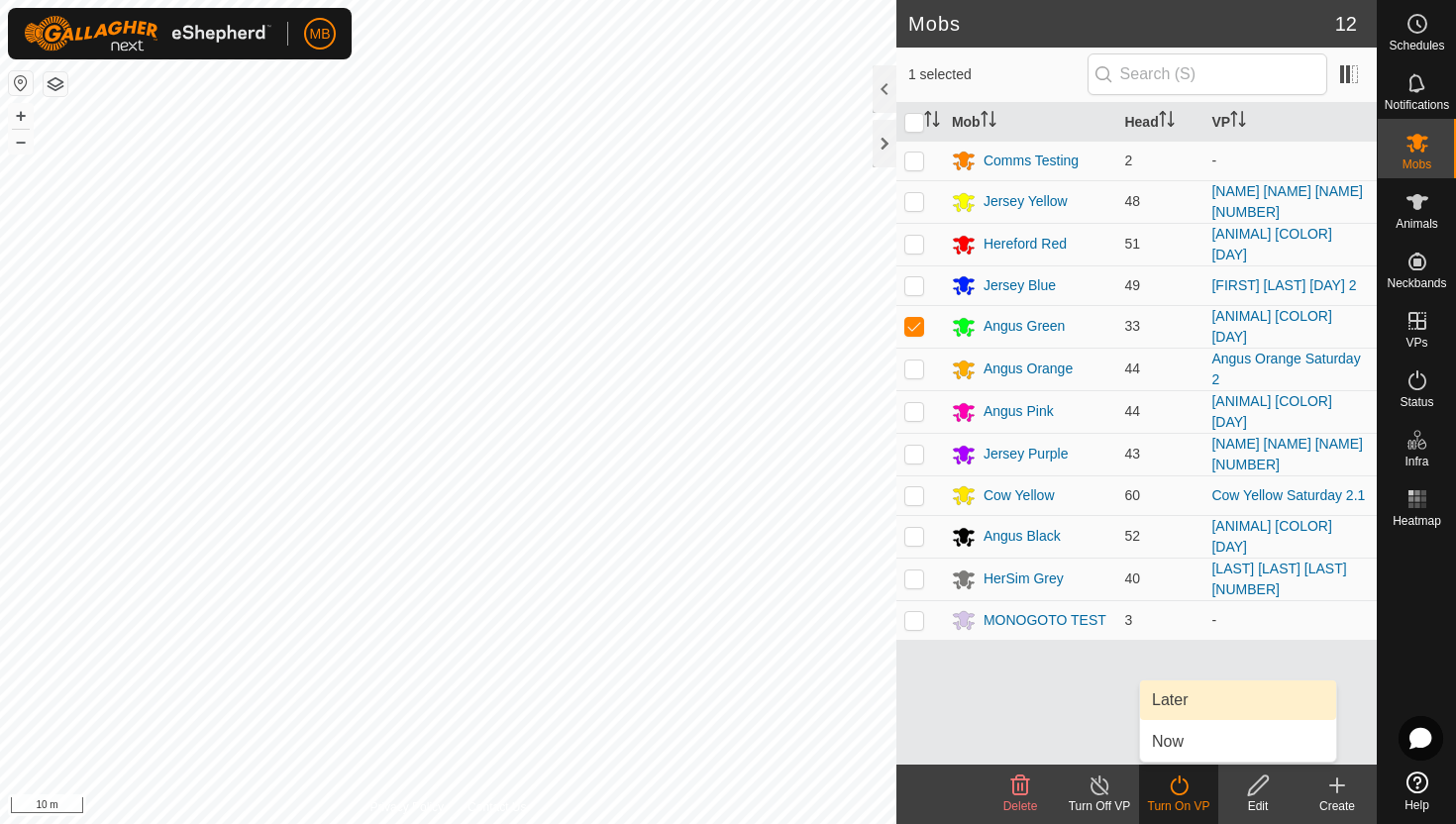 click on "Later" at bounding box center (1238, 700) 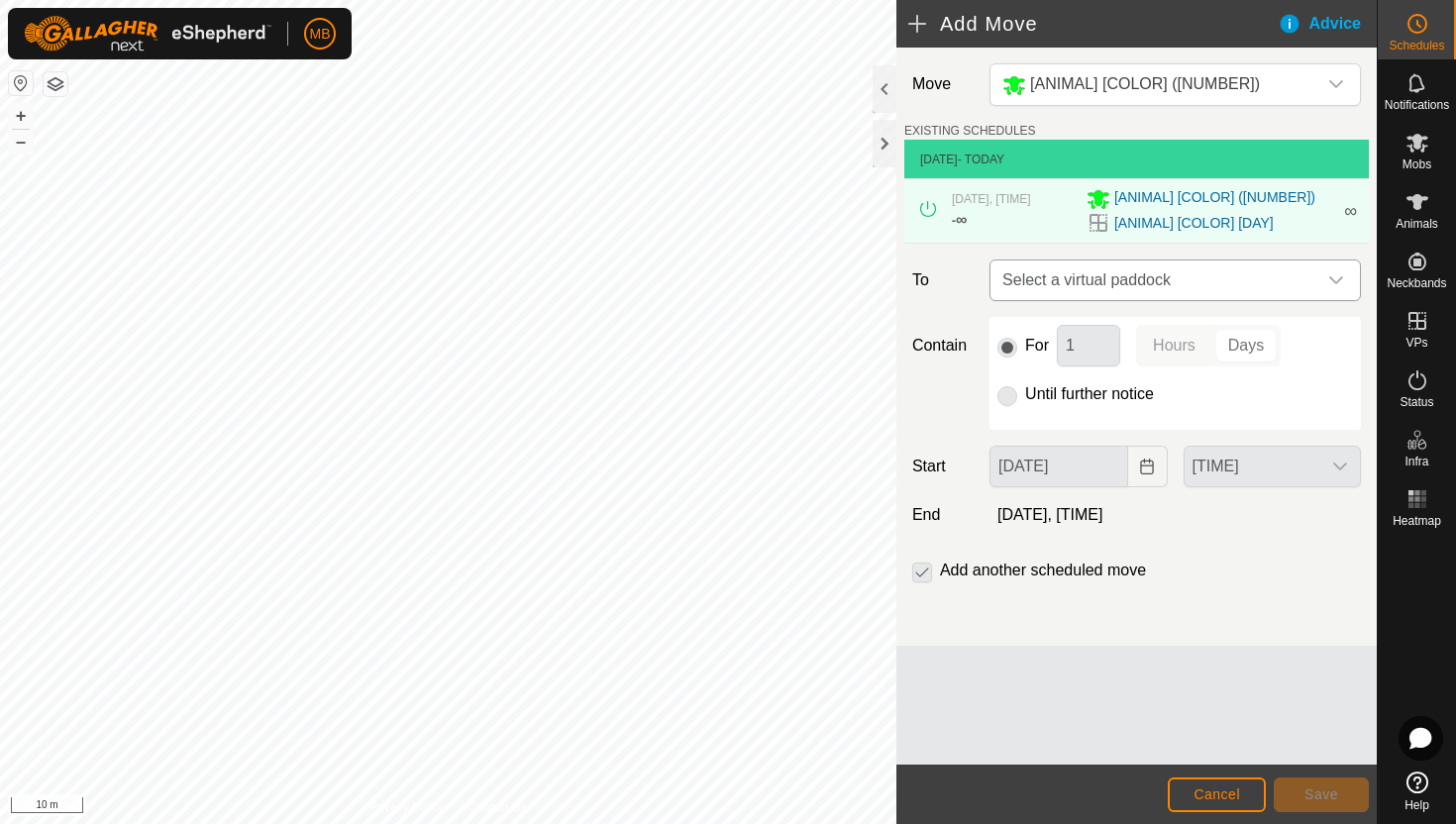 click 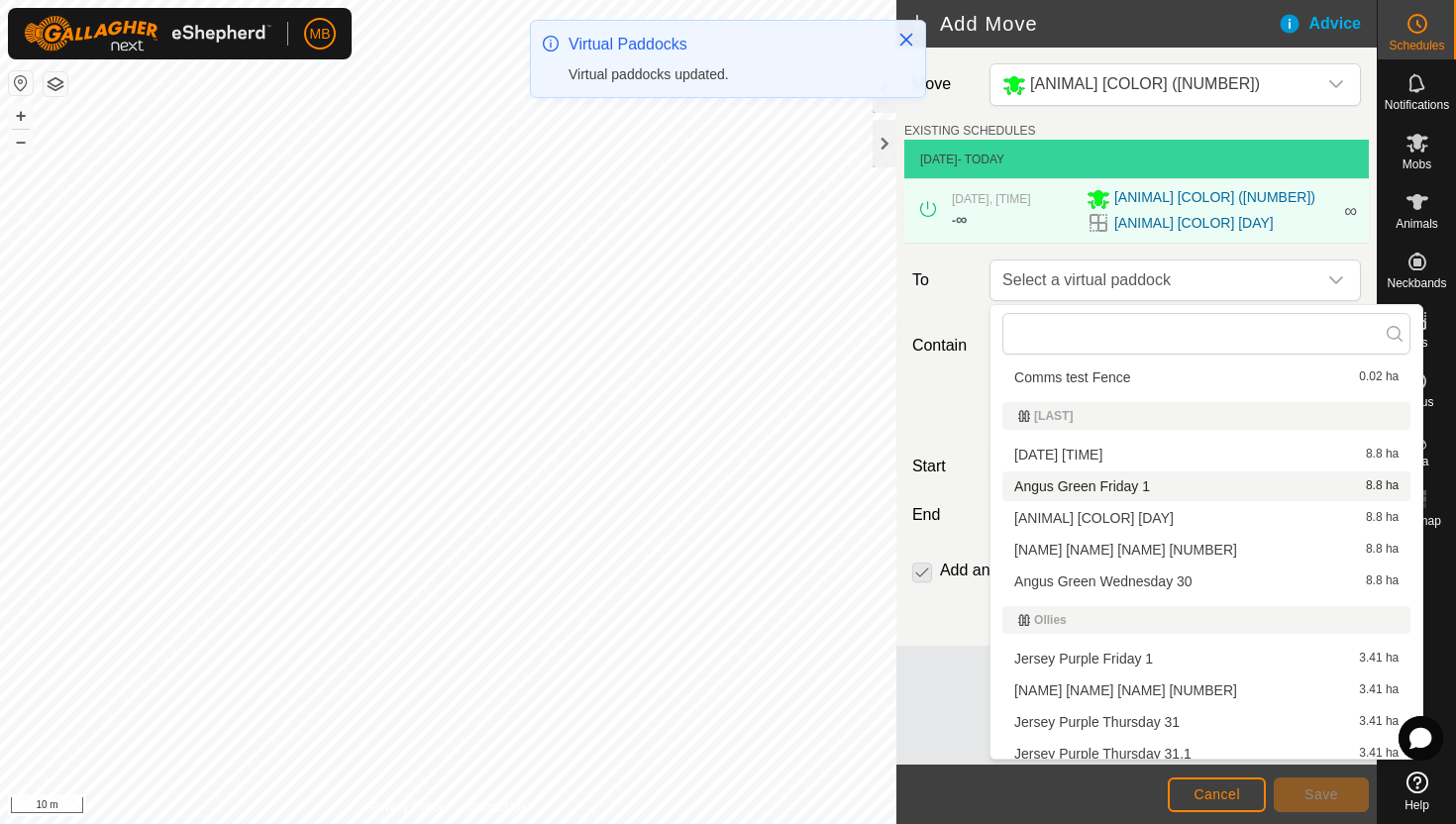 scroll, scrollTop: 411, scrollLeft: 0, axis: vertical 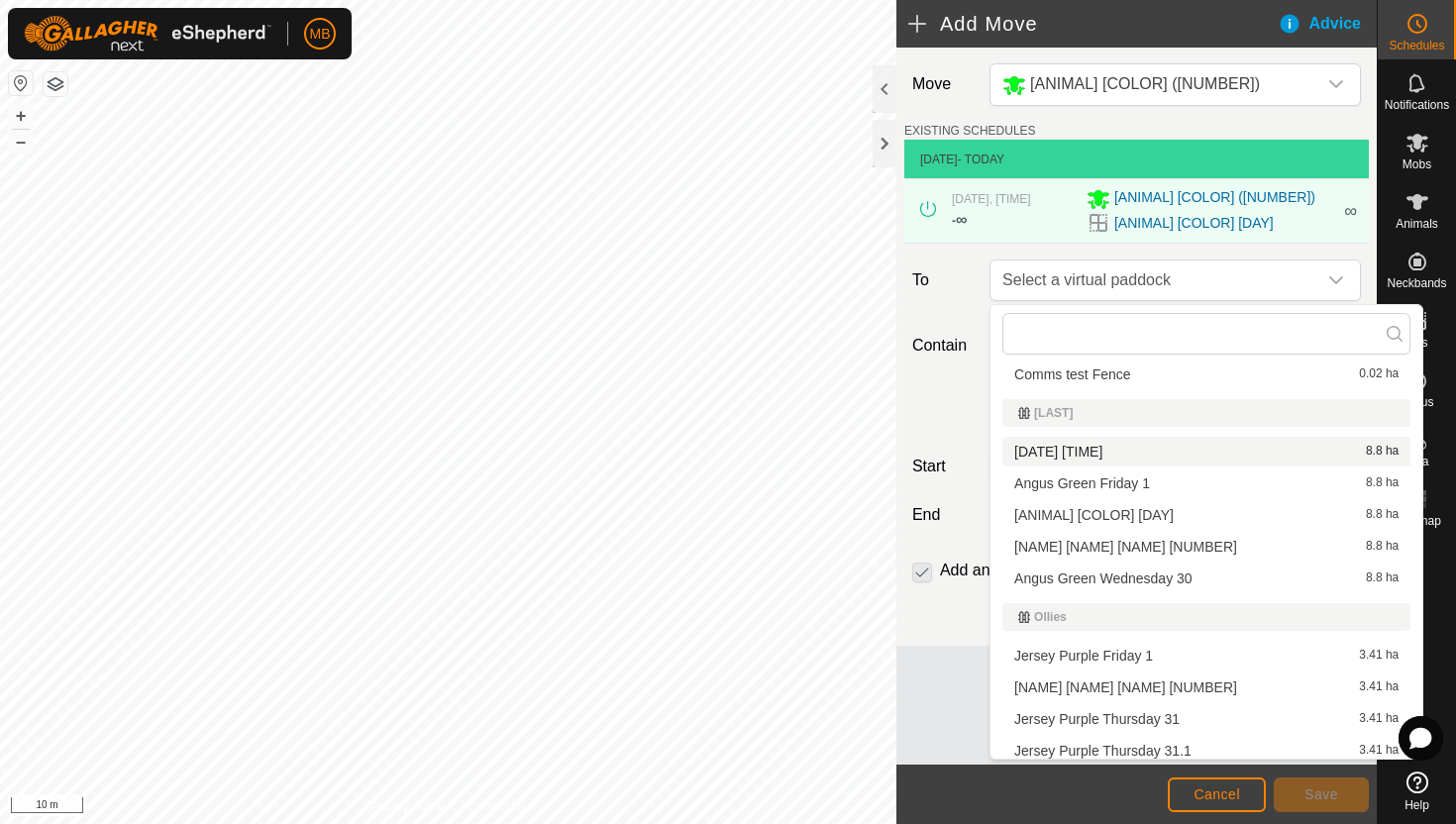click on "[DATE] [TIME] [NUMBER].[NUMBER] [AREA]" at bounding box center [1206, 452] 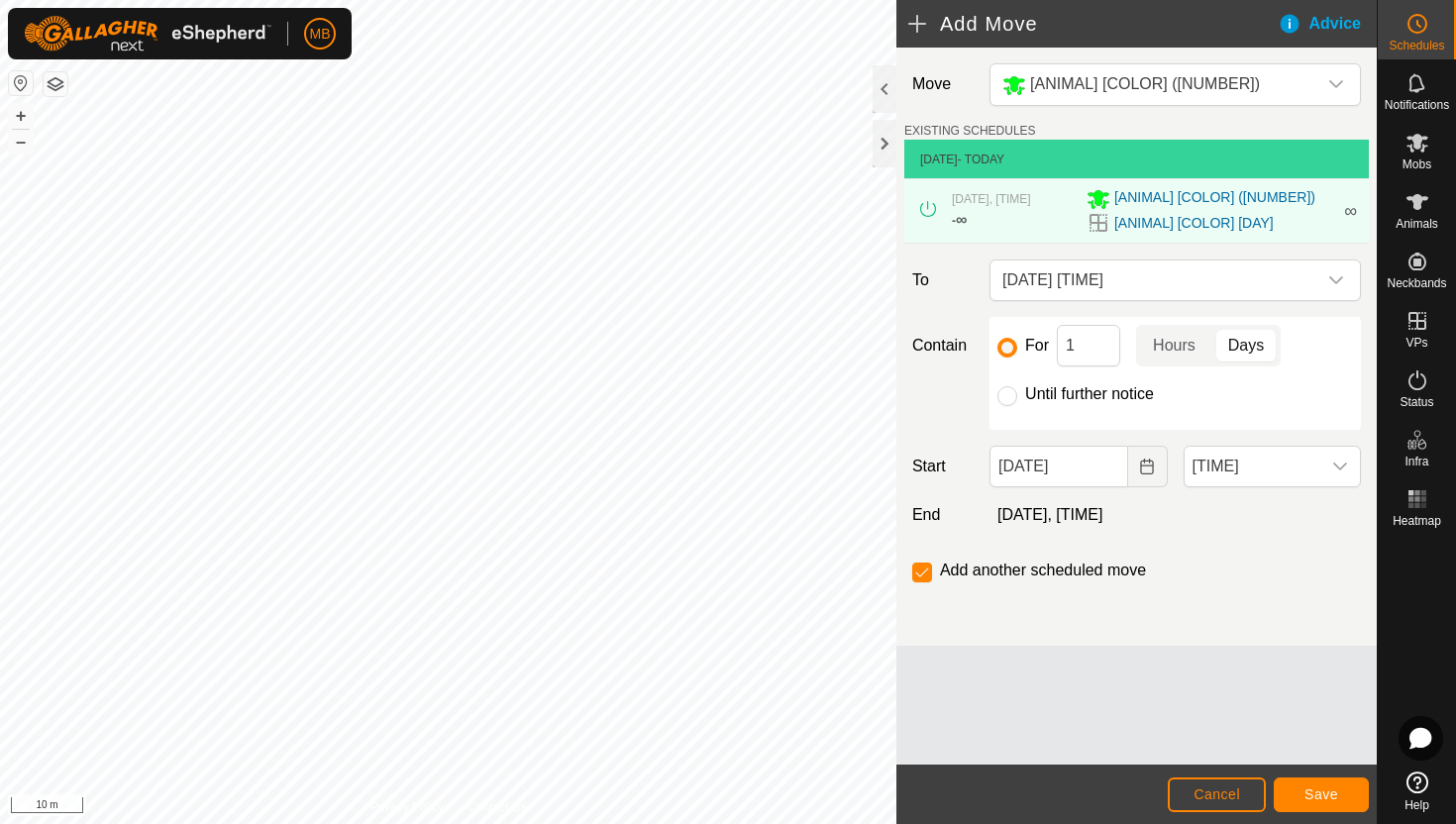 click on "Until further notice" 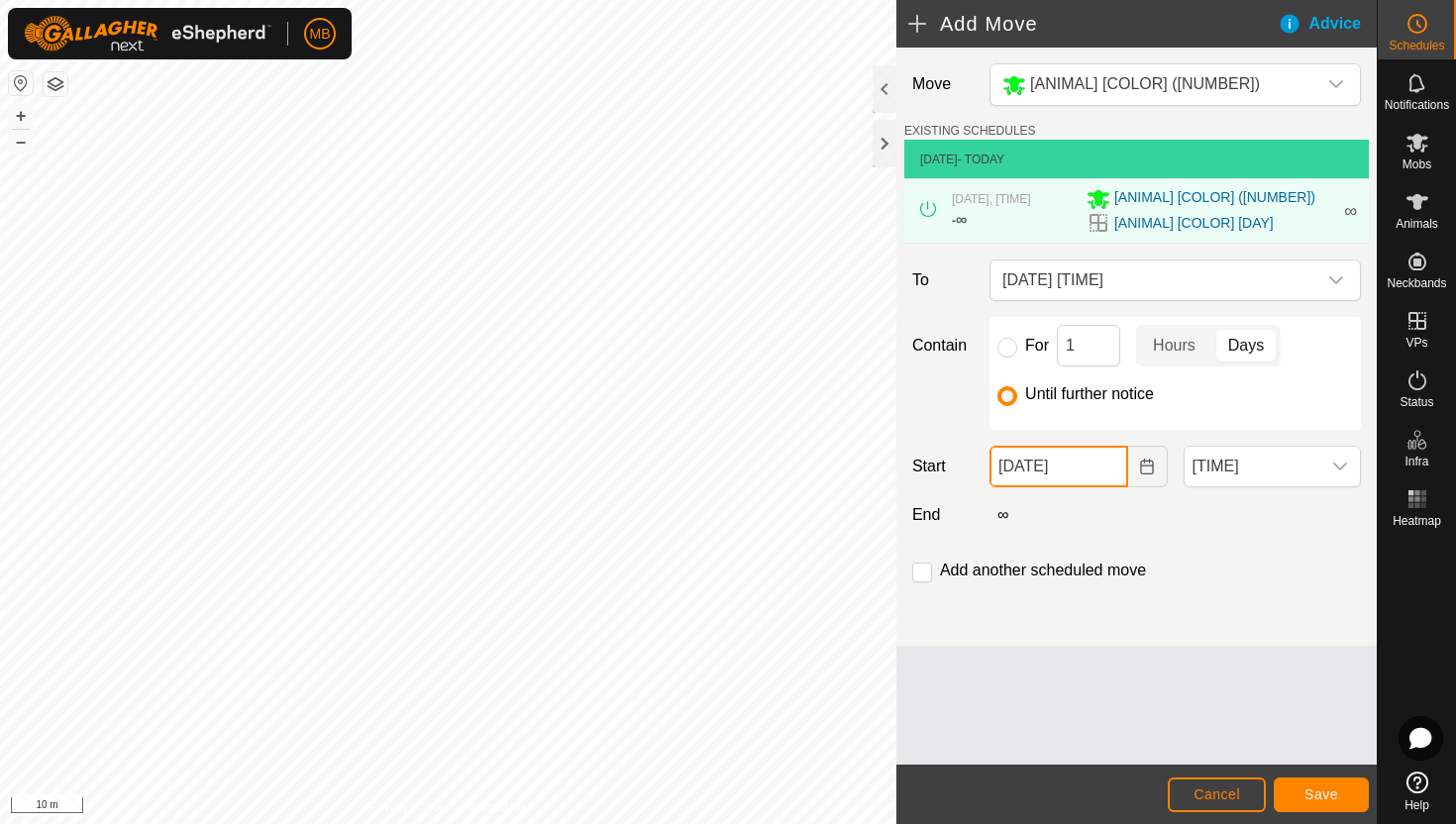 click on "[DATE]" 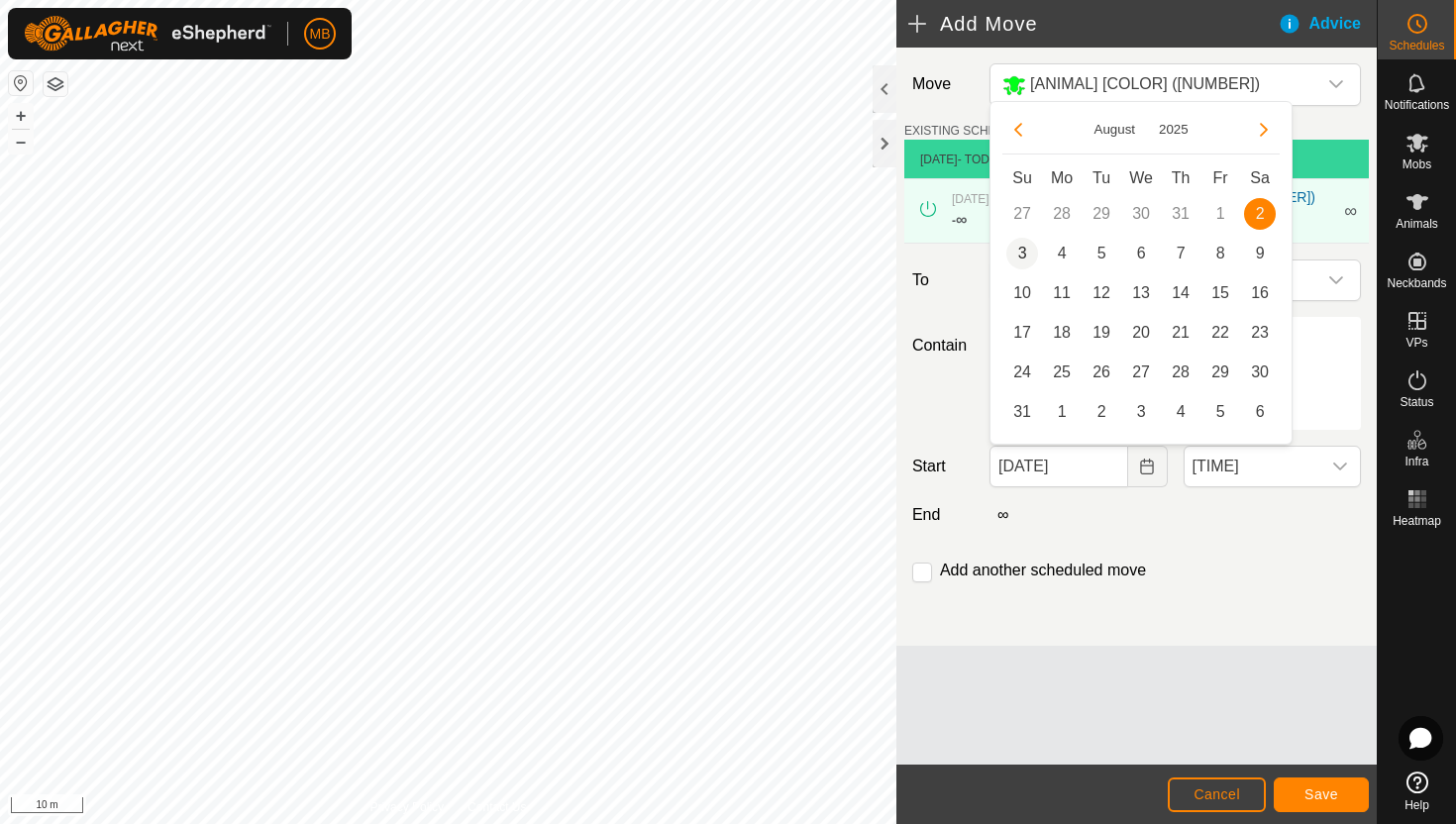 click on "3" at bounding box center [1022, 254] 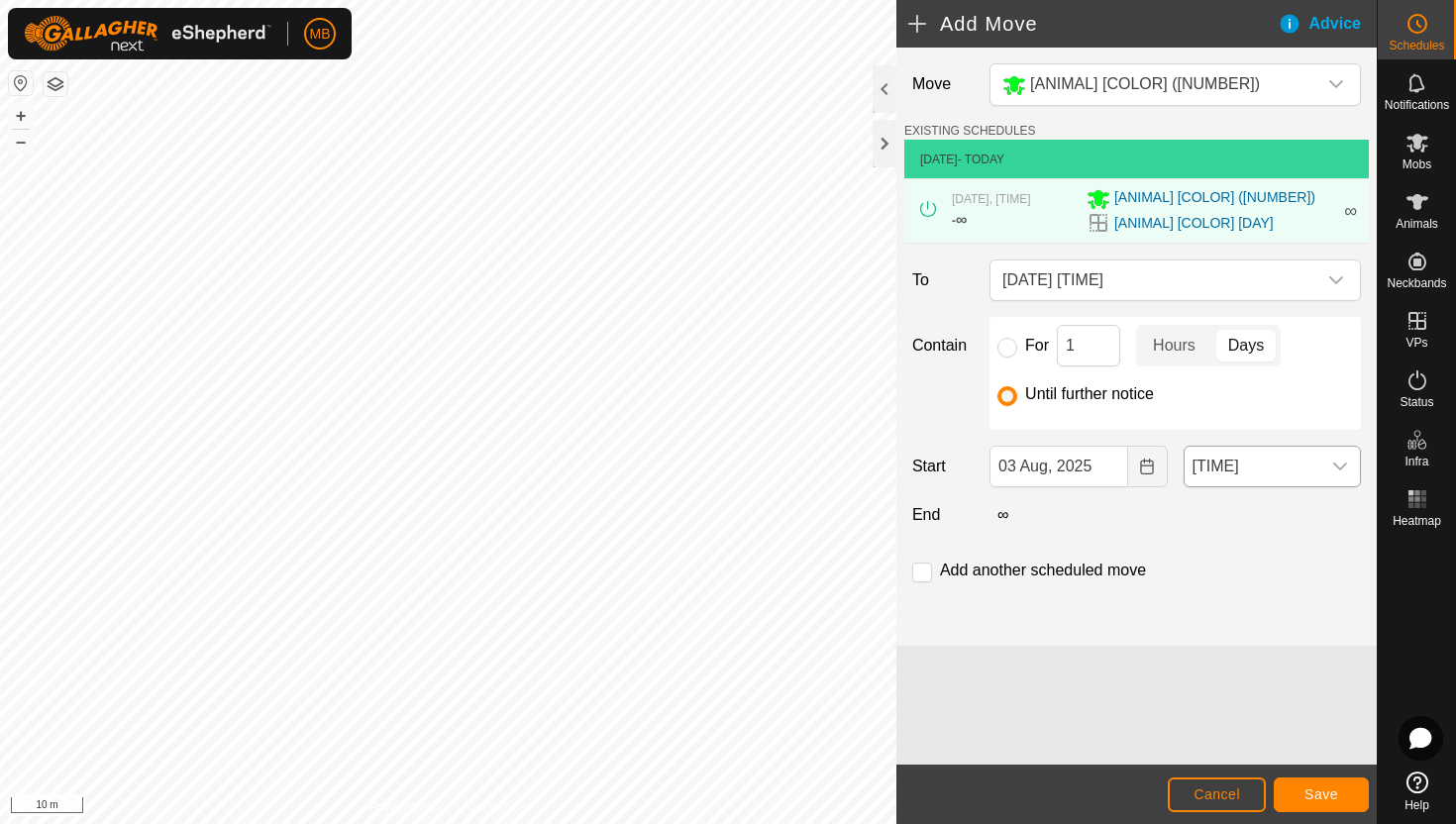click at bounding box center [1340, 466] 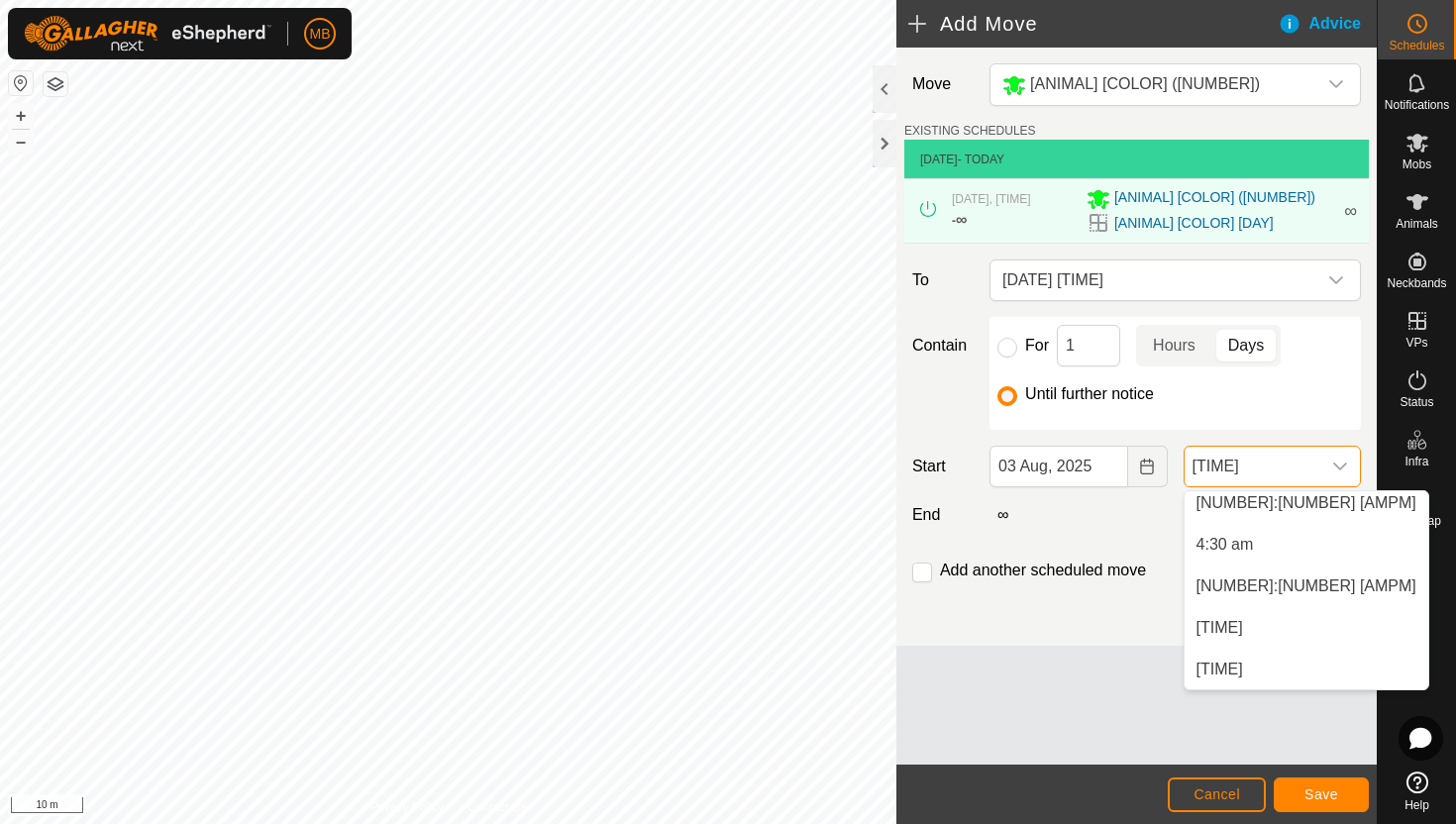 scroll, scrollTop: 323, scrollLeft: 0, axis: vertical 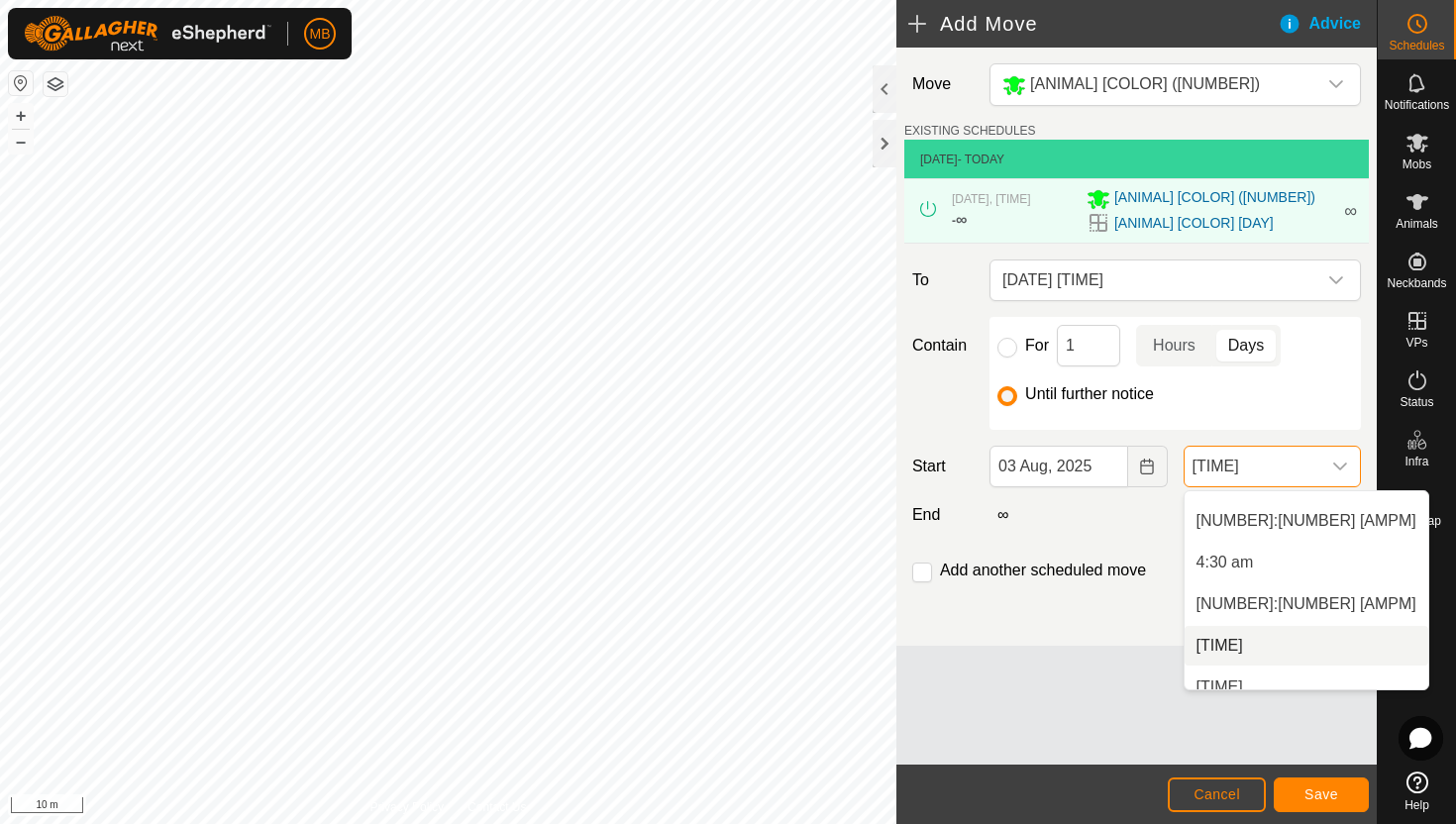 click on "[TIME]" at bounding box center [1306, 646] 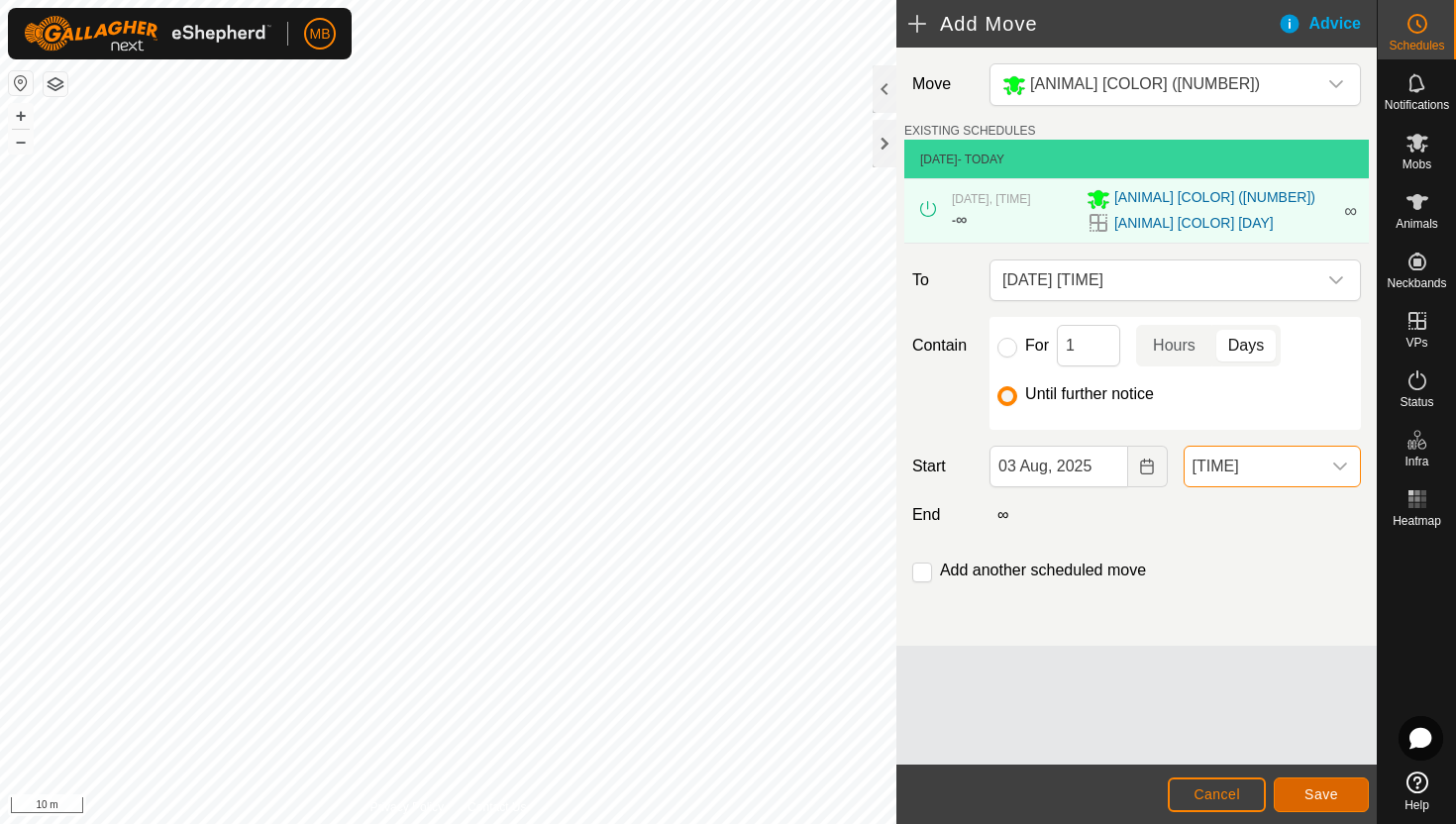 click on "Save" 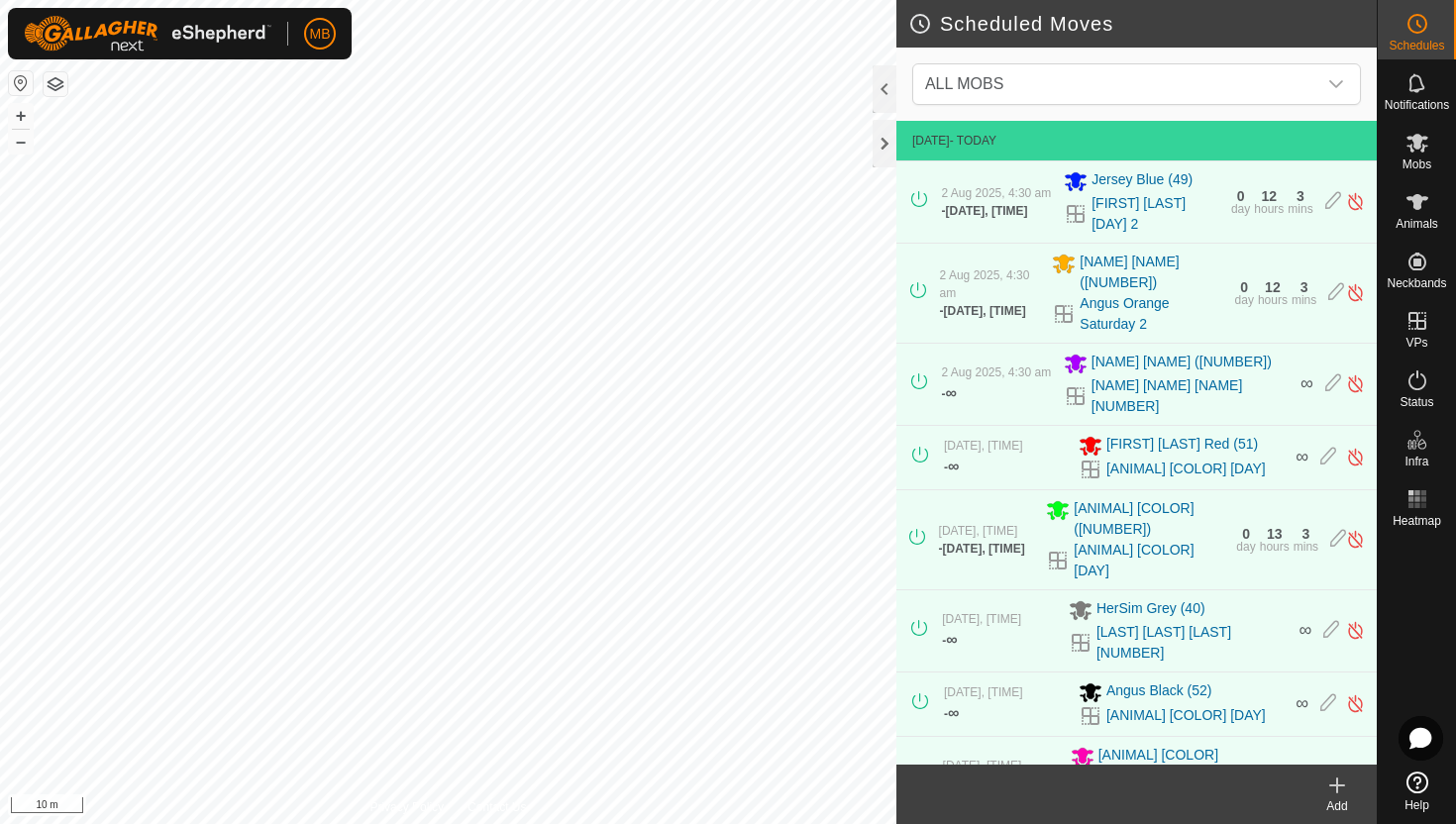 scroll, scrollTop: 338, scrollLeft: 0, axis: vertical 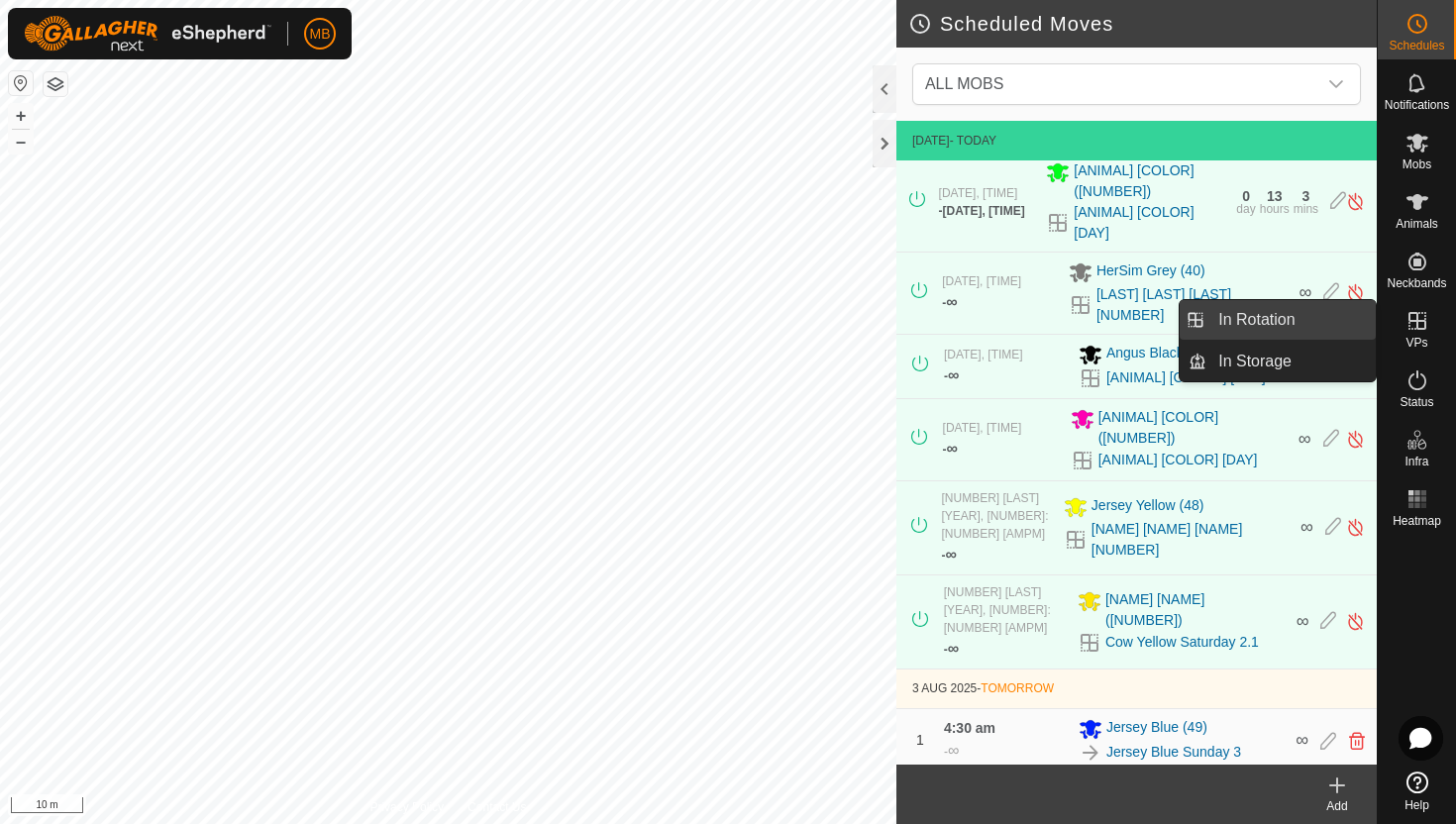 click on "In Rotation" at bounding box center [1291, 320] 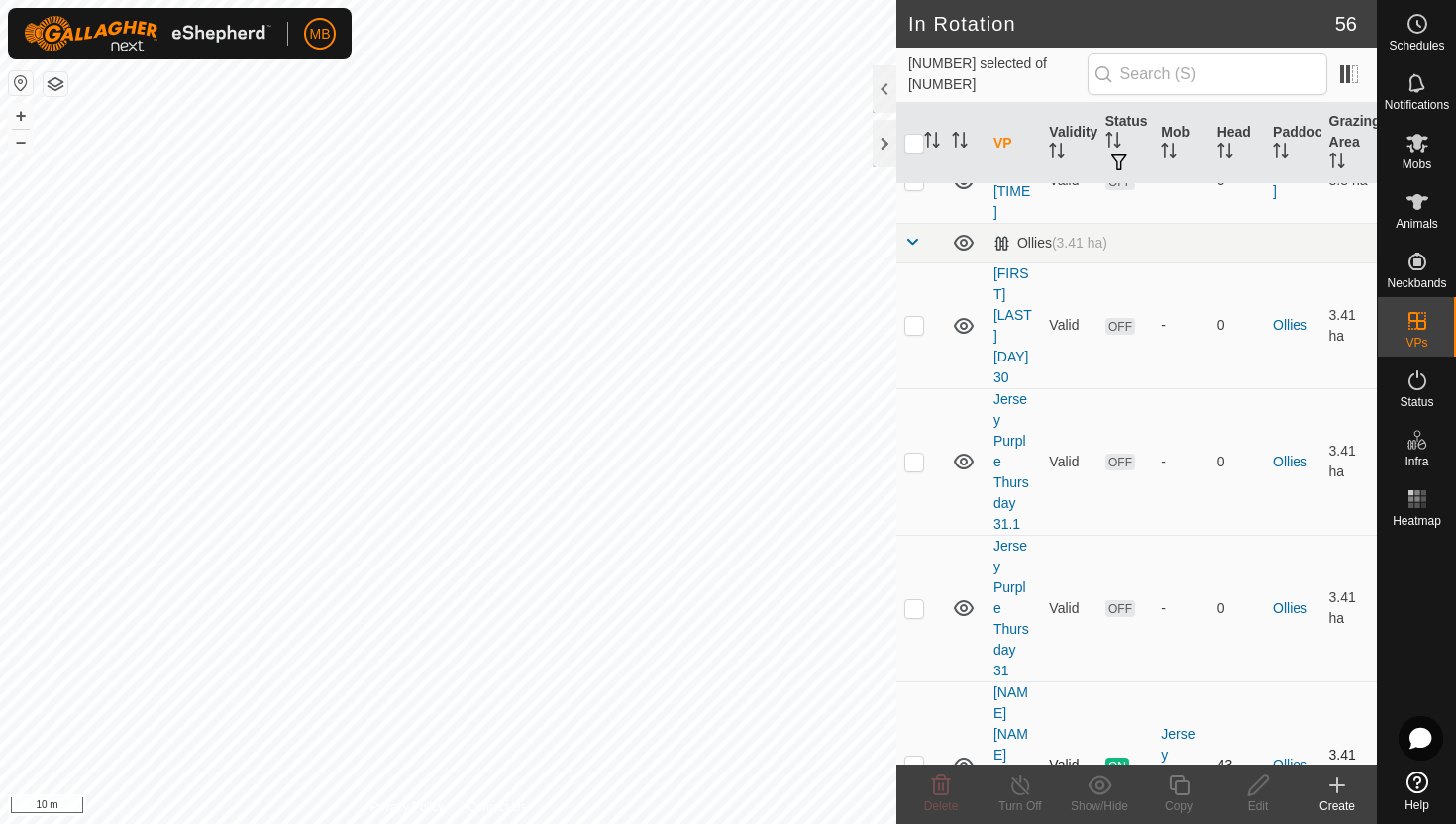 scroll, scrollTop: 2032, scrollLeft: 0, axis: vertical 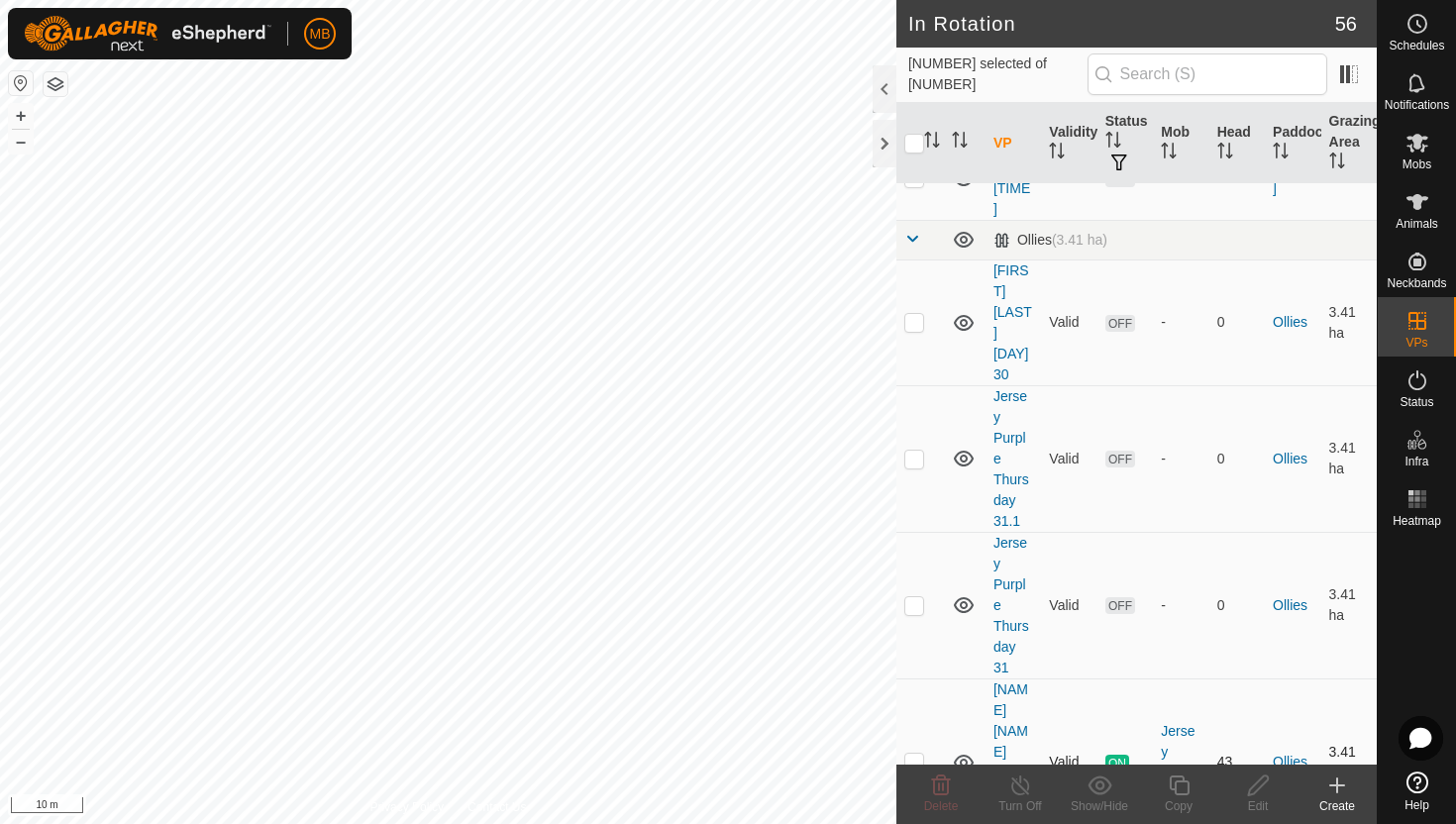 click at bounding box center (914, 762) 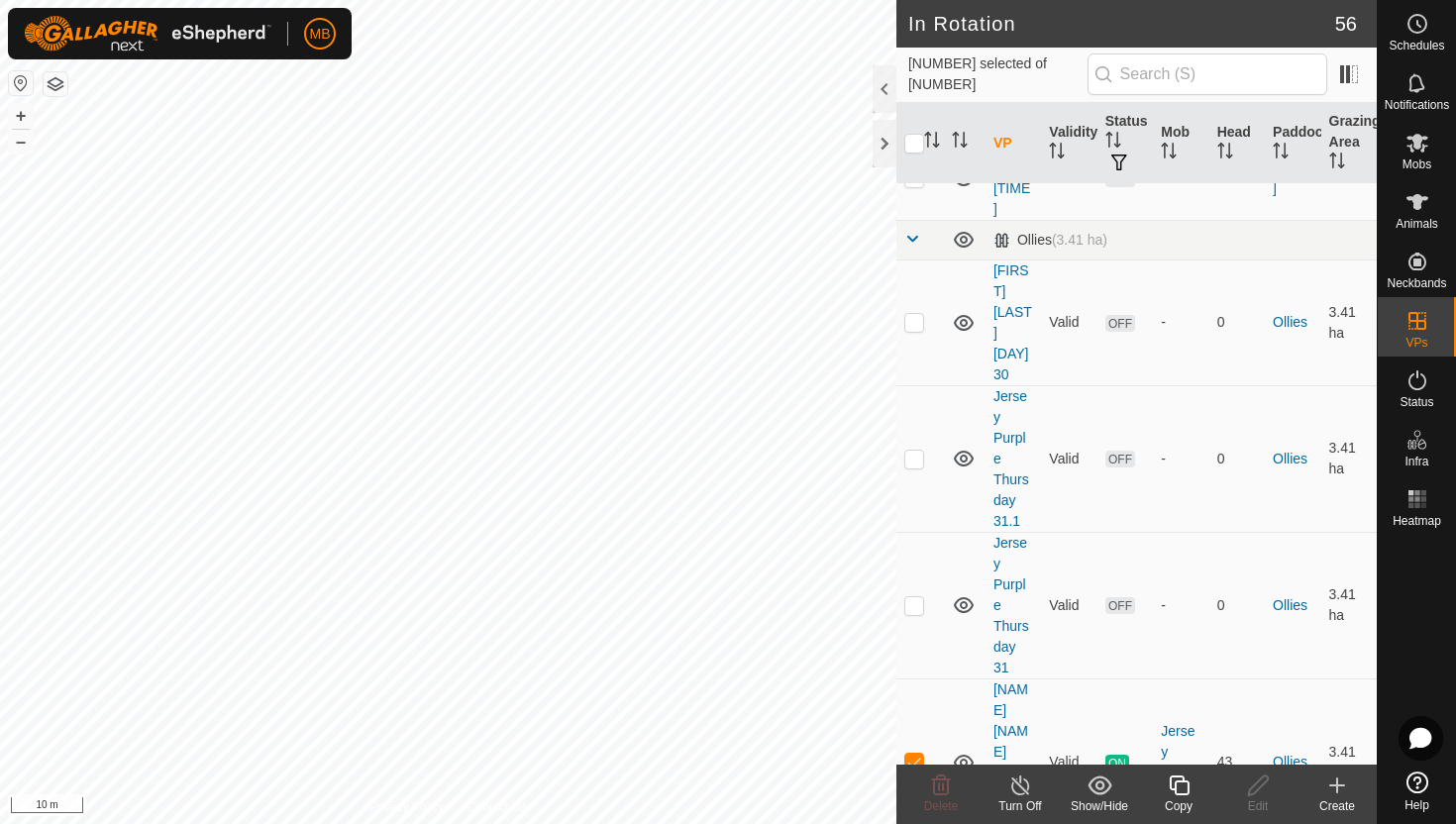click 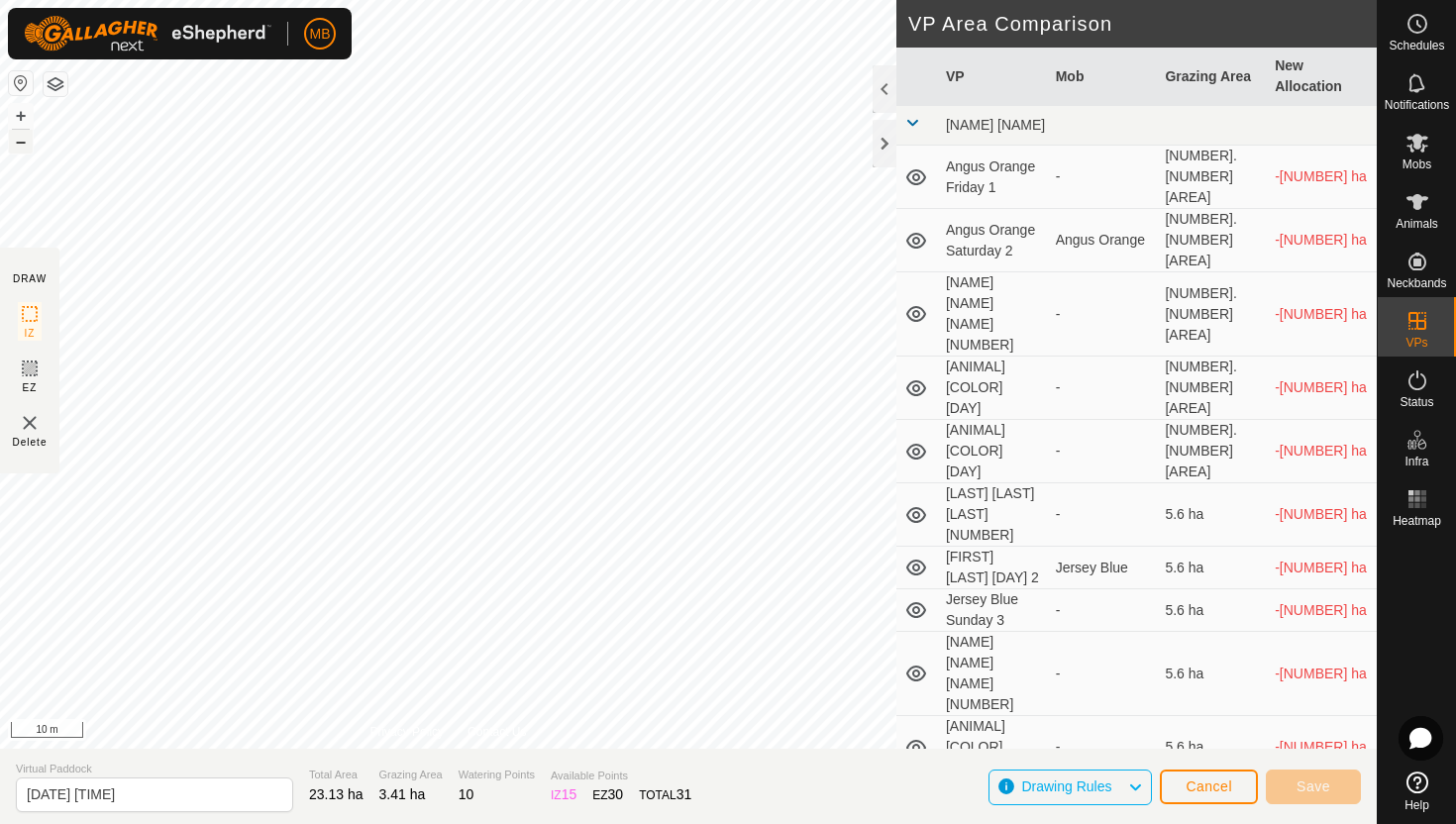 click on "–" at bounding box center (21, 142) 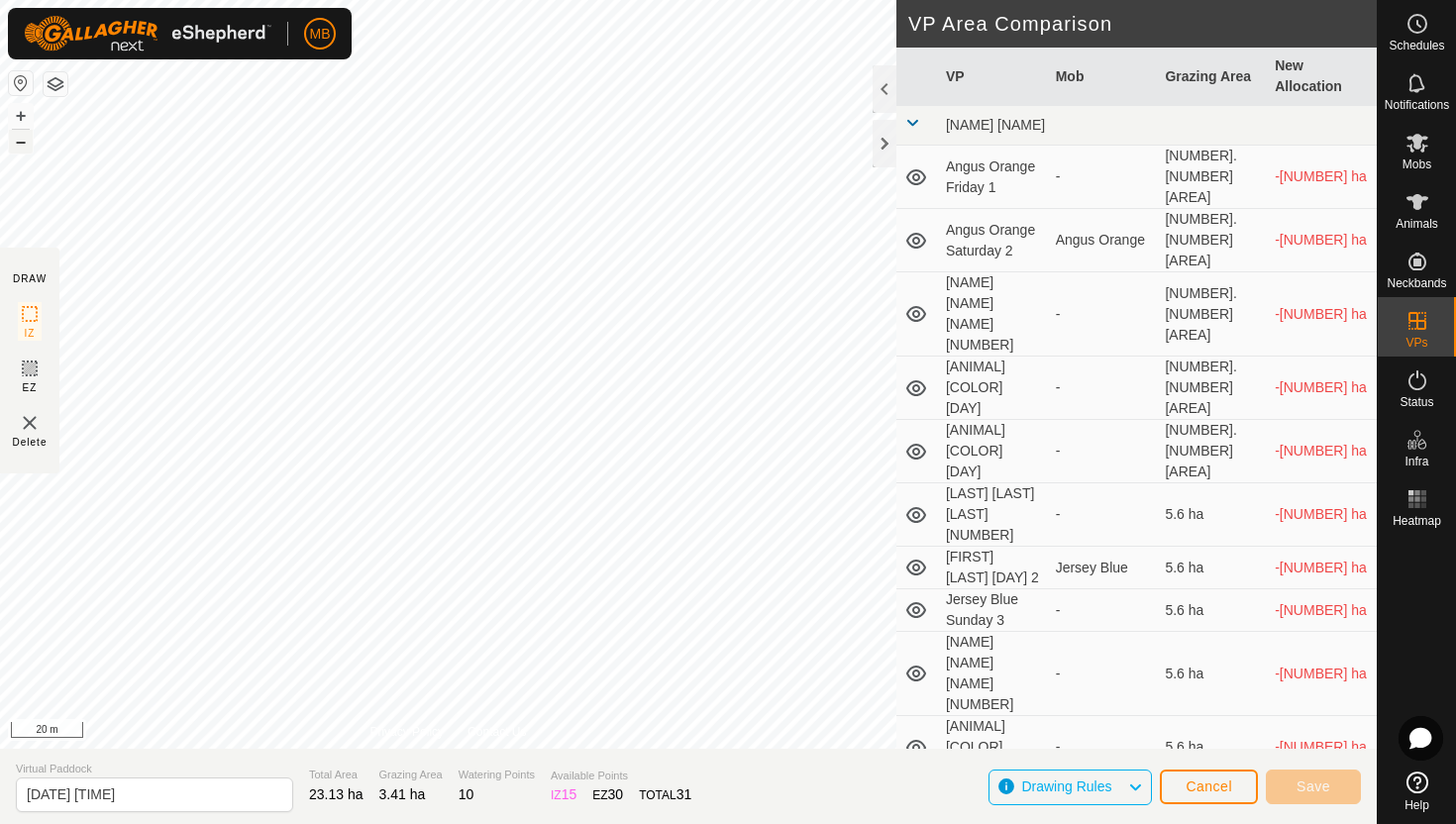 click on "–" at bounding box center (21, 142) 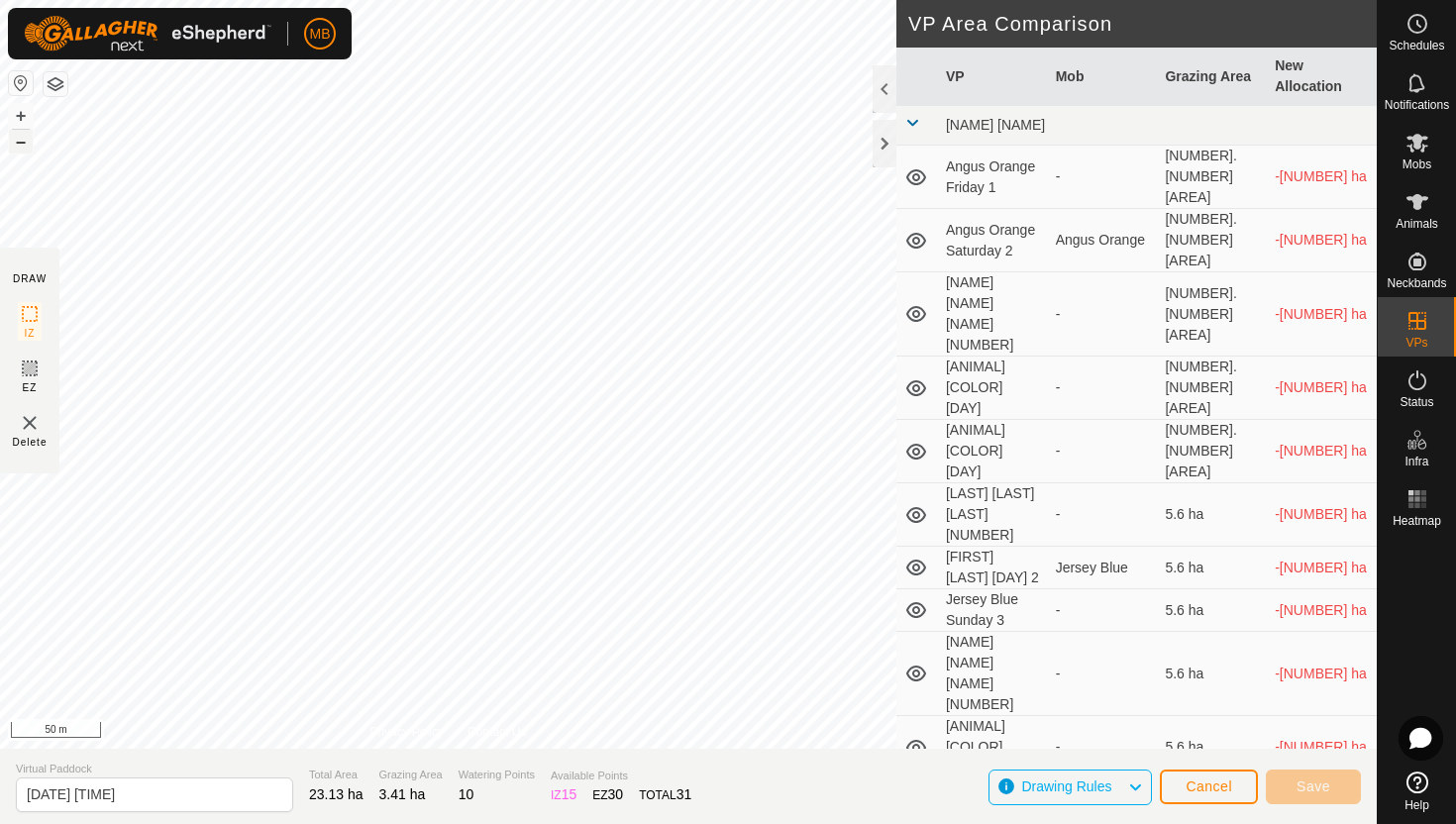 click on "–" at bounding box center [21, 142] 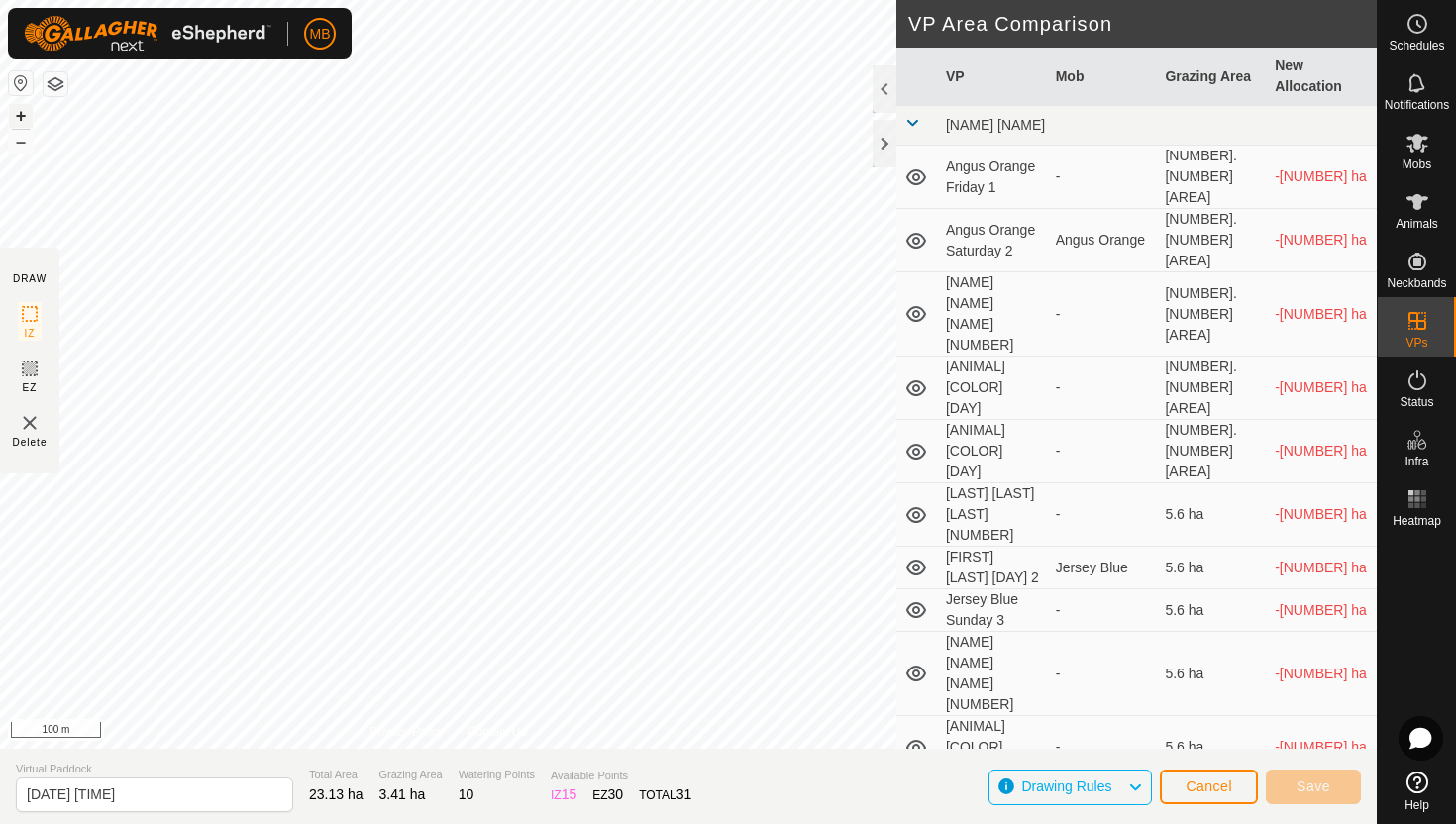 click on "+" at bounding box center (21, 116) 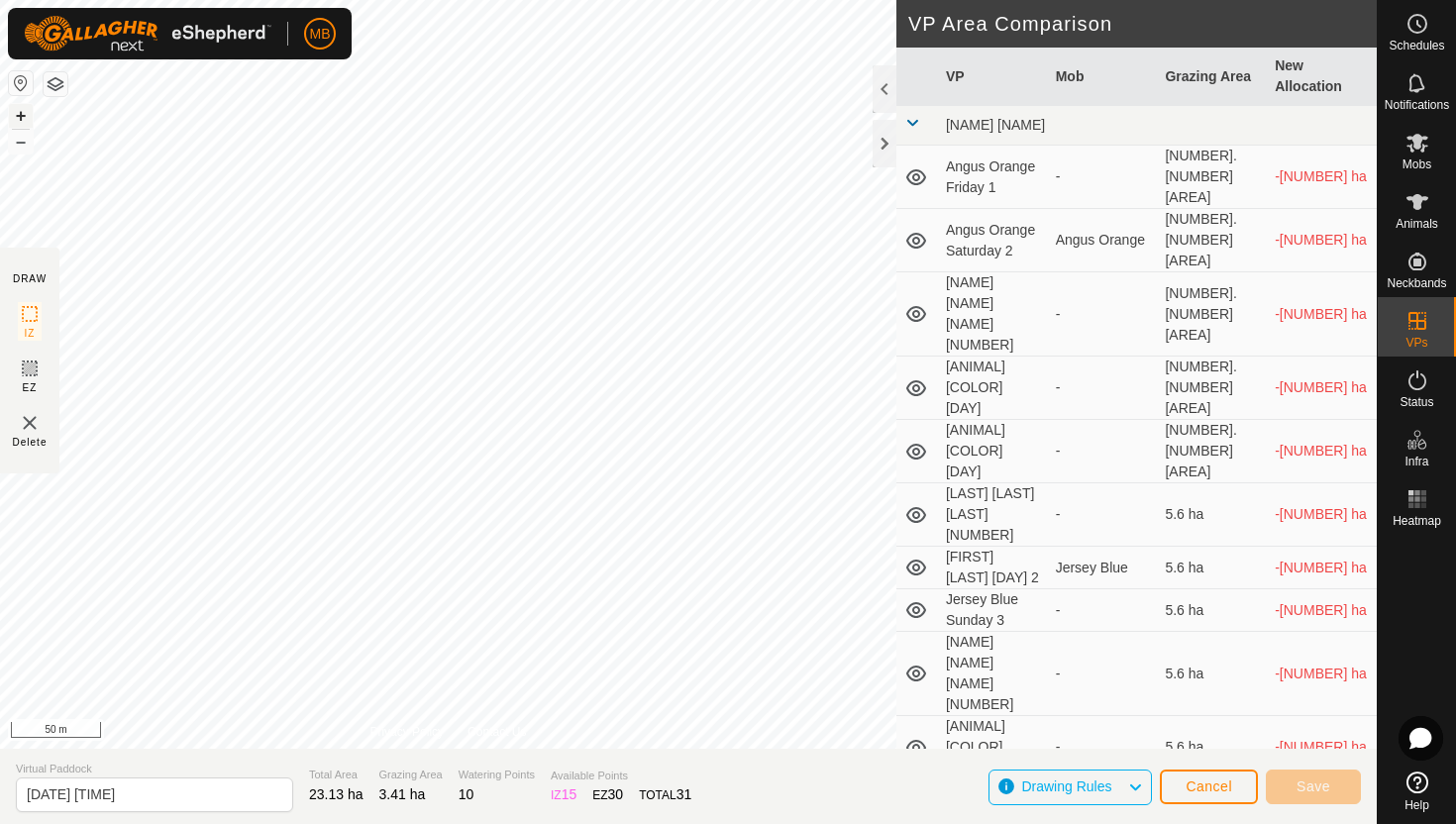 click on "+" at bounding box center (21, 116) 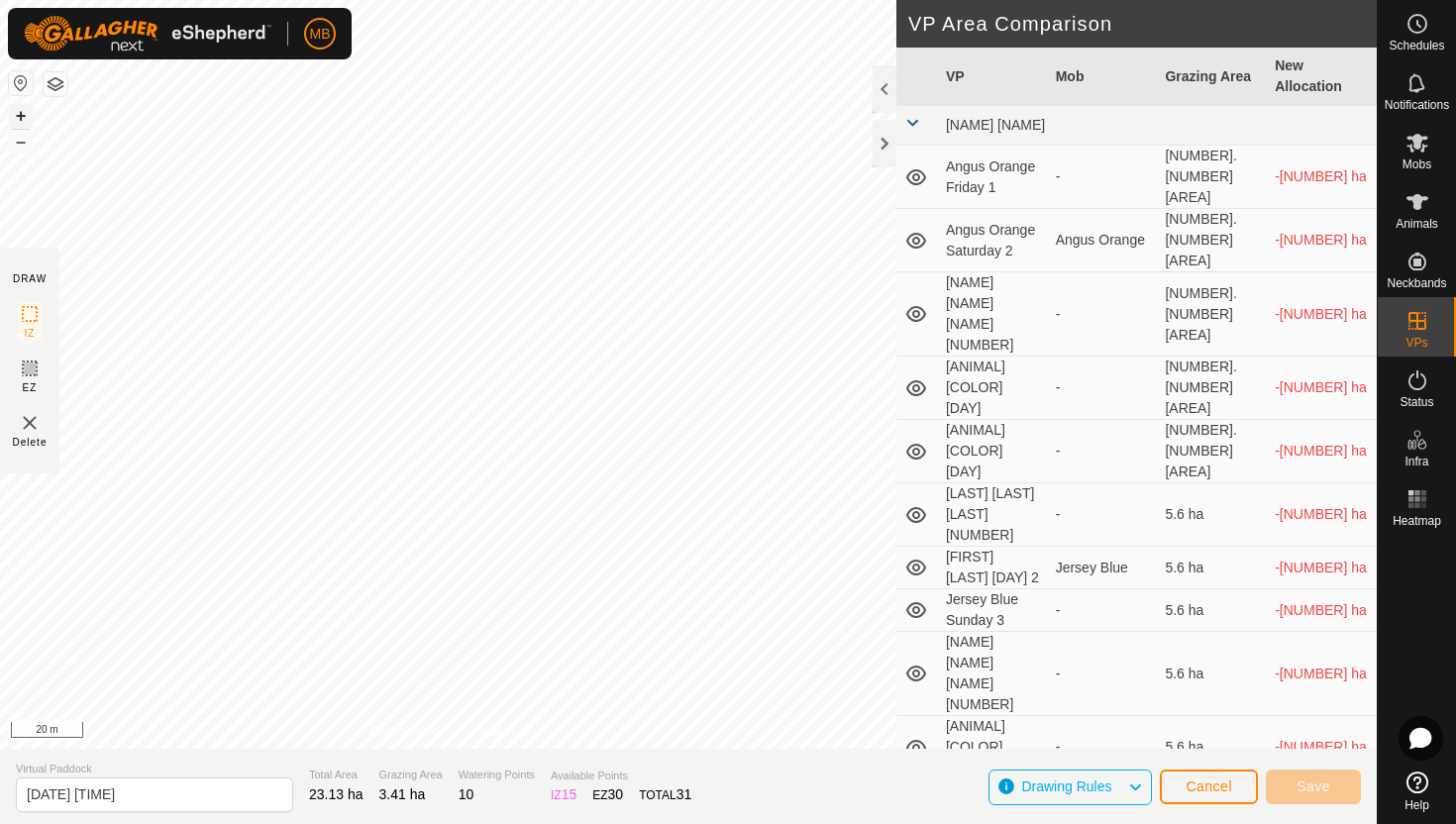 click on "+" at bounding box center [21, 116] 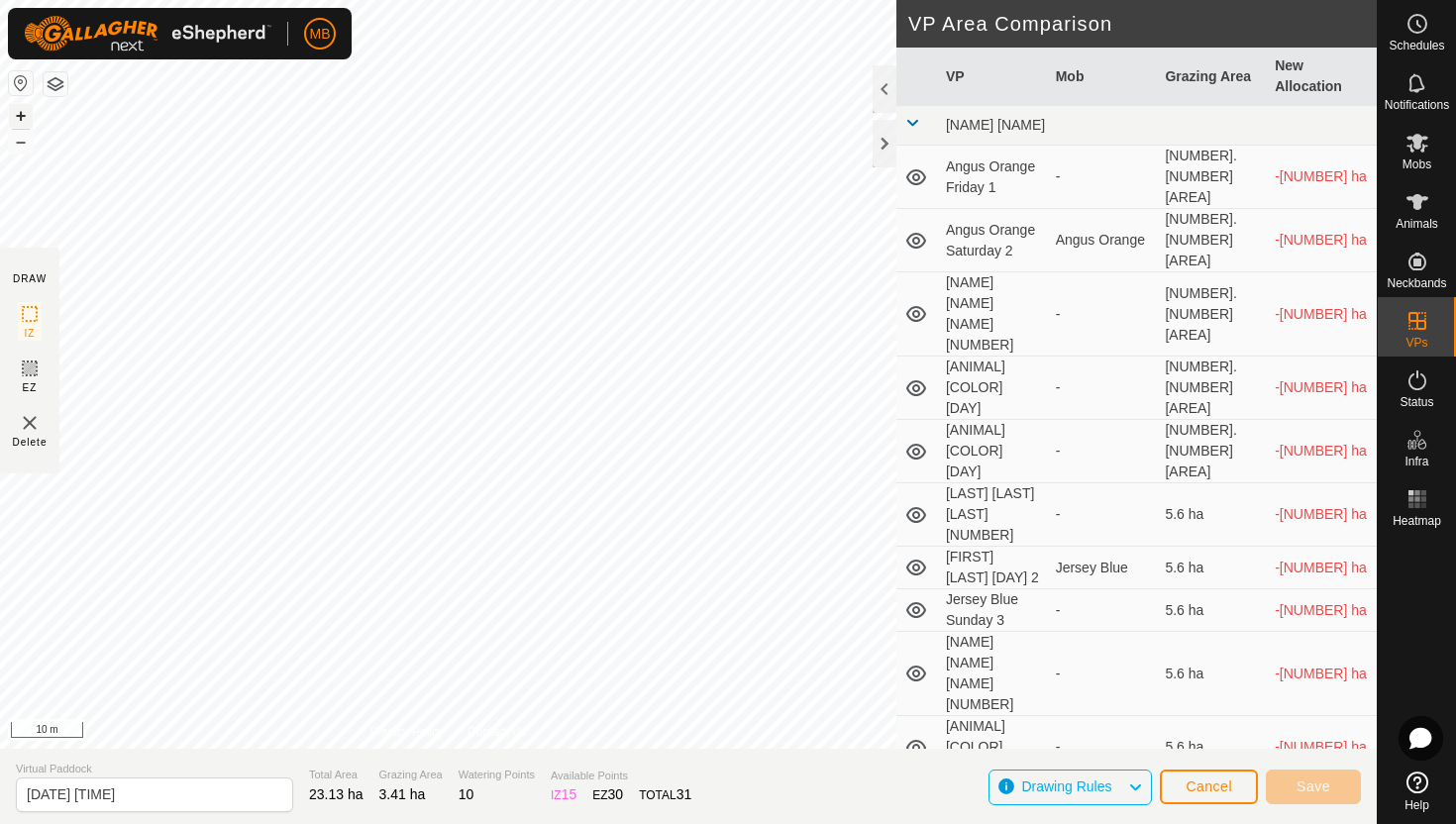 click on "+" at bounding box center [21, 116] 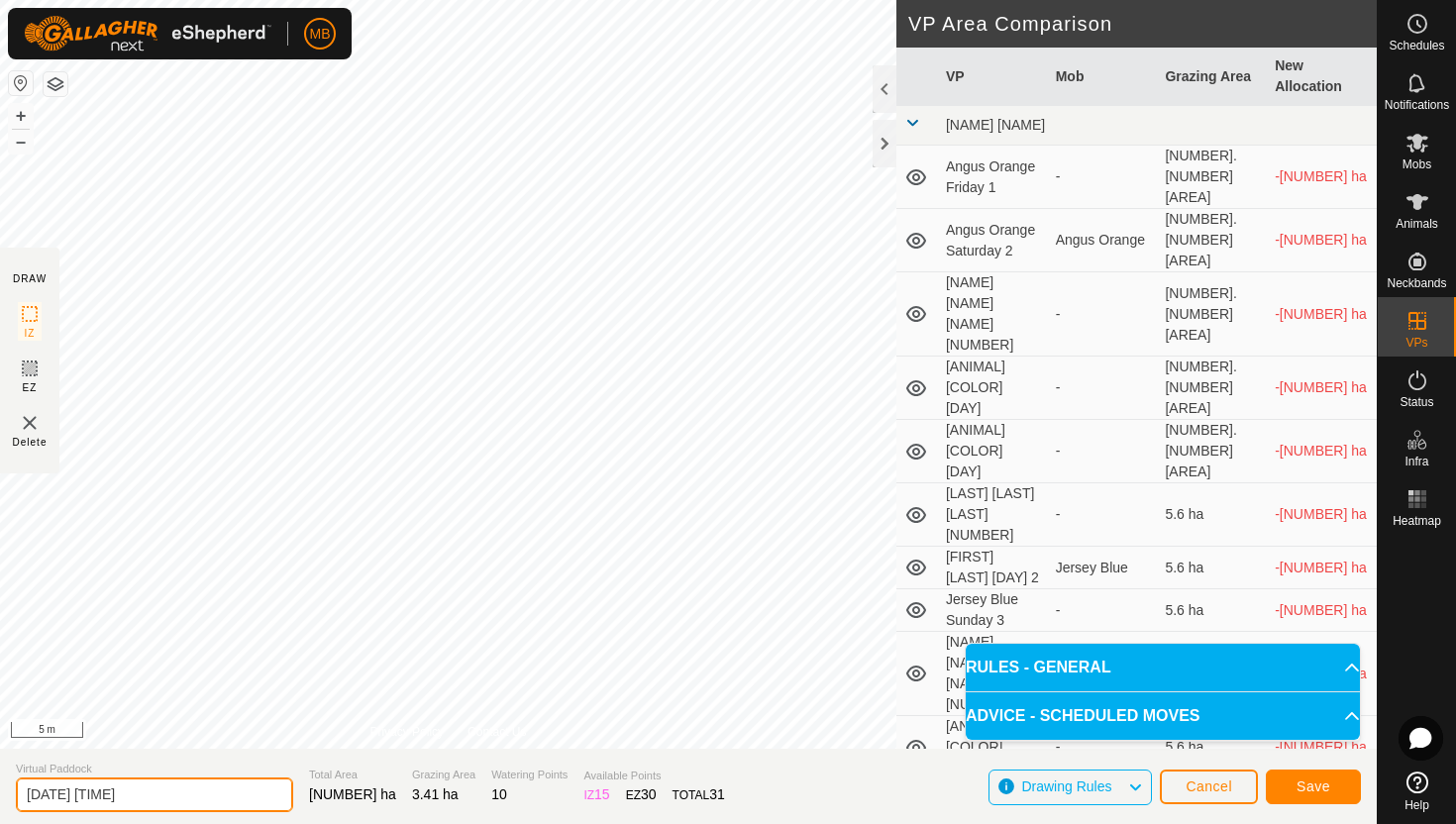 click on "[DATE] [TIME]" 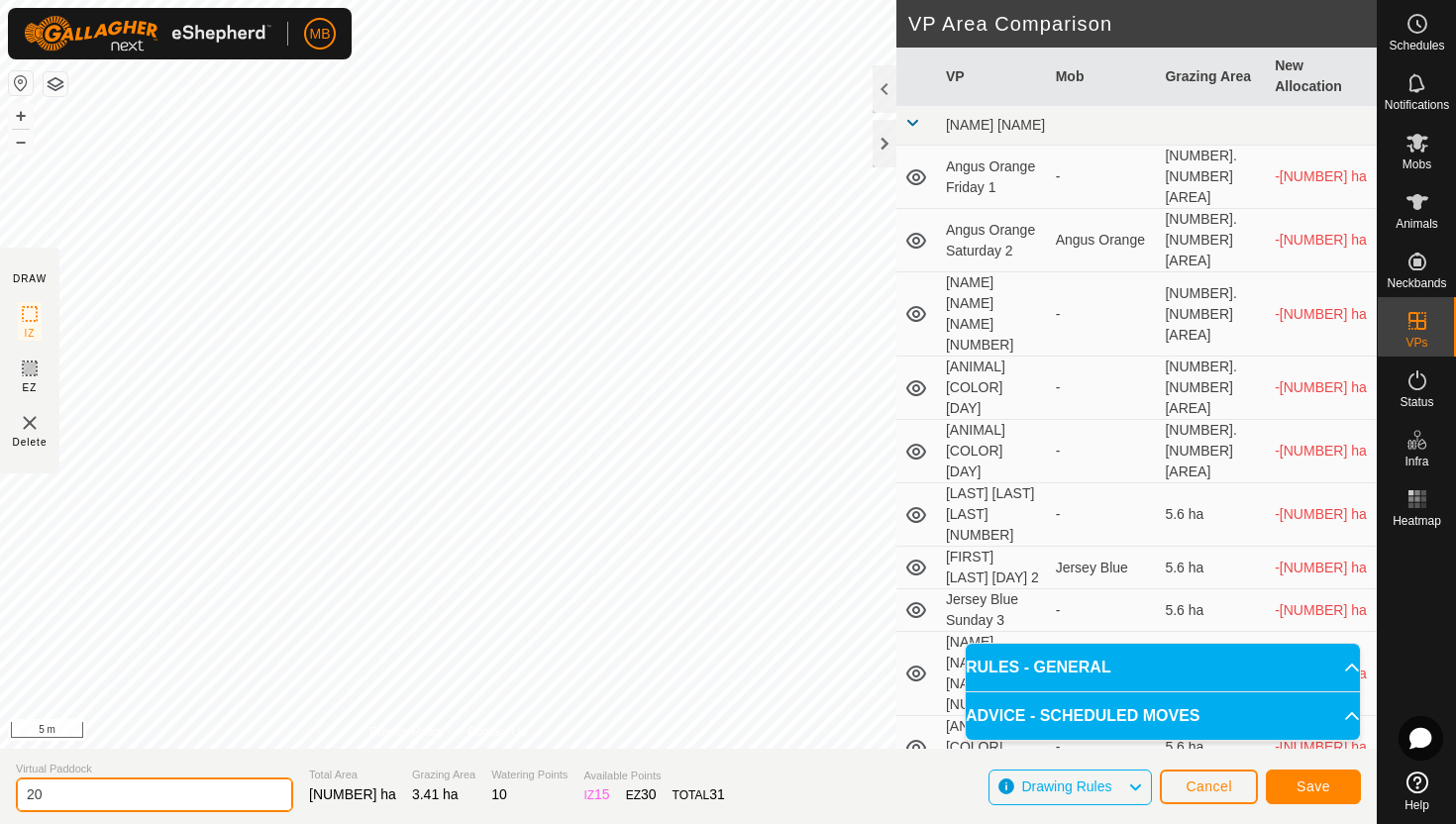 type on "2" 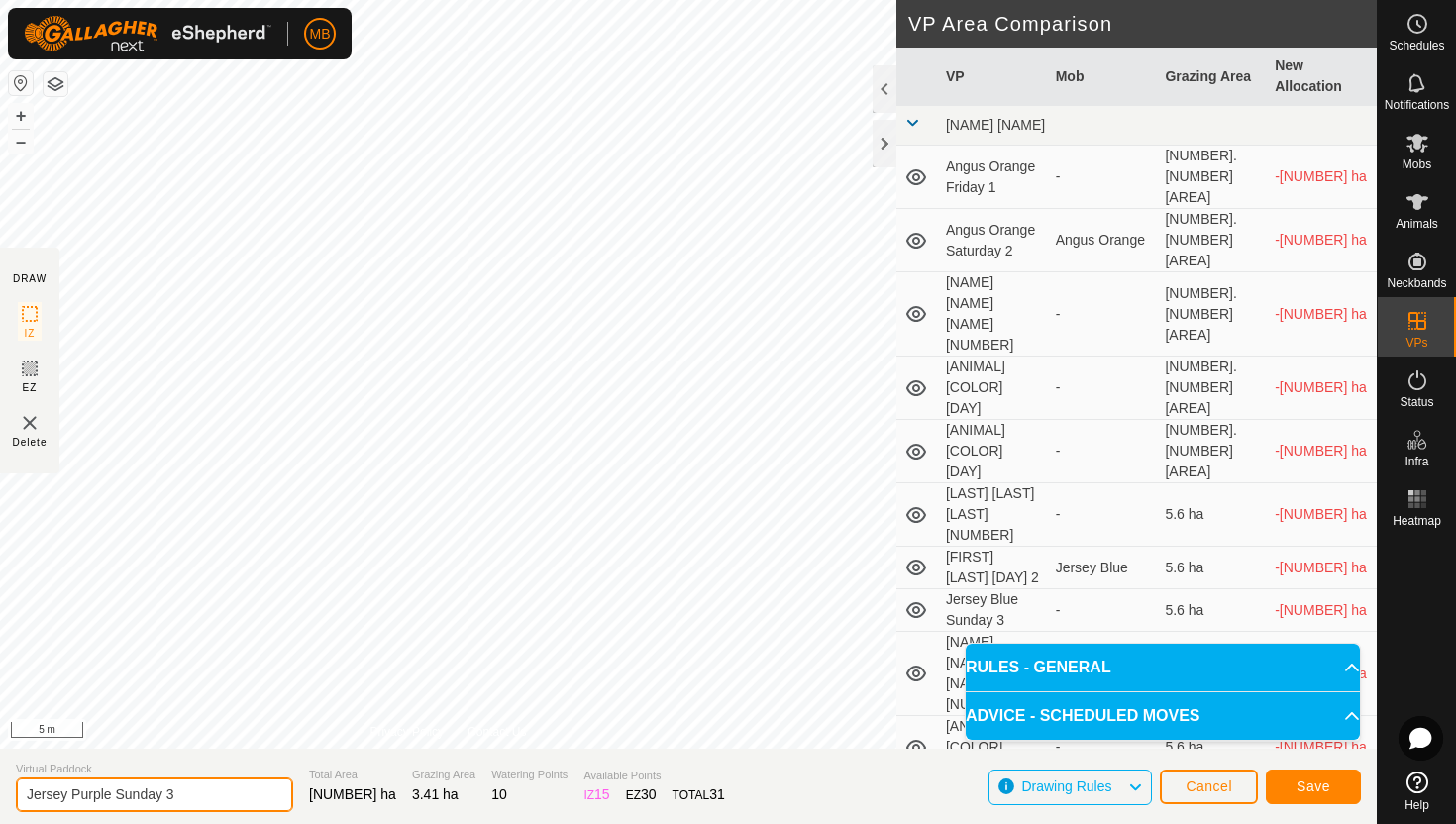 type on "Jersey Purple Sunday 3" 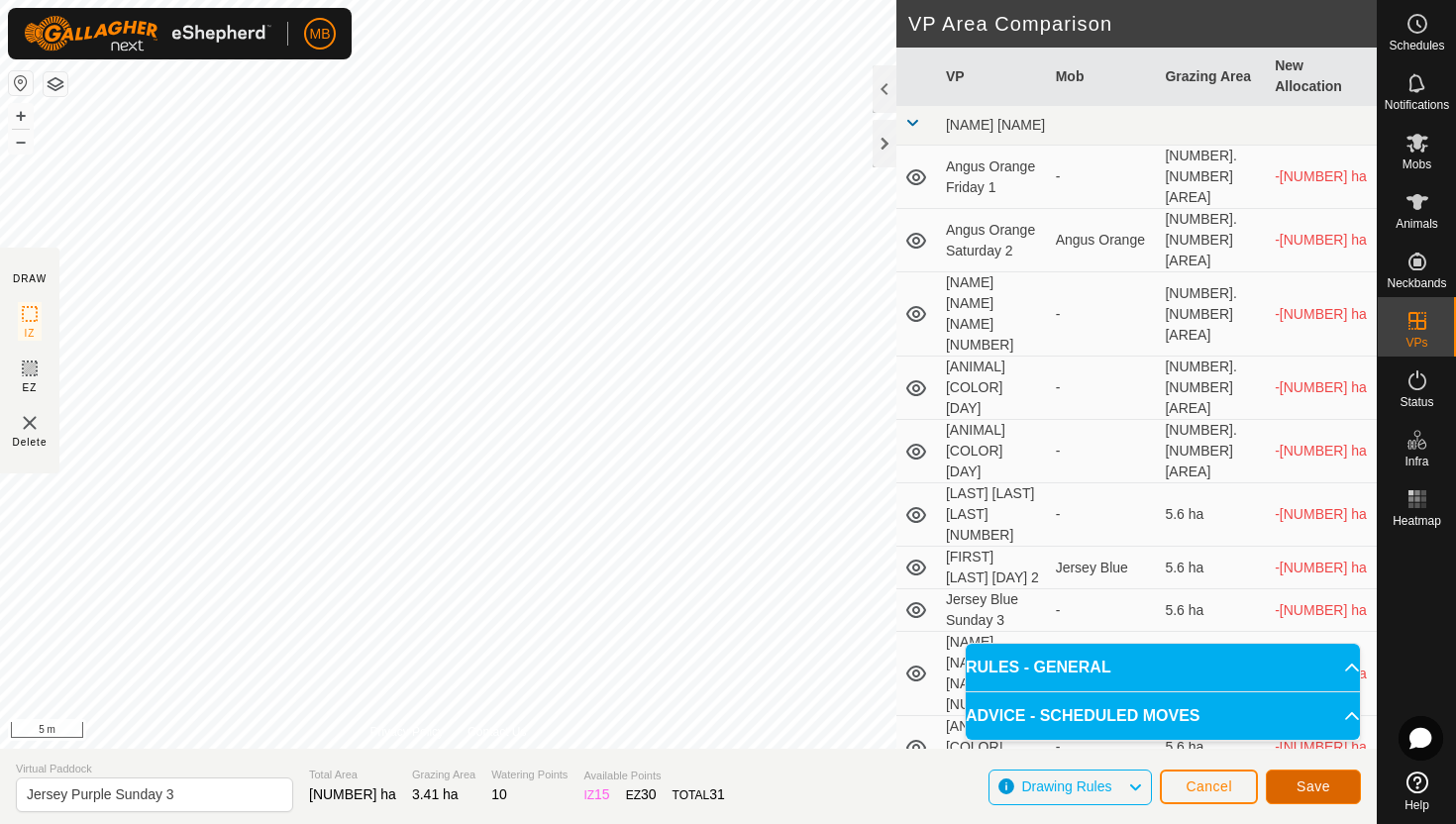 click on "Save" 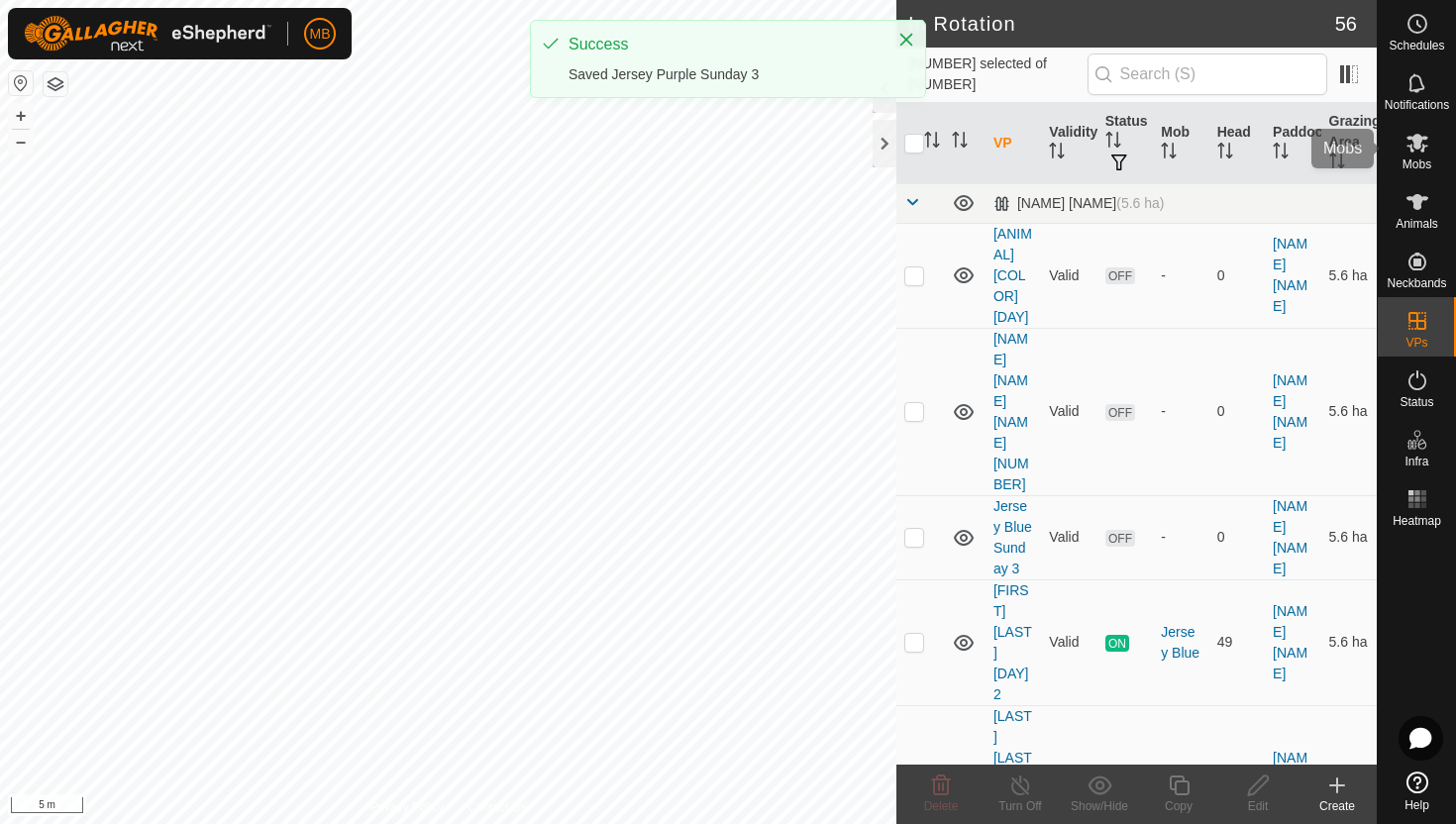 click 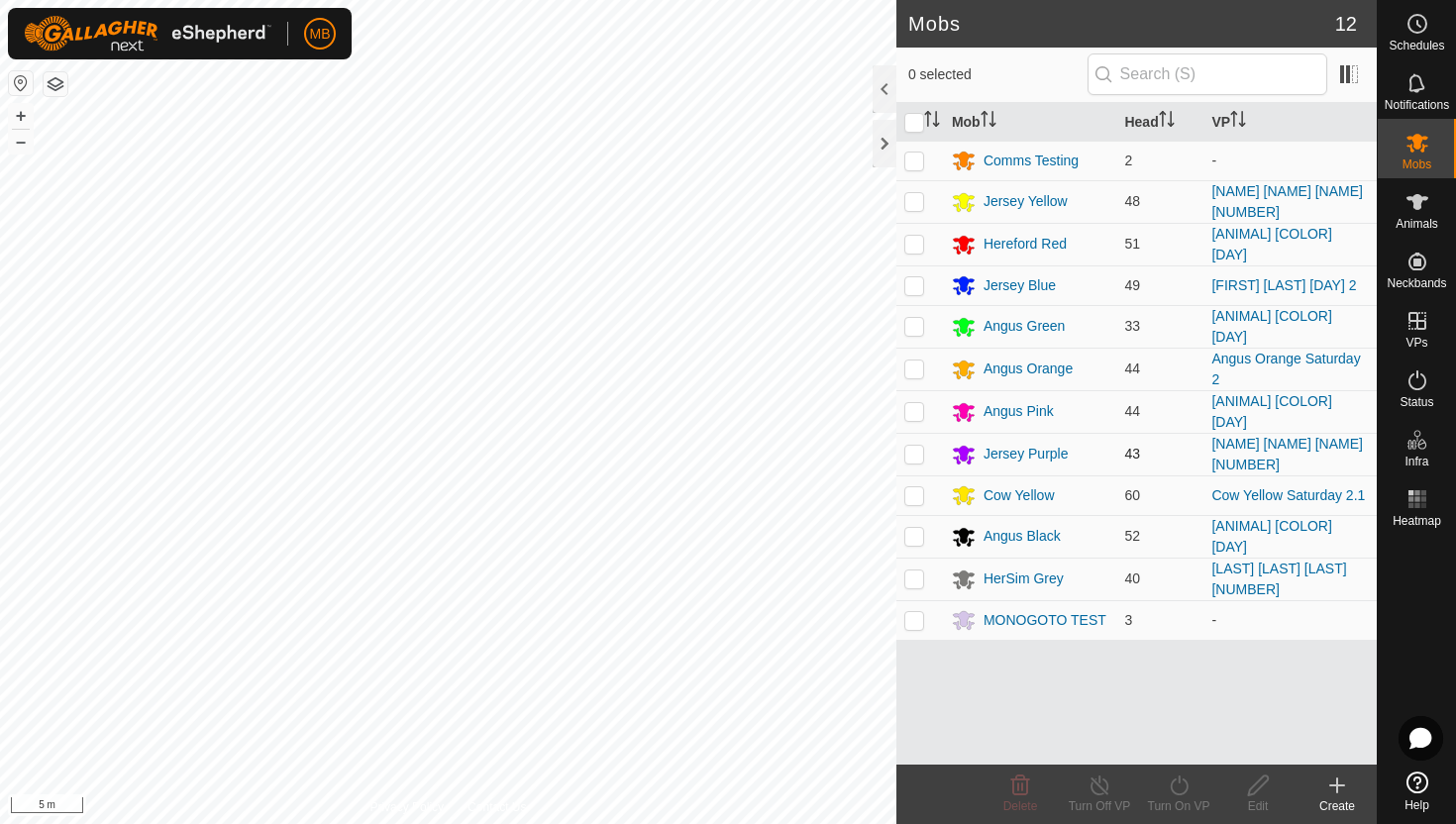 click at bounding box center [914, 454] 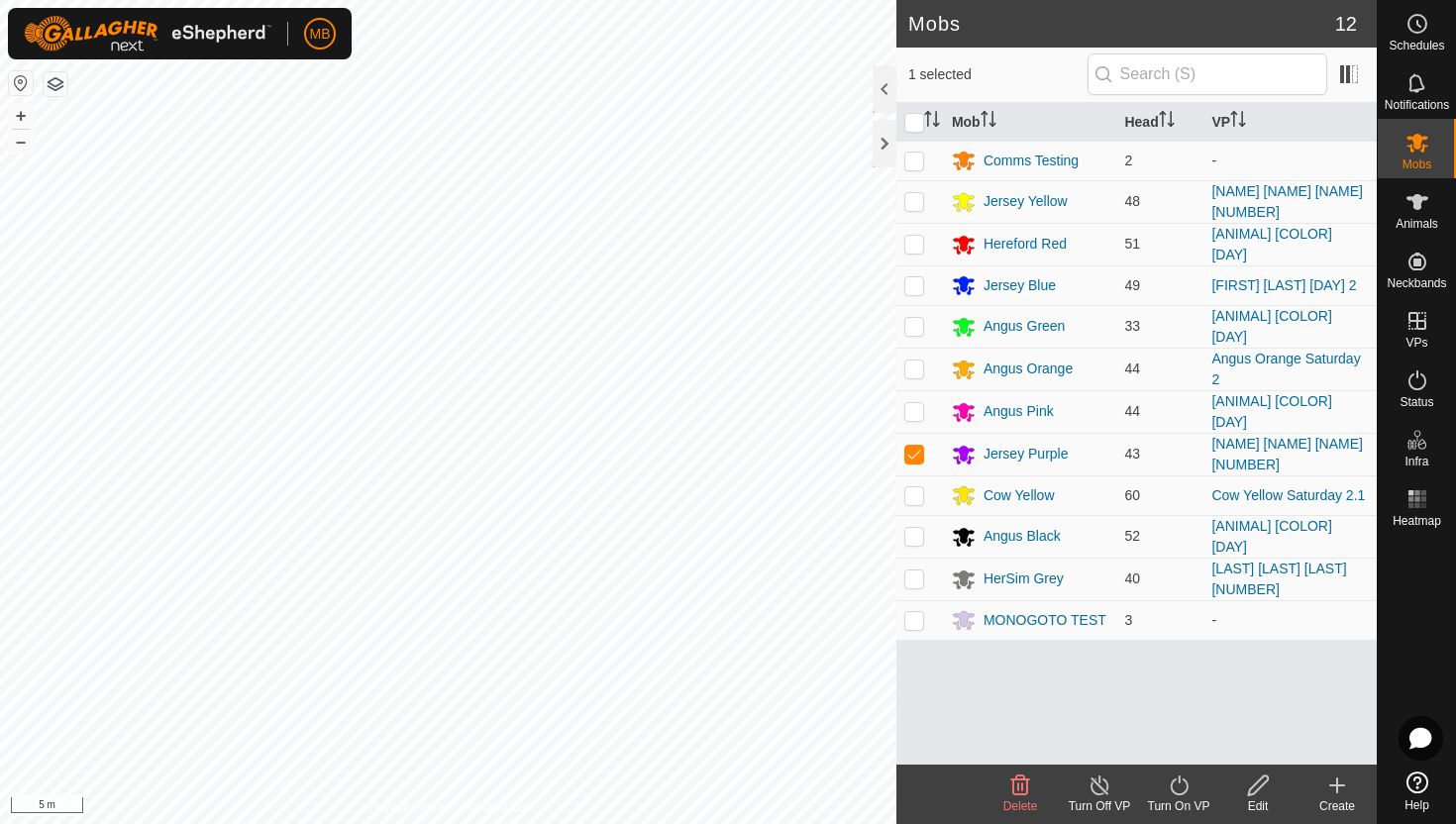click 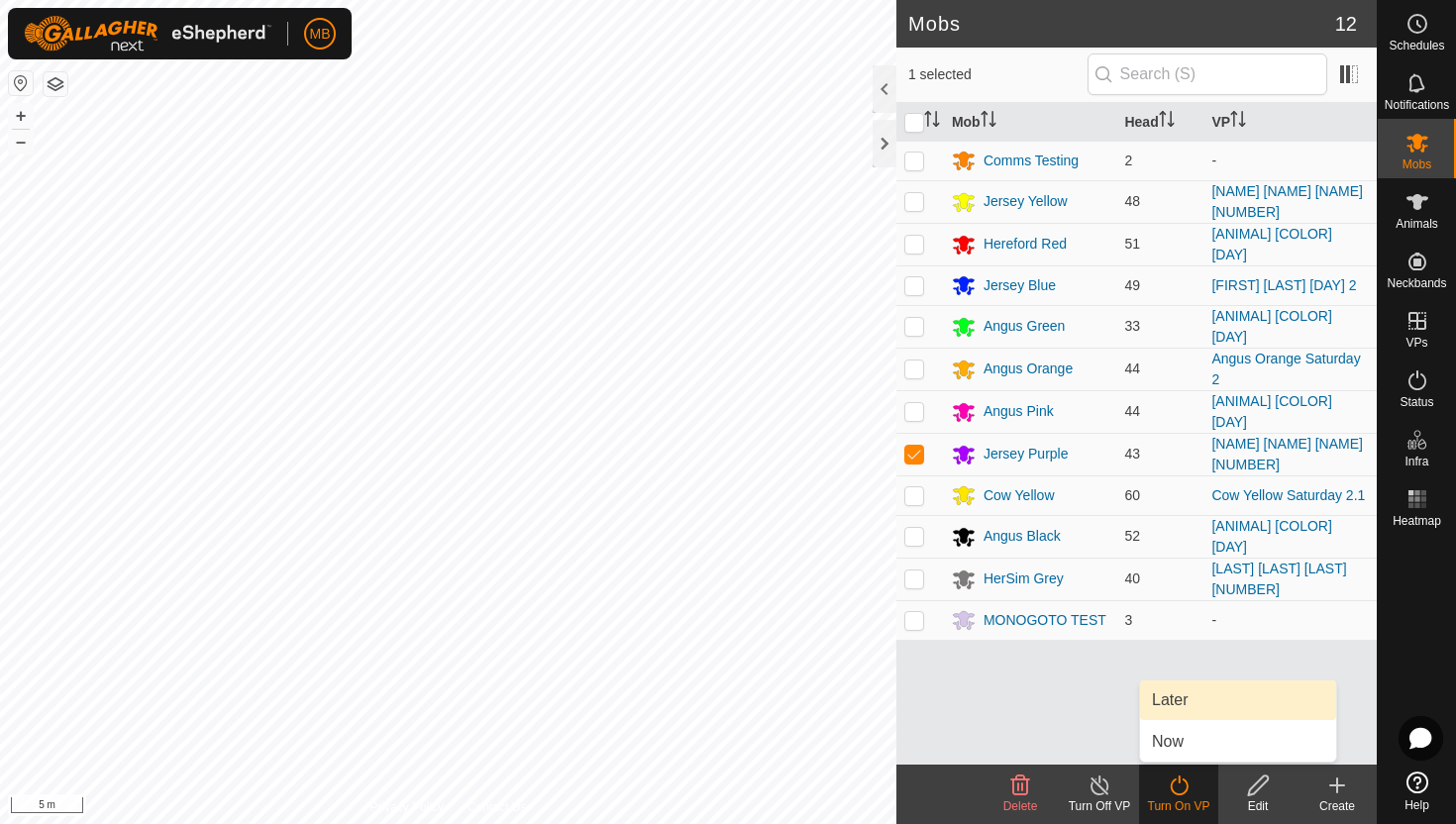 click on "Later" at bounding box center (1238, 700) 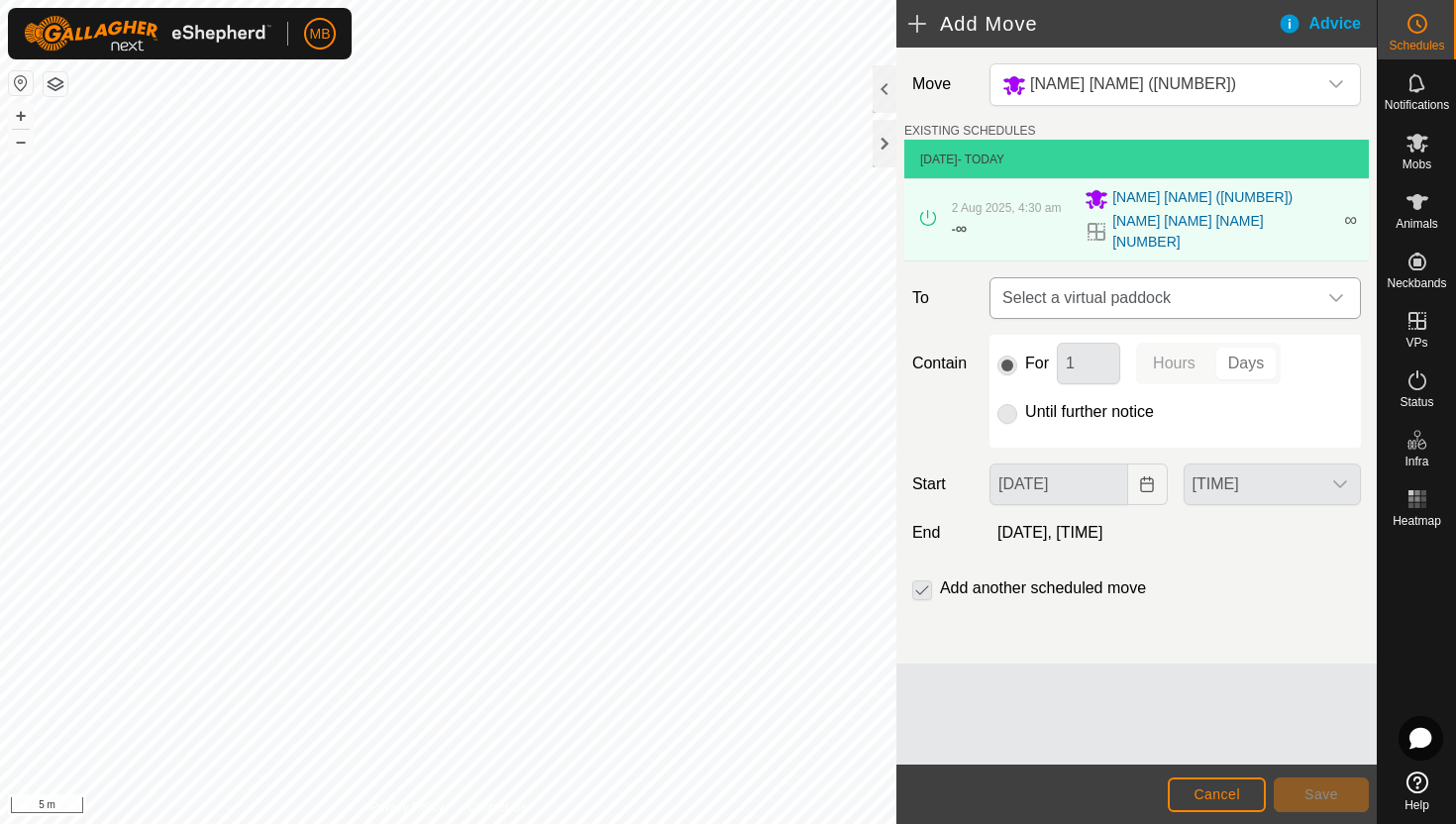 click at bounding box center [1336, 298] 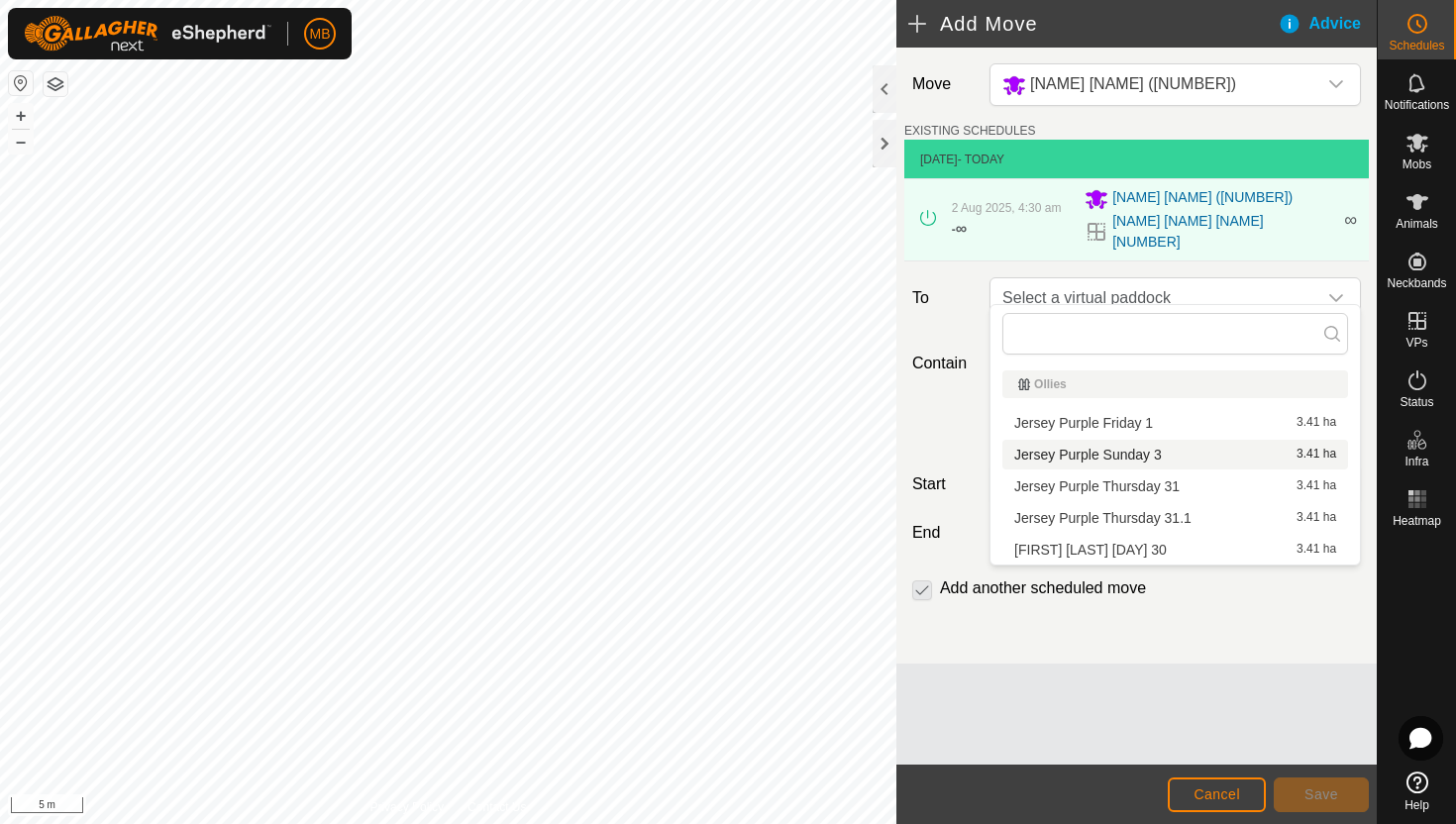 click on "Jersey Purple Sunday 3 3.41 ha" at bounding box center (1175, 455) 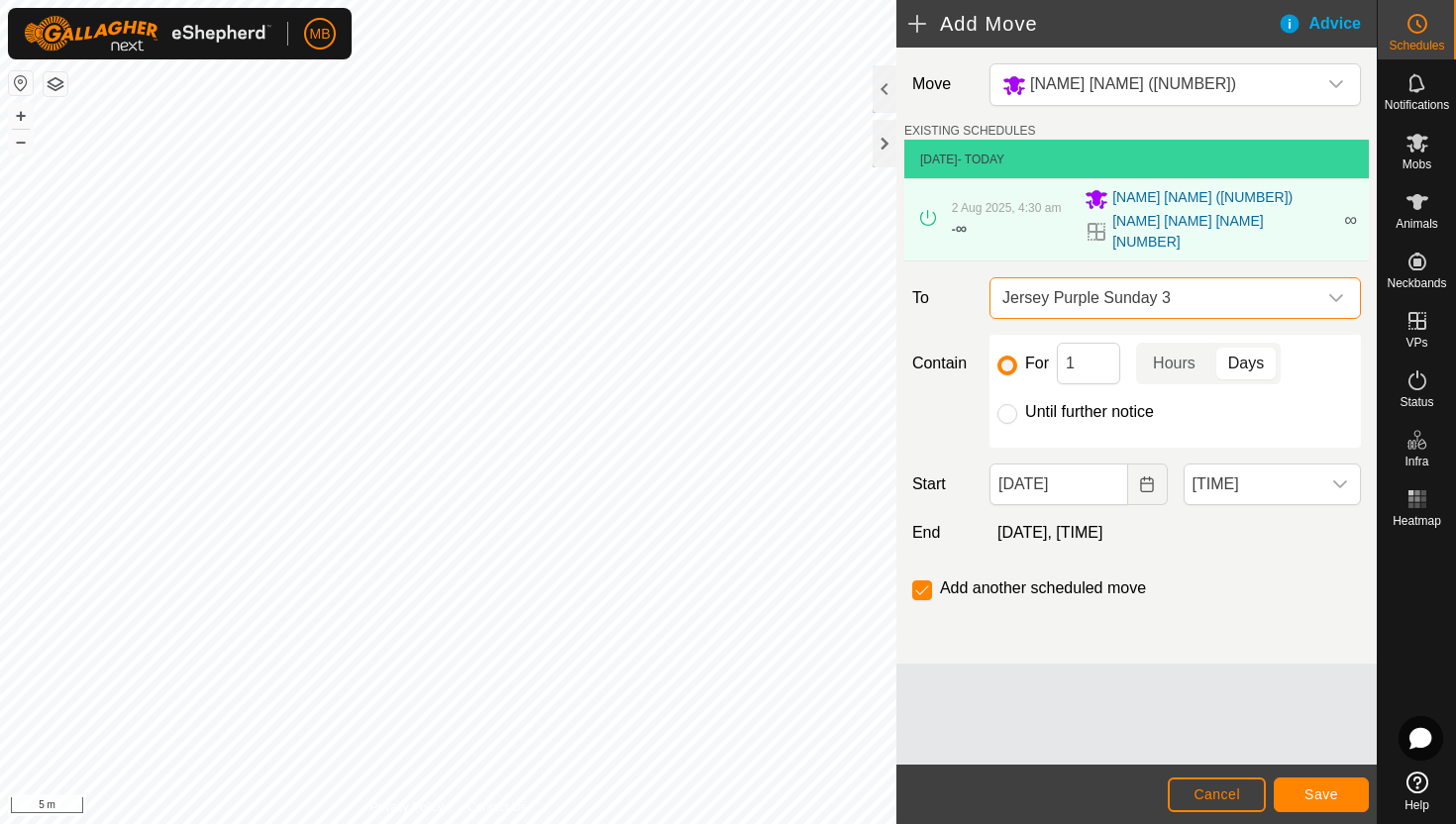 click on "Until further notice" 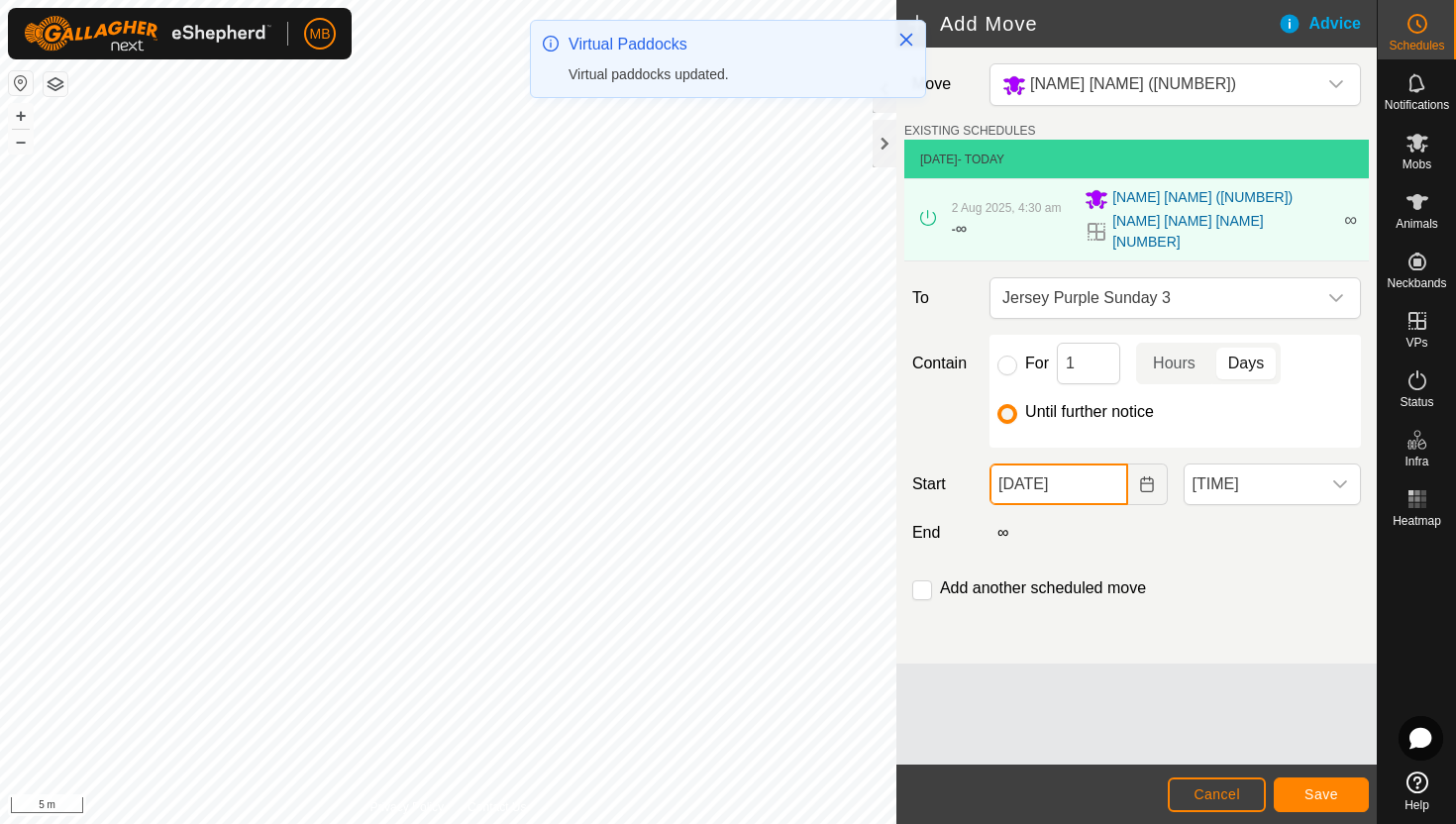 click on "[DATE]" 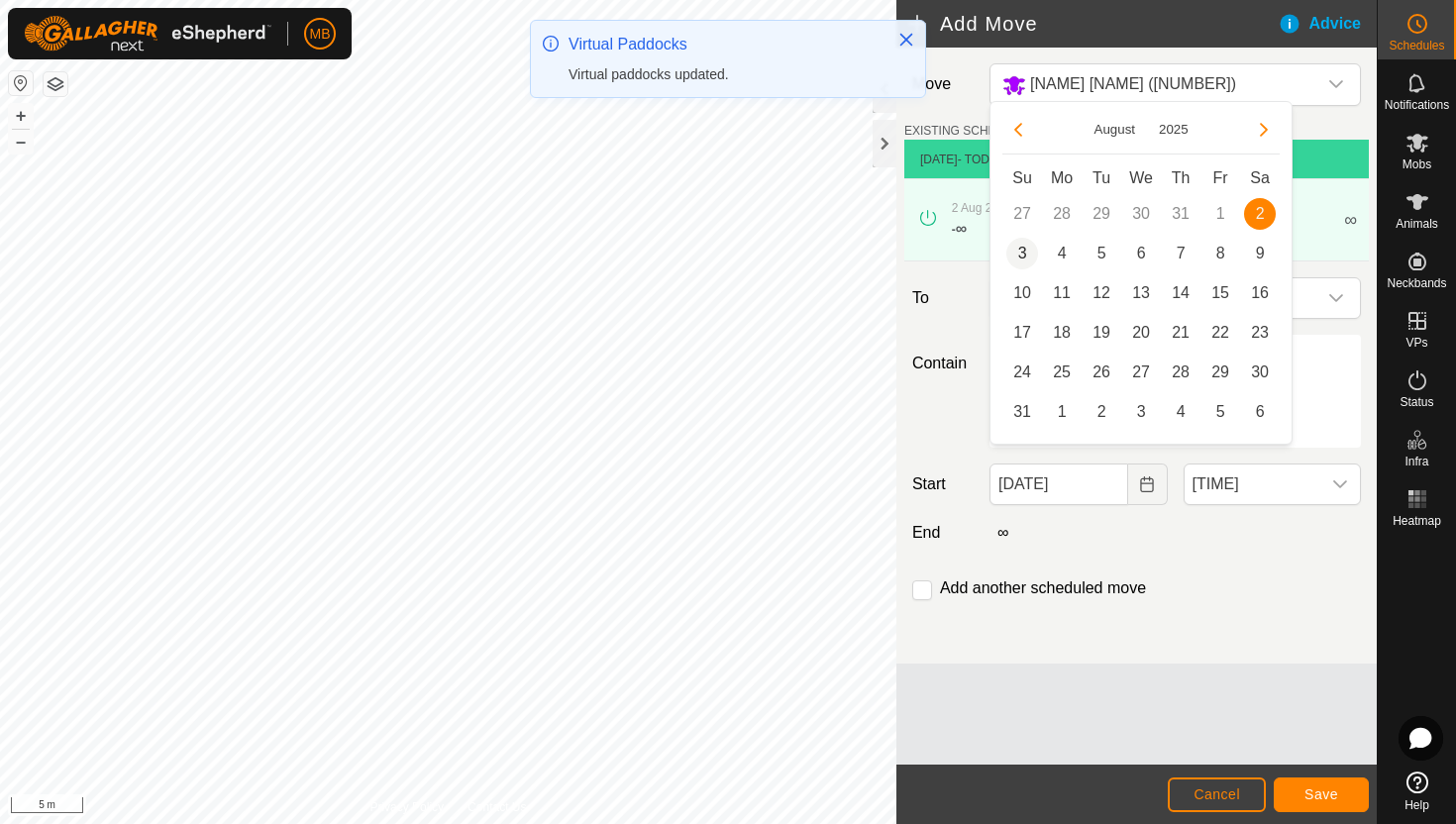 click on "3" at bounding box center (1022, 254) 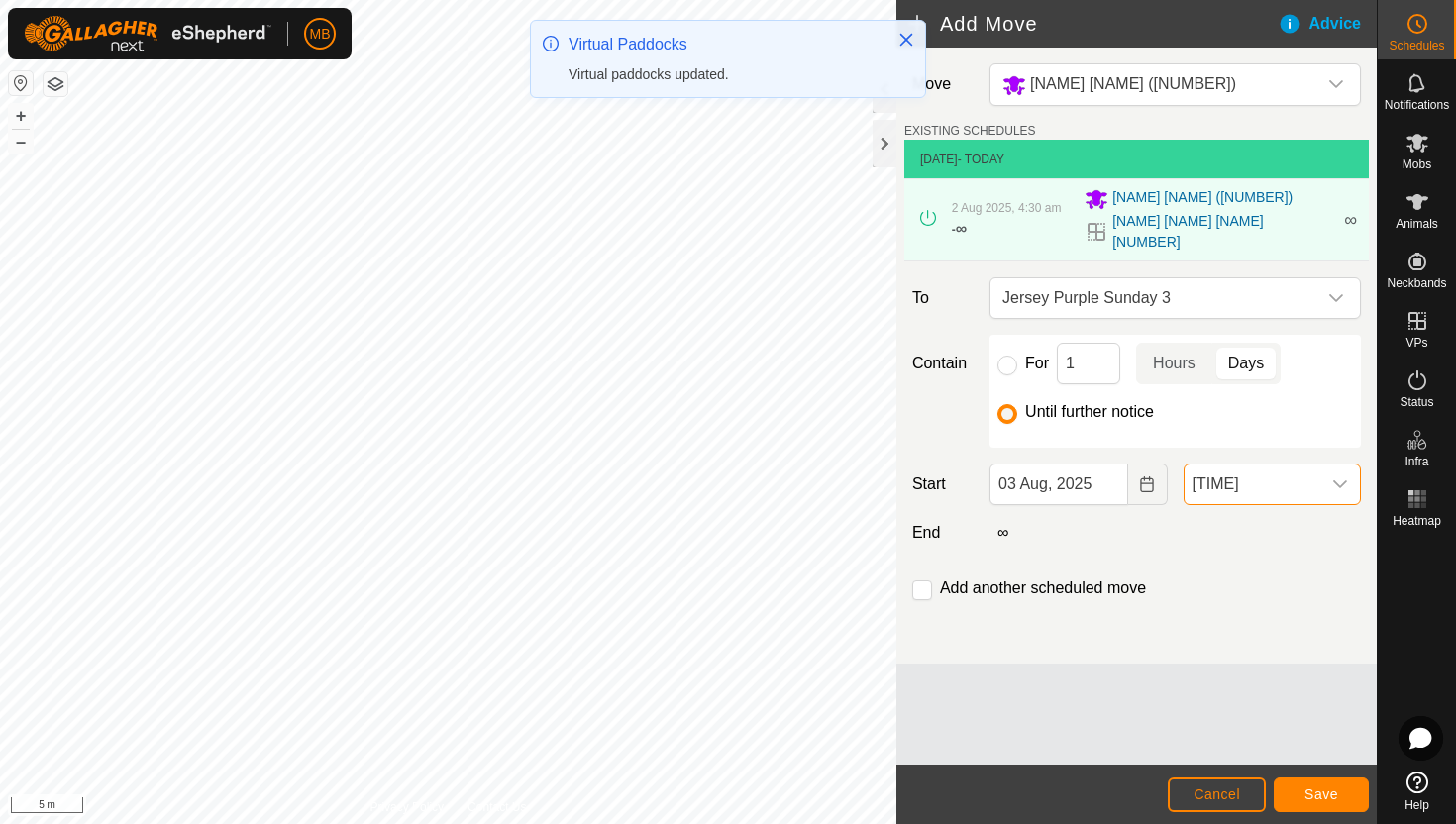 click on "[TIME]" at bounding box center (1252, 484) 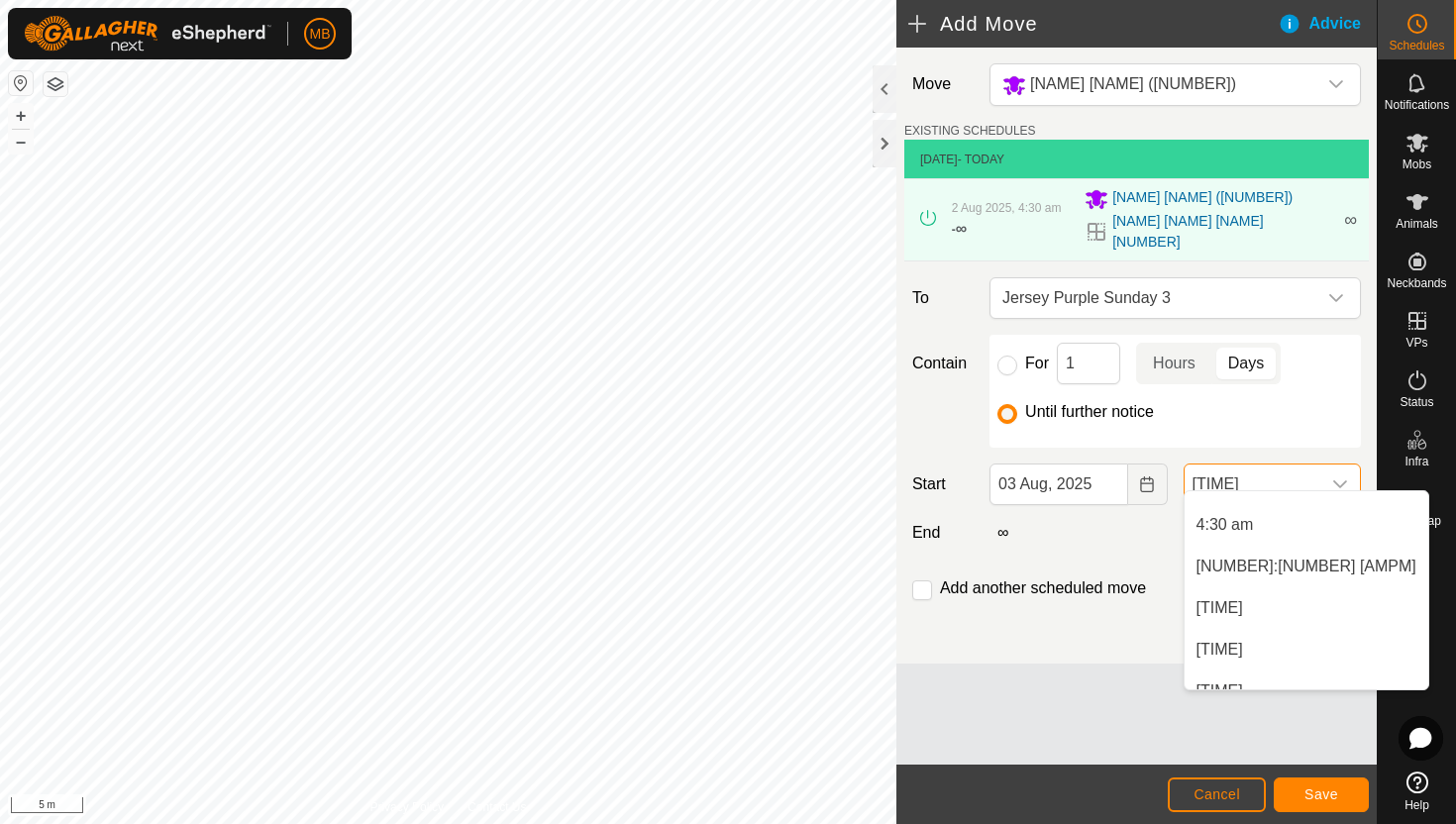 scroll, scrollTop: 363, scrollLeft: 0, axis: vertical 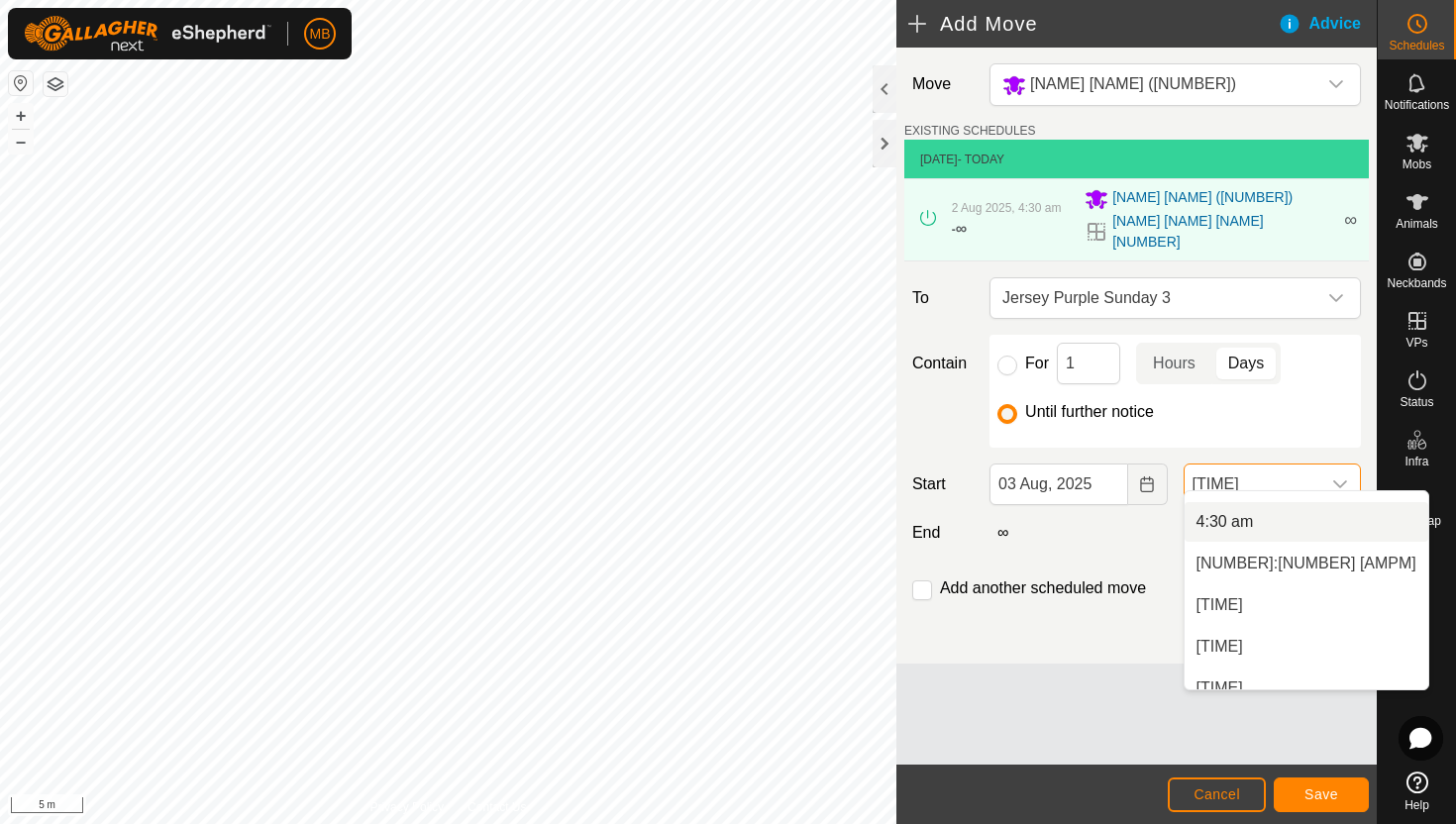 click on "4:30 am" at bounding box center (1306, 522) 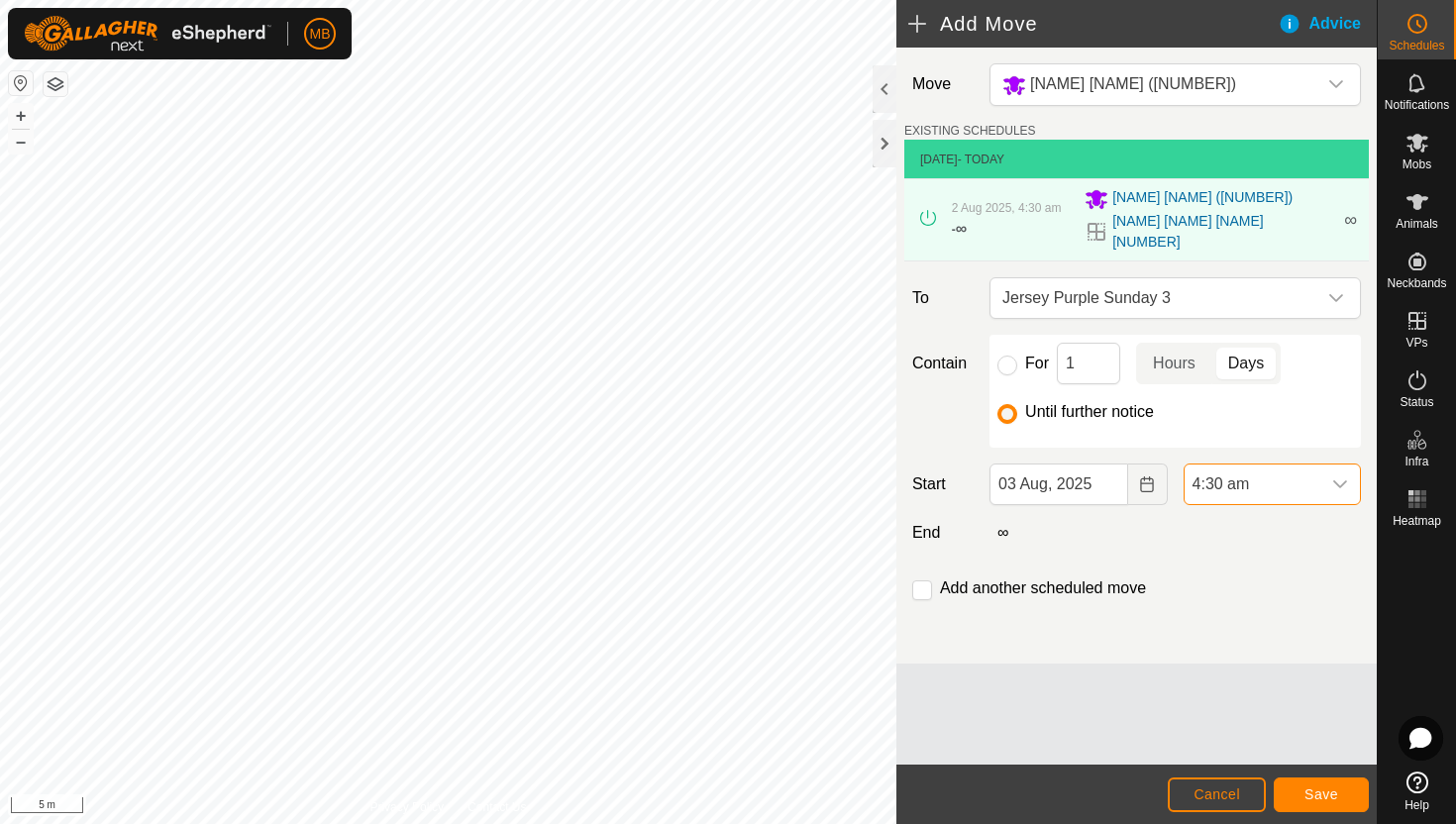 scroll, scrollTop: 1297, scrollLeft: 0, axis: vertical 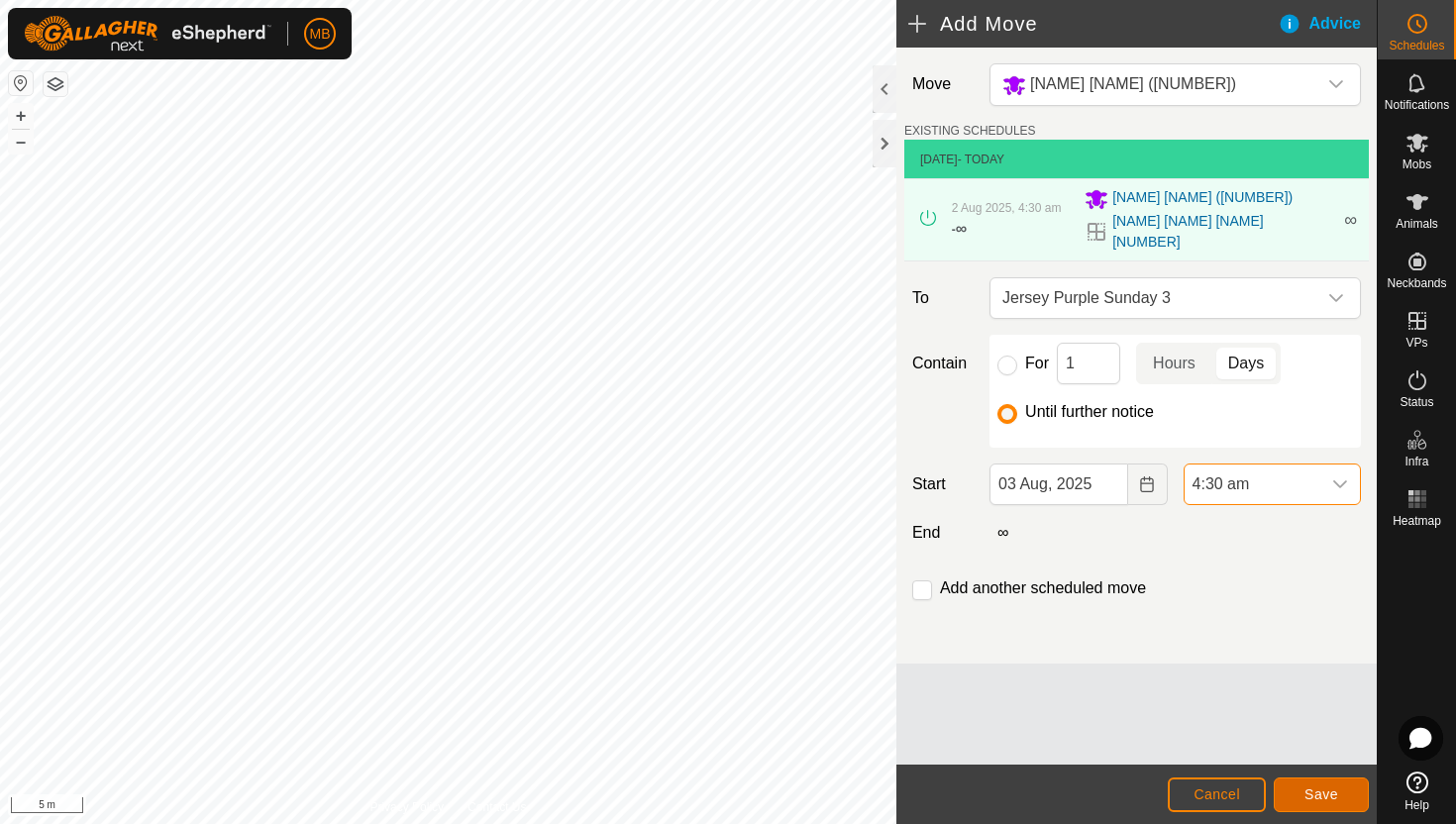 click on "Save" 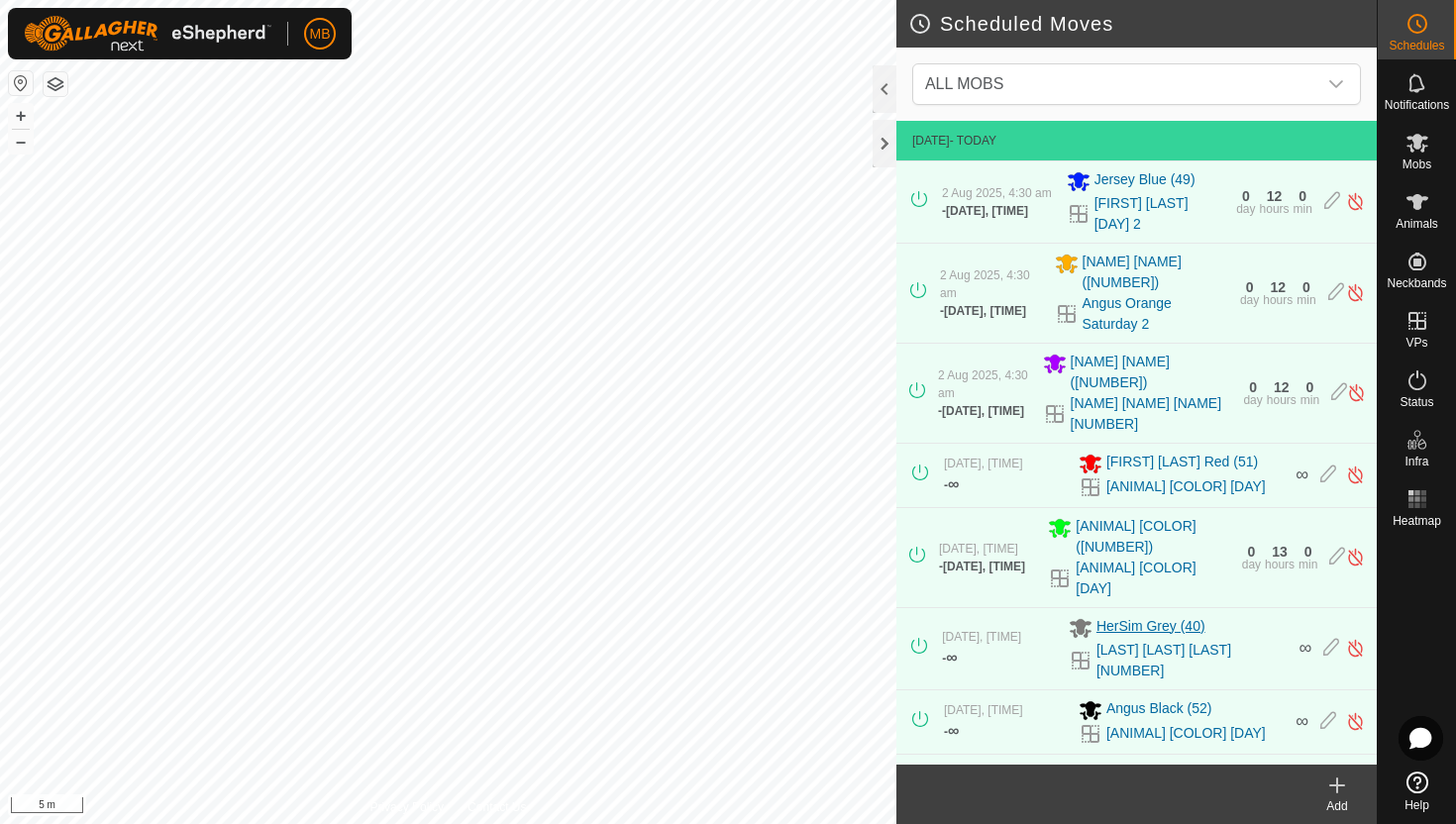 scroll, scrollTop: 420, scrollLeft: 0, axis: vertical 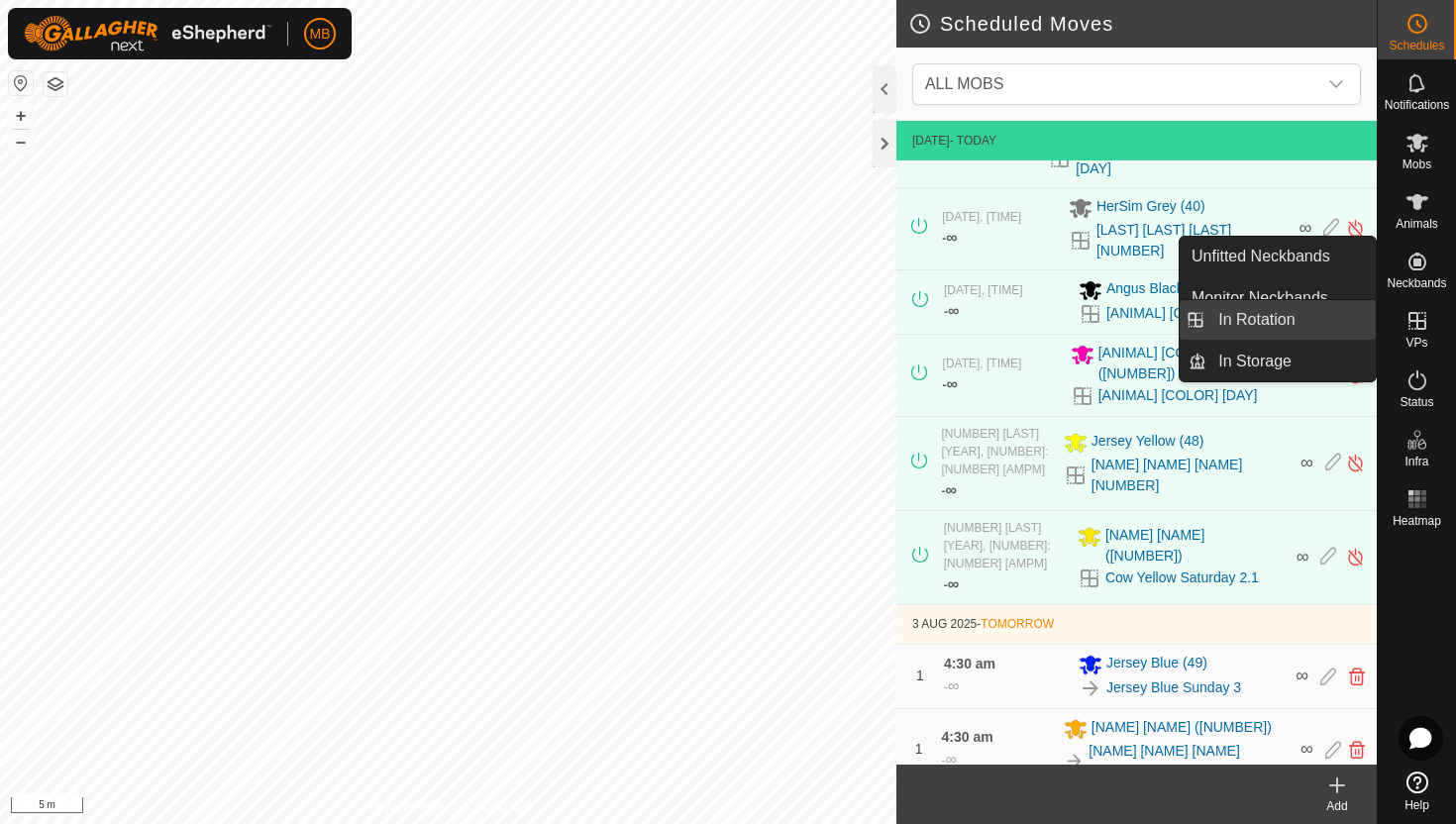 click on "In Rotation" at bounding box center [1291, 320] 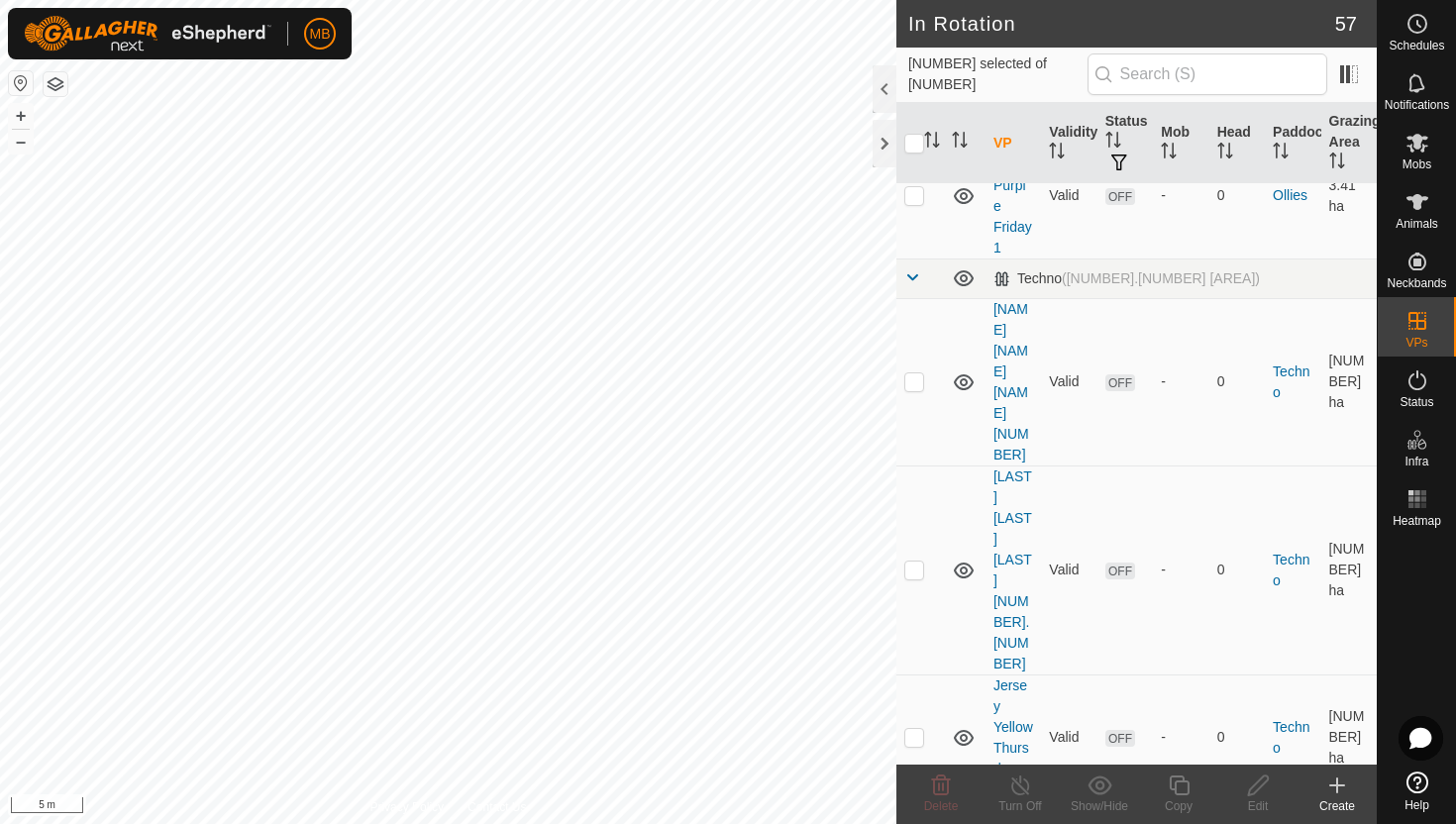 scroll, scrollTop: 2875, scrollLeft: 0, axis: vertical 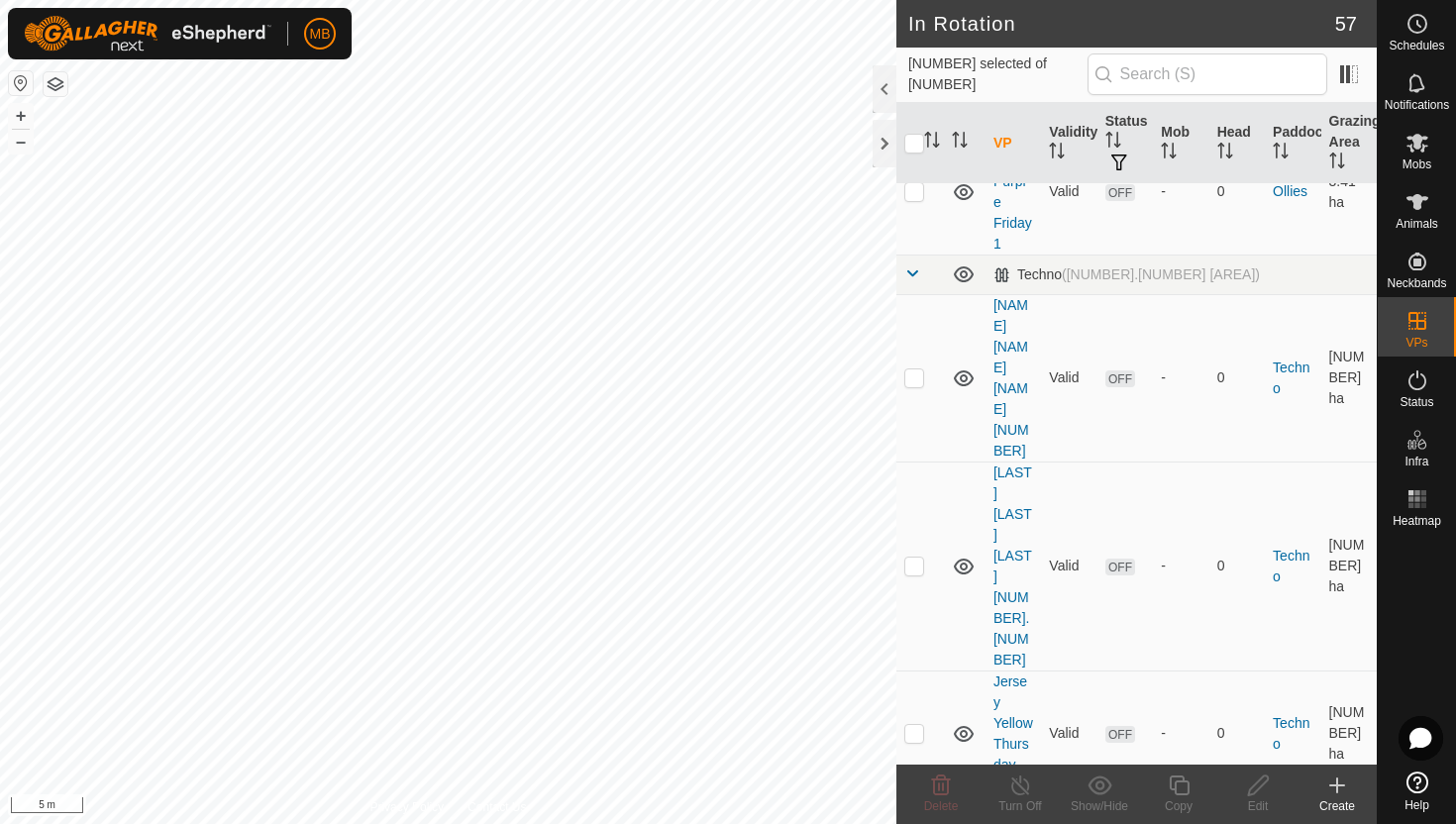 click at bounding box center [914, 879] 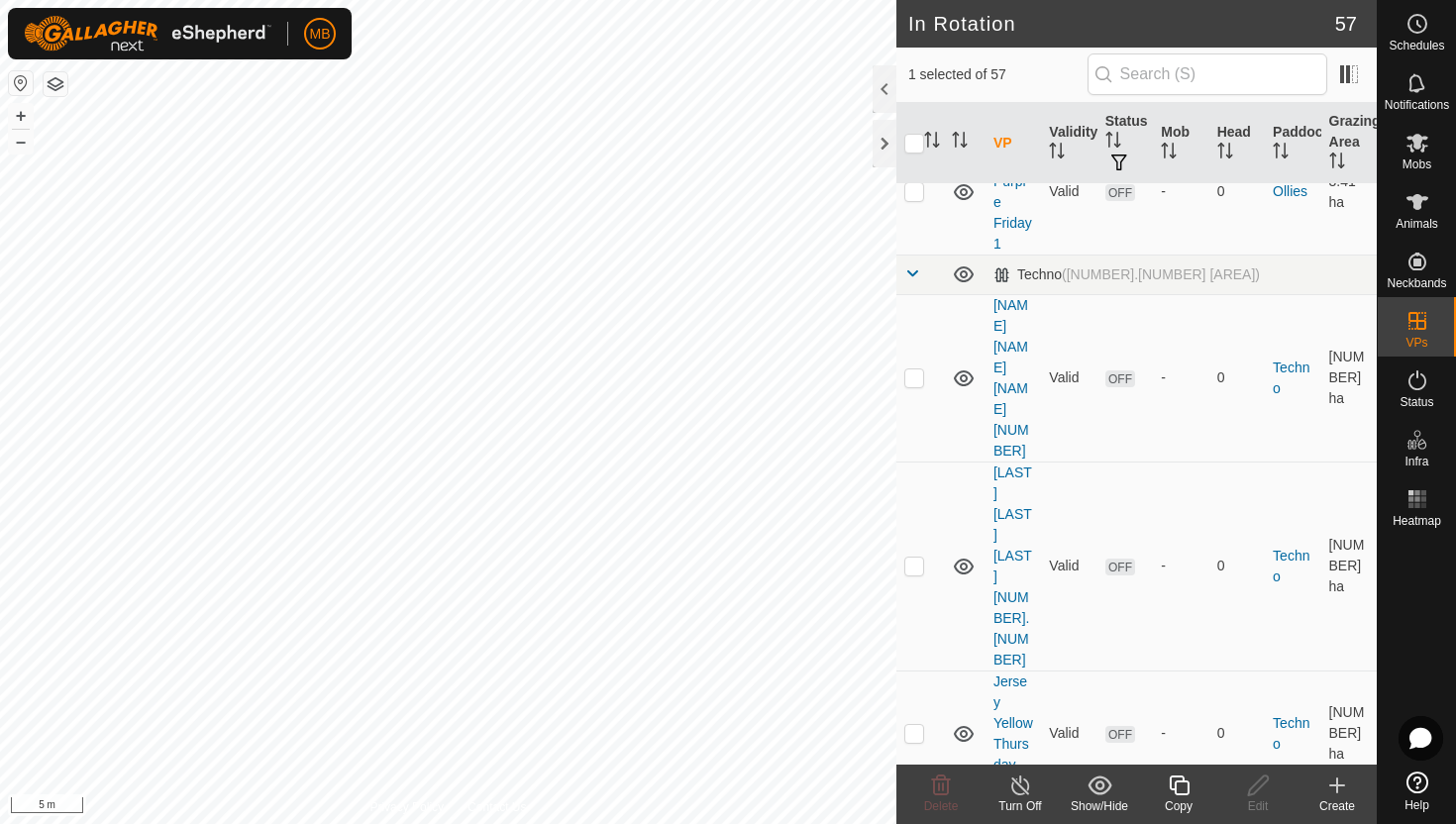 click 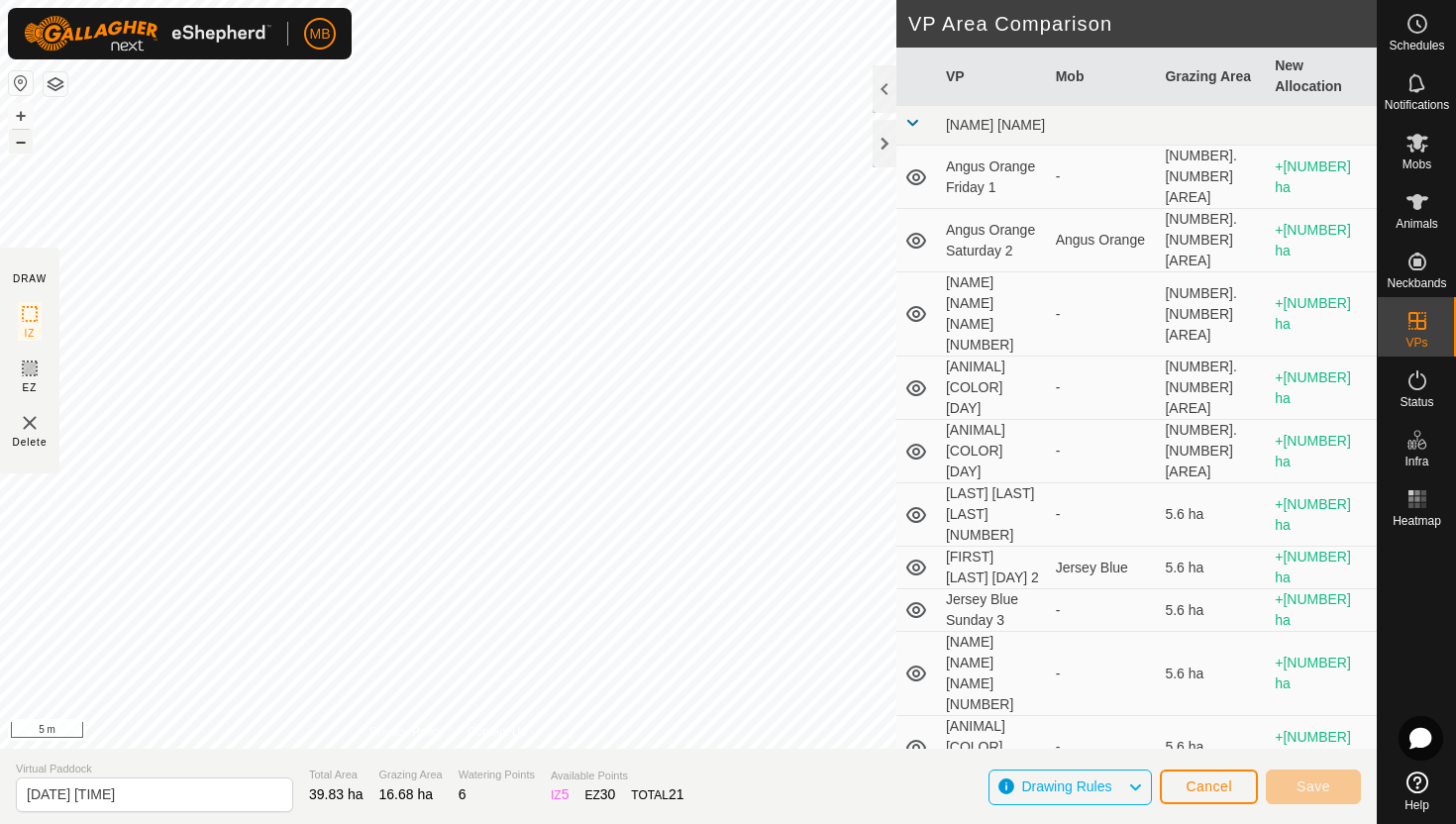 click on "–" at bounding box center (21, 142) 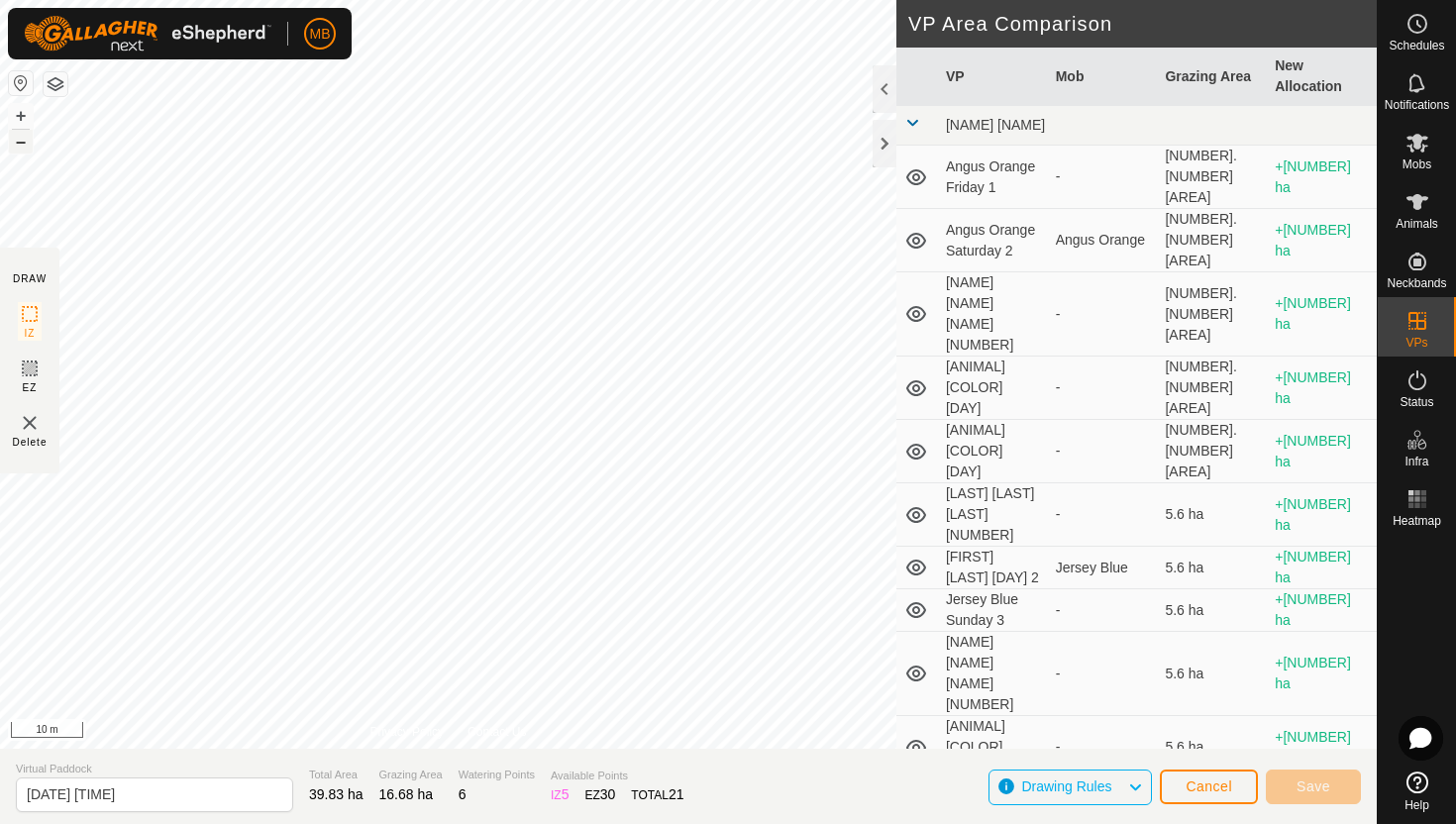 click on "–" at bounding box center (21, 142) 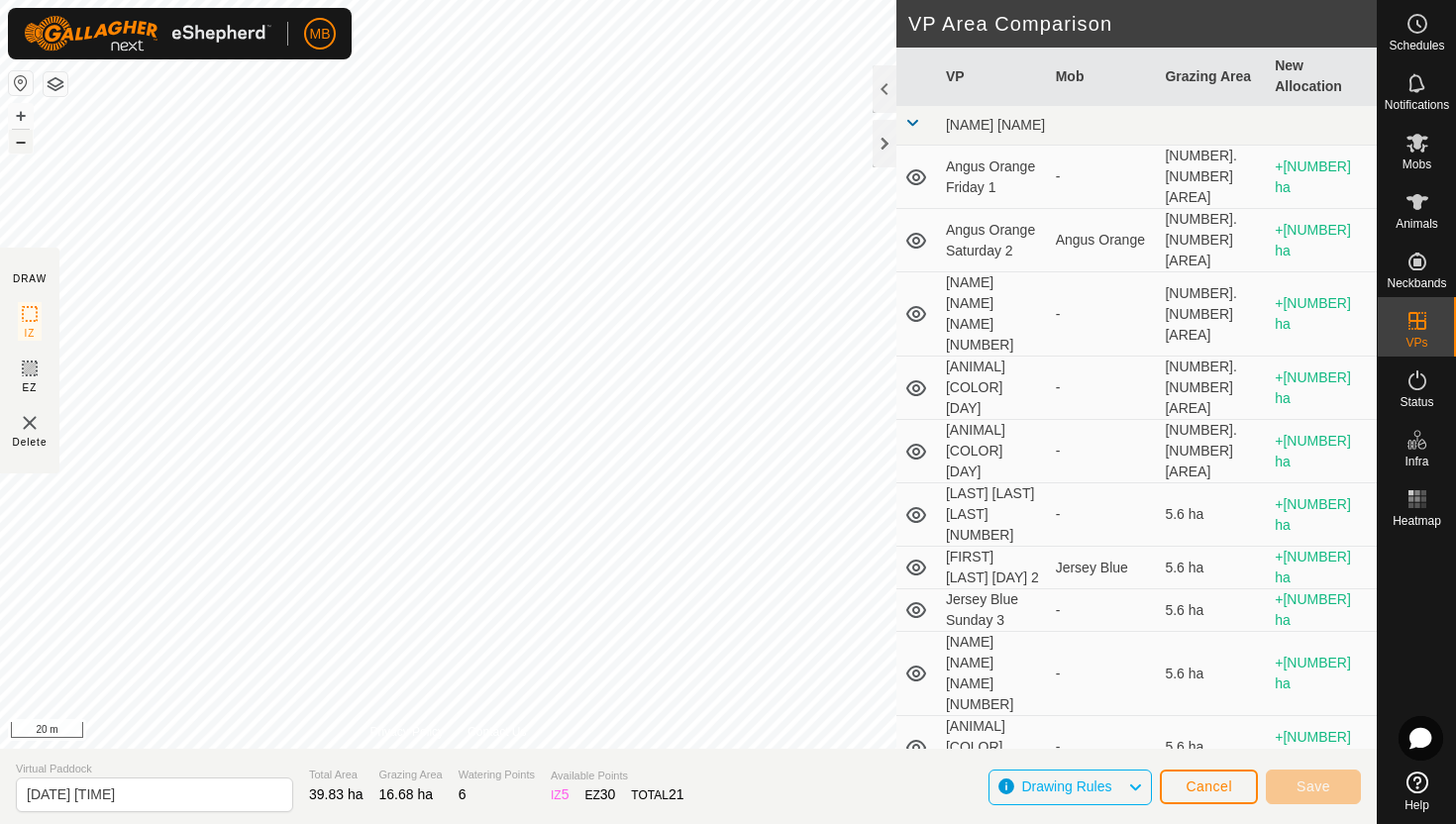 click on "–" at bounding box center [21, 142] 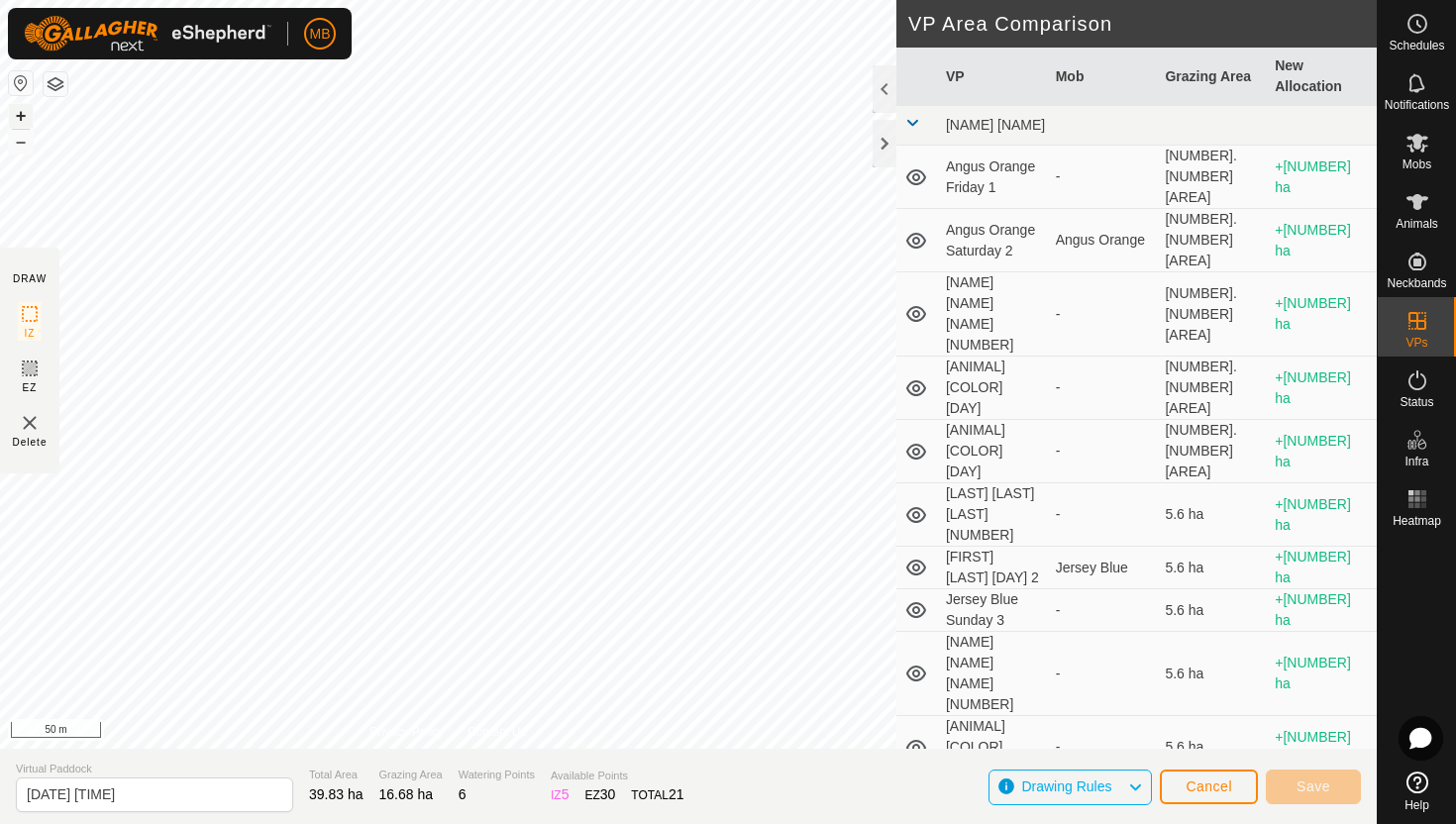 click on "+" at bounding box center (21, 116) 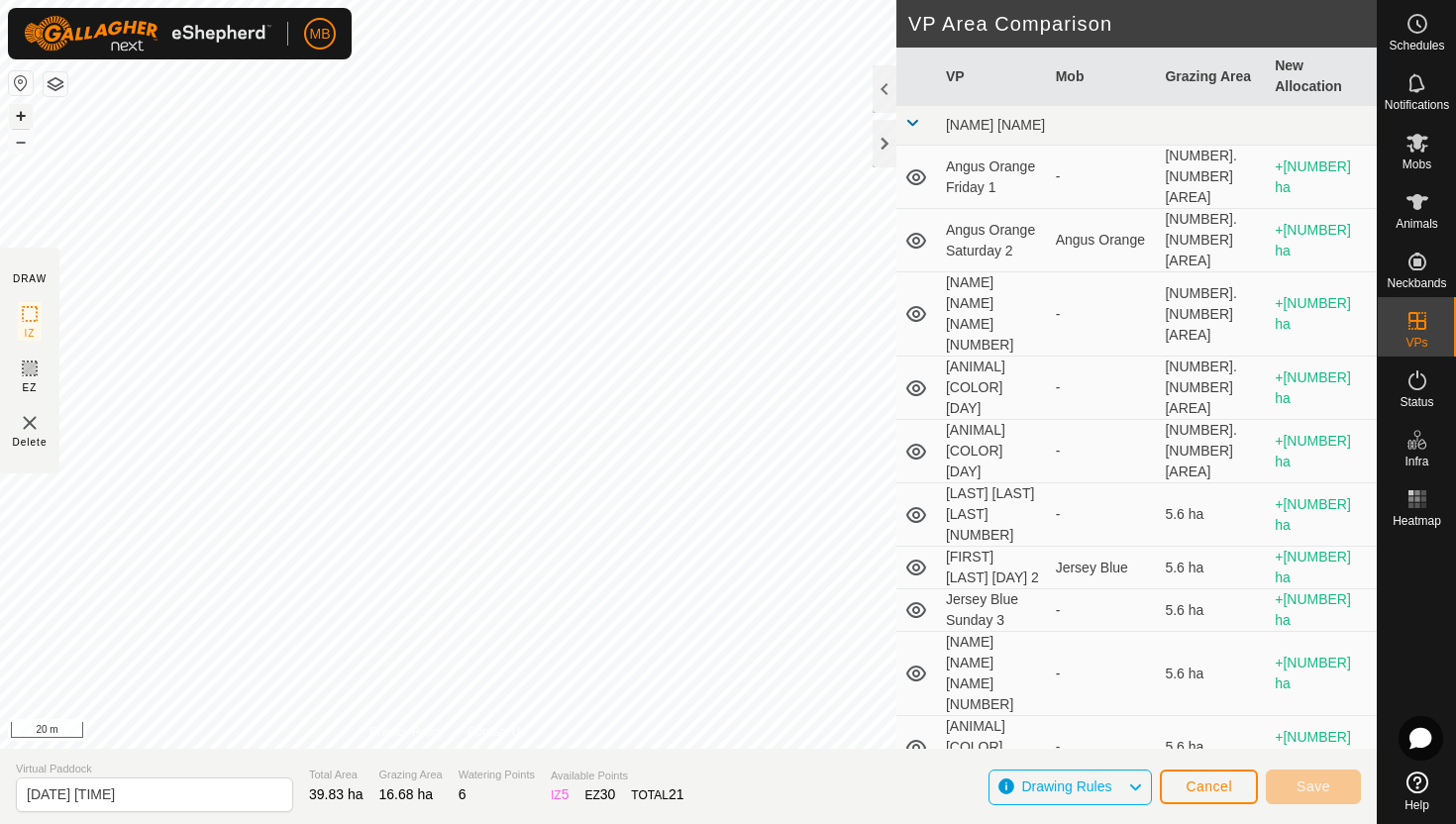 click on "+" at bounding box center (21, 116) 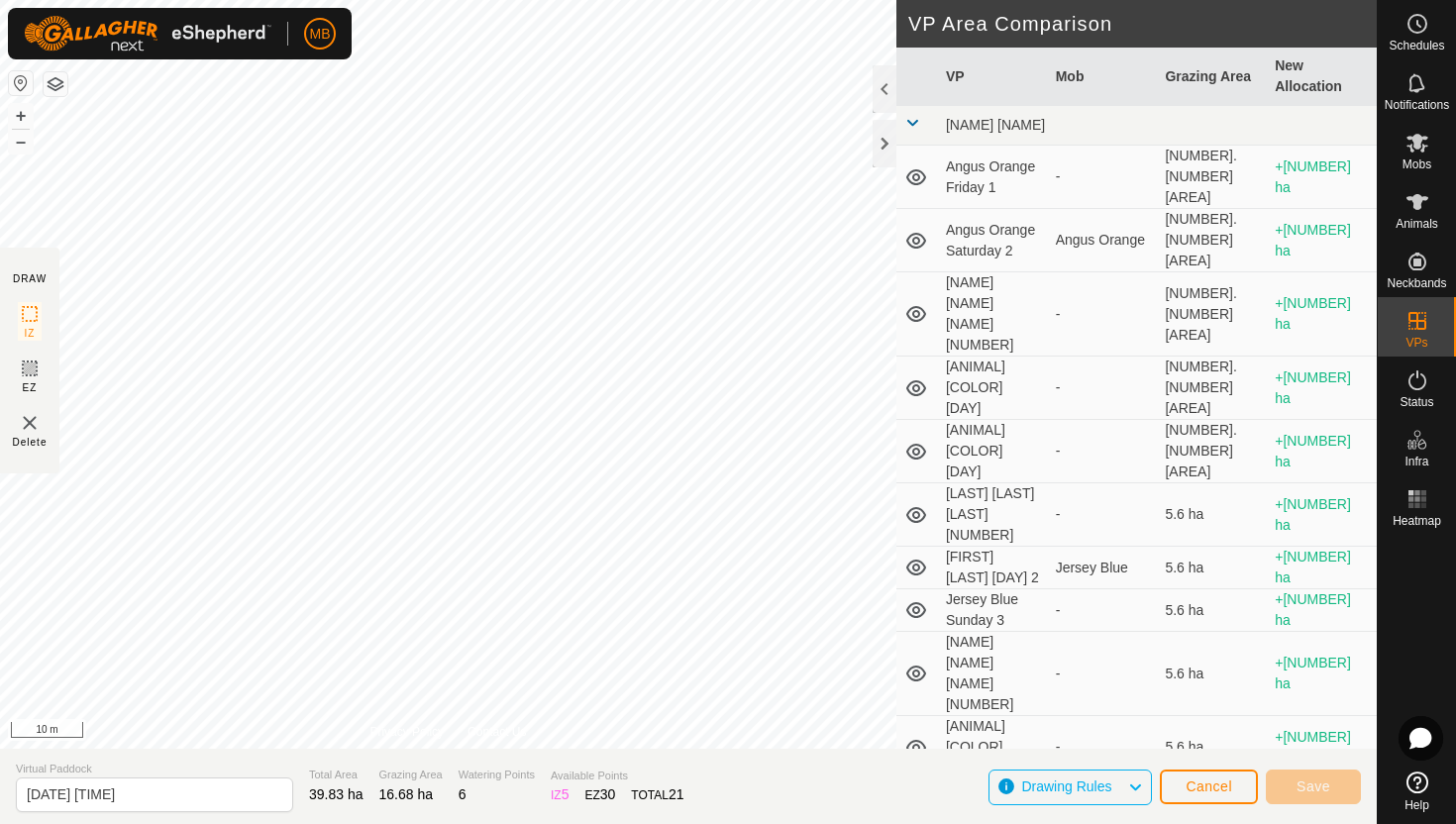 click on "Grazing Area   New Allocation  Bottom Davey  [ANIMAL] [COLOR] [DAY]  -  [NUMBER] ha  +[NUMBER] ha  [ANIMAL] [COLOR] [DAY]   [ANIMAL] [COLOR]  [NUMBER] ha  +[NUMBER] ha  [ANIMAL] [COLOR] [DAY]  -  [NUMBER] ha  +[NUMBER] ha  [ANIMAL] [COLOR] [DAY]  -  [NUMBER] ha  +[NUMBER] ha  [ANIMAL] [COLOR] [DAY]  -  [NUMBER] ha  +[NUMBER] ha  [ANIMAL] [COLOR] [DAY]  -  [NUMBER] ha  +[NUMBER] ha  [ANIMAL] [COLOR] [DAY]   [ANIMAL] [COLOR]  [NUMBER] ha  +[NUMBER] ha  [ANIMAL] [COLOR] [DAY]  -  [NUMBER] ha  +[NUMBER] ha  [ANIMAL] [COLOR] [DAY]  -  [NUMBER] ha  +[NUMBER] ha  [ANIMAL] [COLOR] [DAY]  -  [NUMBER] ha  +[NUMBER] ha  [ANIMAL] [COLOR] [DAY]  -  [NUMBER] ha  +[NUMBER] ha  Cattle Yard  Comms test Fence  -  [NUMBER] ha  +[NUMBER] ha  Normans  [DATE] [NUMBER]  -  [NUMBER] ha  +[NUMBER] ha  [ANIMAL] [COLOR] [DAY]  -  [NUMBER] ha  +[NUMBER] ha  [ANIMAL] [COLOR] [DAY]   [ANIMAL] [COLOR]  [NUMBER] ha  +[NUMBER] ha  [ANIMAL] [COLOR] [DAY]  -  [NUMBER] ha  +[NUMBER] ha  [ANIMAL] [COLOR] [DAY]  -  [NUMBER] ha  +[NUMBER] ha  Ollies -  [NUMBER] ha" 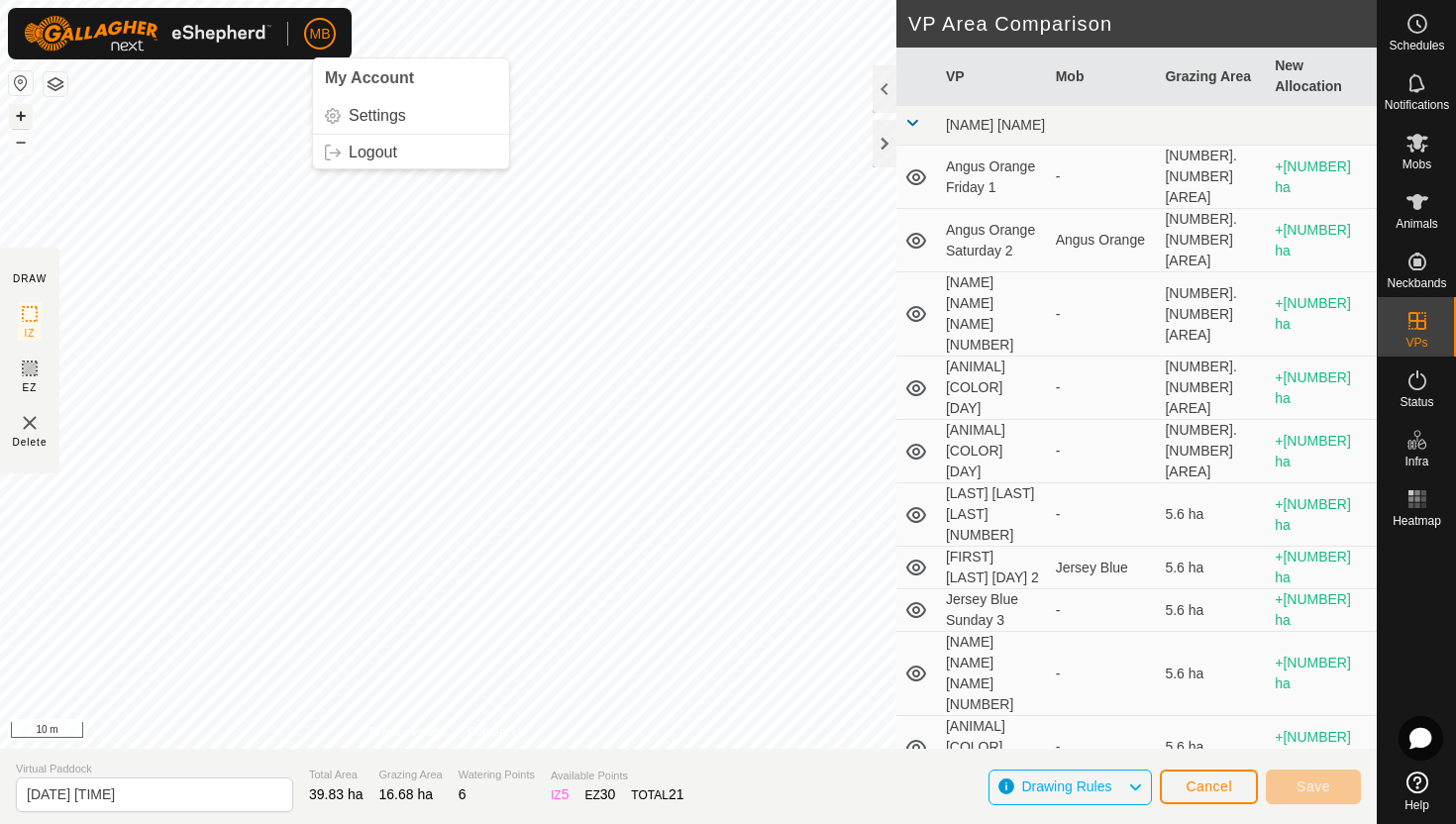 click on "+" at bounding box center (21, 116) 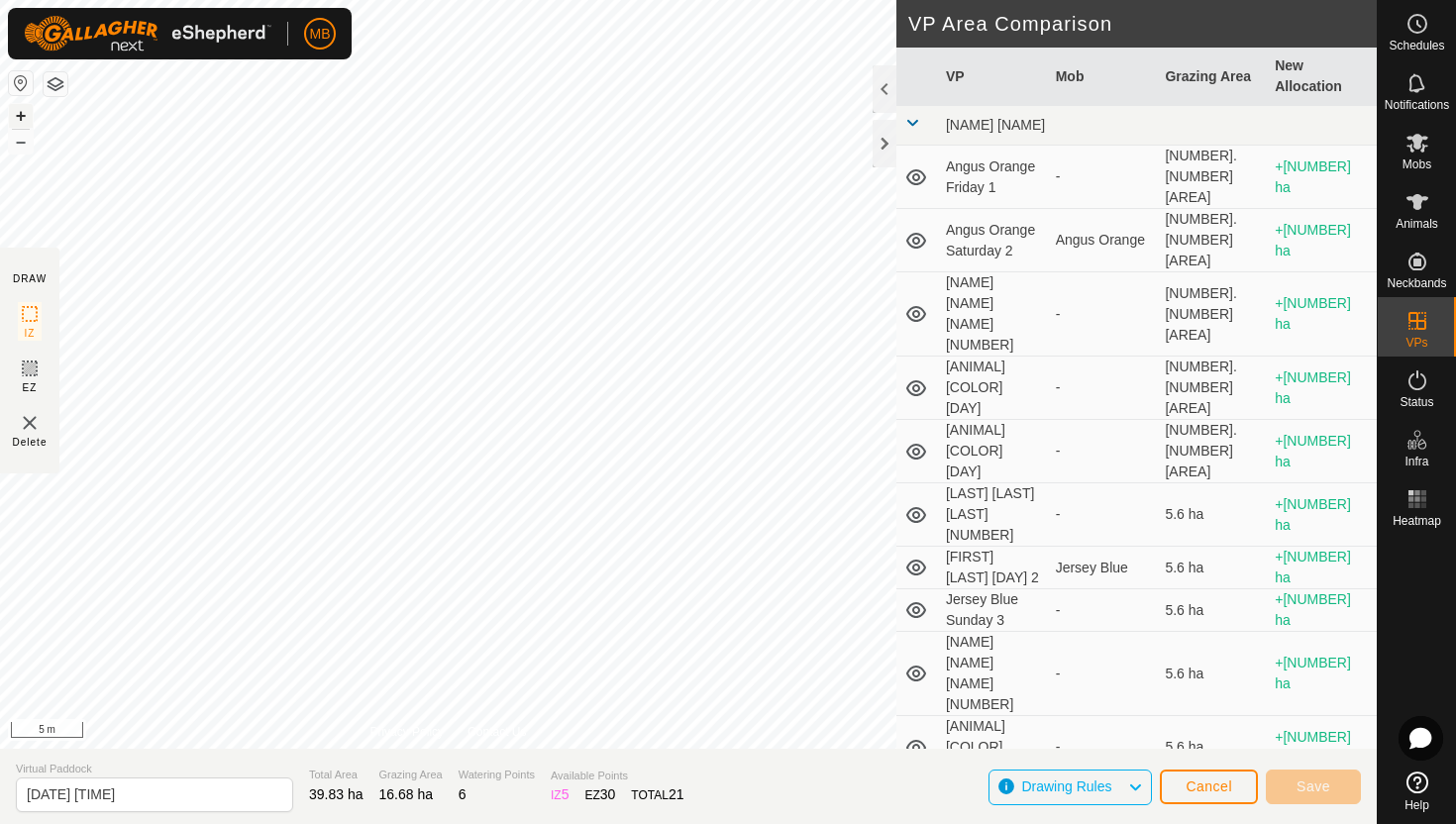 click on "+" at bounding box center (21, 116) 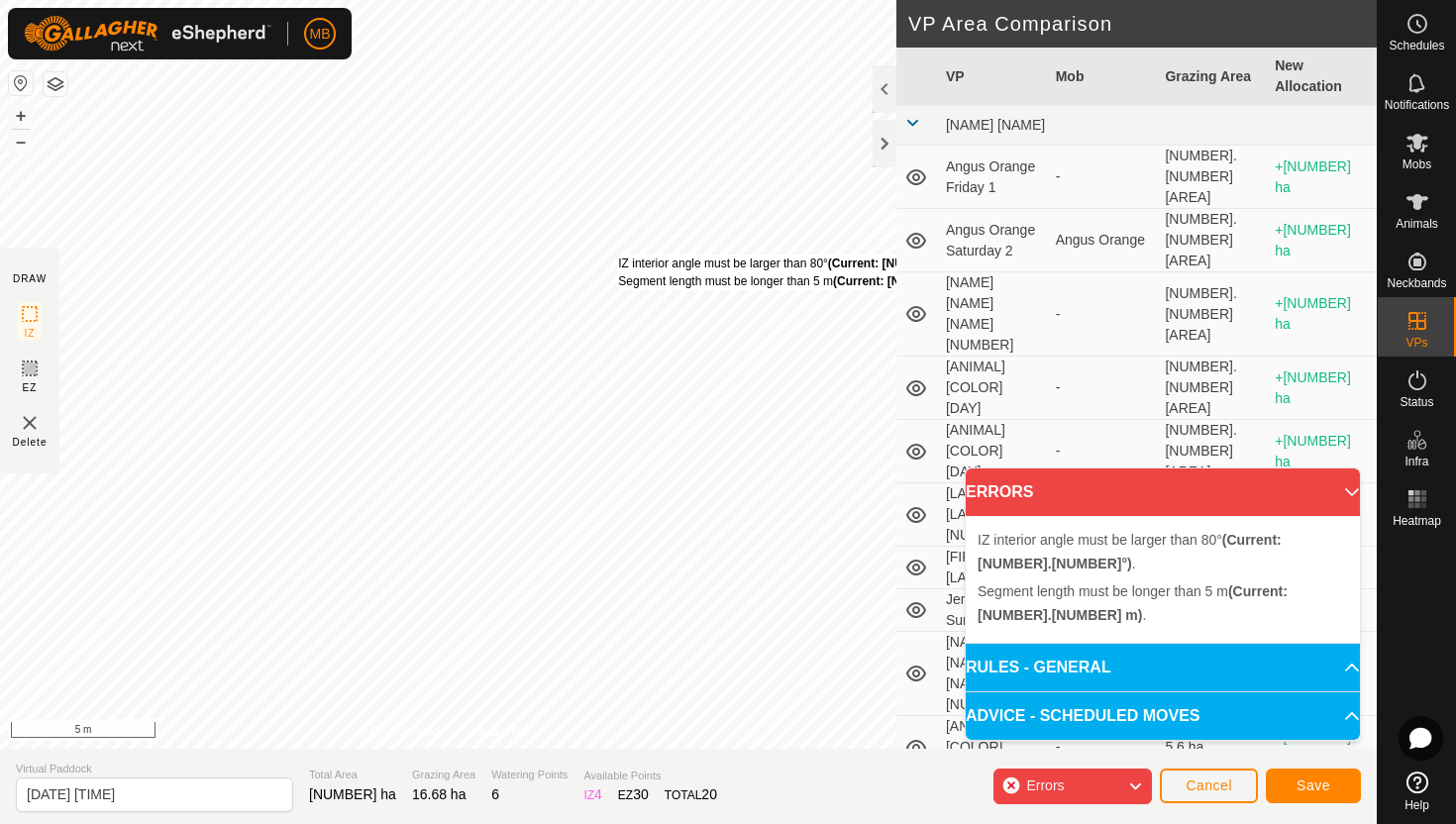 click on "(Current: [NUMBER]°) . Segment length must be longer than 5 m  (Current: [NUMBER] m) ." at bounding box center (824, 272) 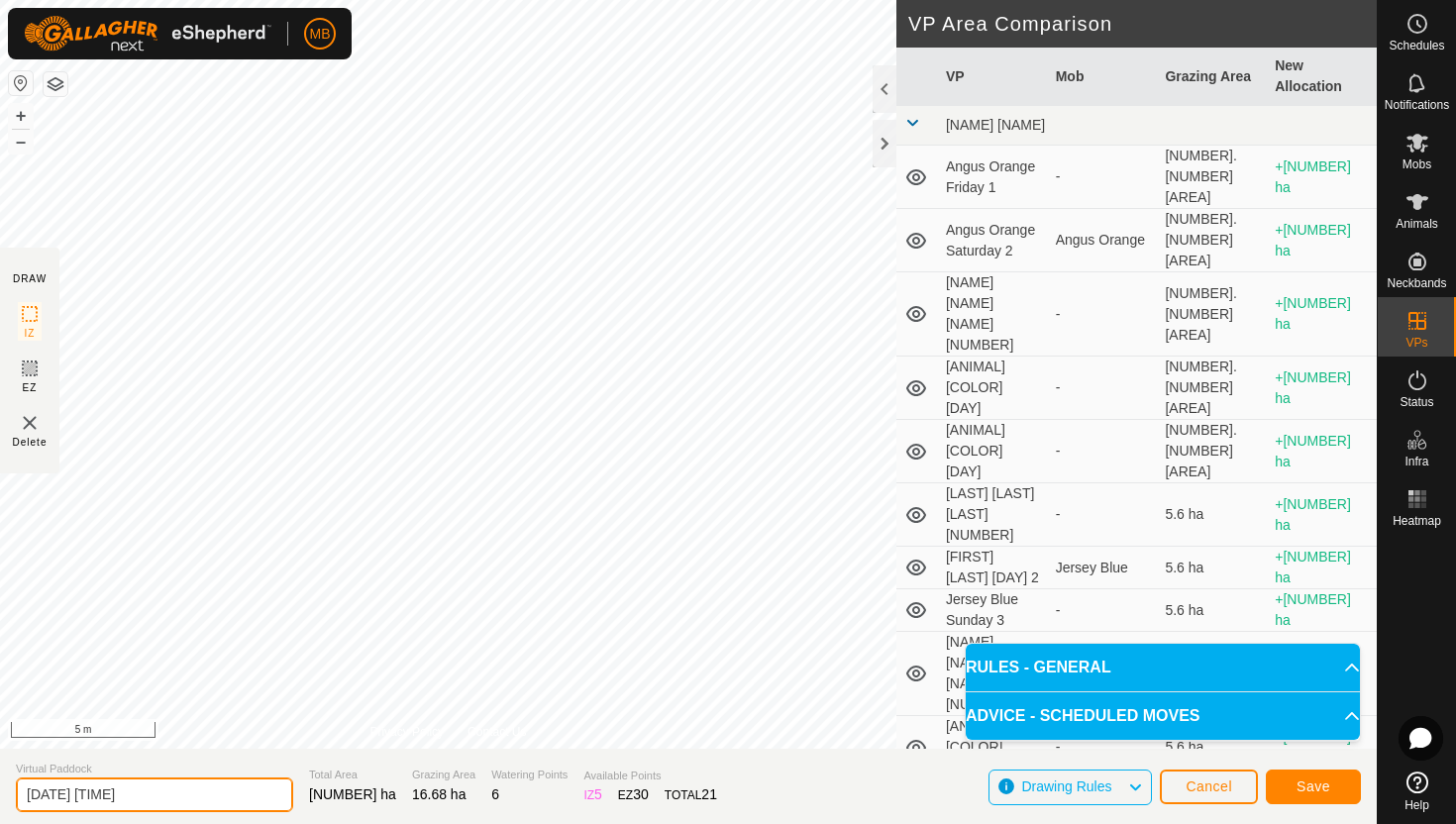 click on "[DATE] [TIME]" 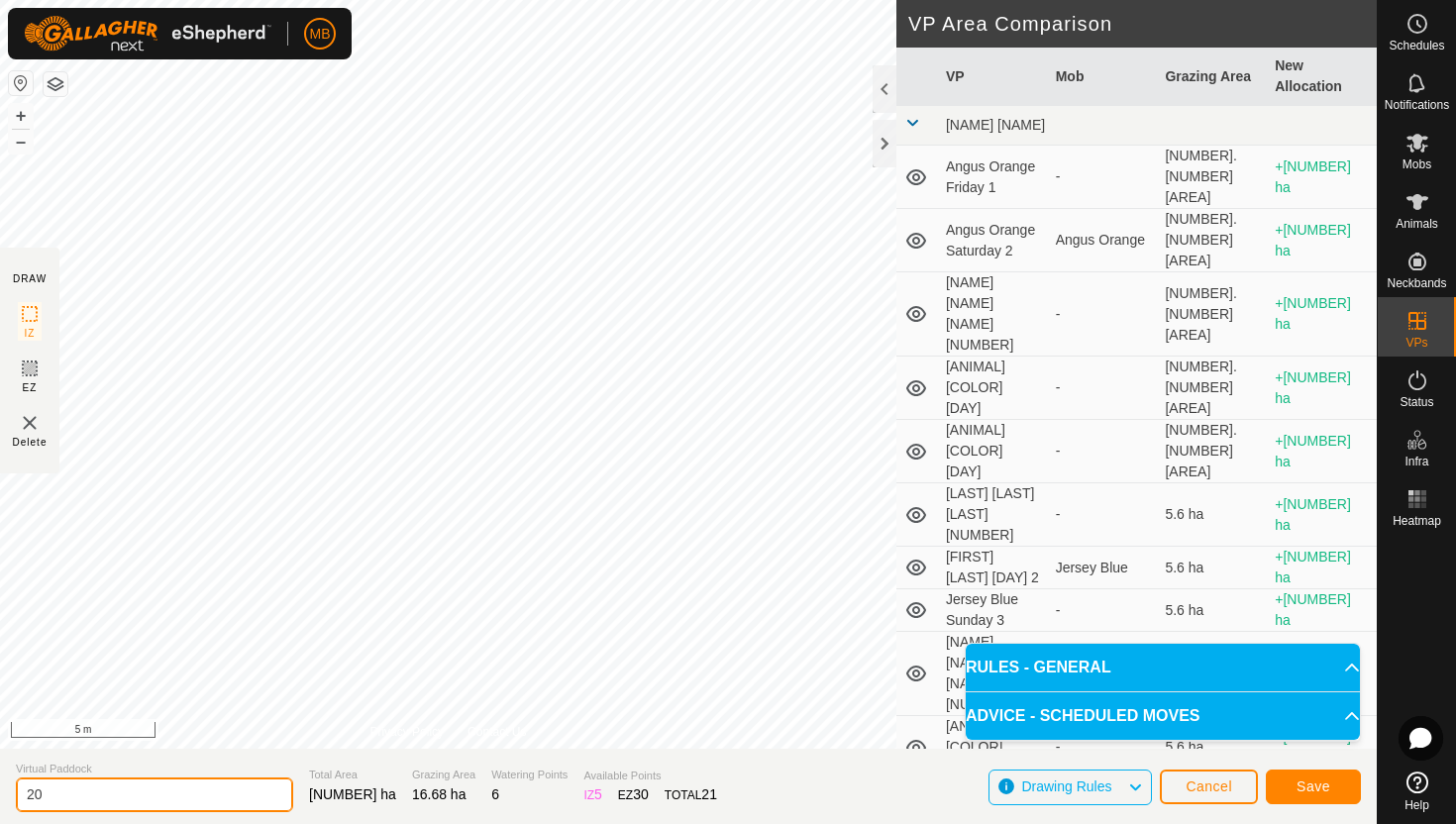 type on "2" 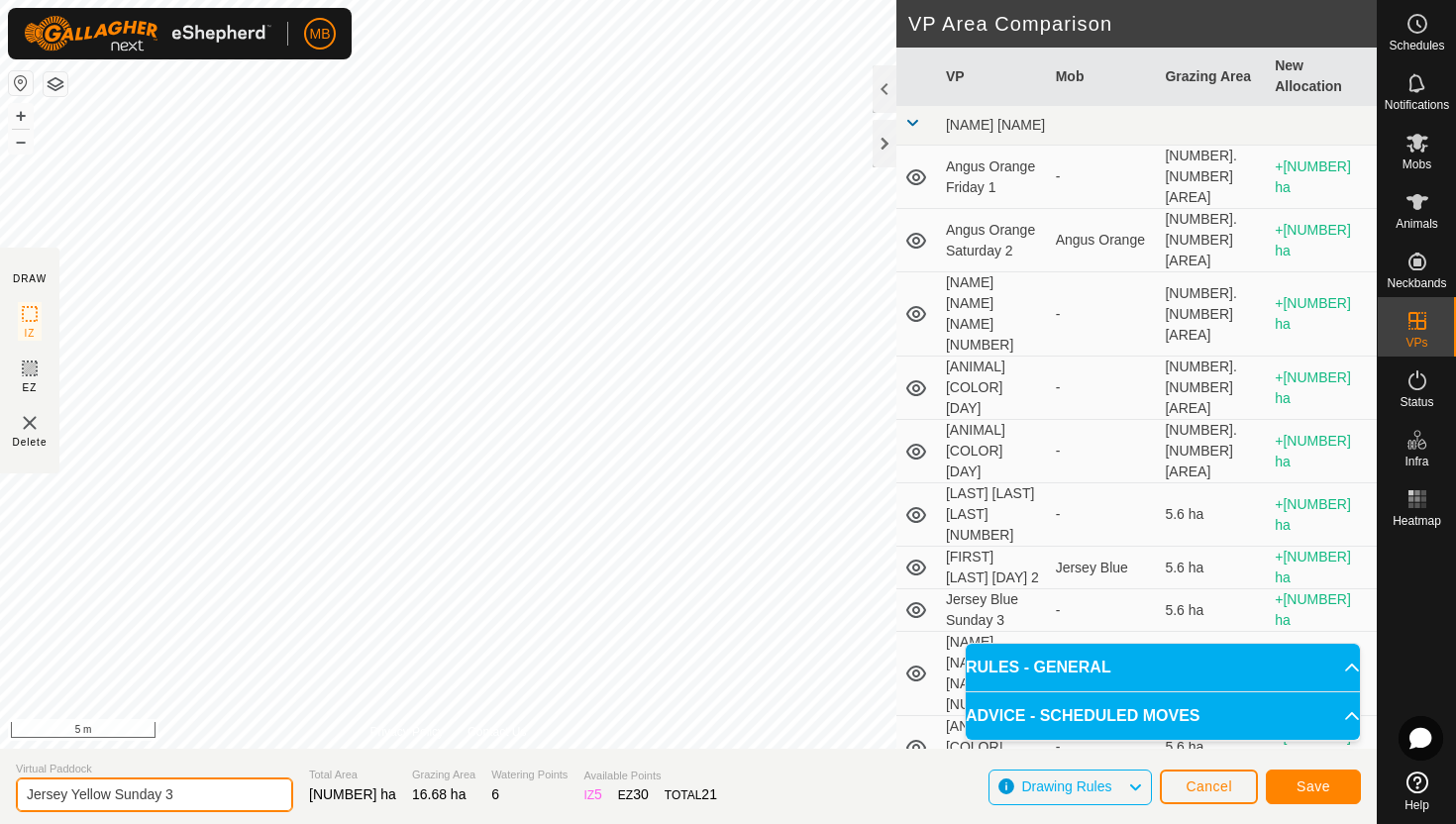 type on "Jersey Yellow Sunday 3" 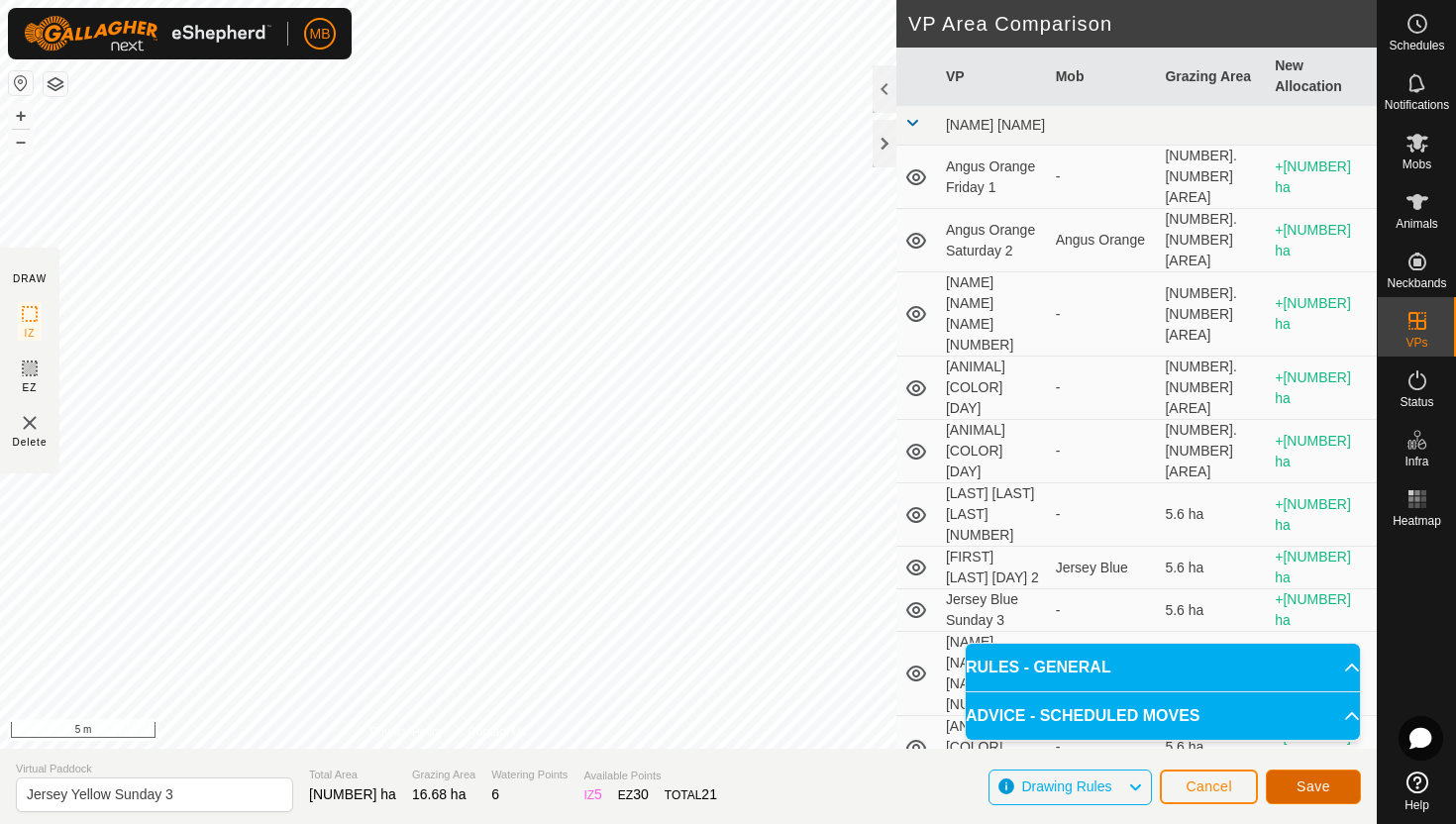 click on "Save" 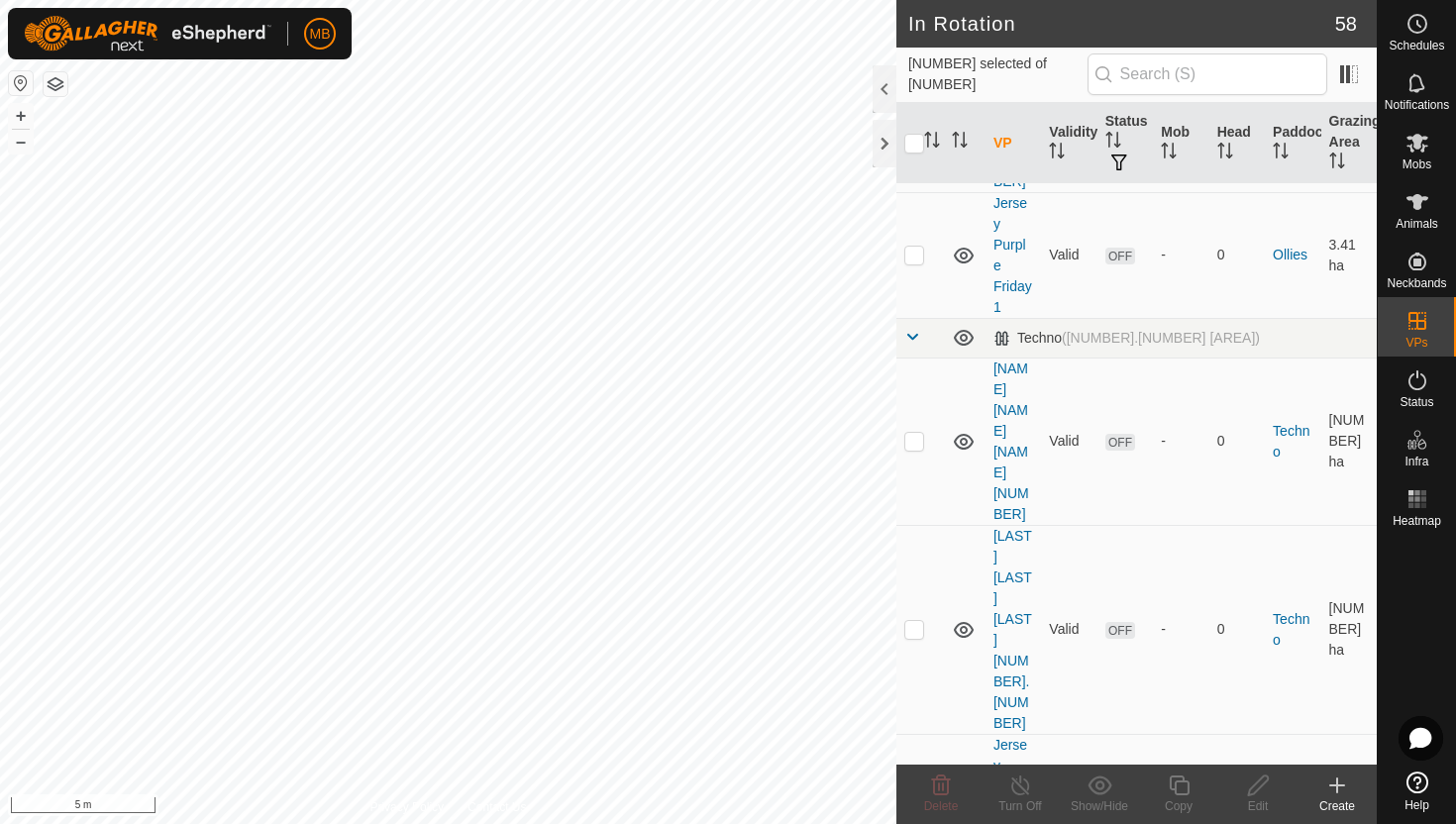 scroll, scrollTop: 2811, scrollLeft: 0, axis: vertical 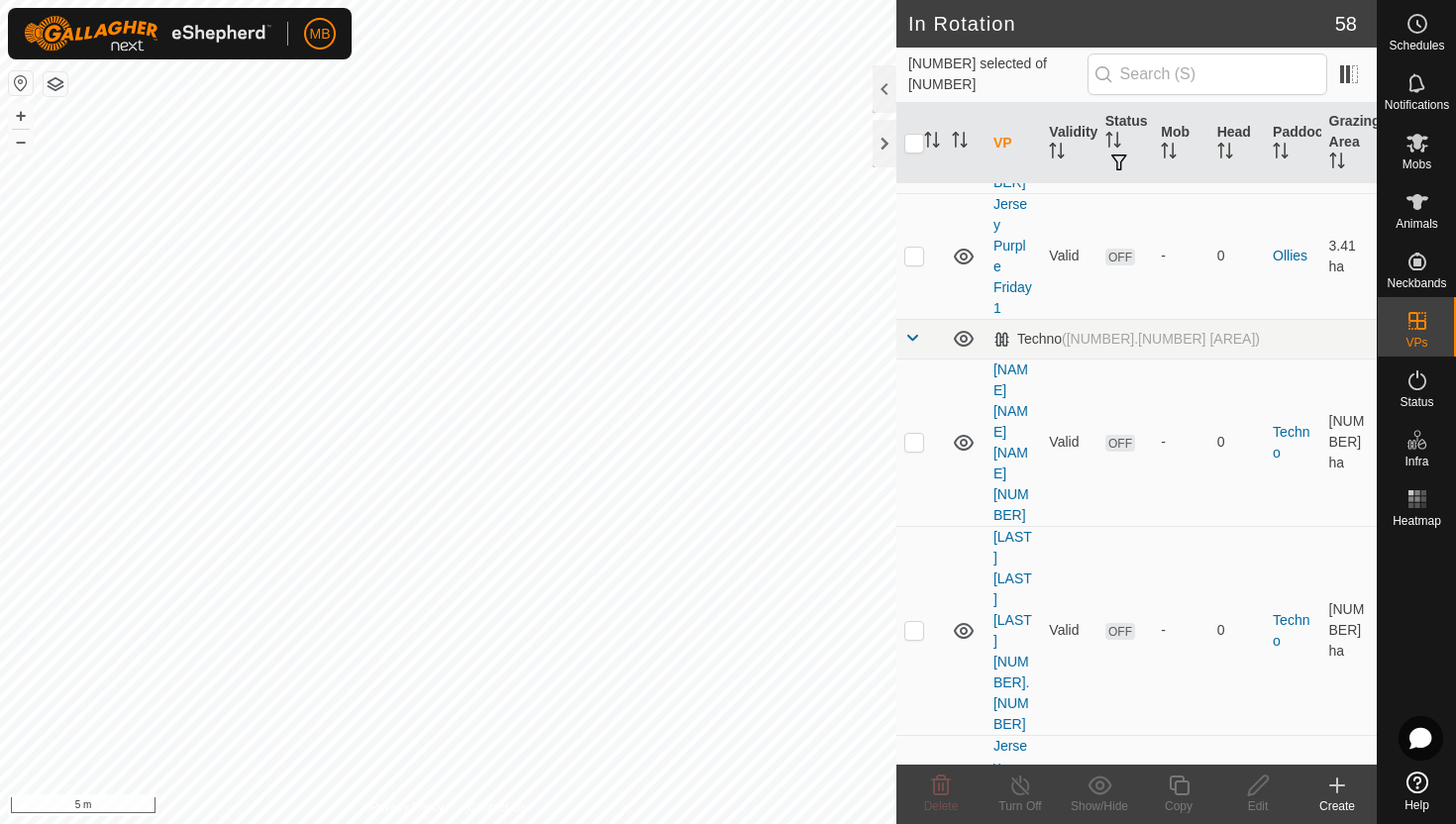 click at bounding box center [914, 913] 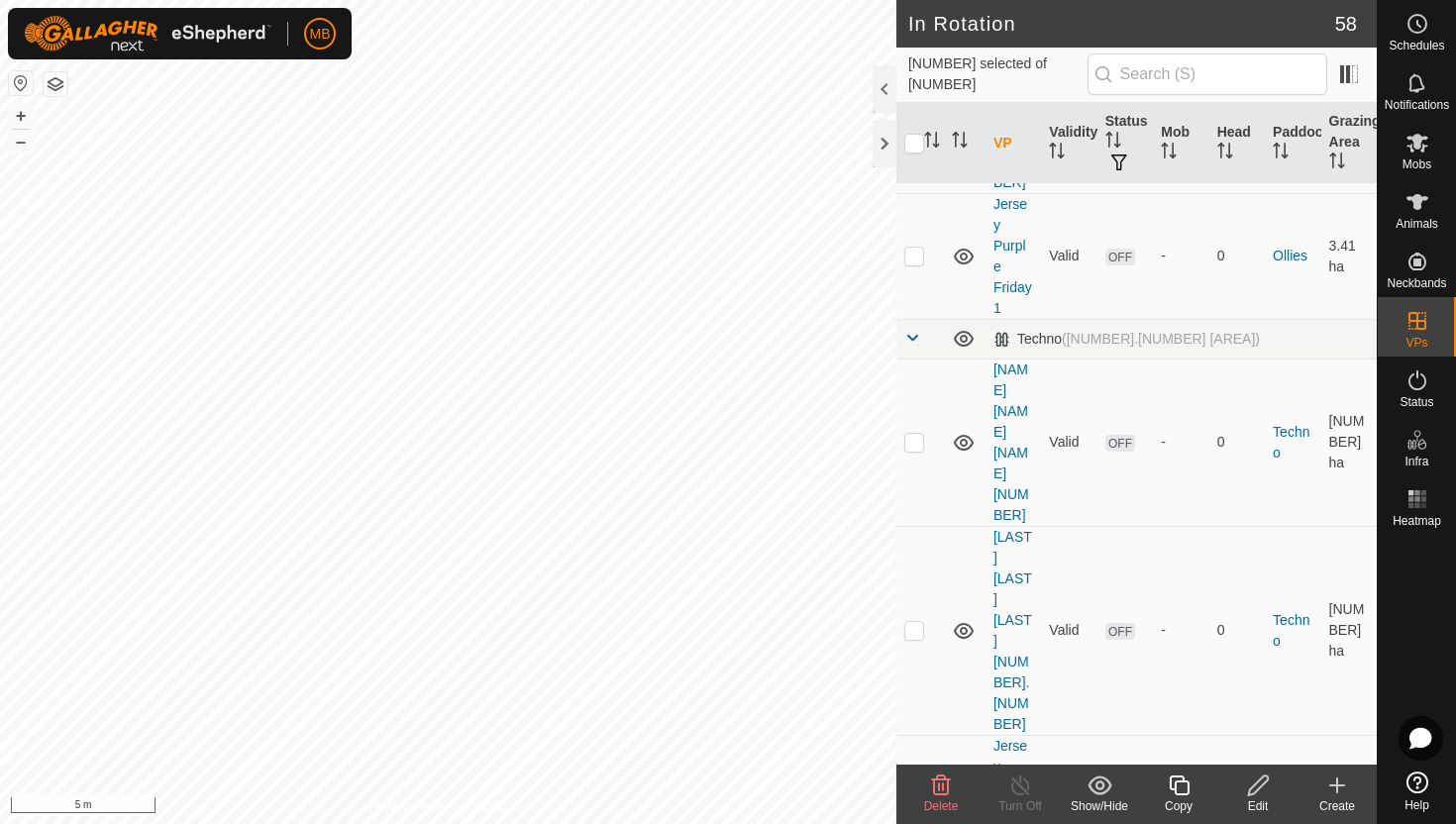 click 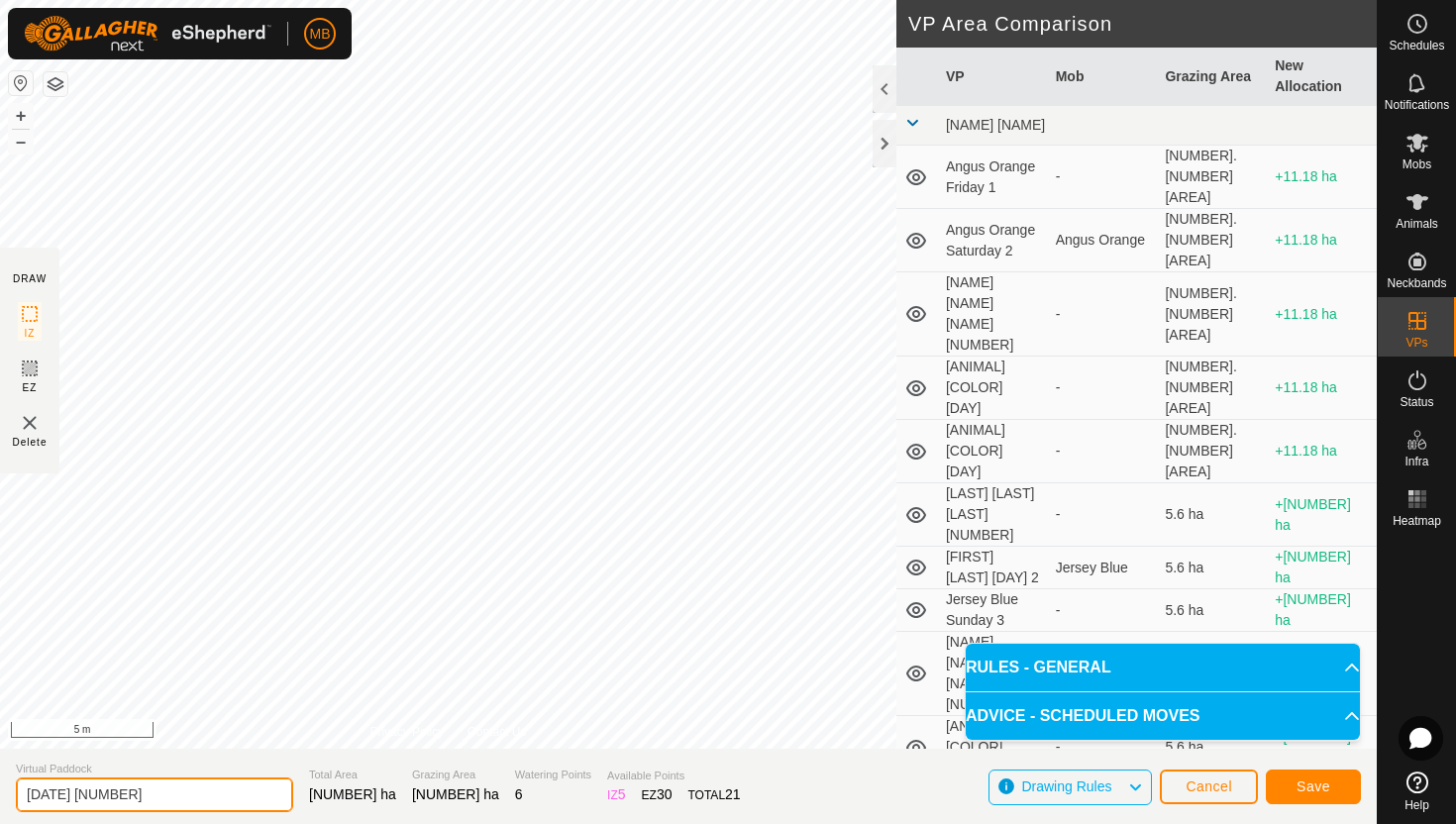 click on "[DATE] [NUMBER]" 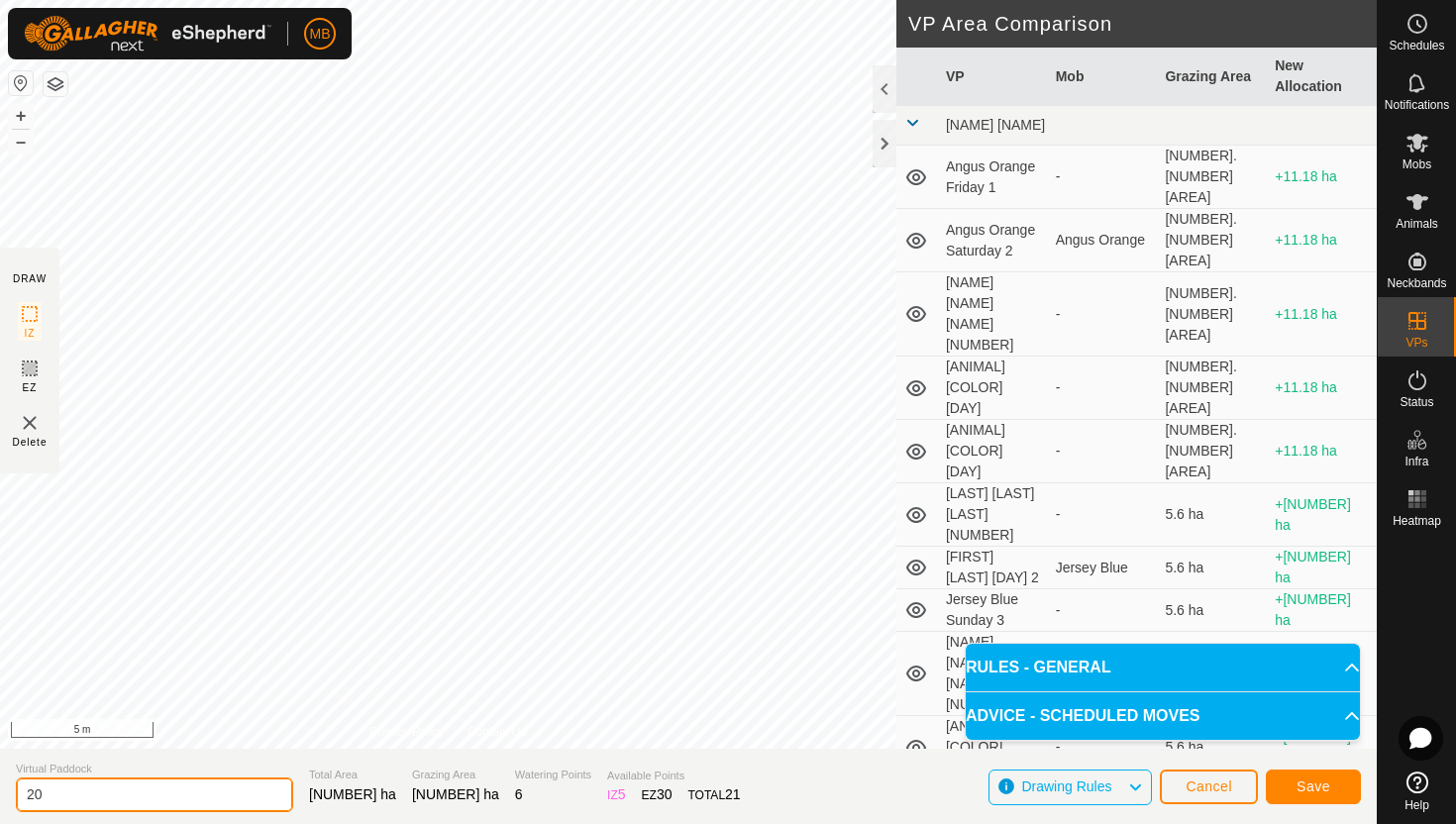 type on "2" 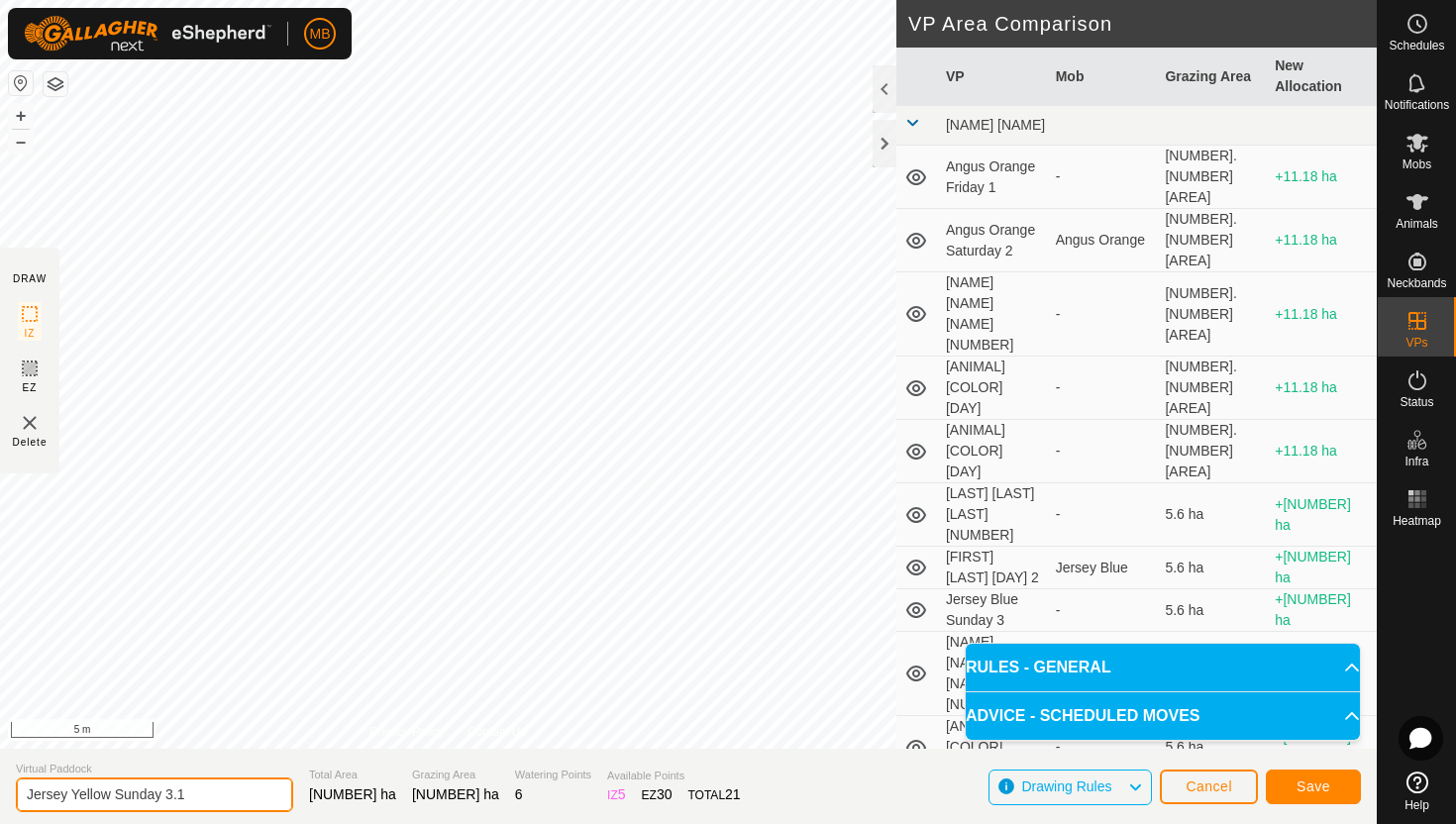 type on "Jersey Yellow Sunday 3.1" 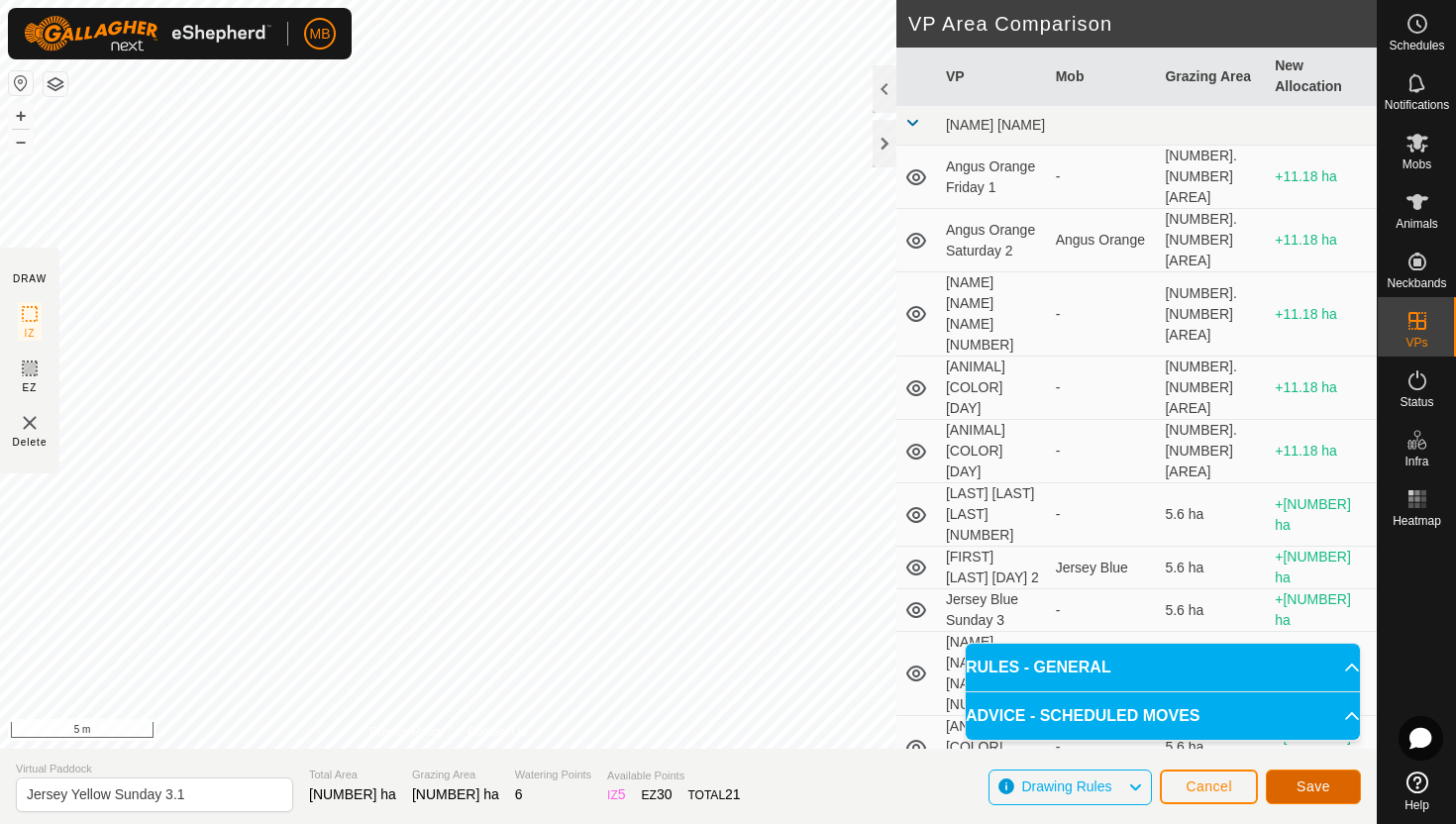 click on "Save" 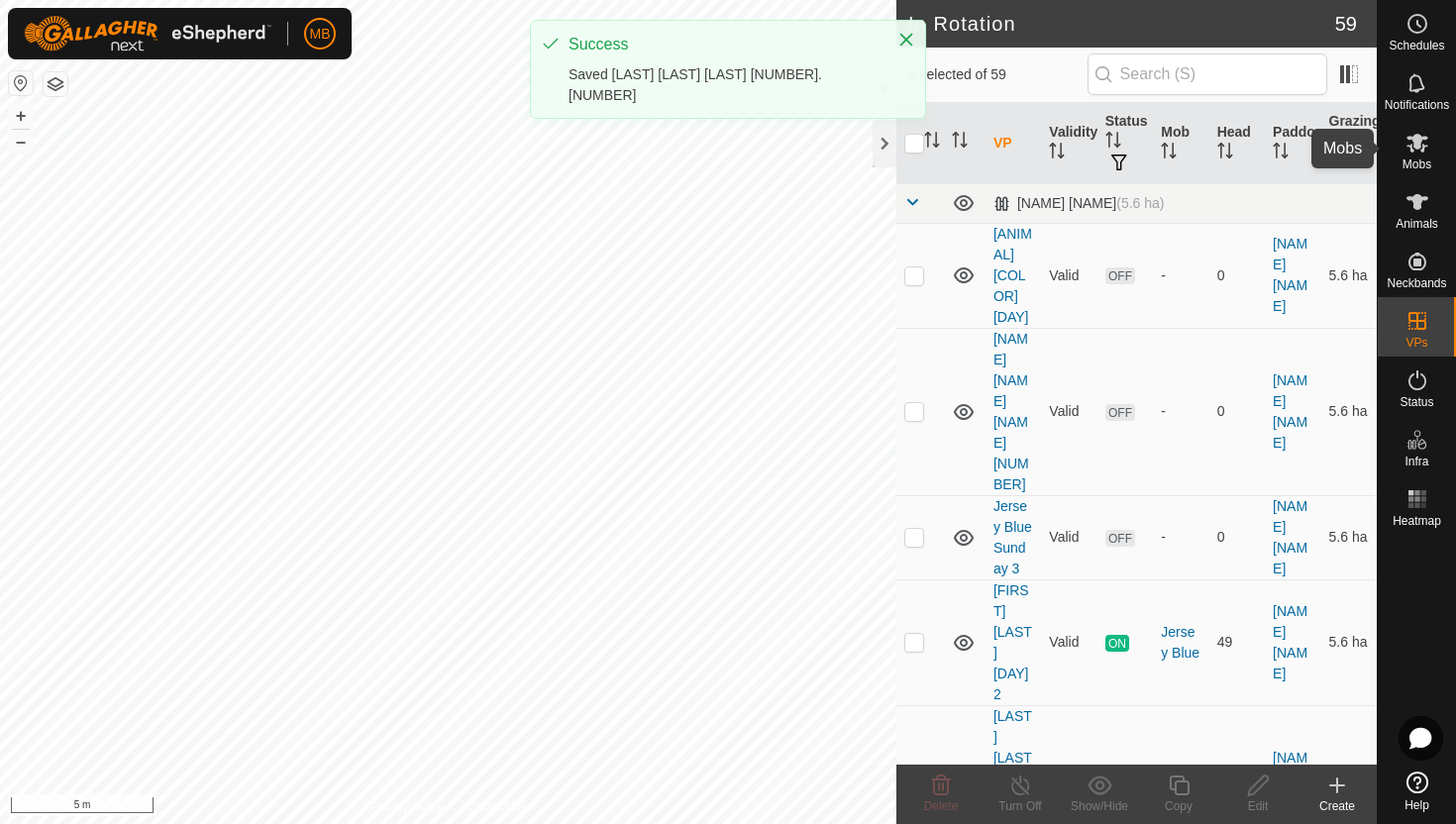 click 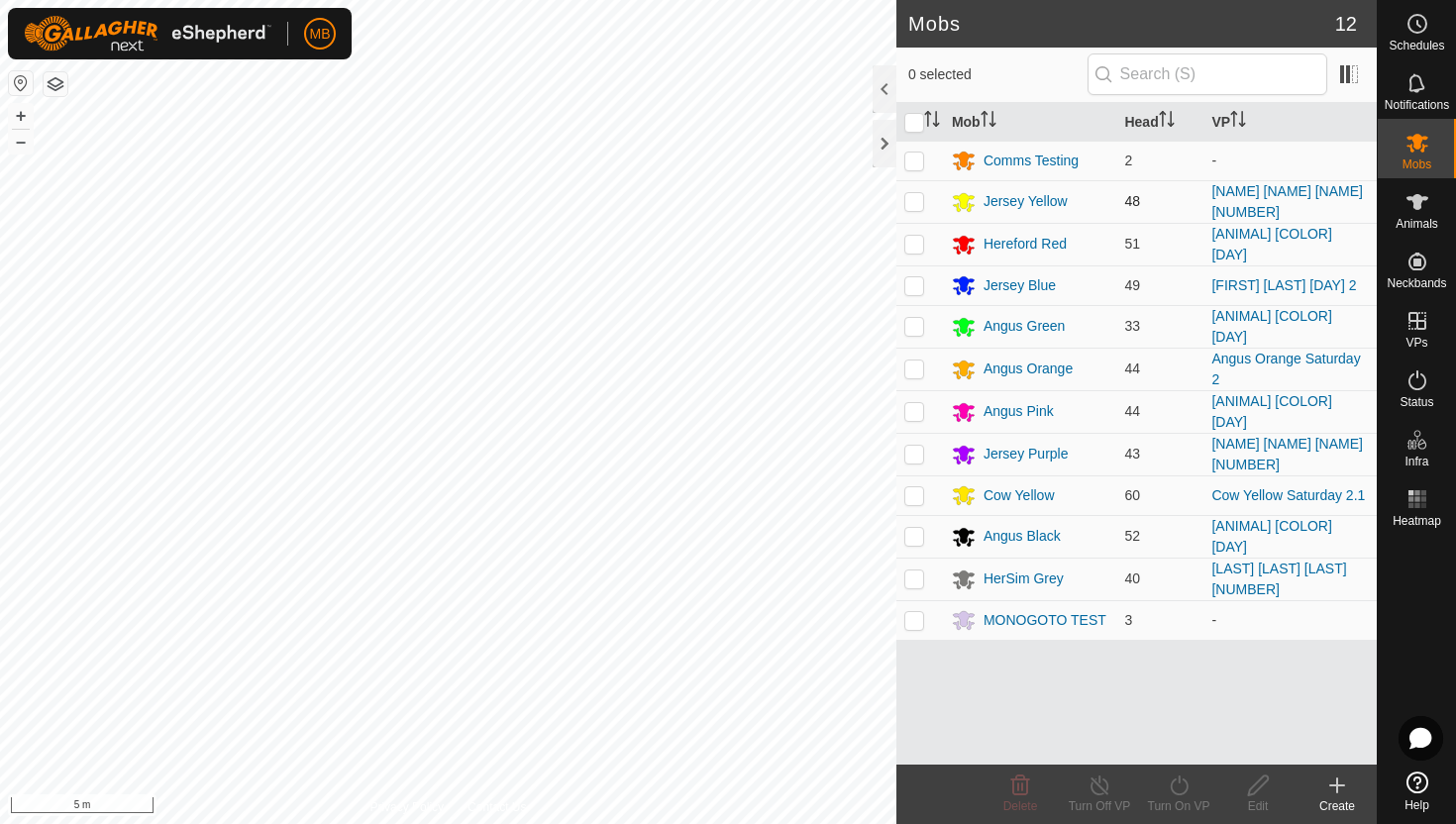 click at bounding box center [914, 201] 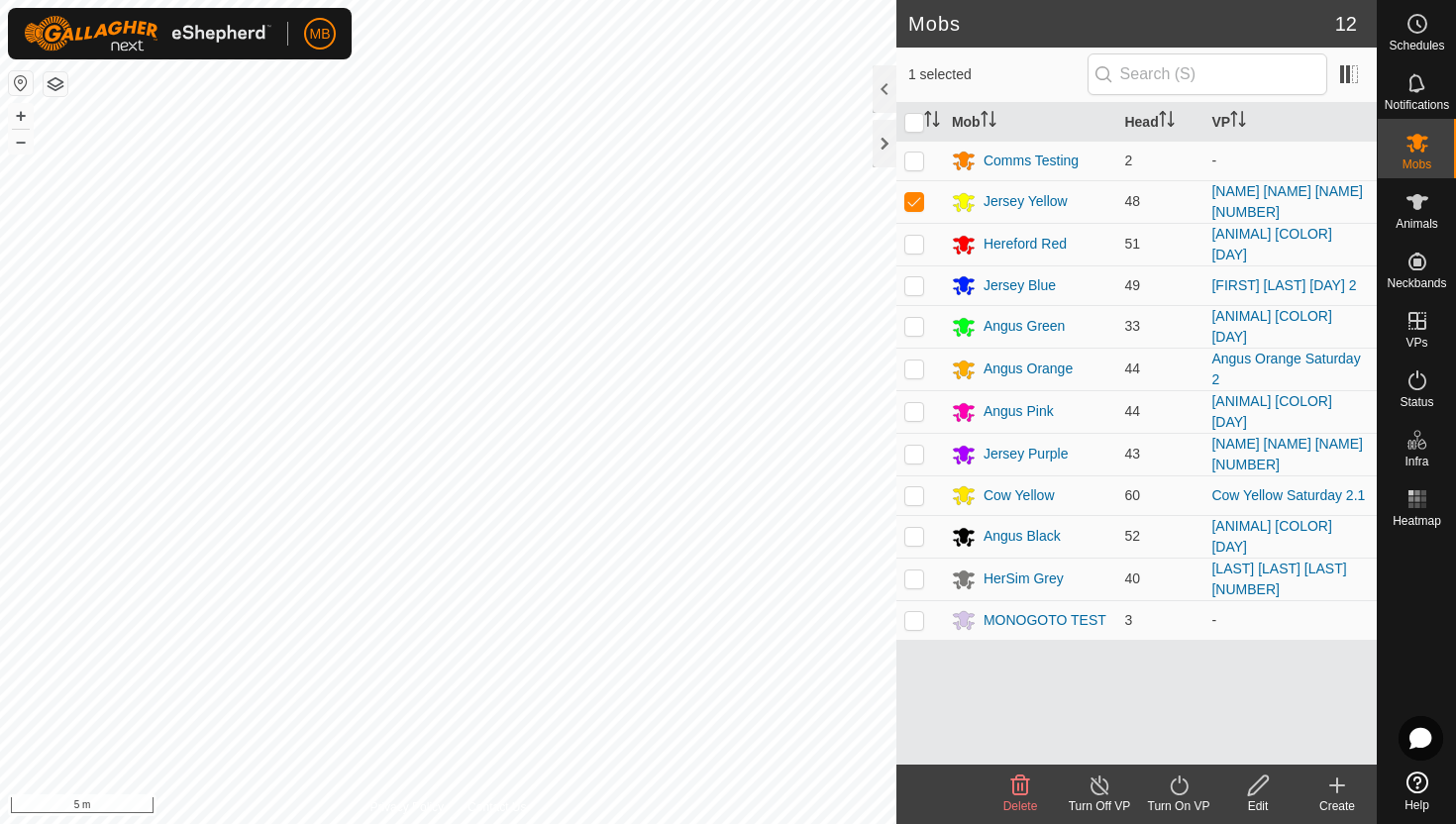 click 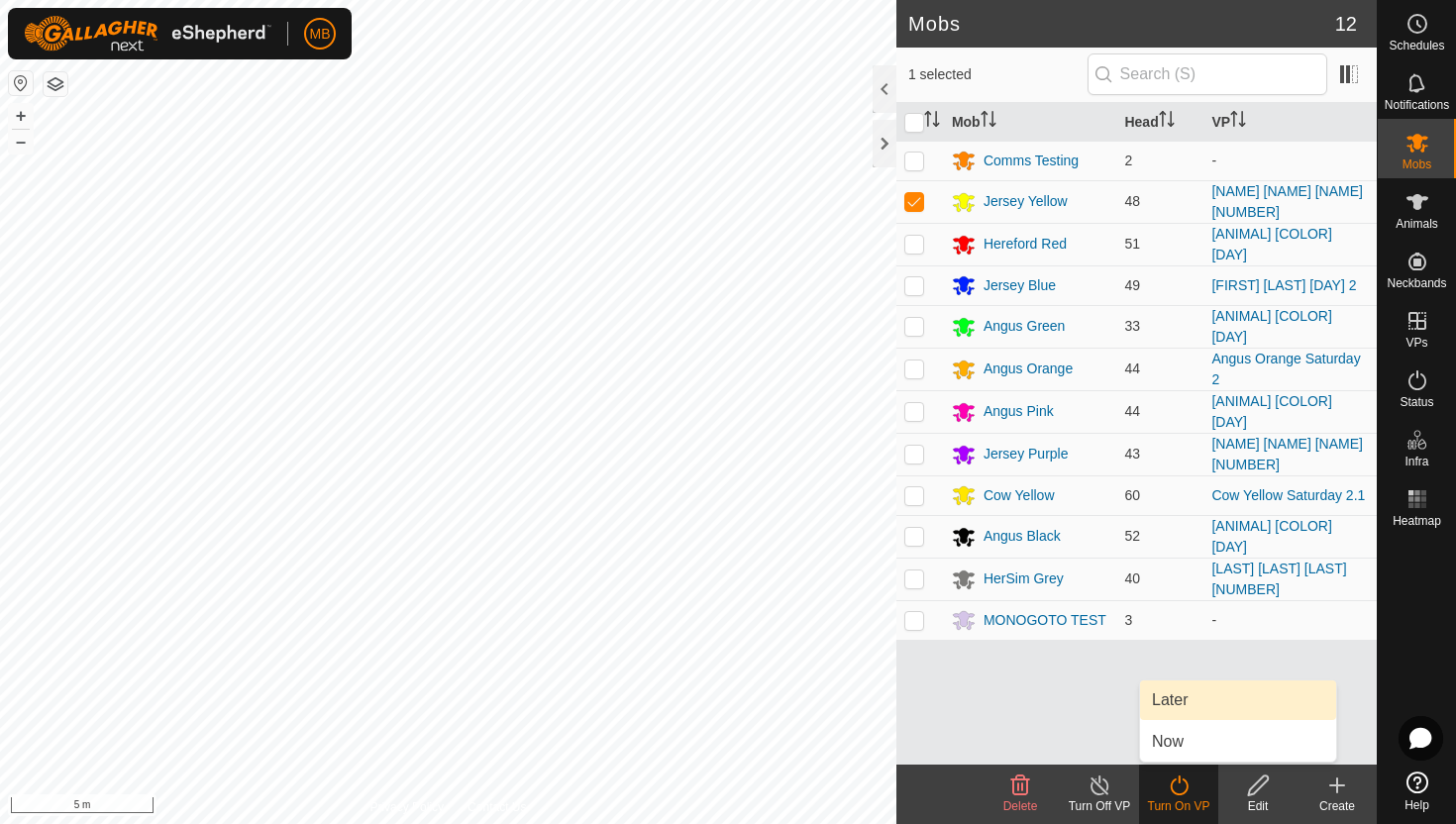 click on "Later" at bounding box center [1238, 700] 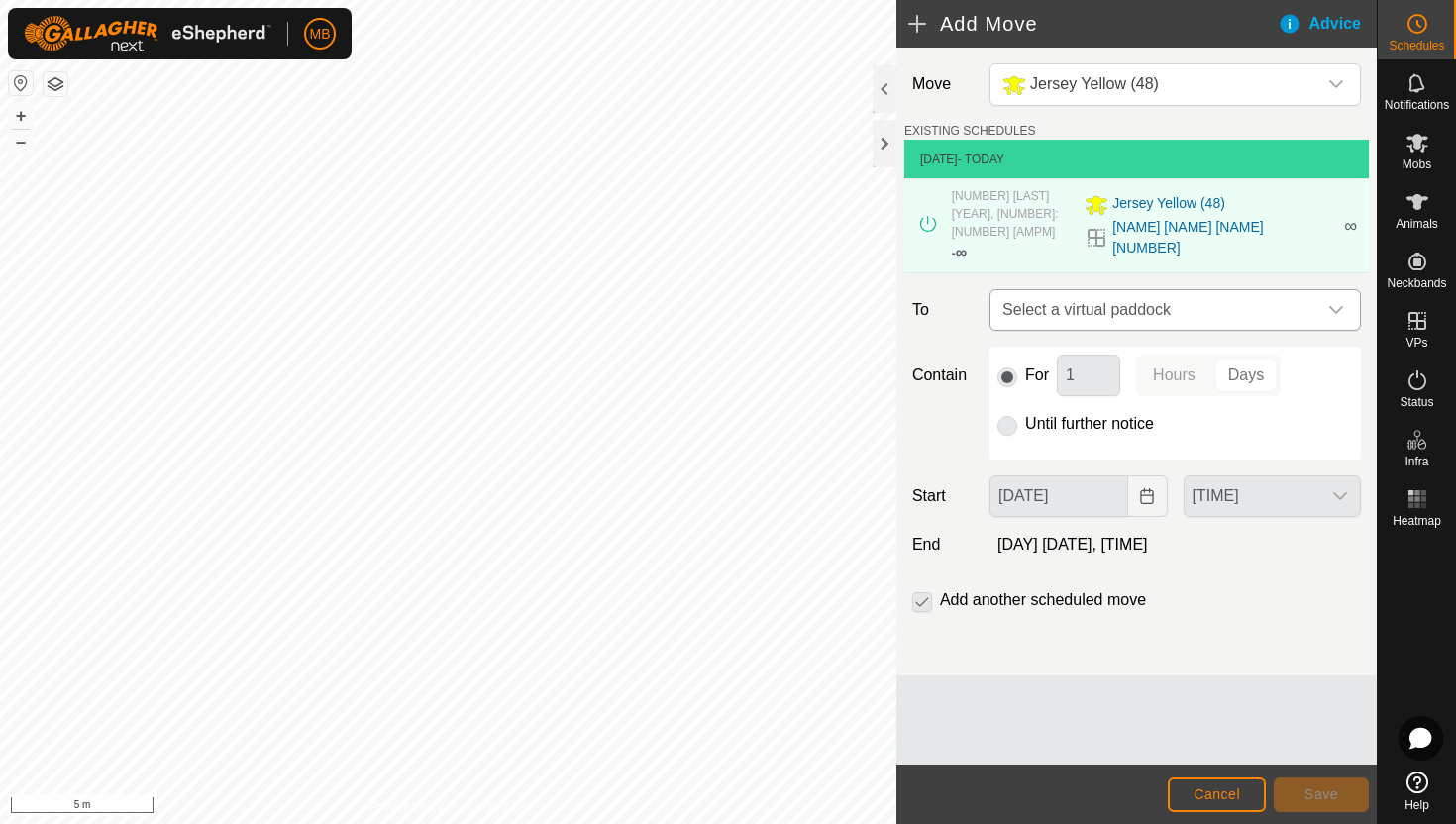 click at bounding box center [1336, 310] 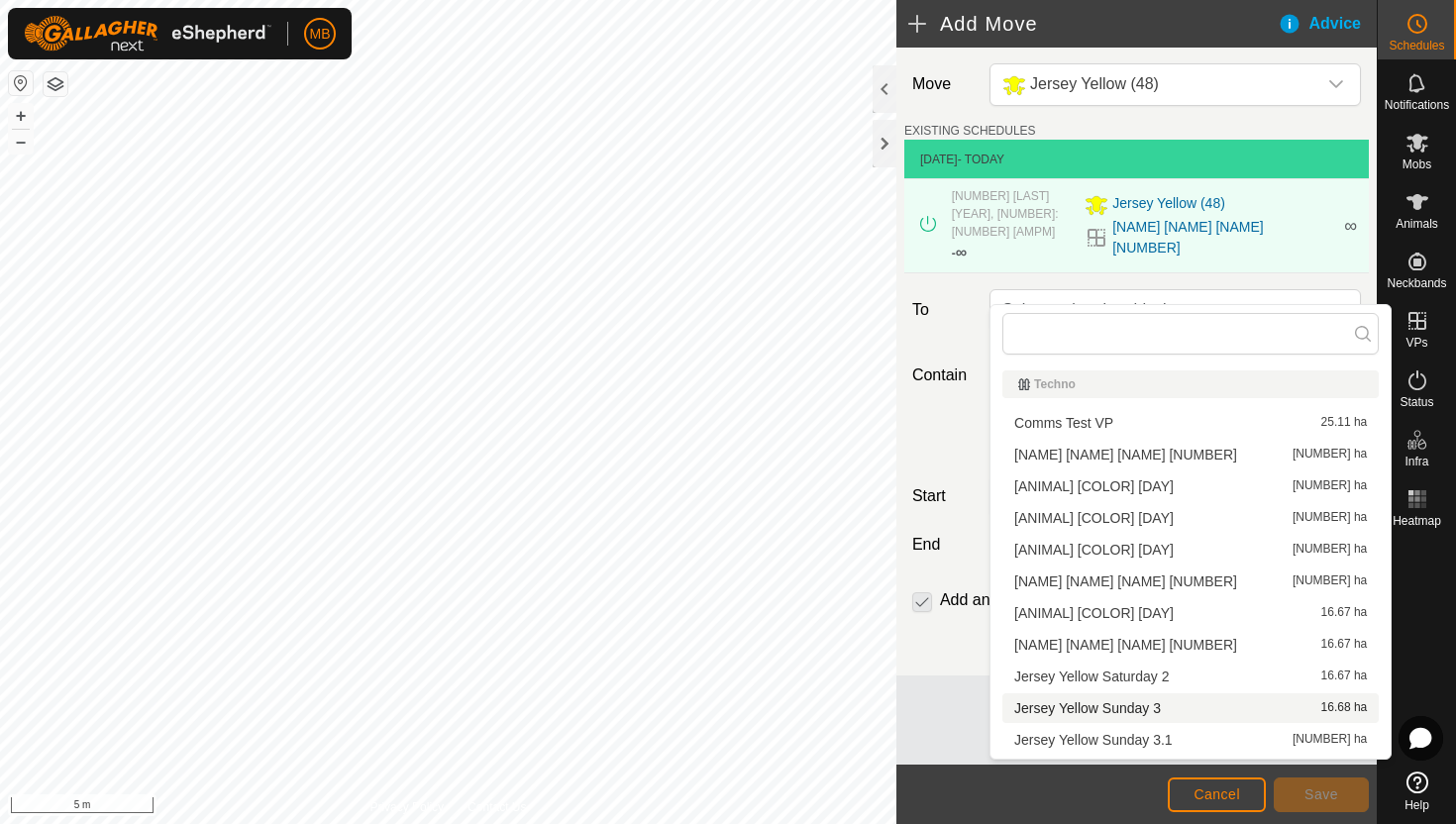 click on "[NAME] [NAME] [NAME] [NUMBER] [NUMBER] ha" at bounding box center (1191, 708) 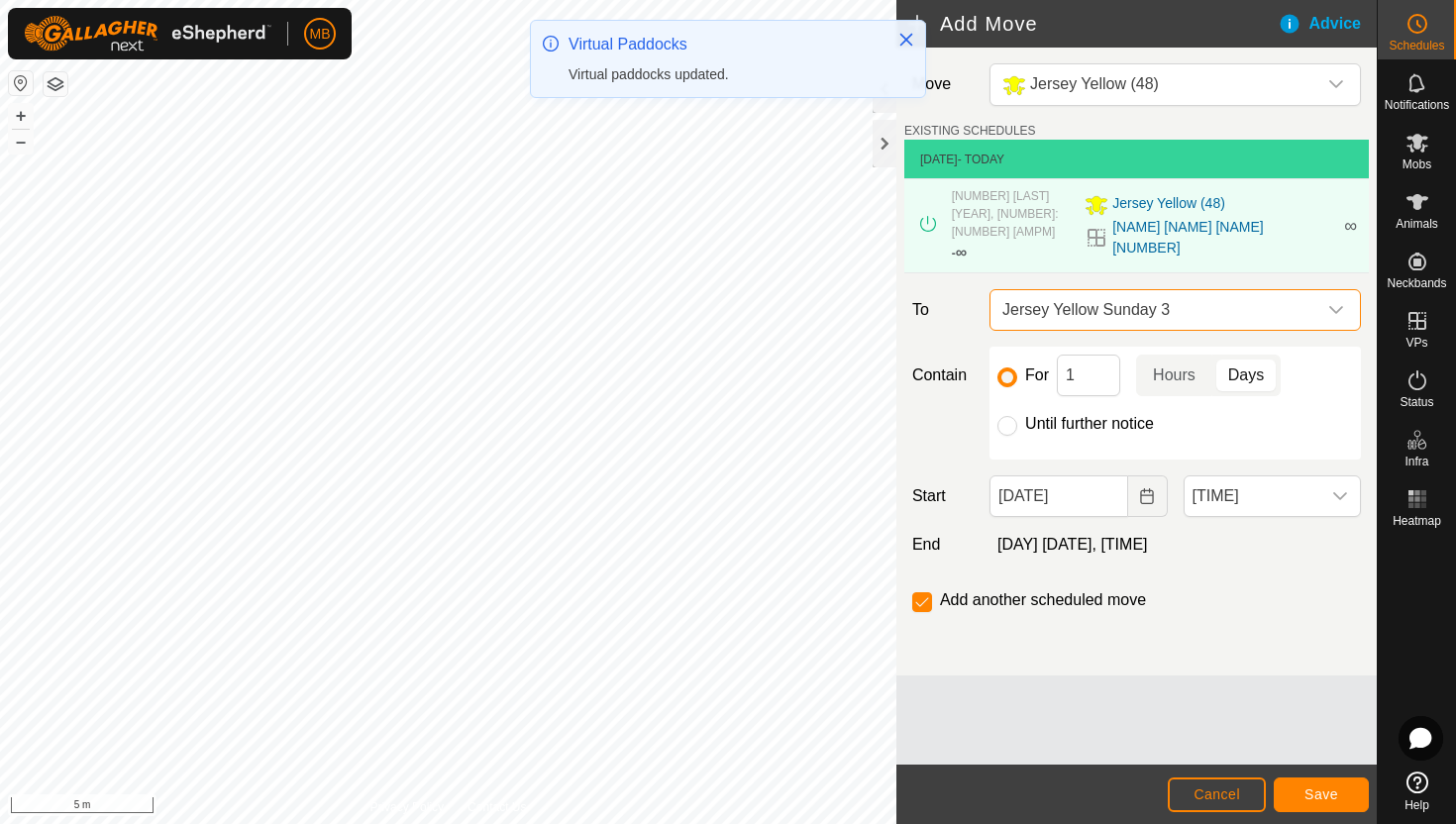 click on "Until further notice" 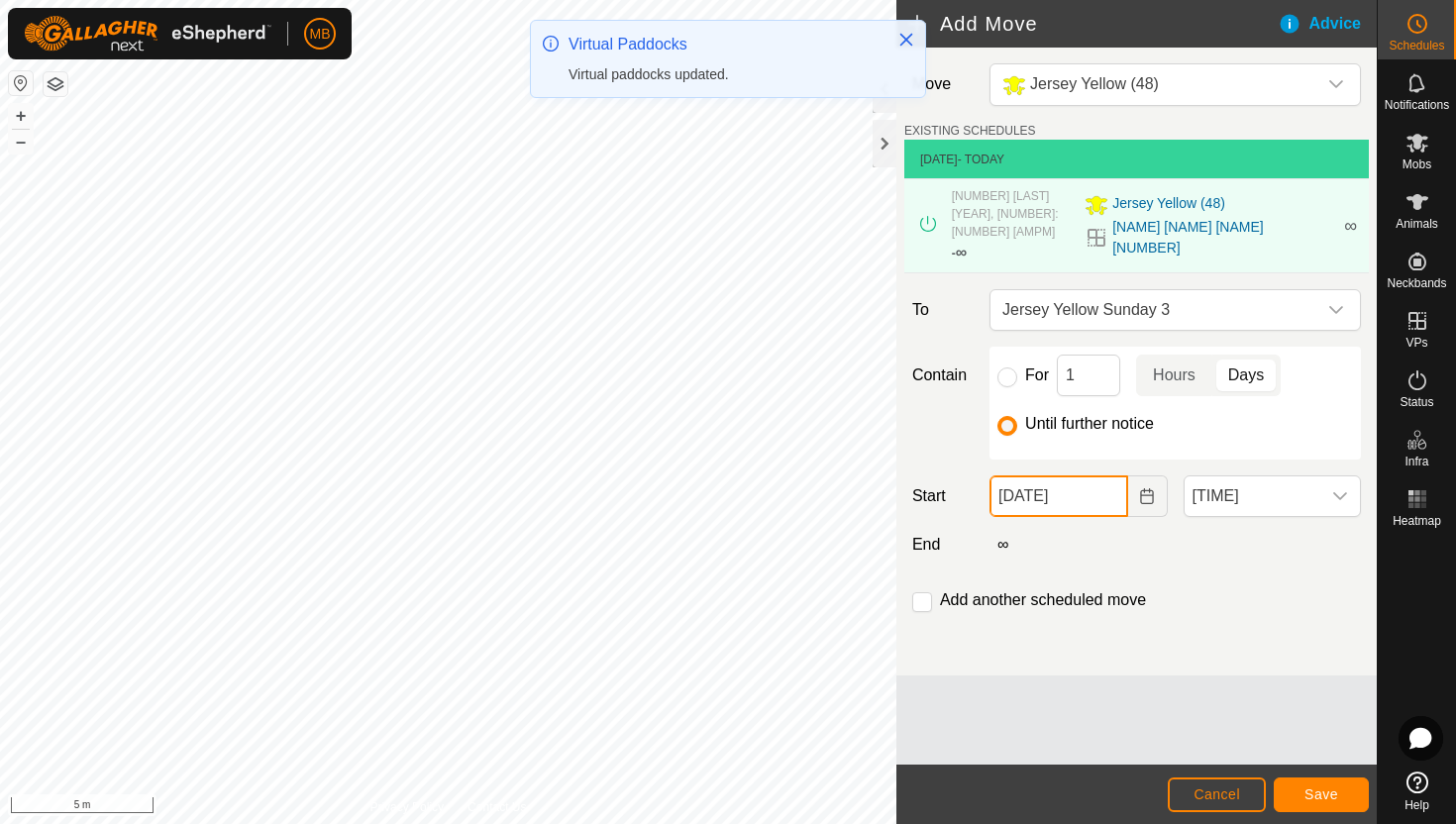 click on "[DATE]" 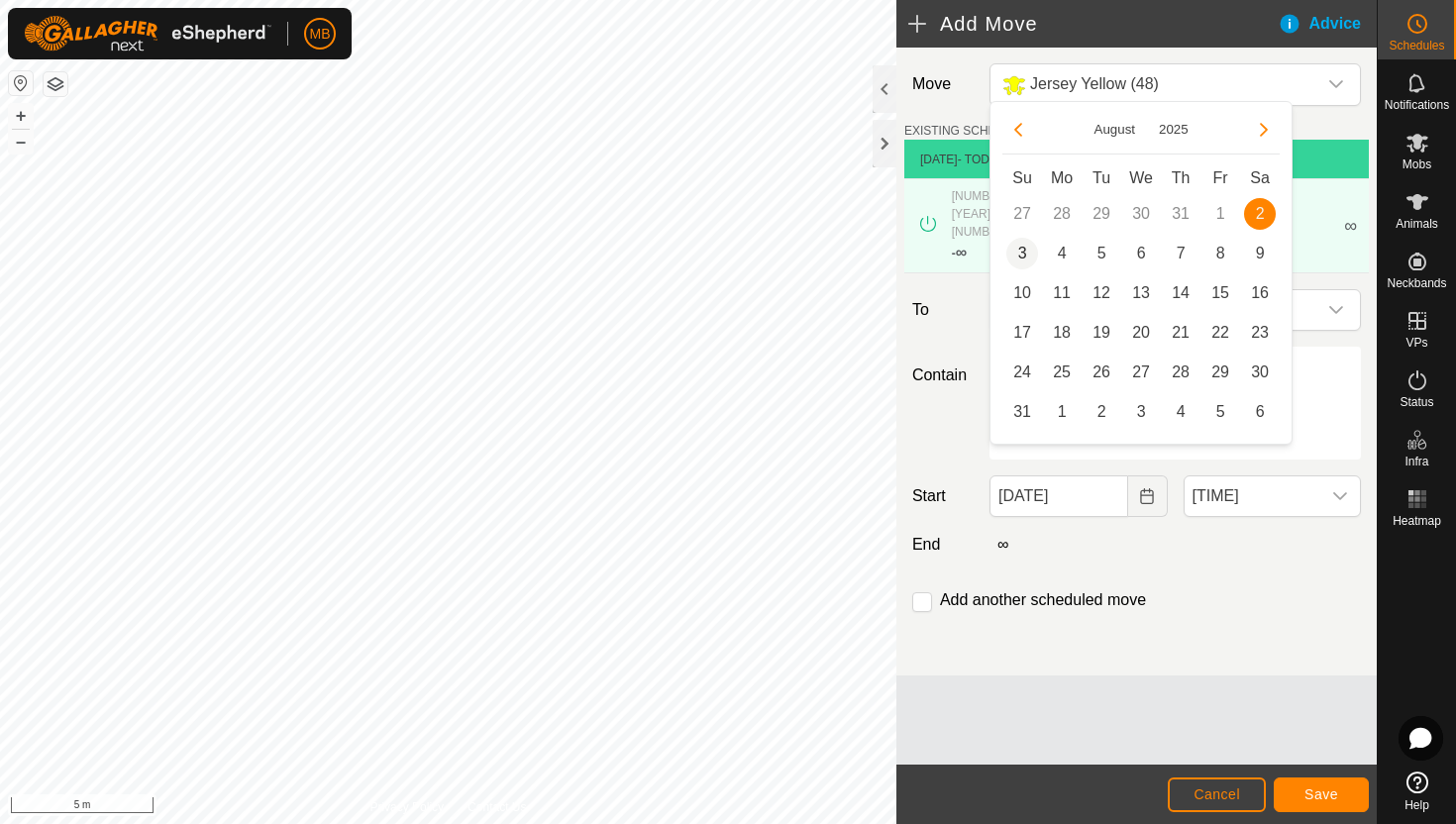 click on "3" at bounding box center [1022, 254] 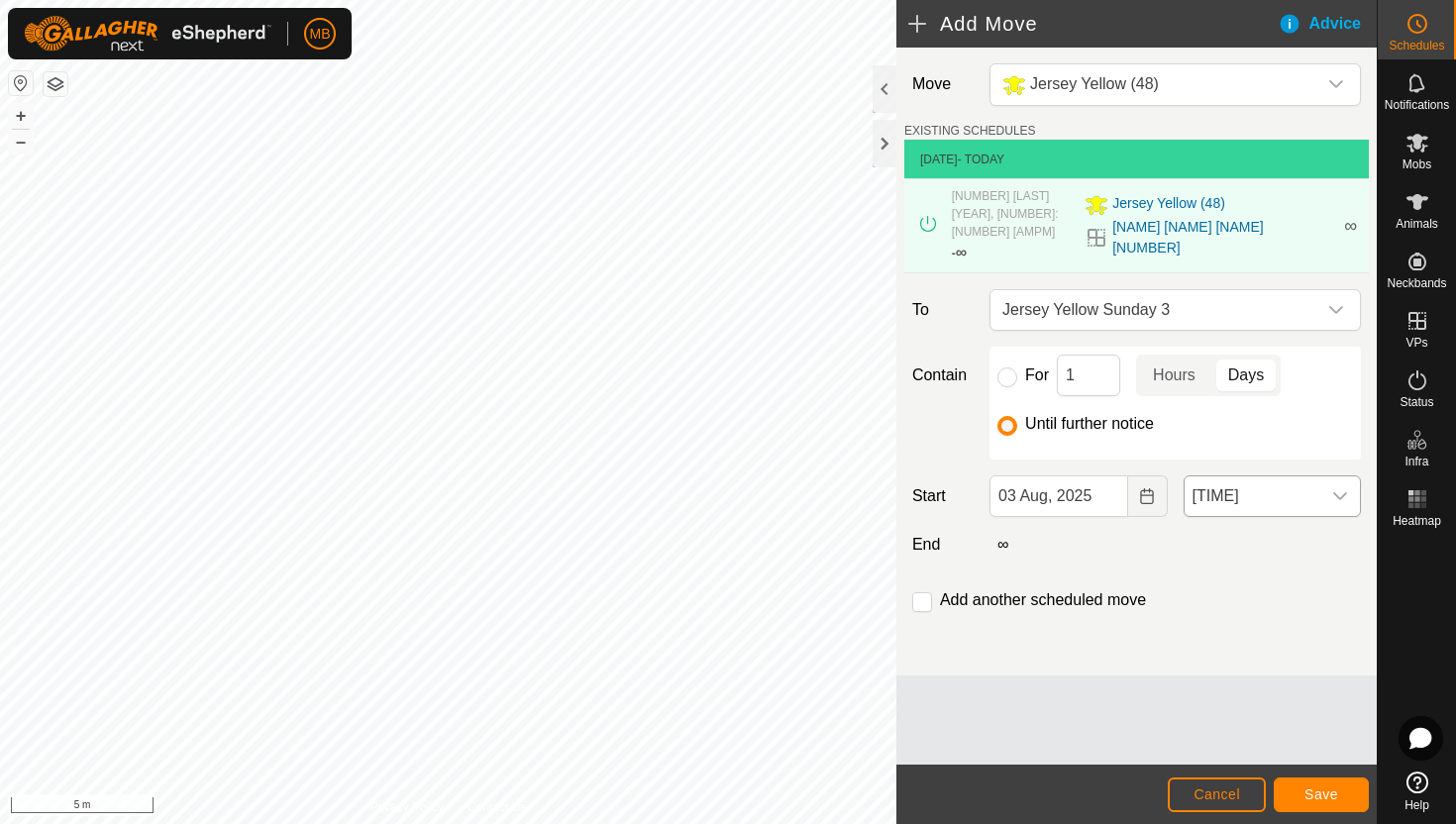 click on "[TIME]" at bounding box center [1252, 496] 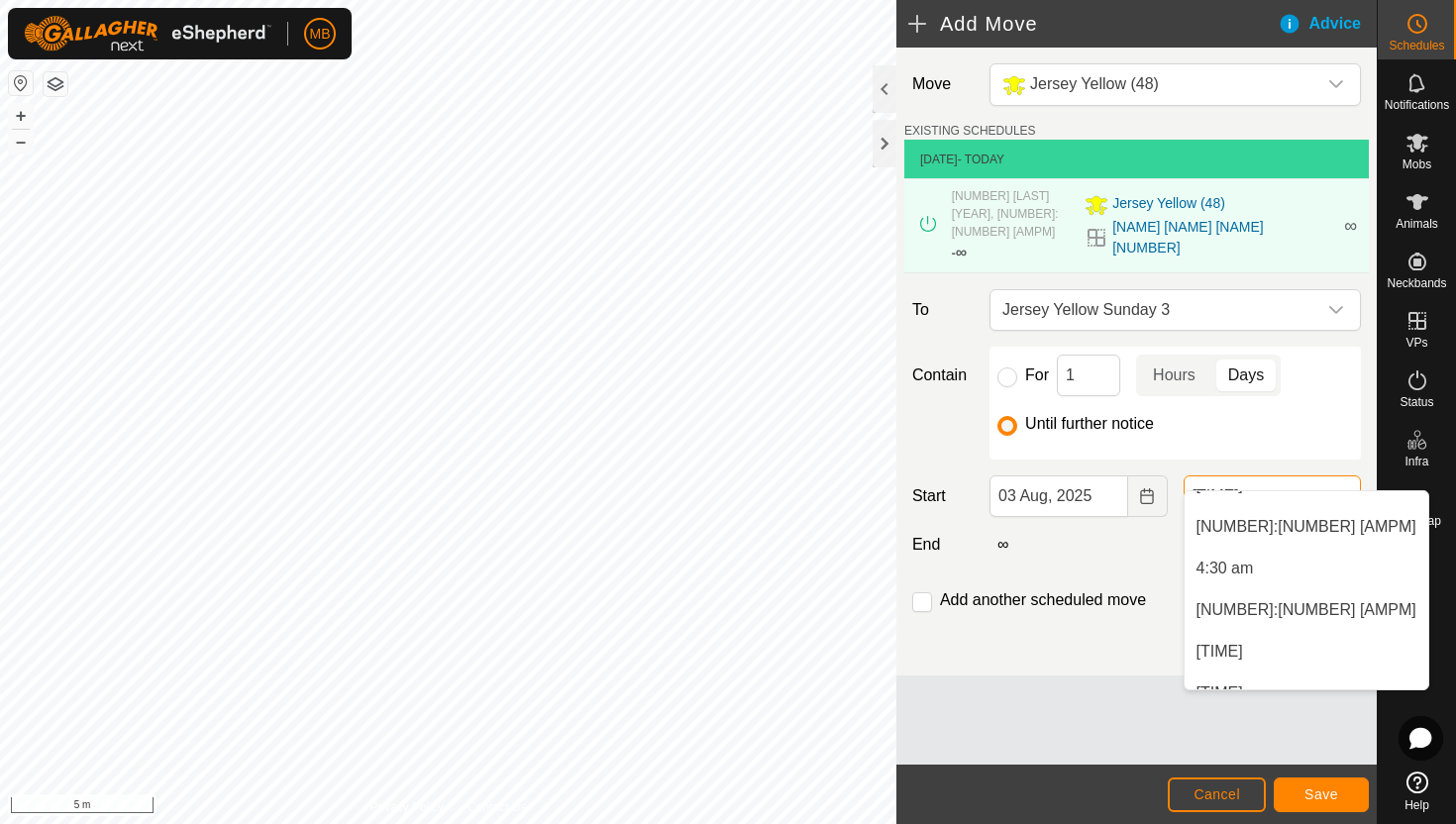 scroll, scrollTop: 315, scrollLeft: 0, axis: vertical 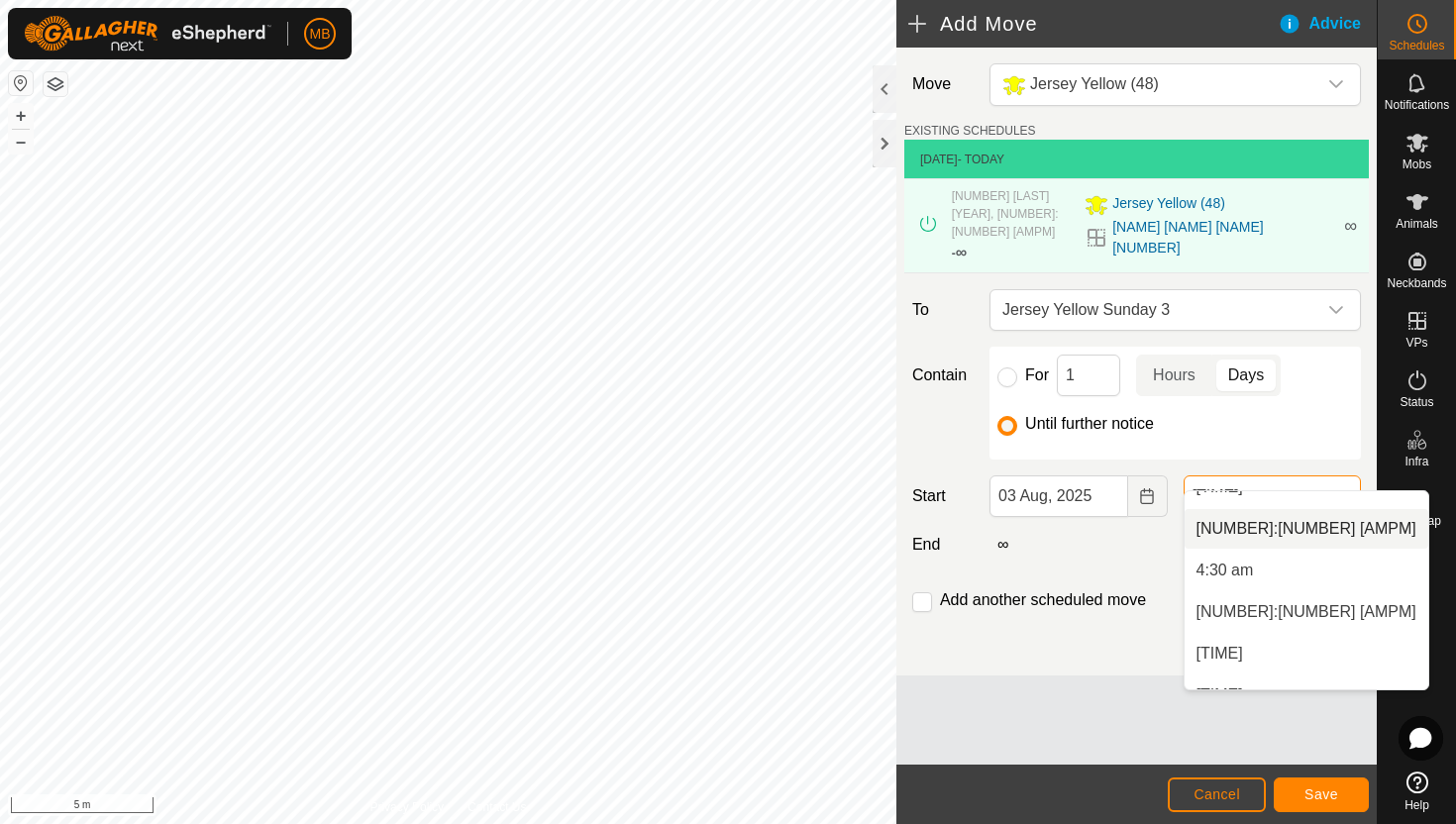 click on "[NUMBER]:[NUMBER] [AMPM]" at bounding box center [1306, 529] 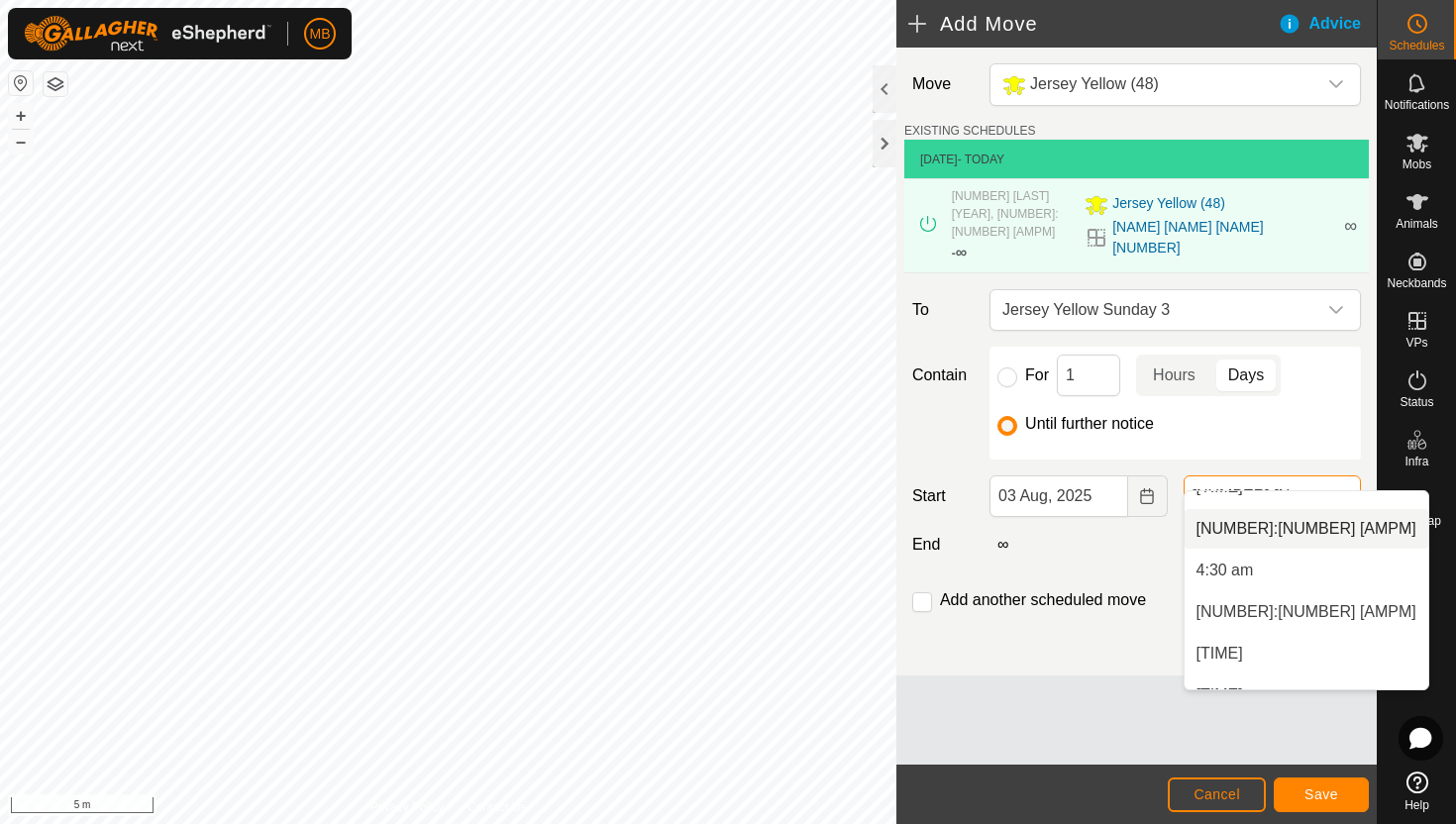scroll, scrollTop: 0, scrollLeft: 0, axis: both 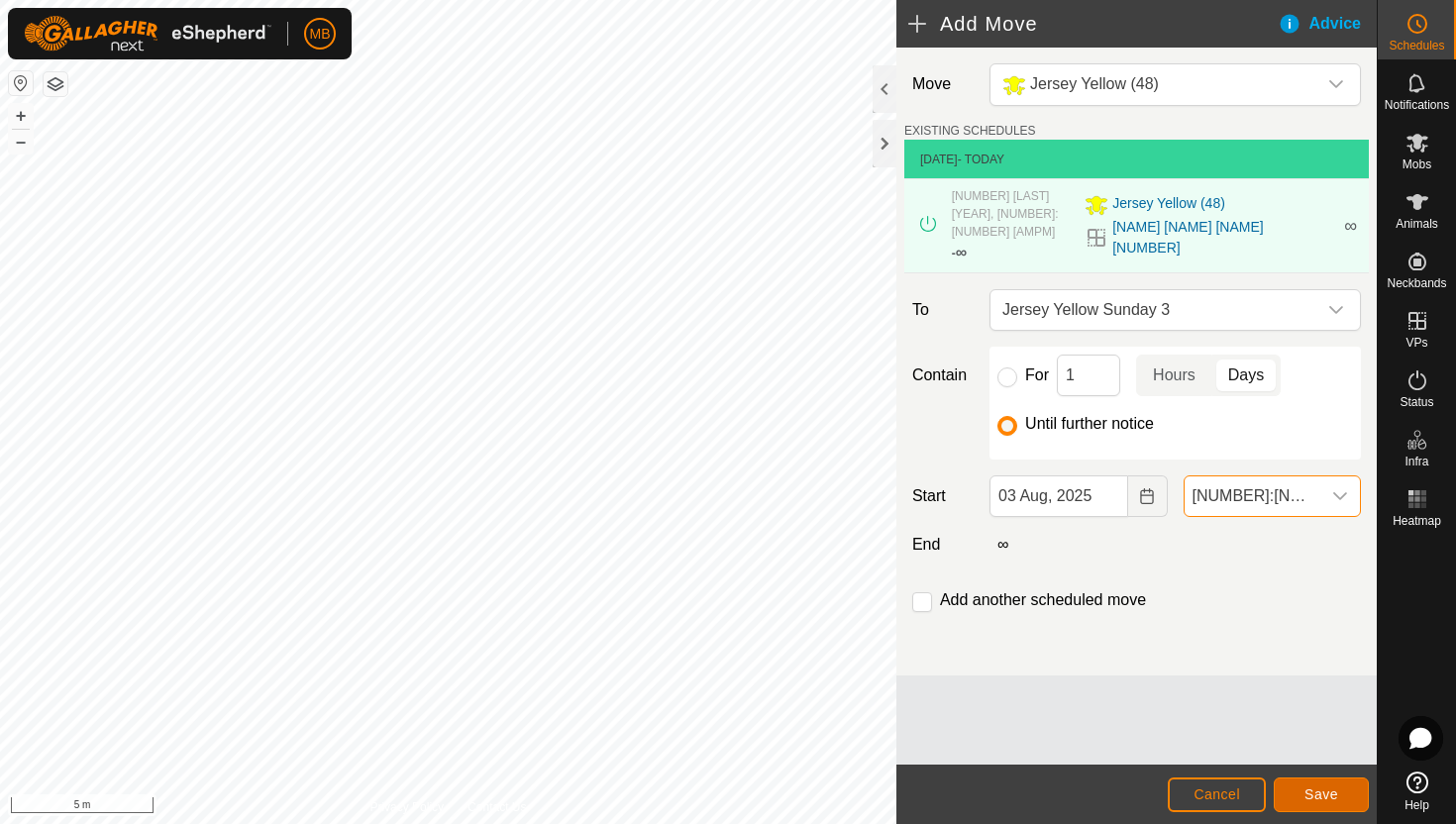 click on "Save" 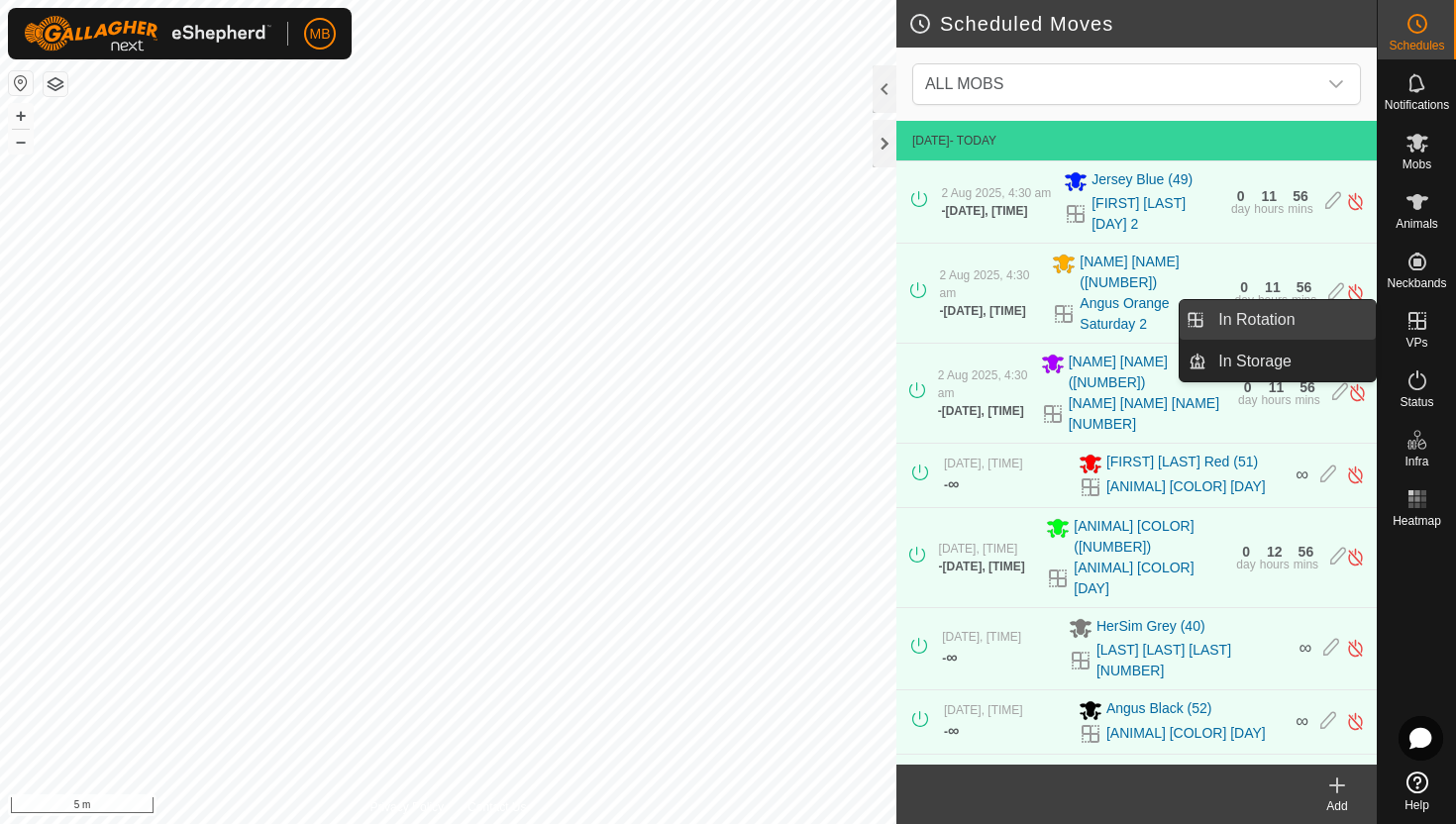click on "In Rotation" at bounding box center (1291, 320) 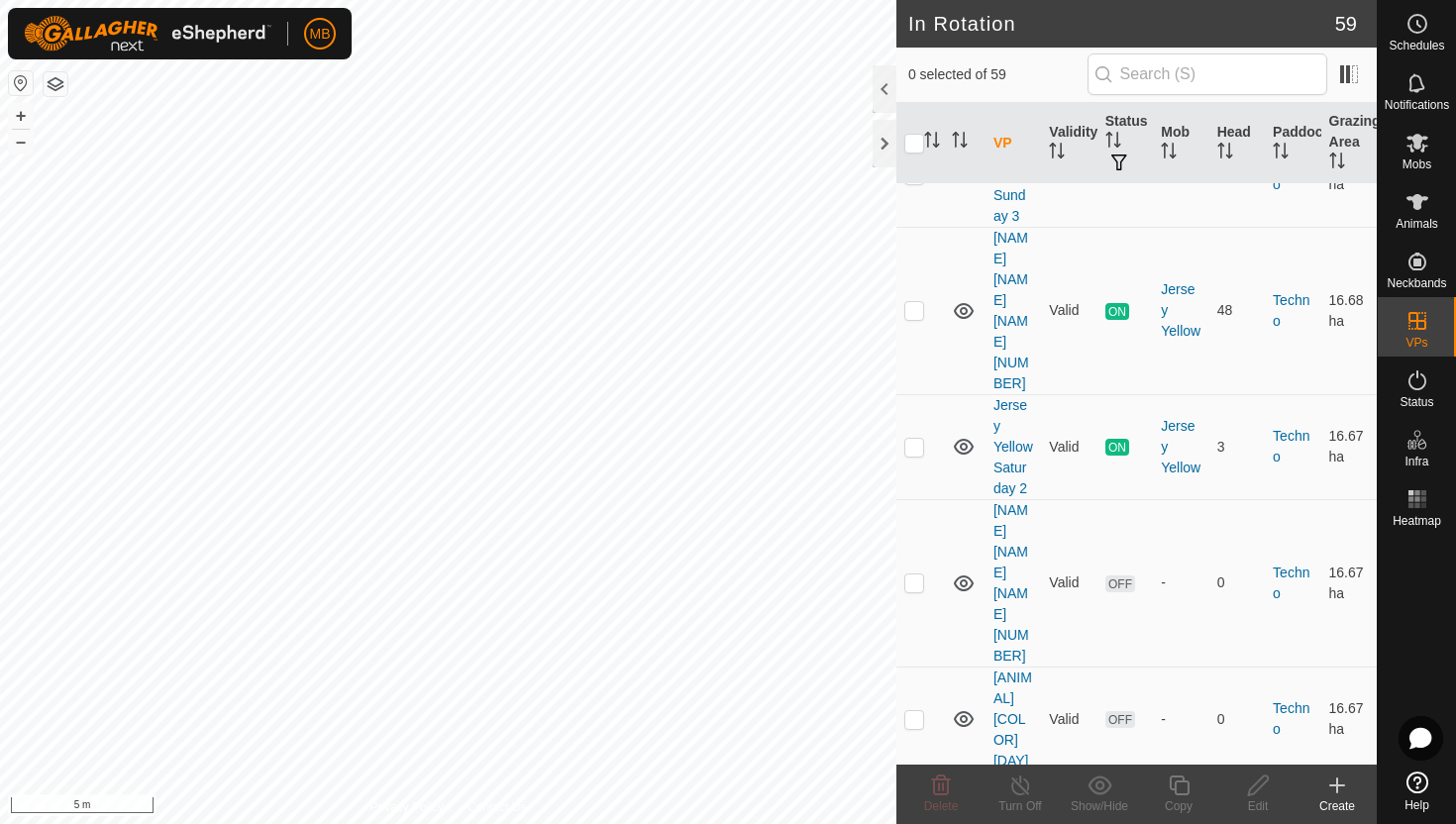 scroll, scrollTop: 3658, scrollLeft: 0, axis: vertical 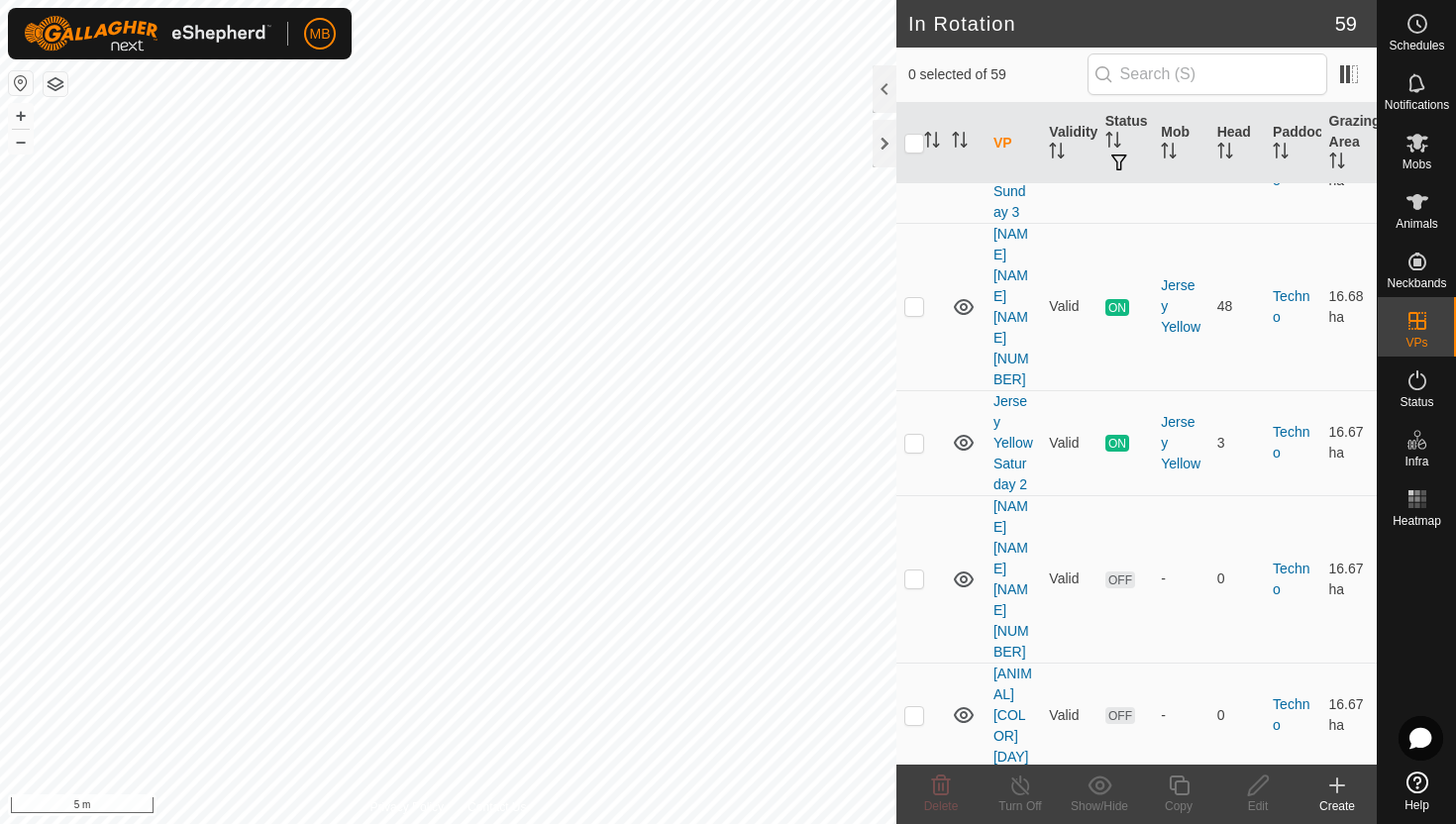 click at bounding box center (914, 1197) 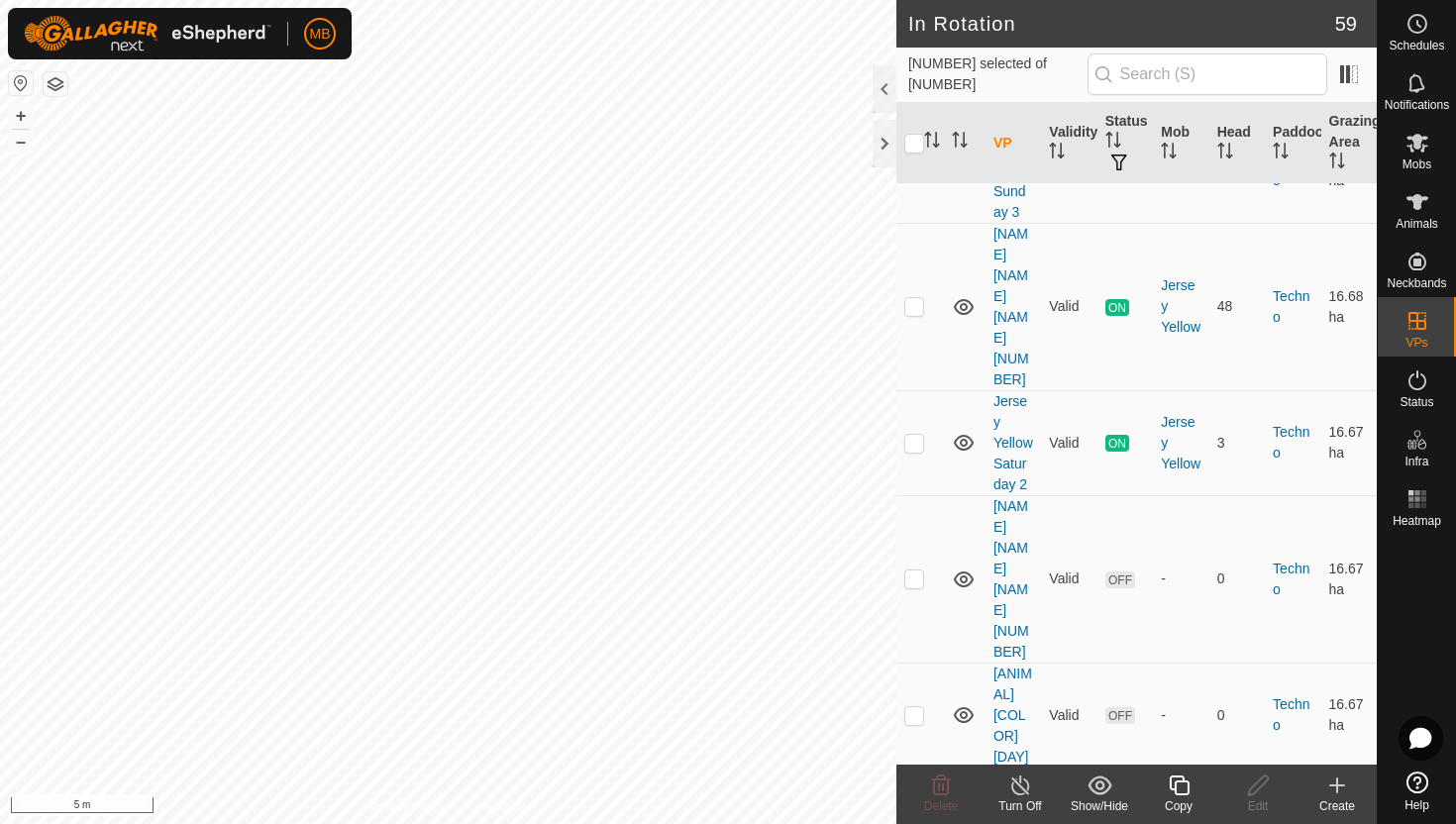 click 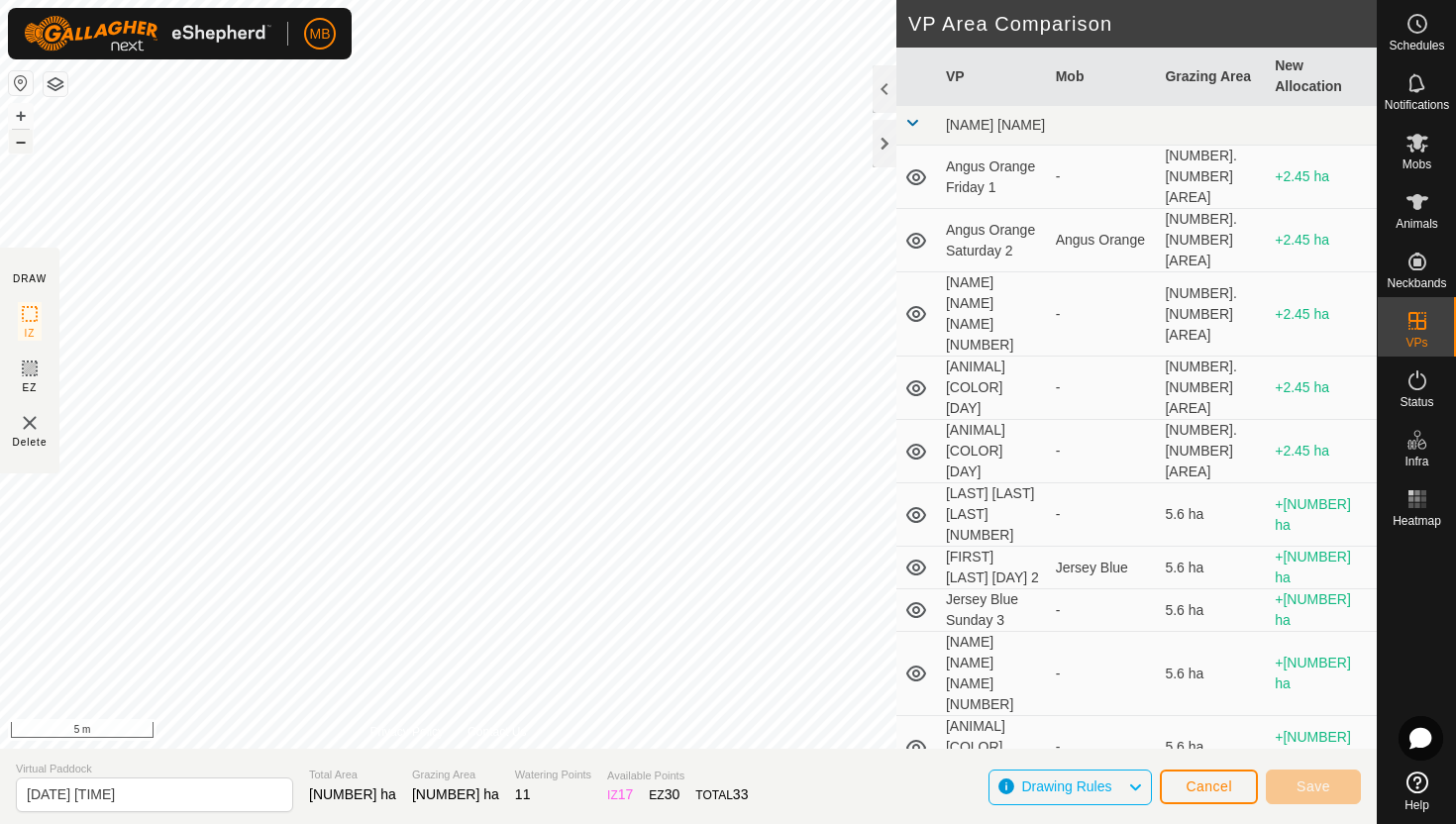 click on "–" at bounding box center [21, 142] 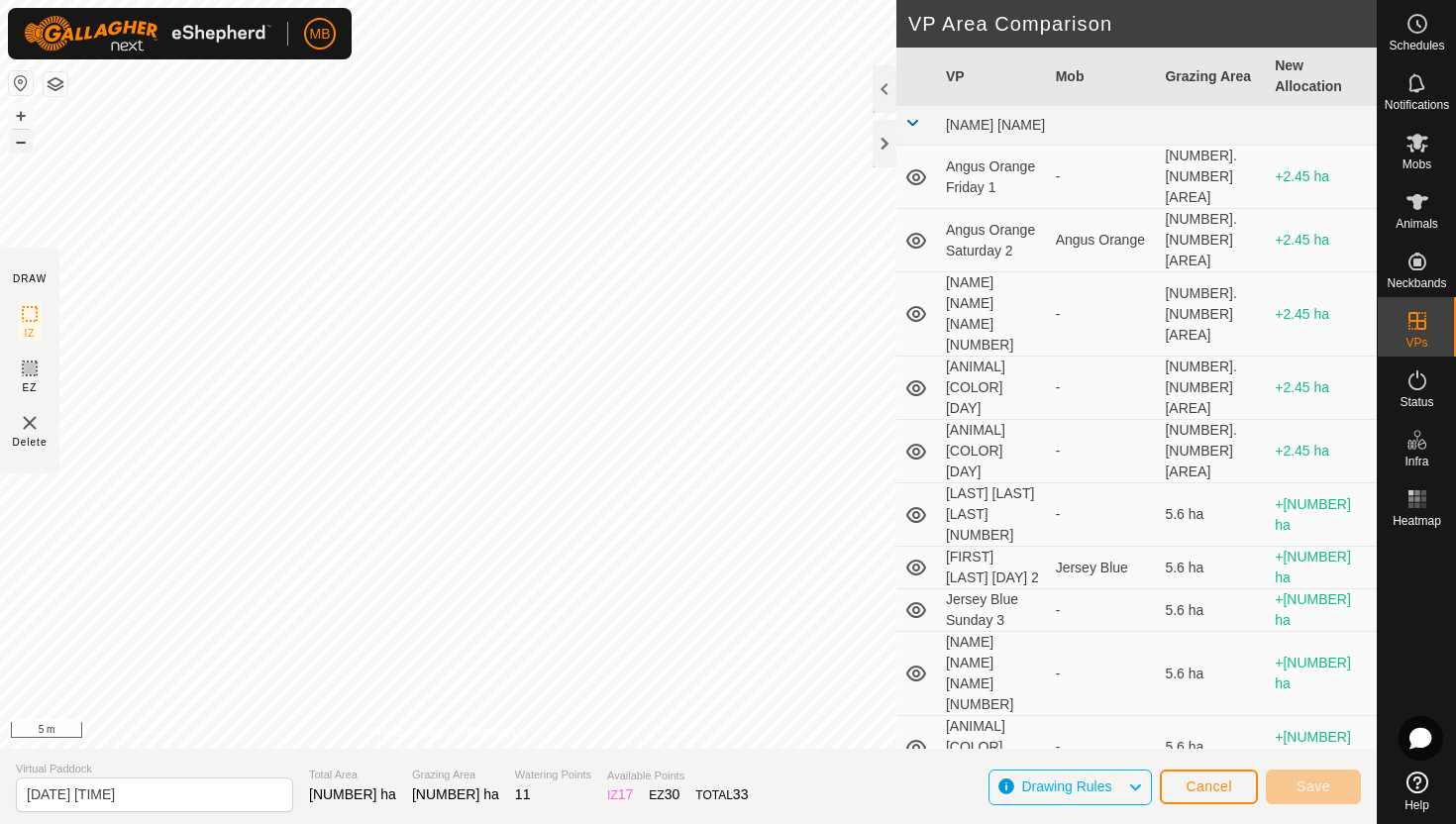 click on "–" at bounding box center [21, 142] 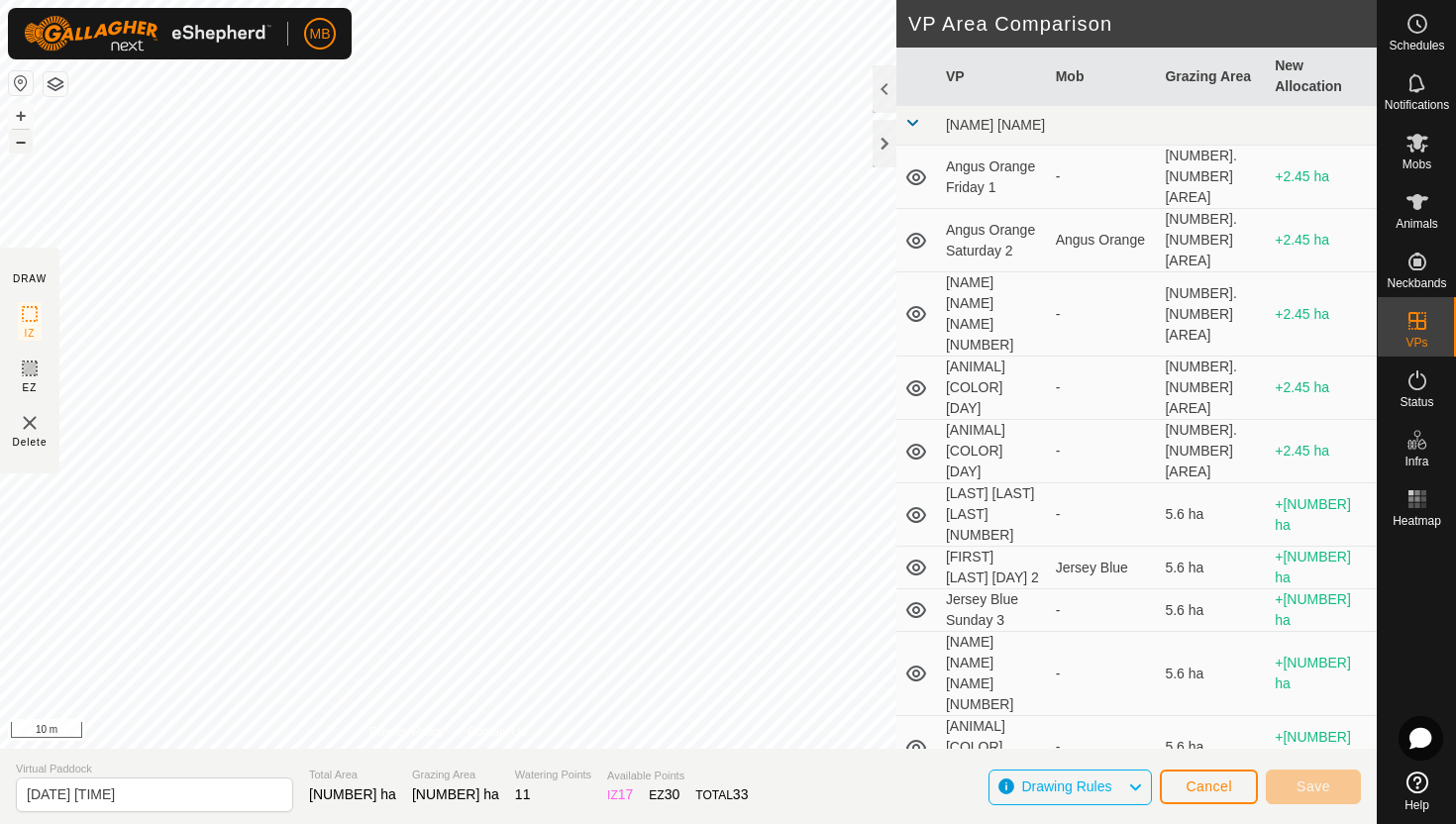 click on "–" at bounding box center [21, 142] 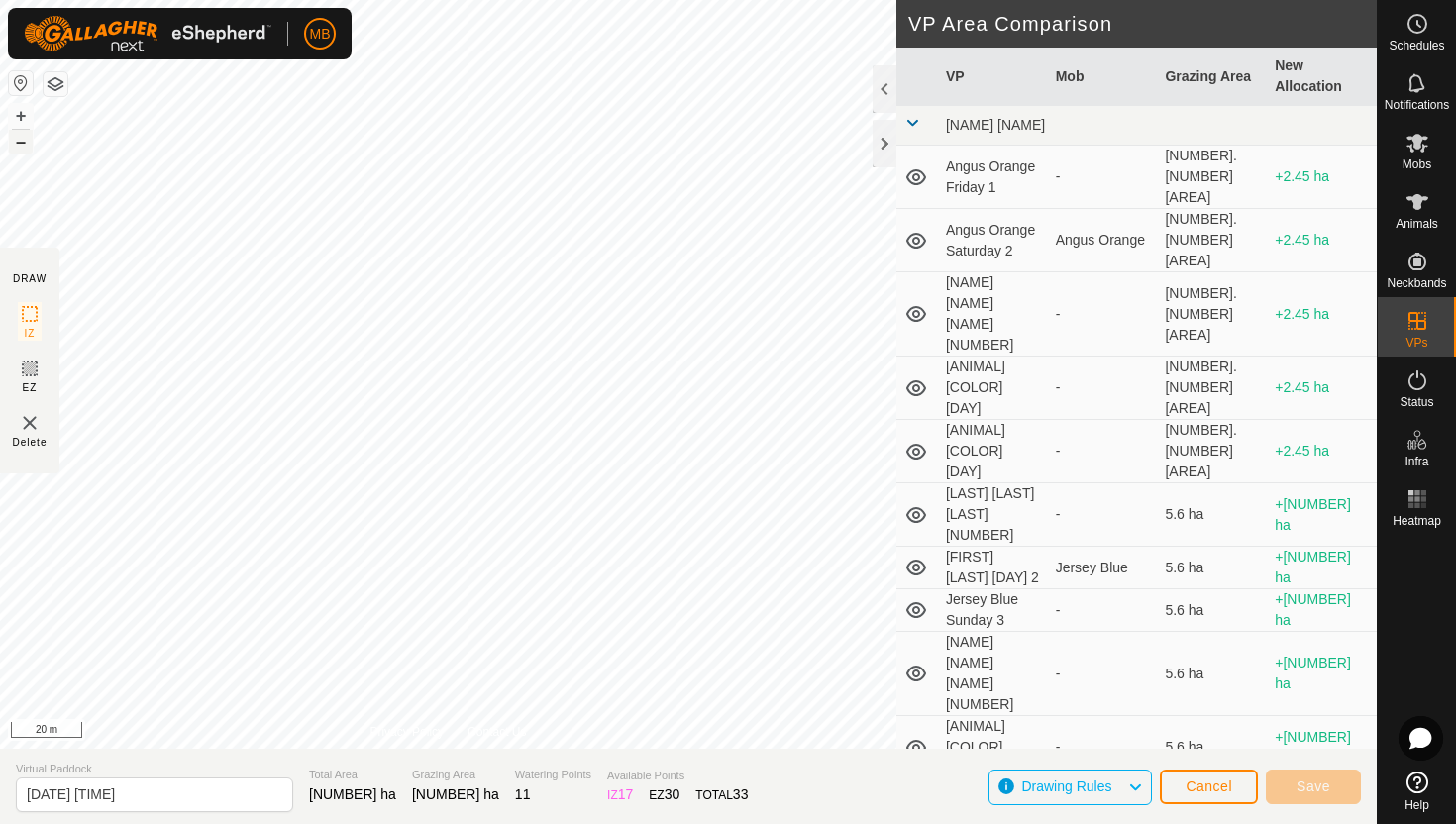click on "–" at bounding box center [21, 142] 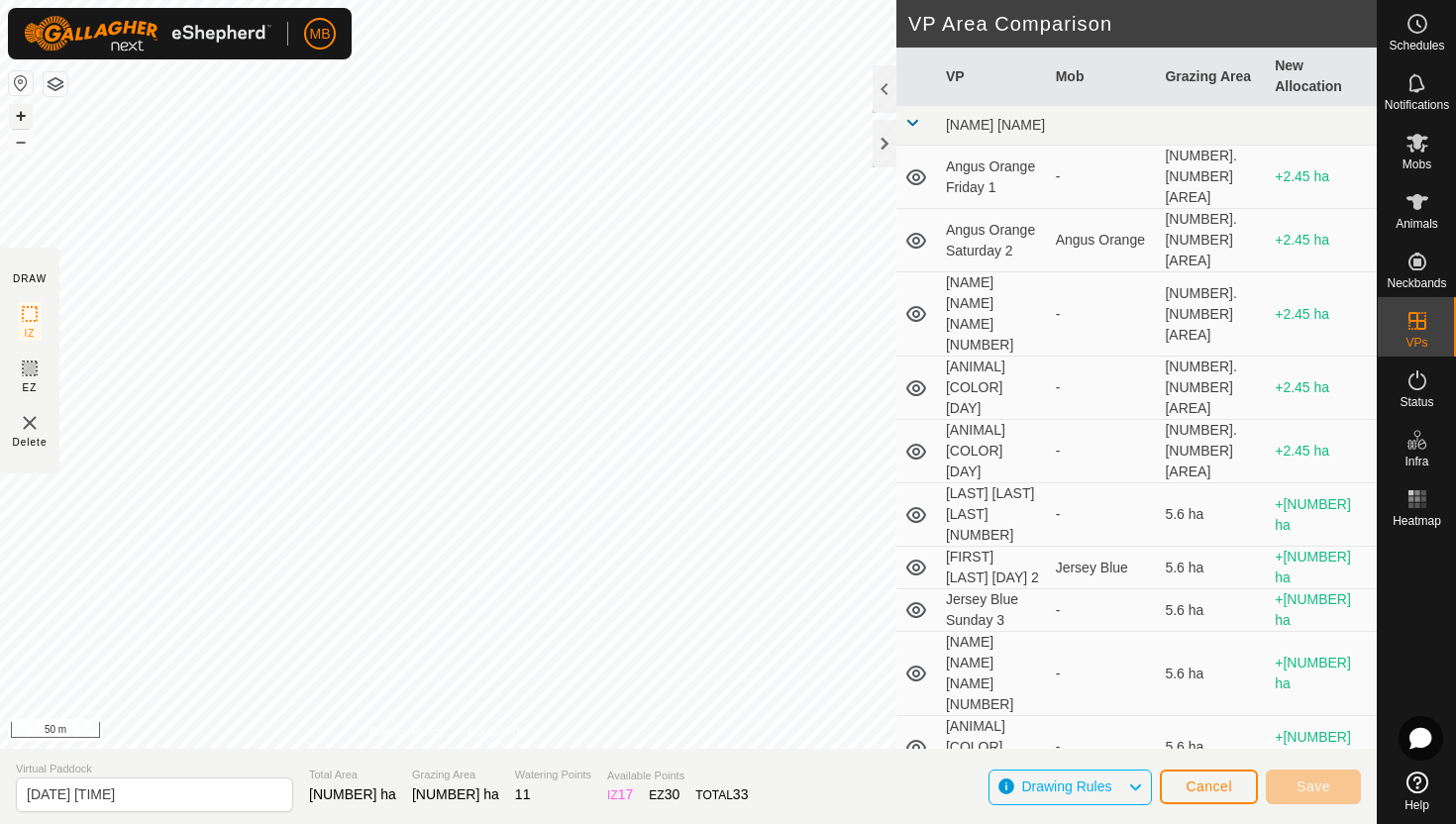 click on "+" at bounding box center [21, 116] 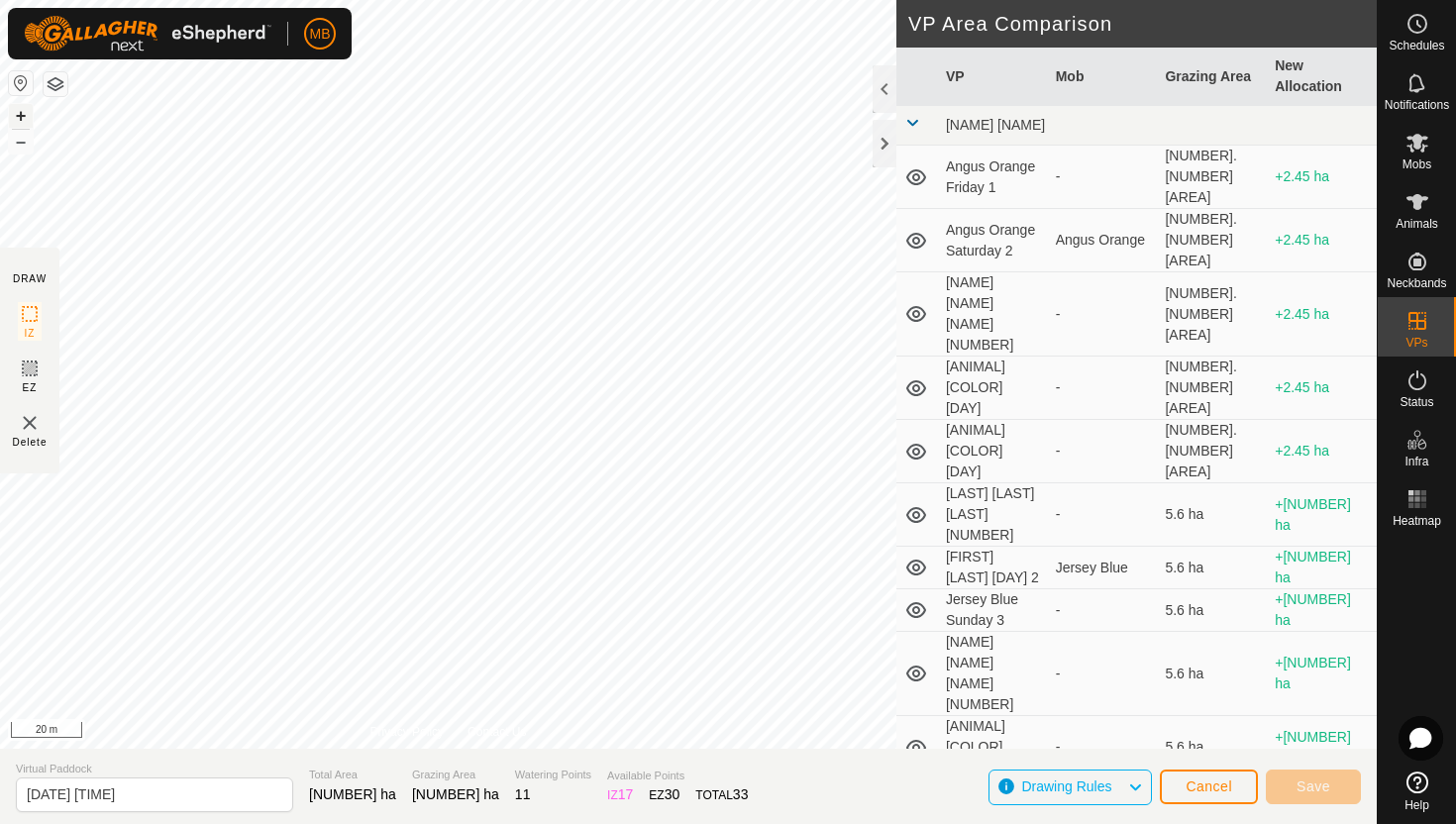 click on "+" at bounding box center (21, 116) 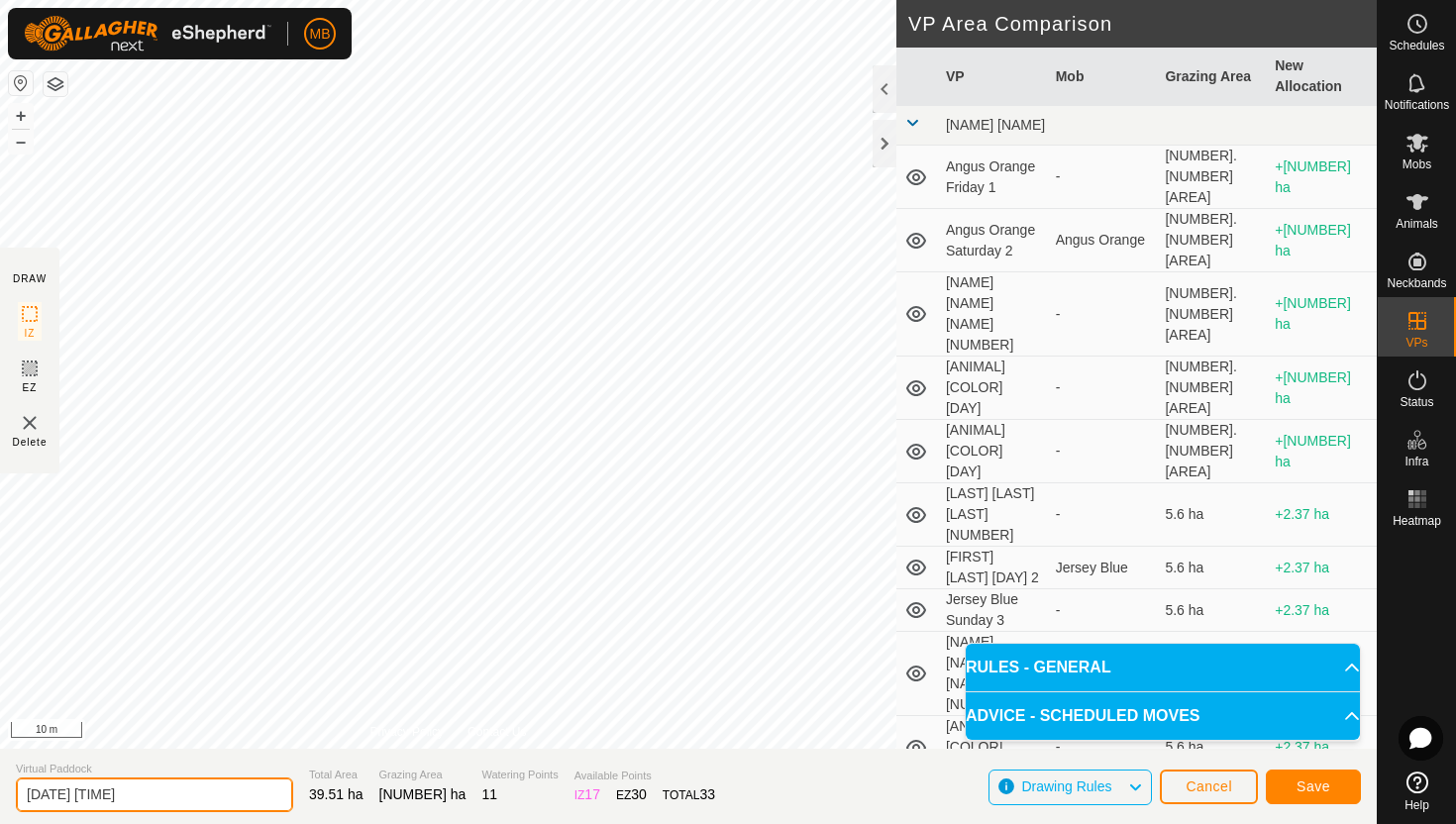 click on "[DATE] [TIME]" 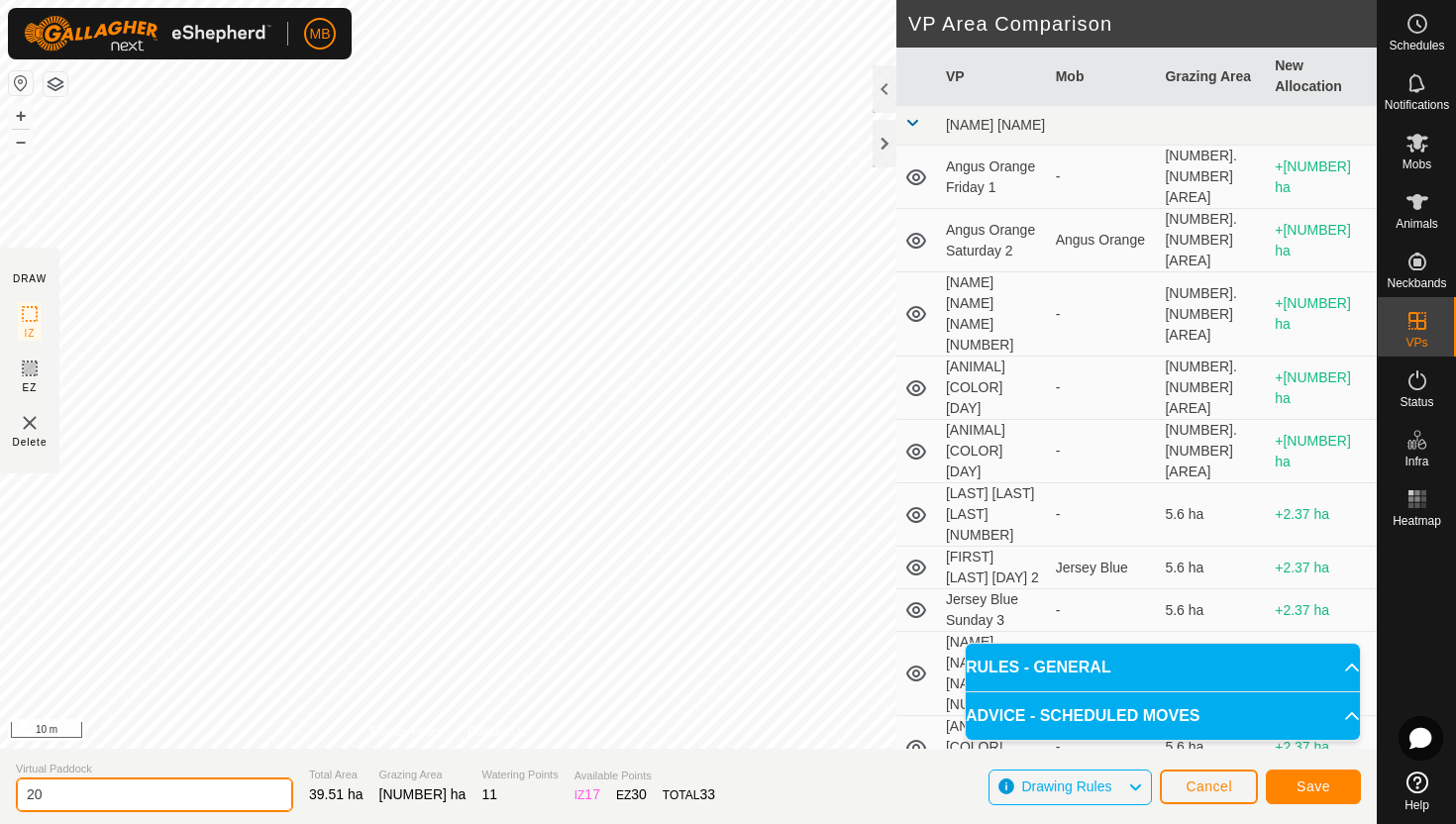 type on "2" 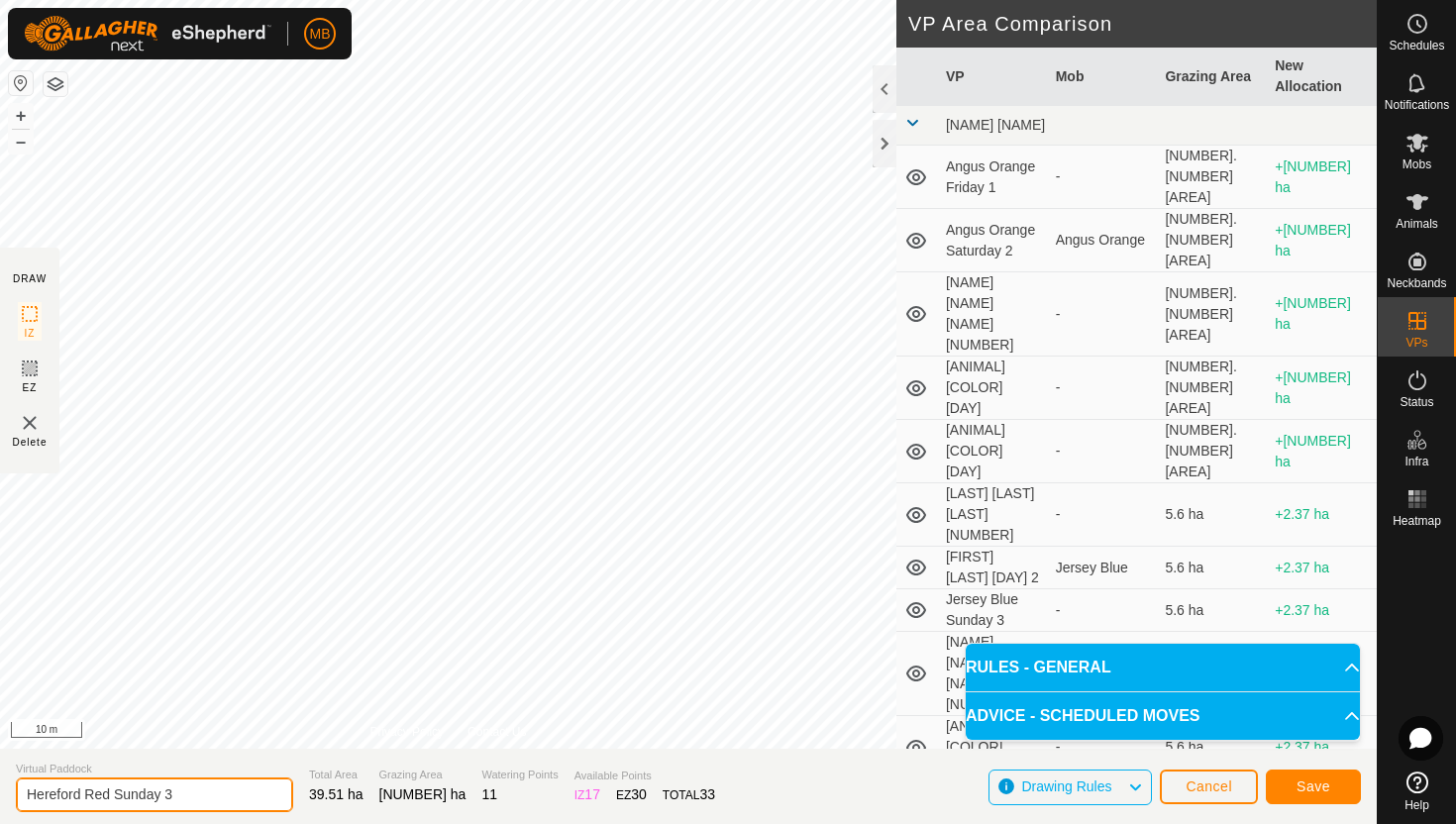 type on "Hereford Red Sunday 3" 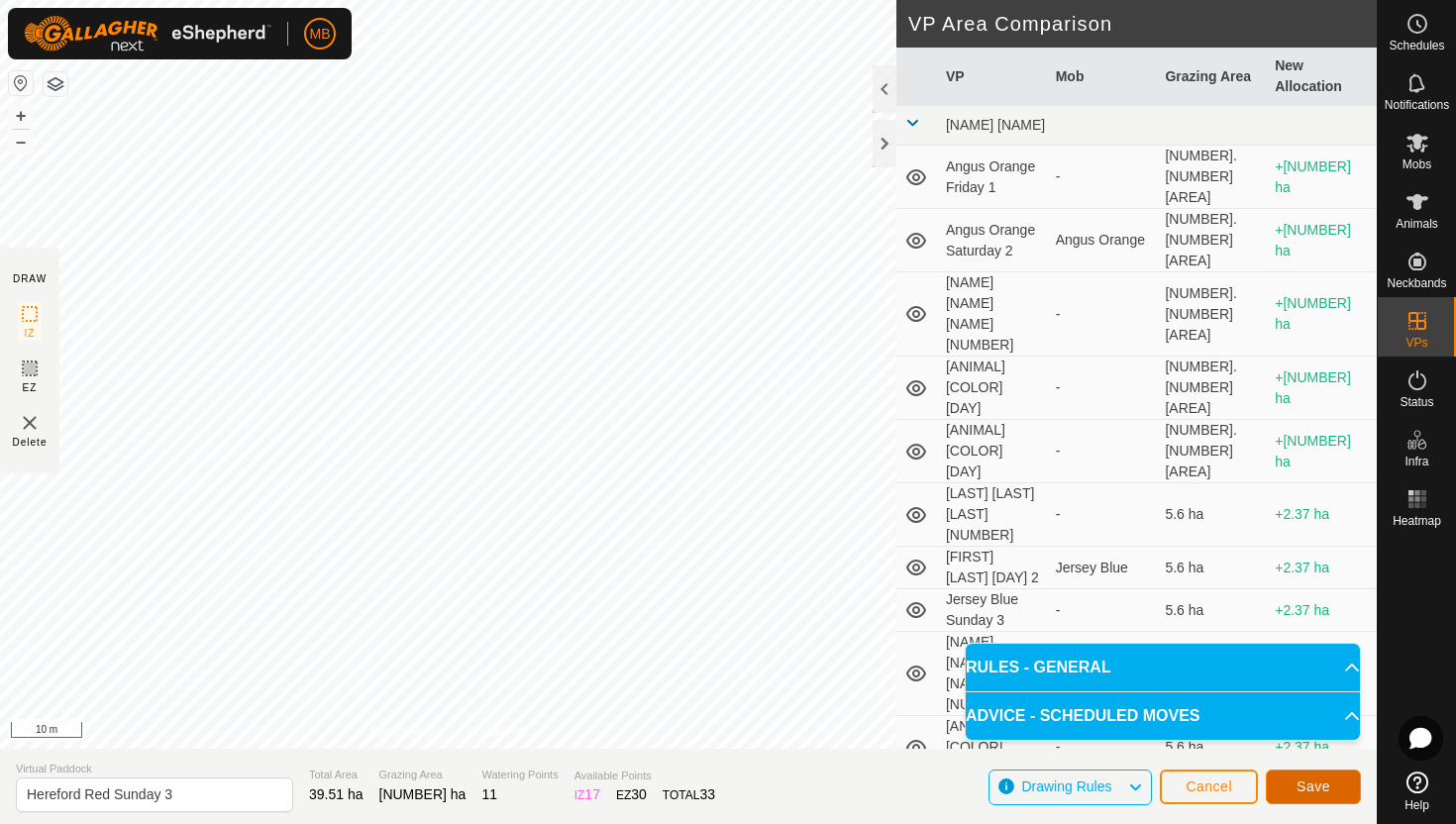 click on "Save" 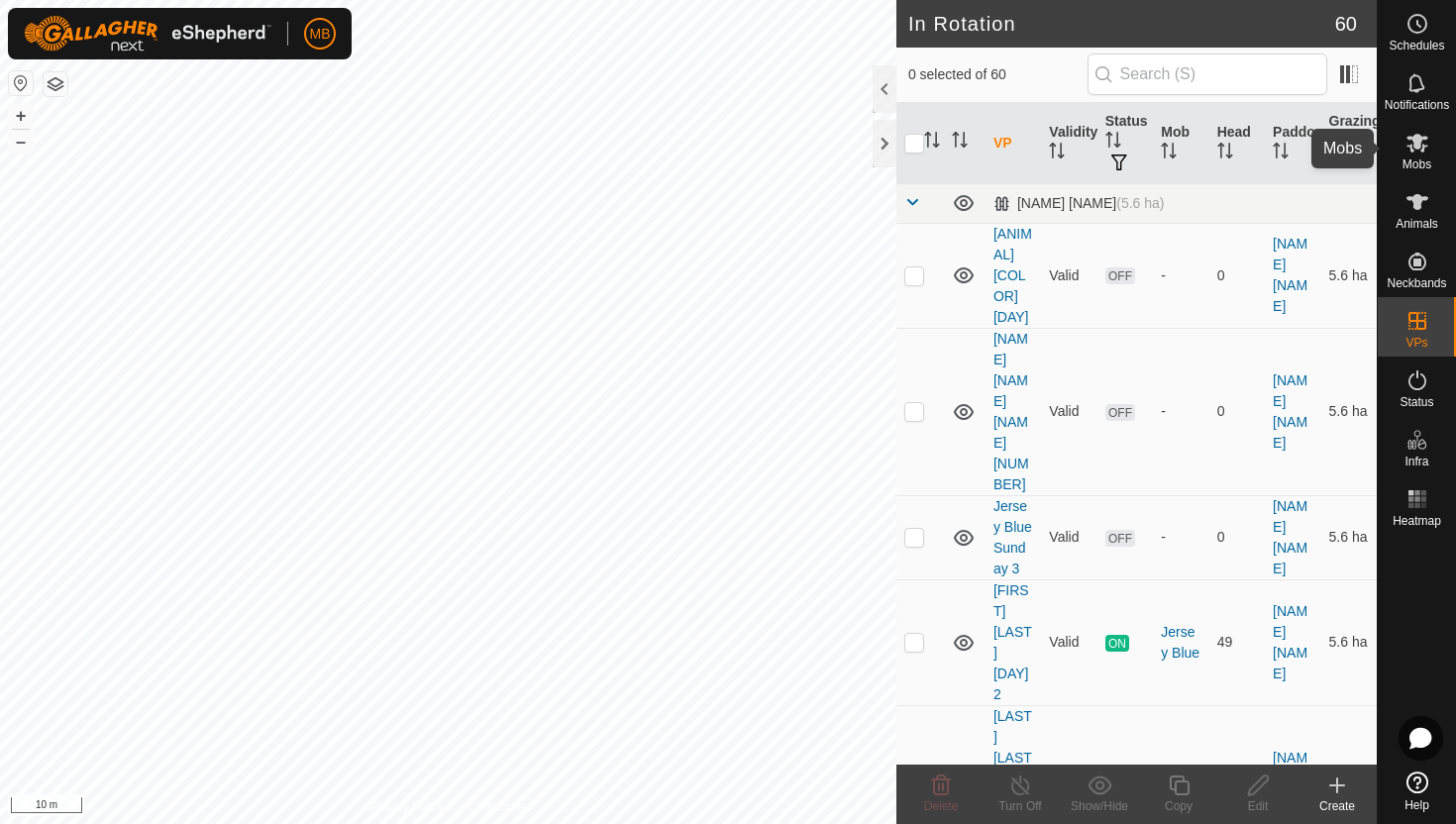 click 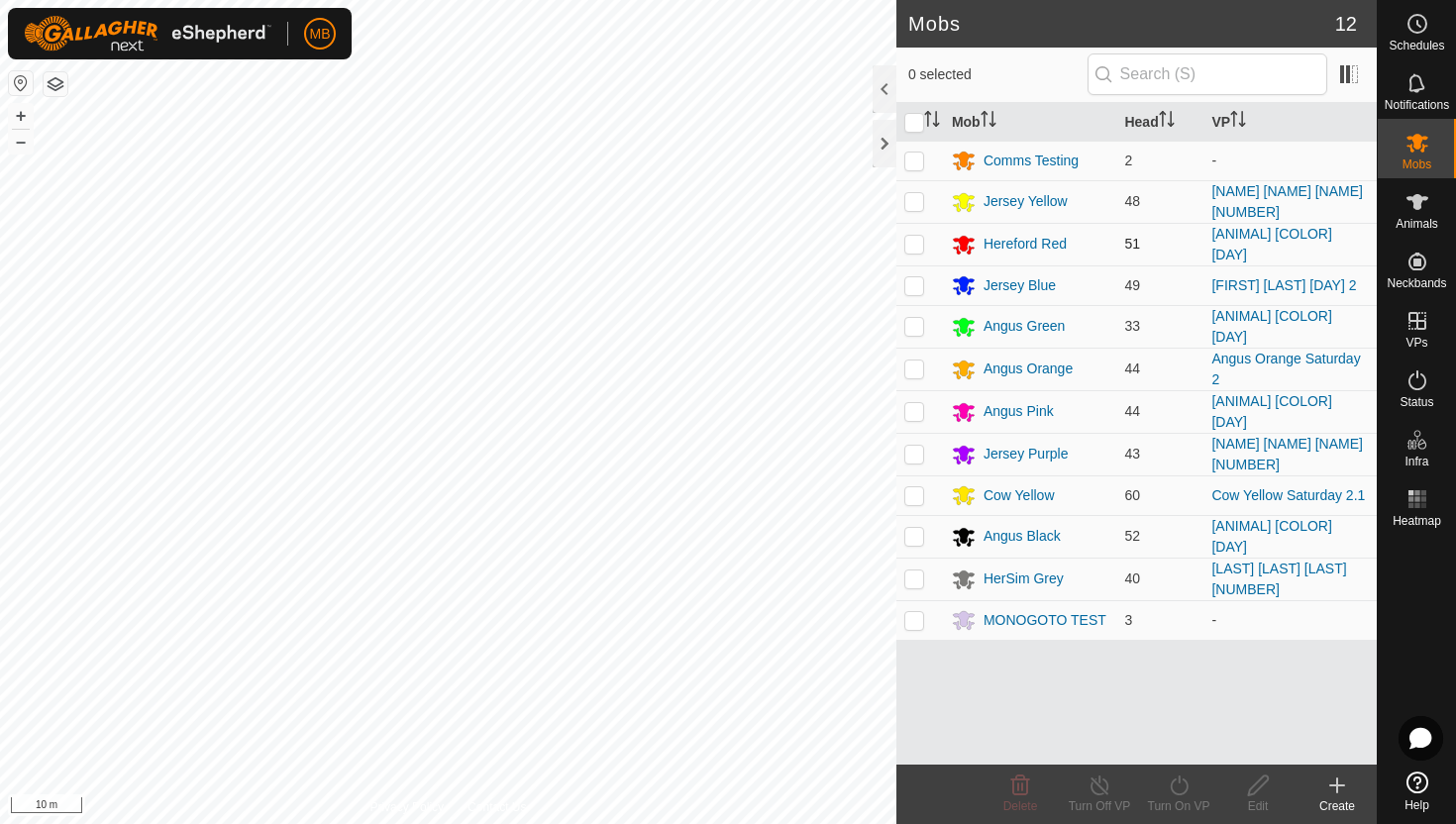 click at bounding box center [914, 244] 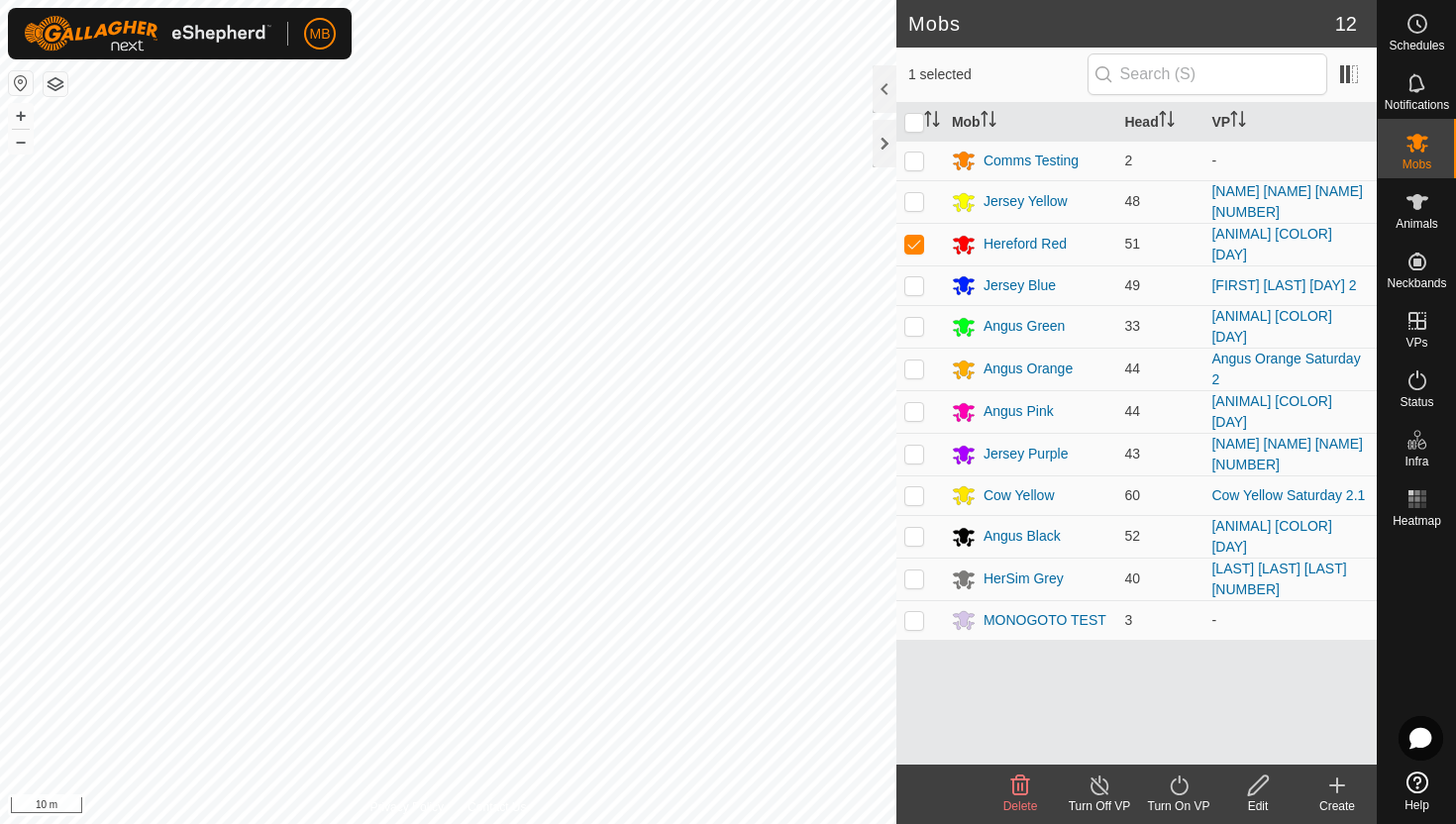 click 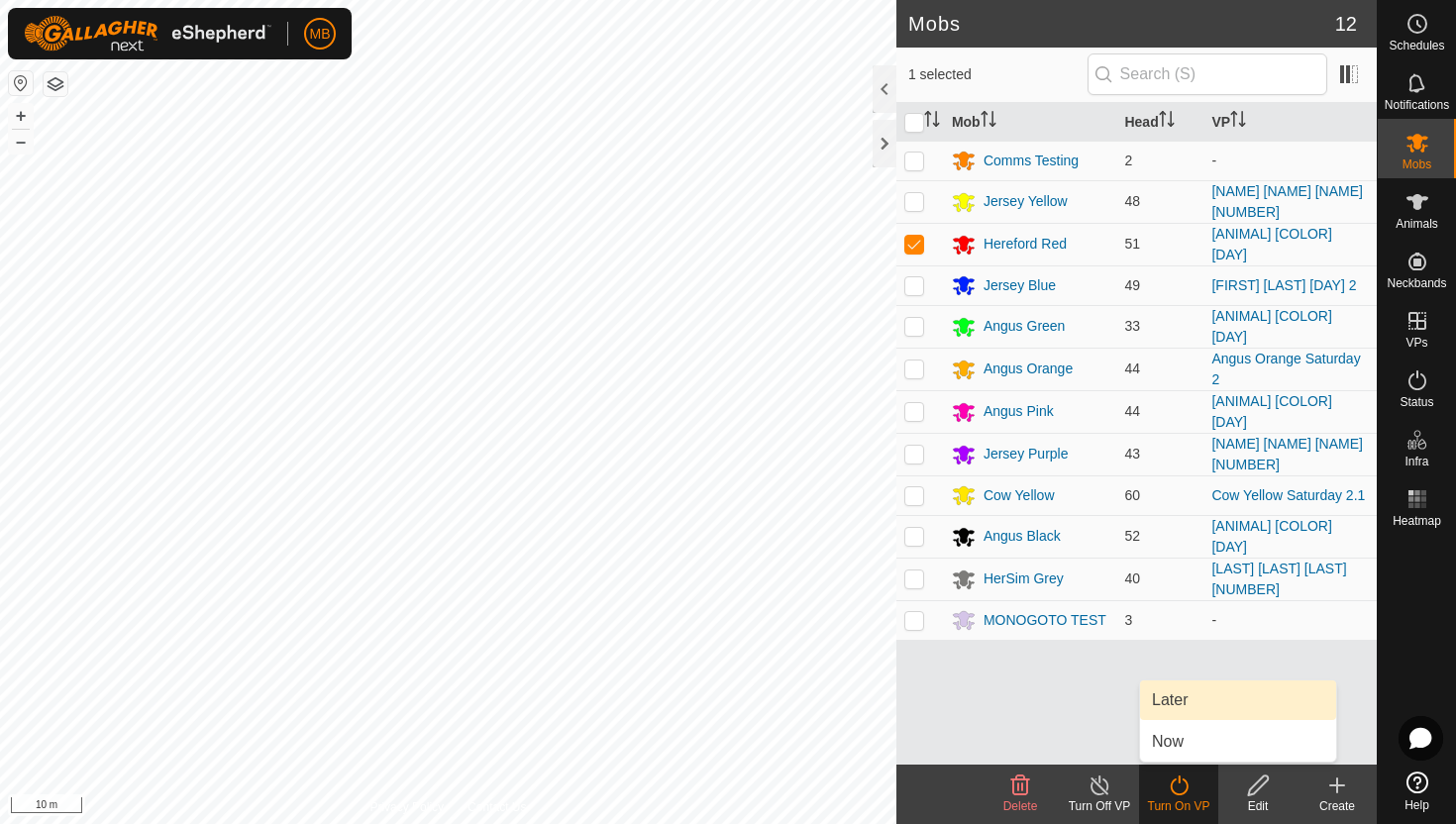 click on "Later" at bounding box center (1238, 700) 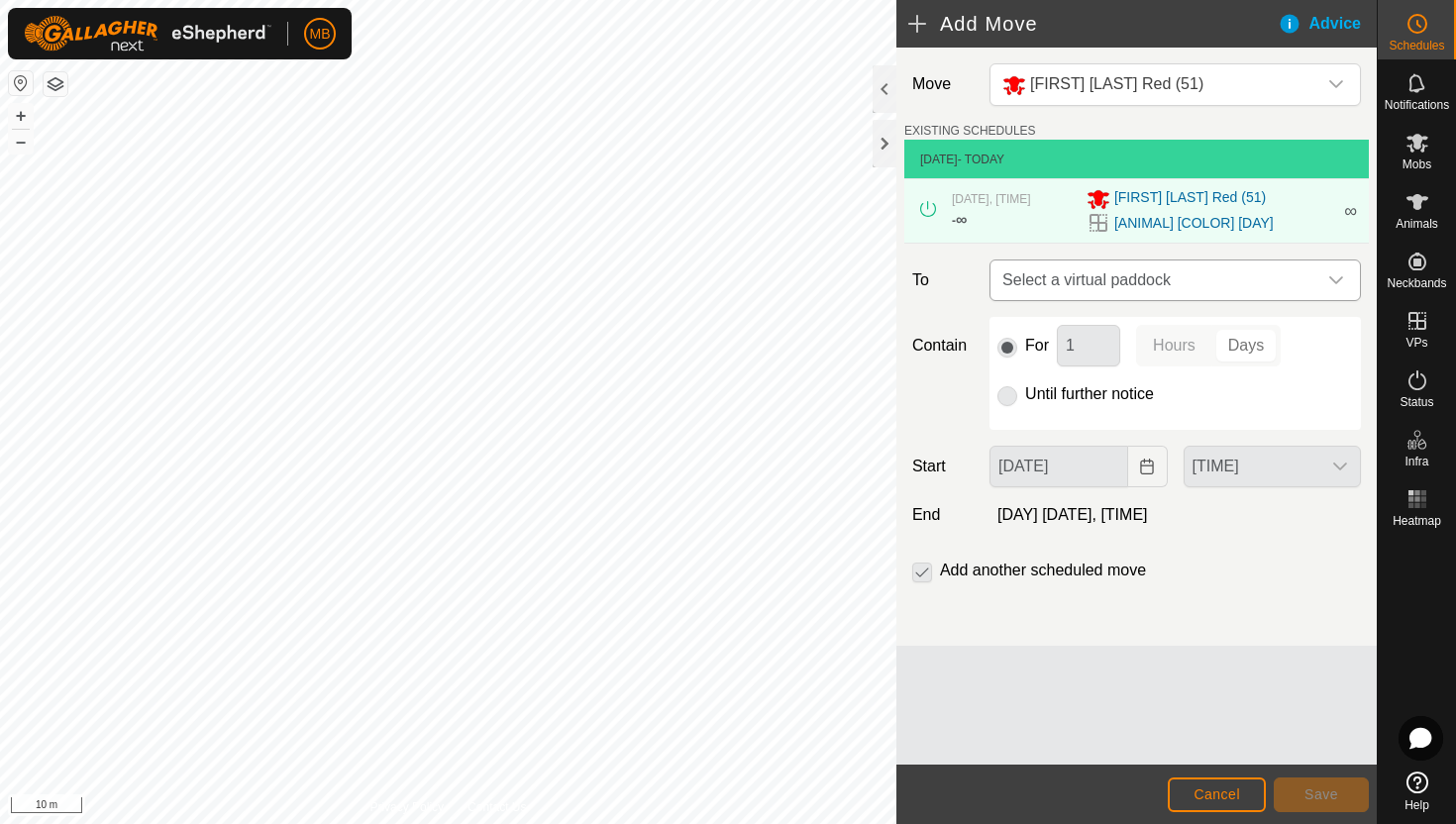 click 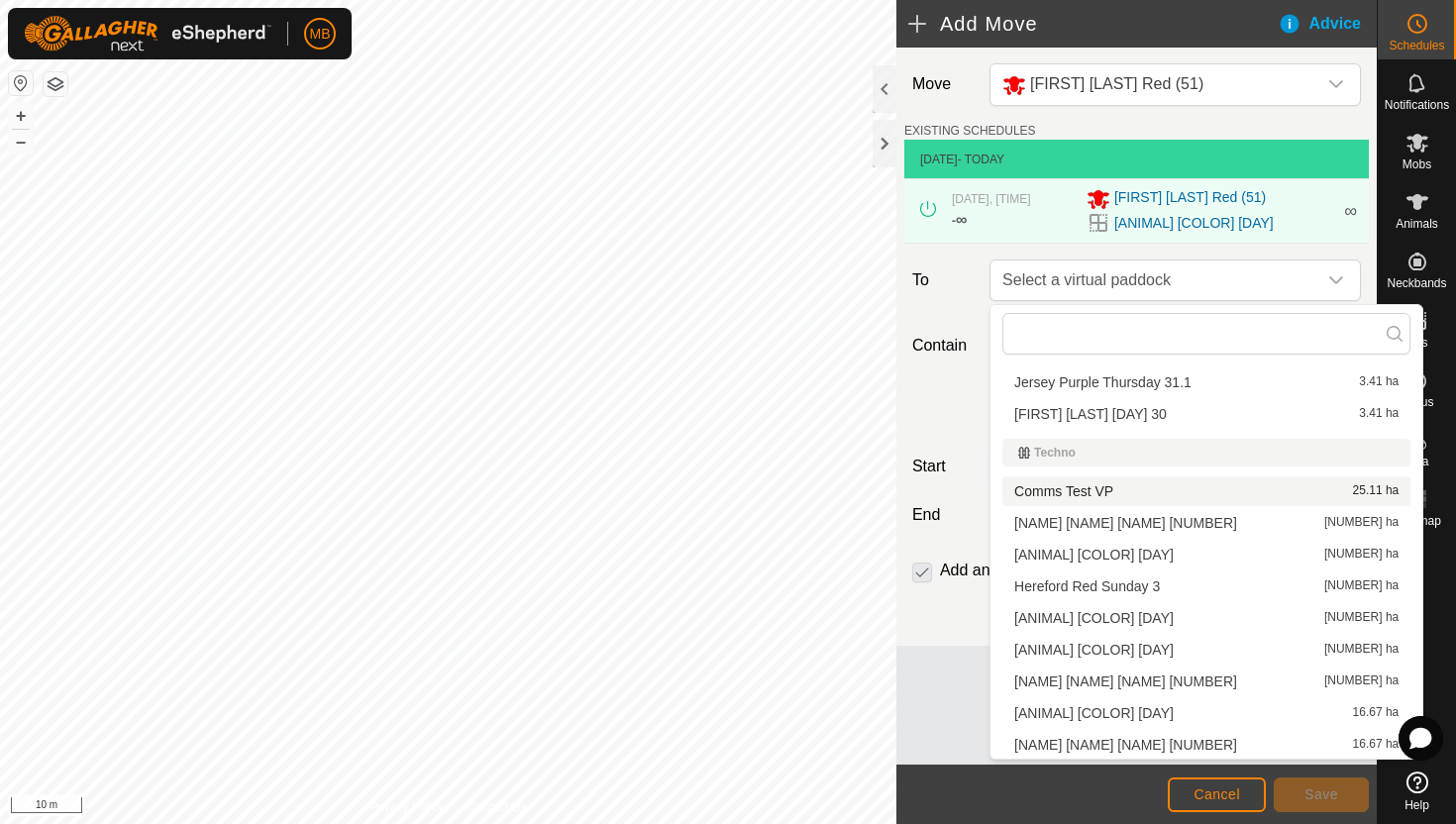 scroll, scrollTop: 812, scrollLeft: 0, axis: vertical 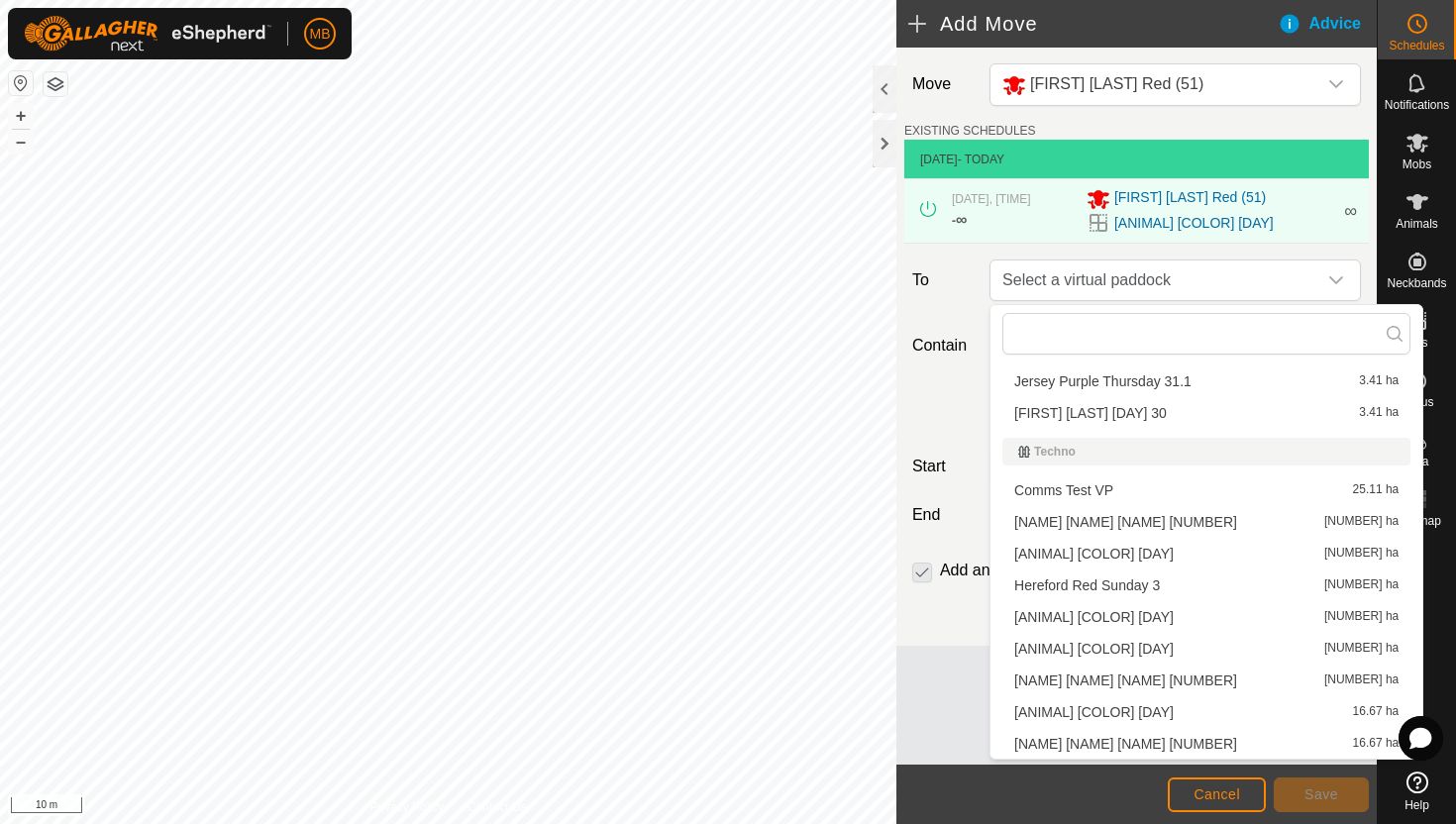 click on "[ANIMAL] [COLOR] [DAY] [NUMBER] ha" at bounding box center [1206, 585] 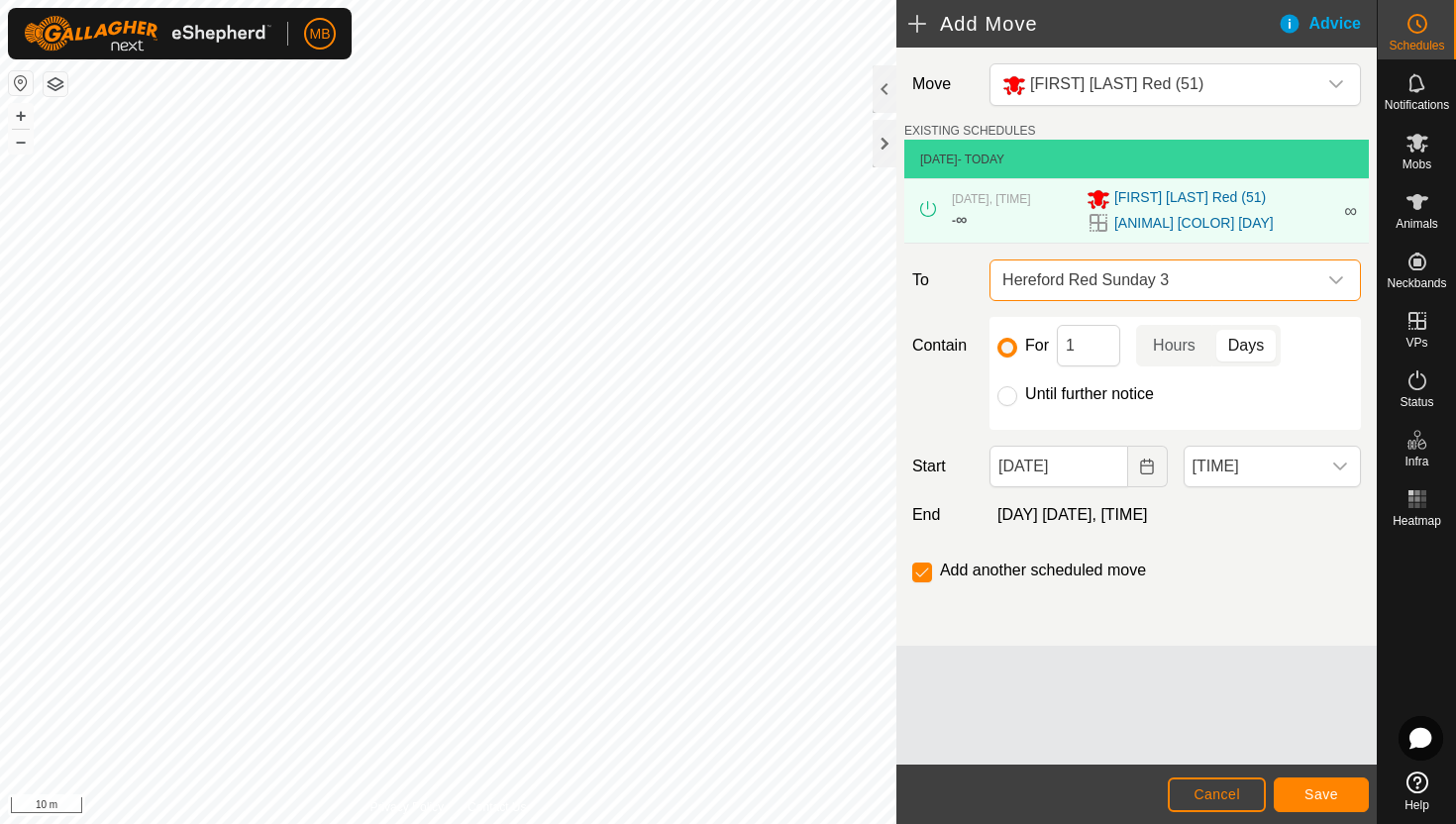 click on "Until further notice" 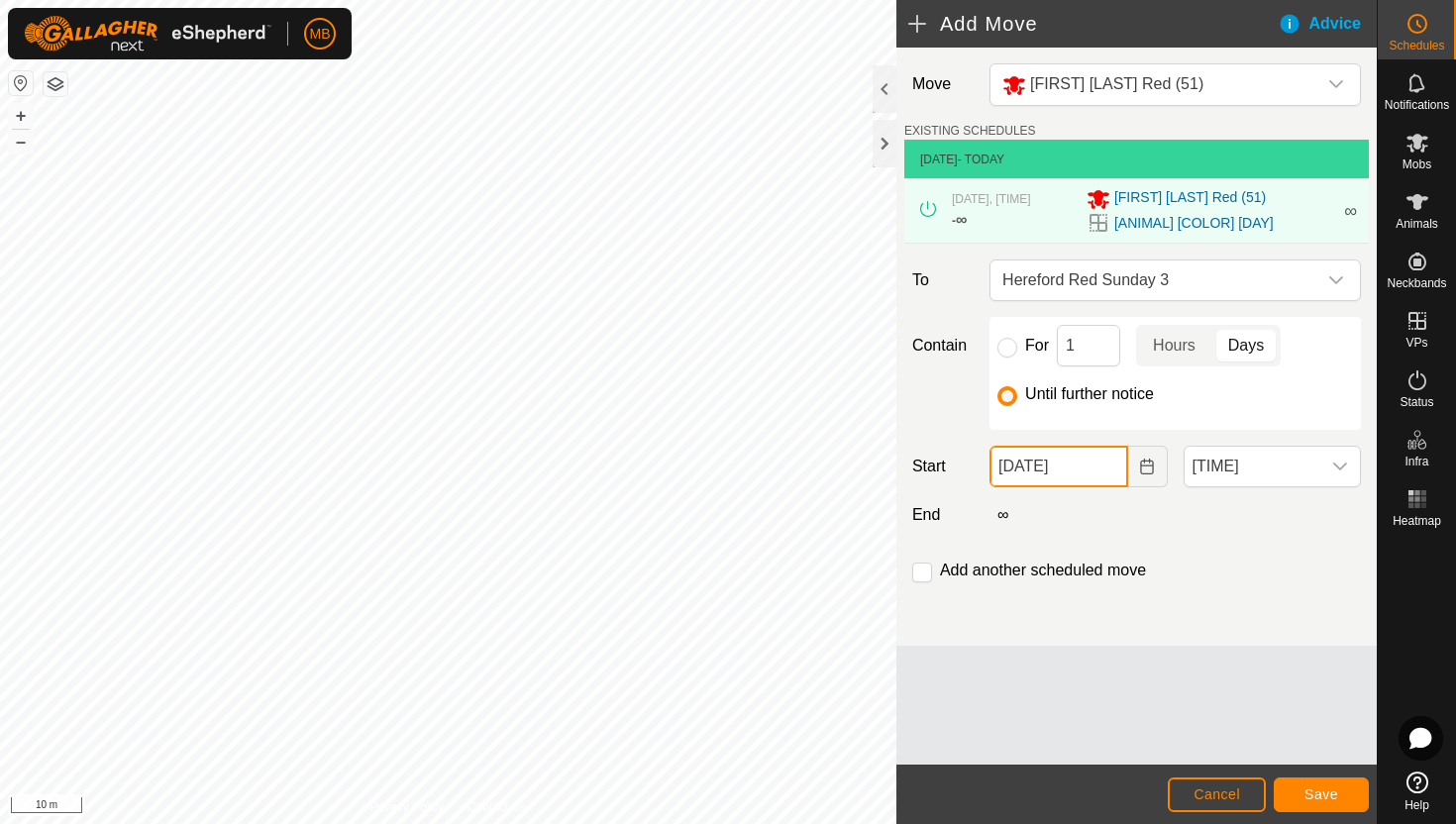 click on "[DATE]" 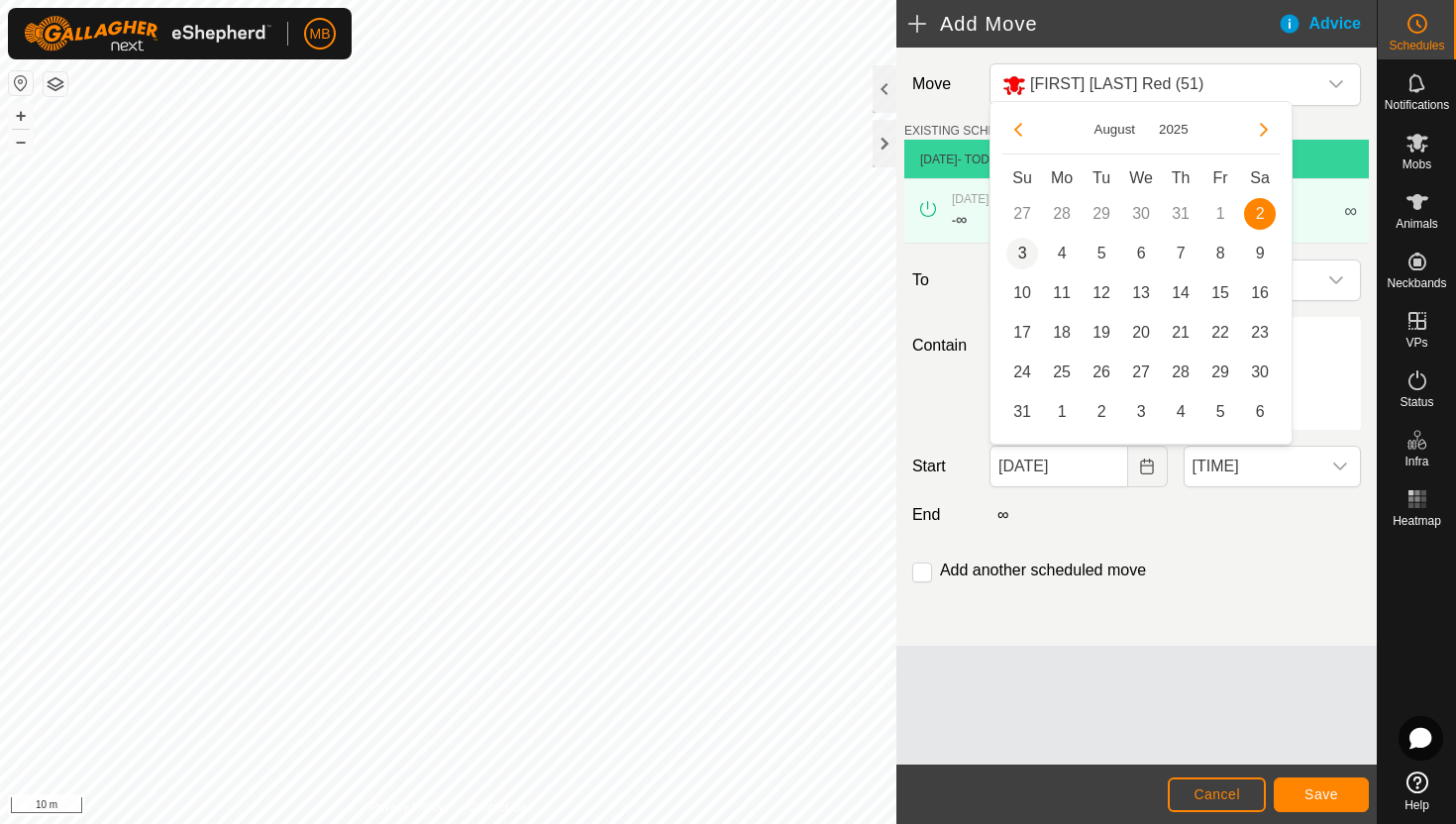click on "3" at bounding box center (1022, 254) 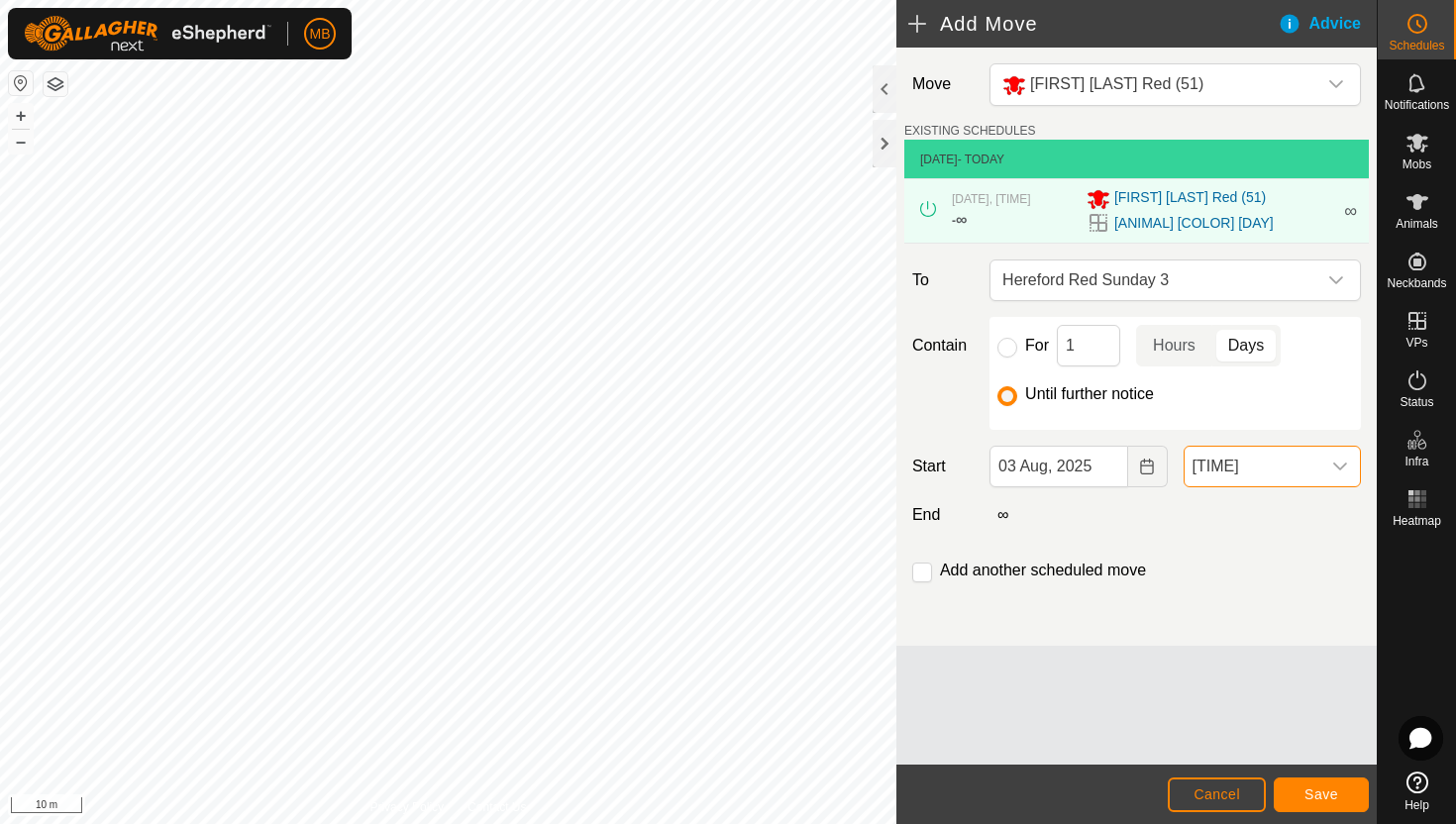 click on "[TIME]" at bounding box center (1252, 466) 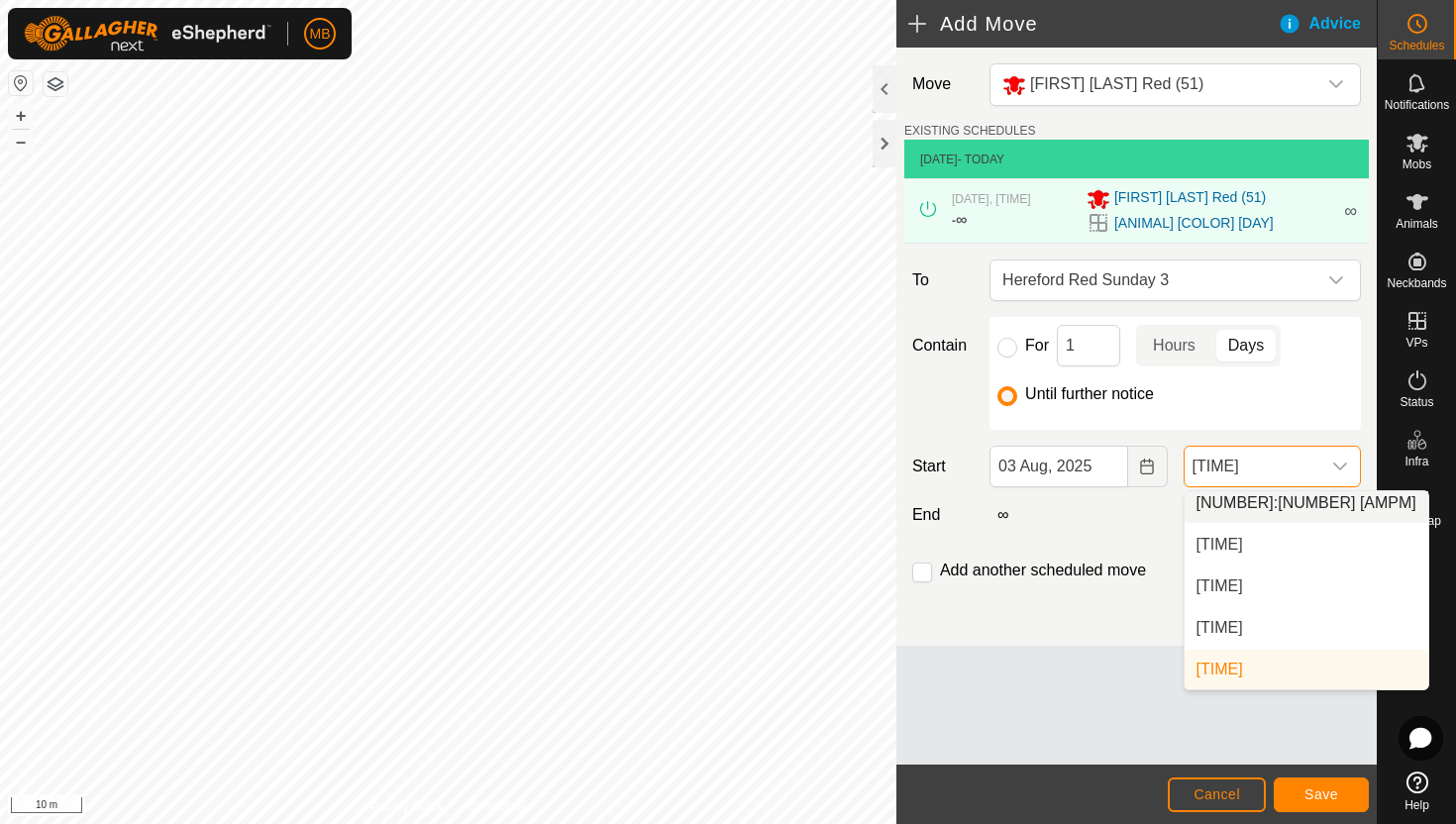scroll, scrollTop: 1331, scrollLeft: 0, axis: vertical 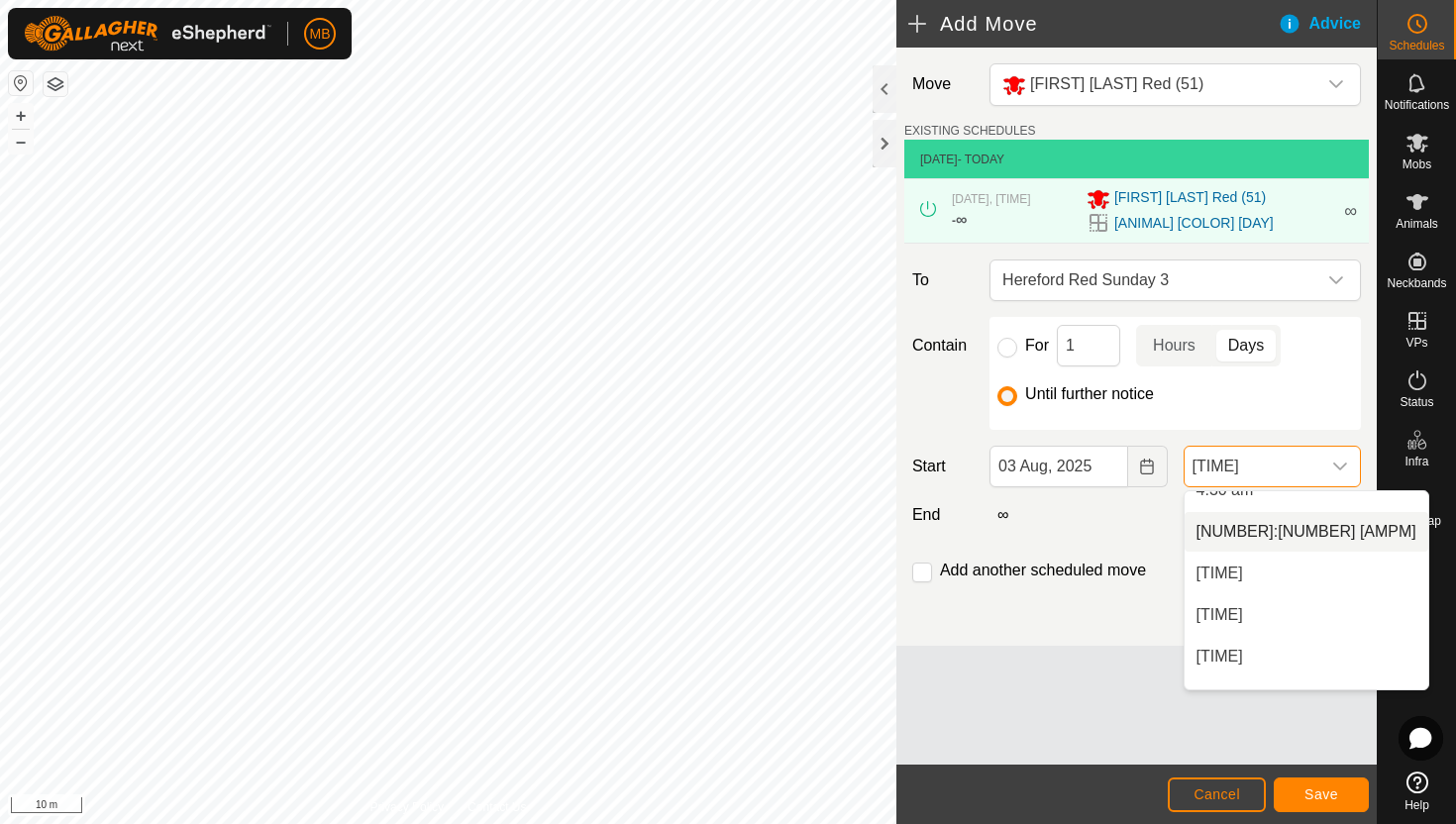 click on "[NUMBER]:[NUMBER] [AMPM]" at bounding box center [1306, 532] 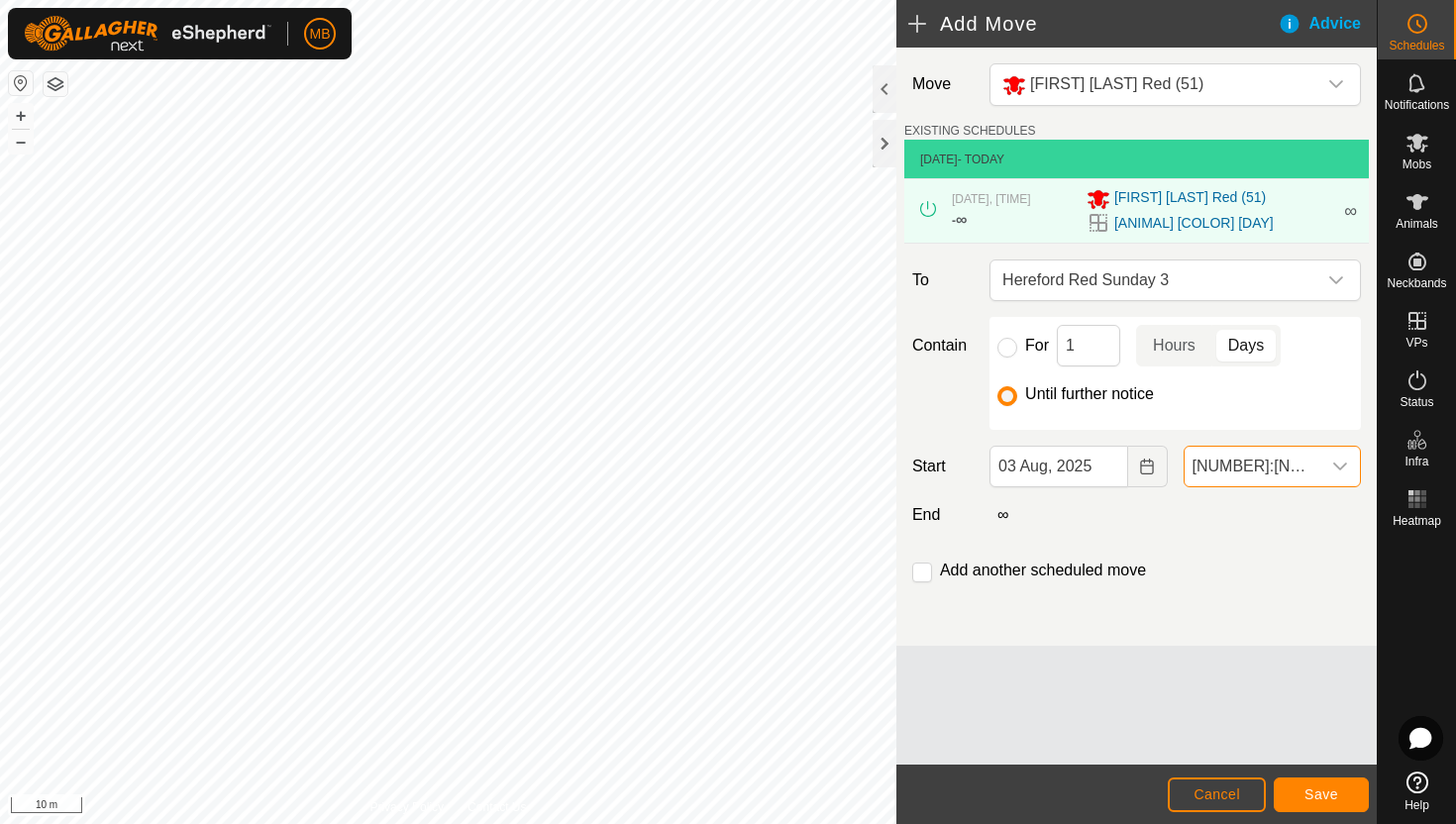 scroll, scrollTop: 1339, scrollLeft: 0, axis: vertical 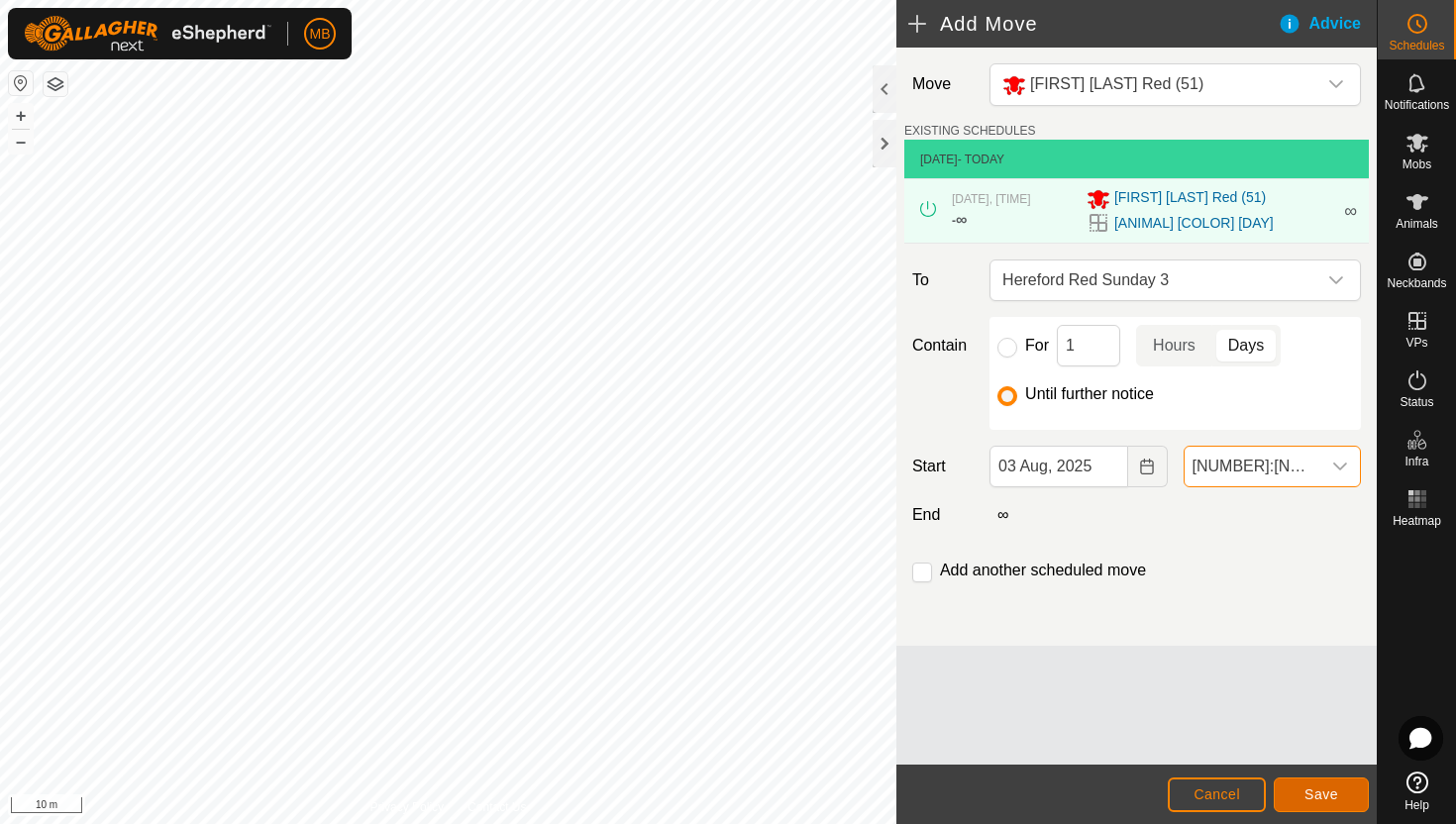 click on "Save" 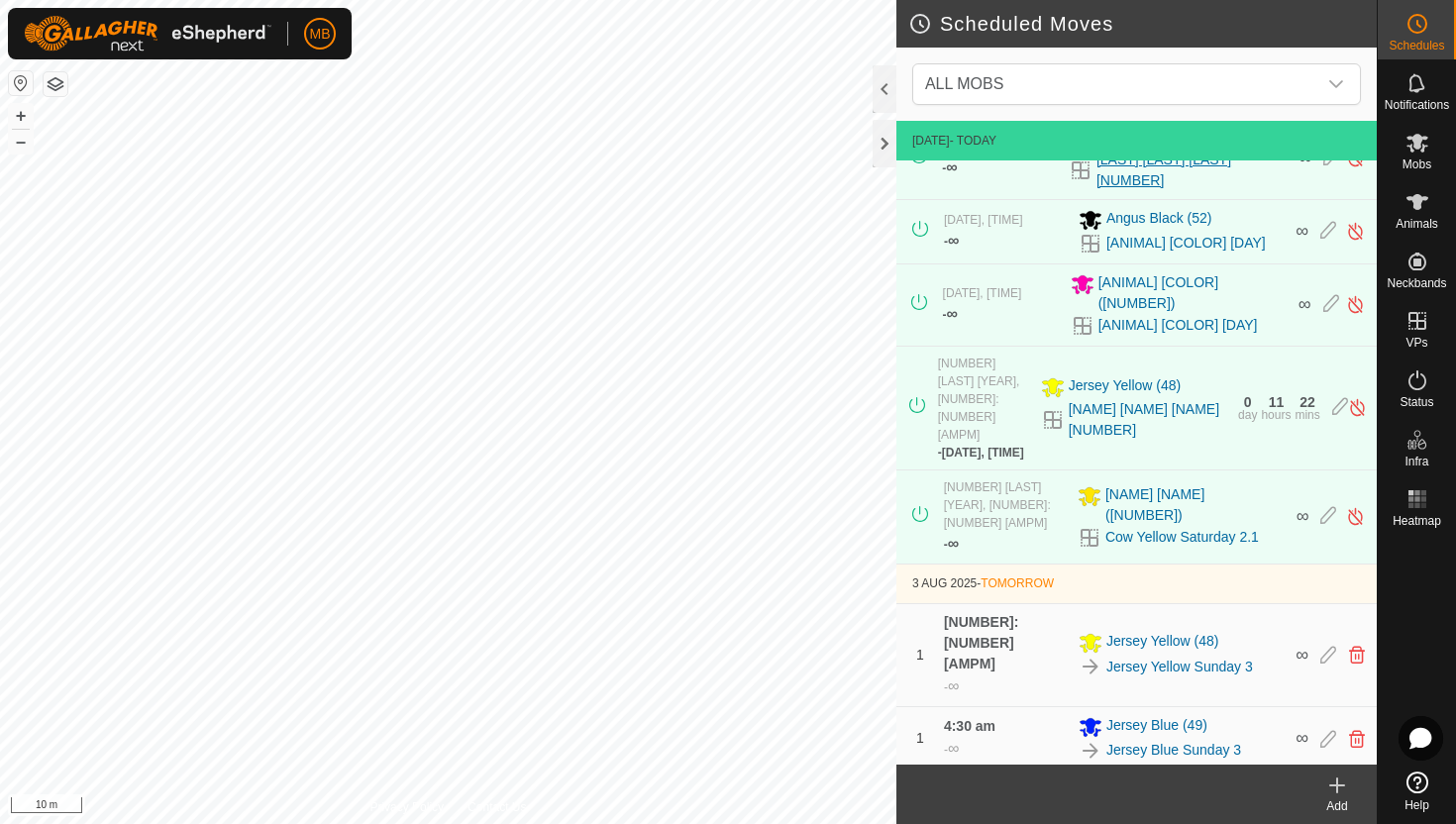 scroll, scrollTop: 602, scrollLeft: 0, axis: vertical 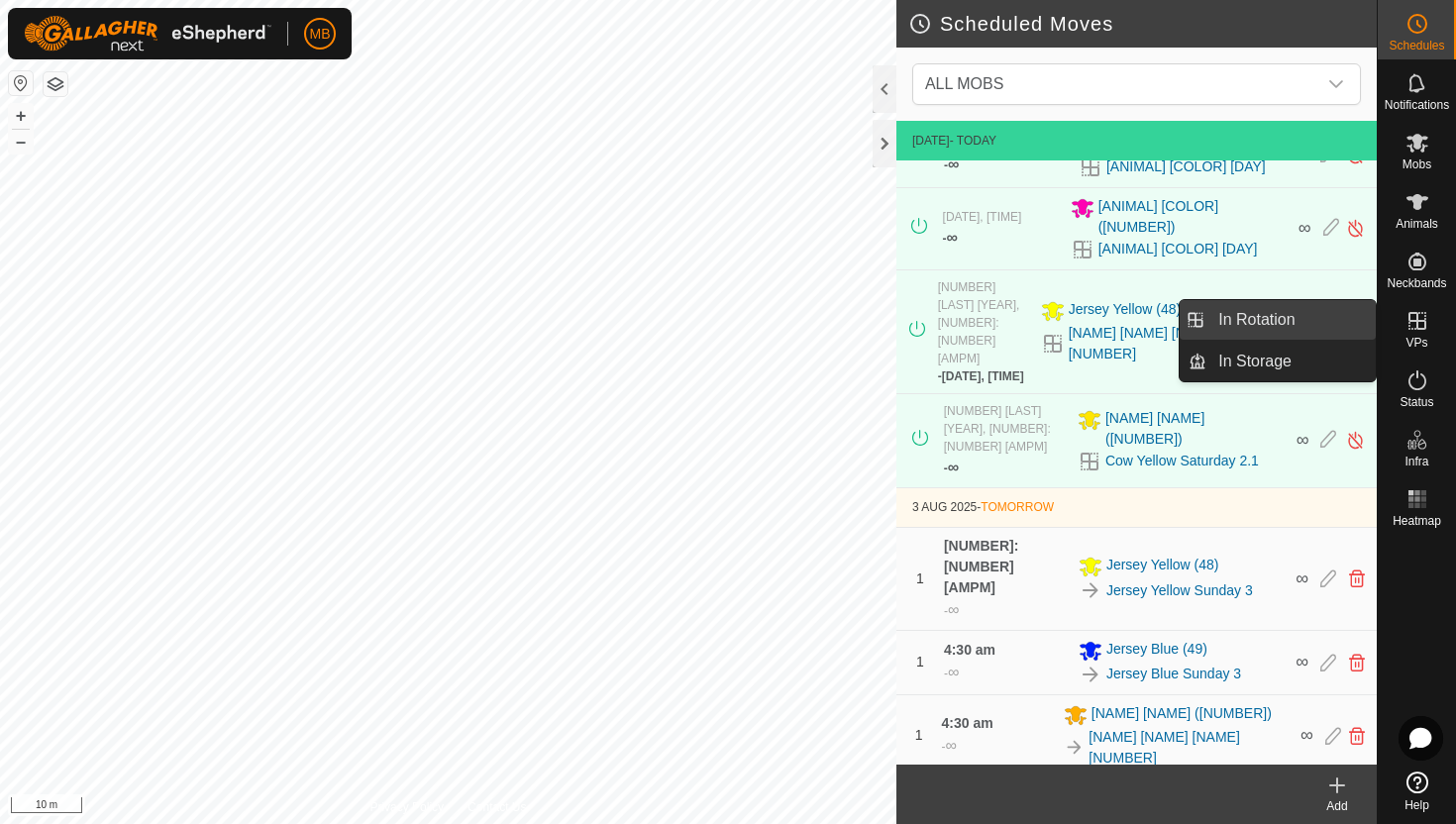 click on "In Rotation" at bounding box center (1291, 320) 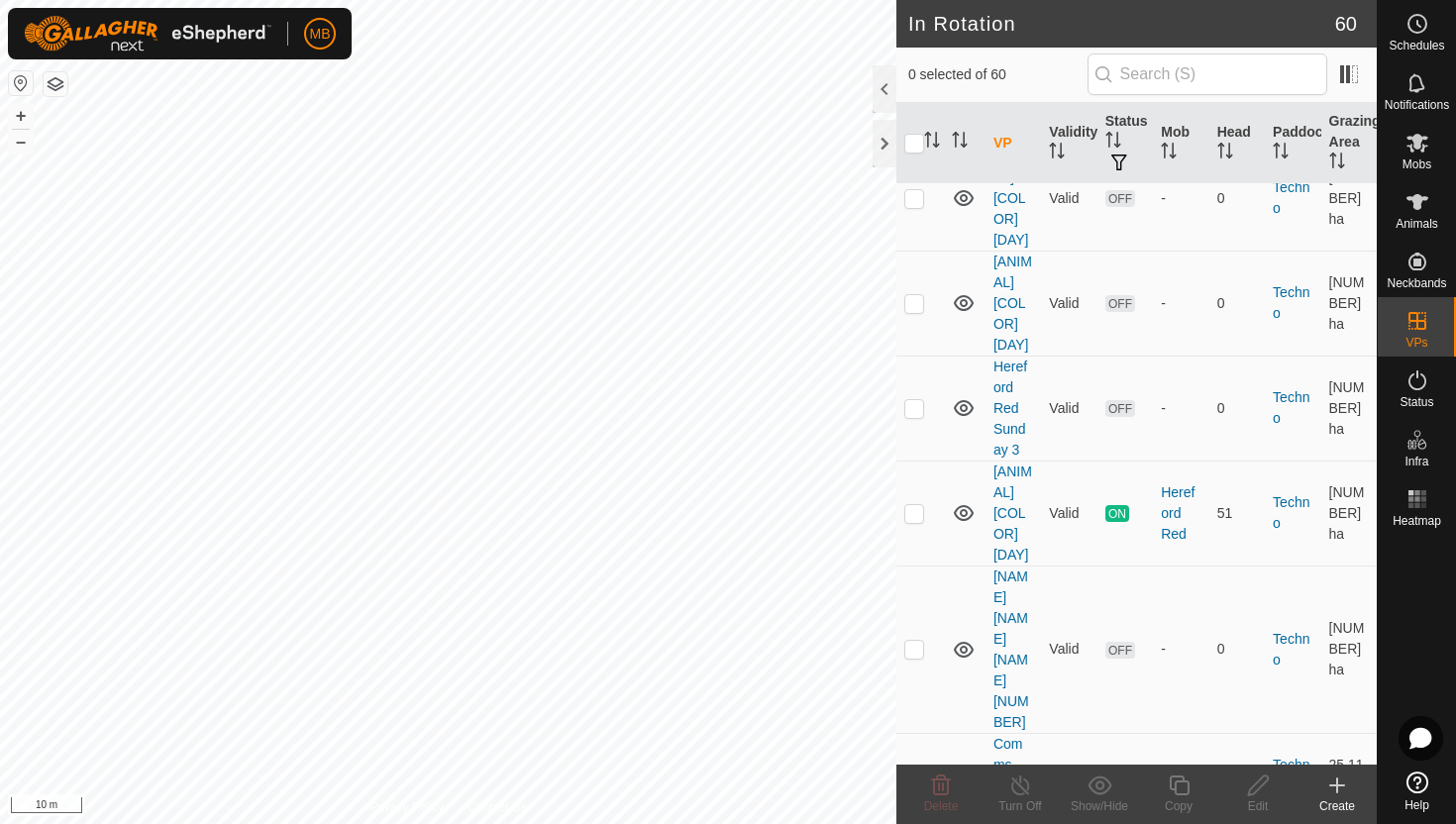 scroll, scrollTop: 4451, scrollLeft: 0, axis: vertical 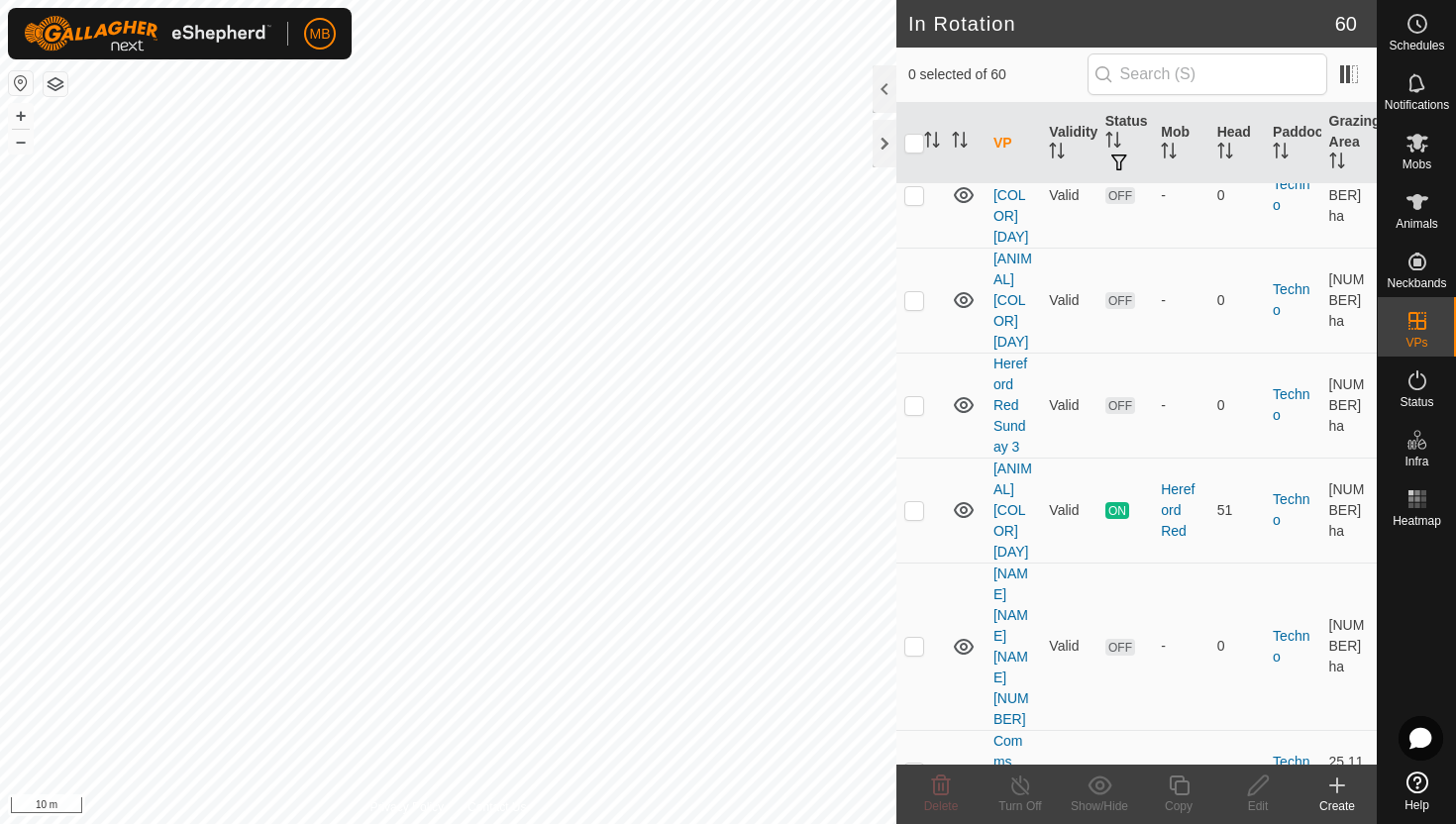 click at bounding box center [914, 1209] 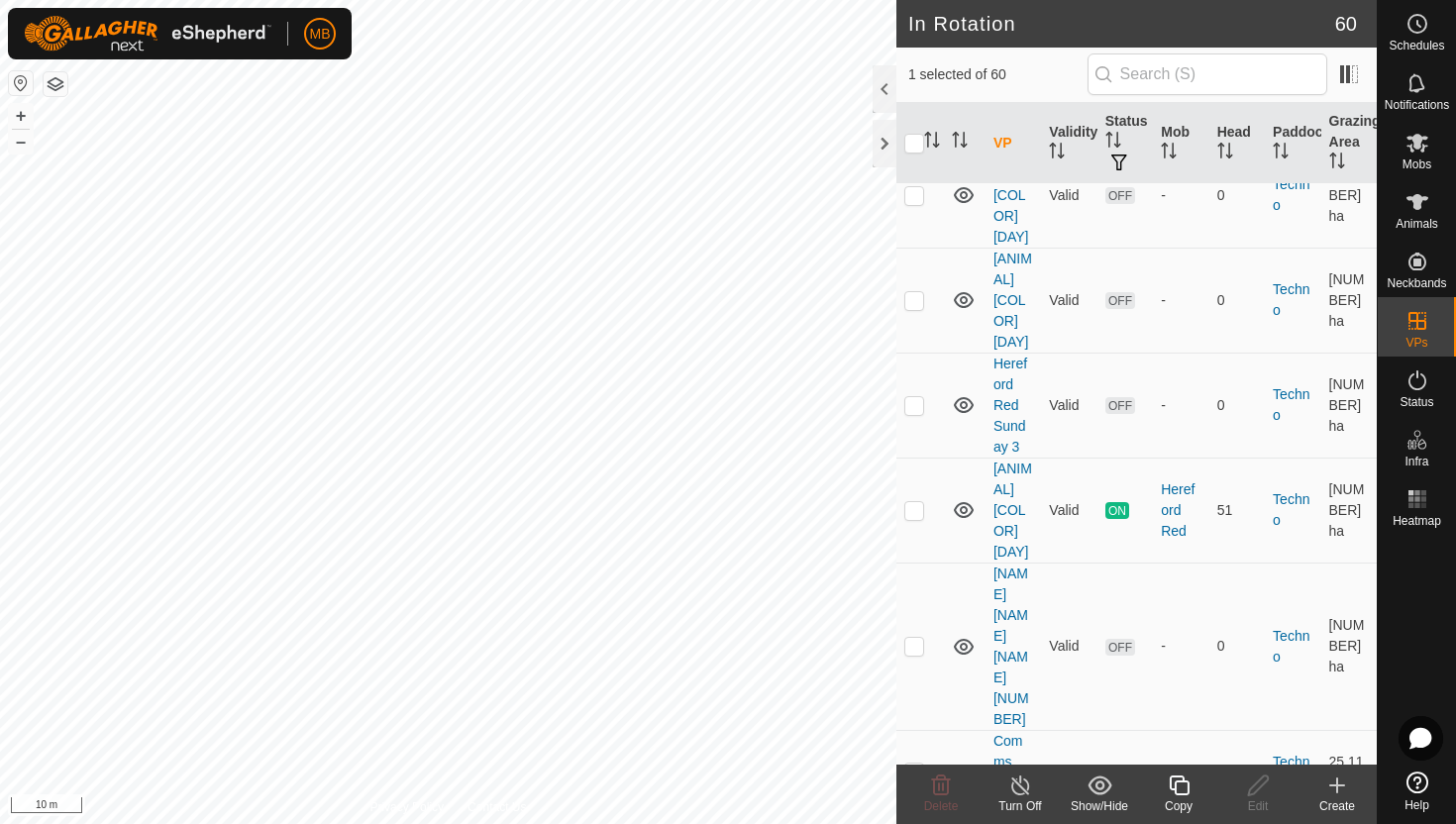 click 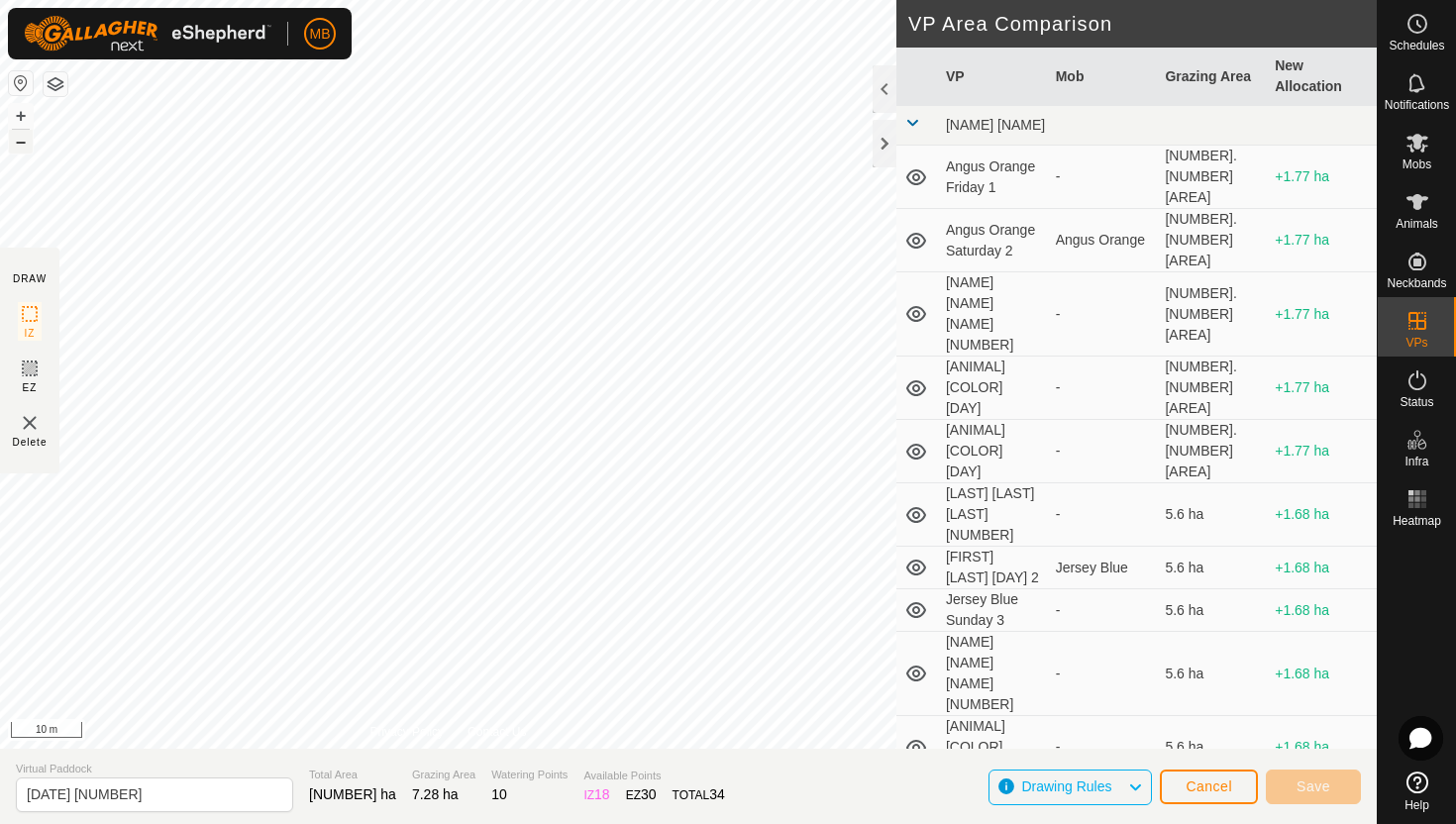 click on "–" at bounding box center [21, 142] 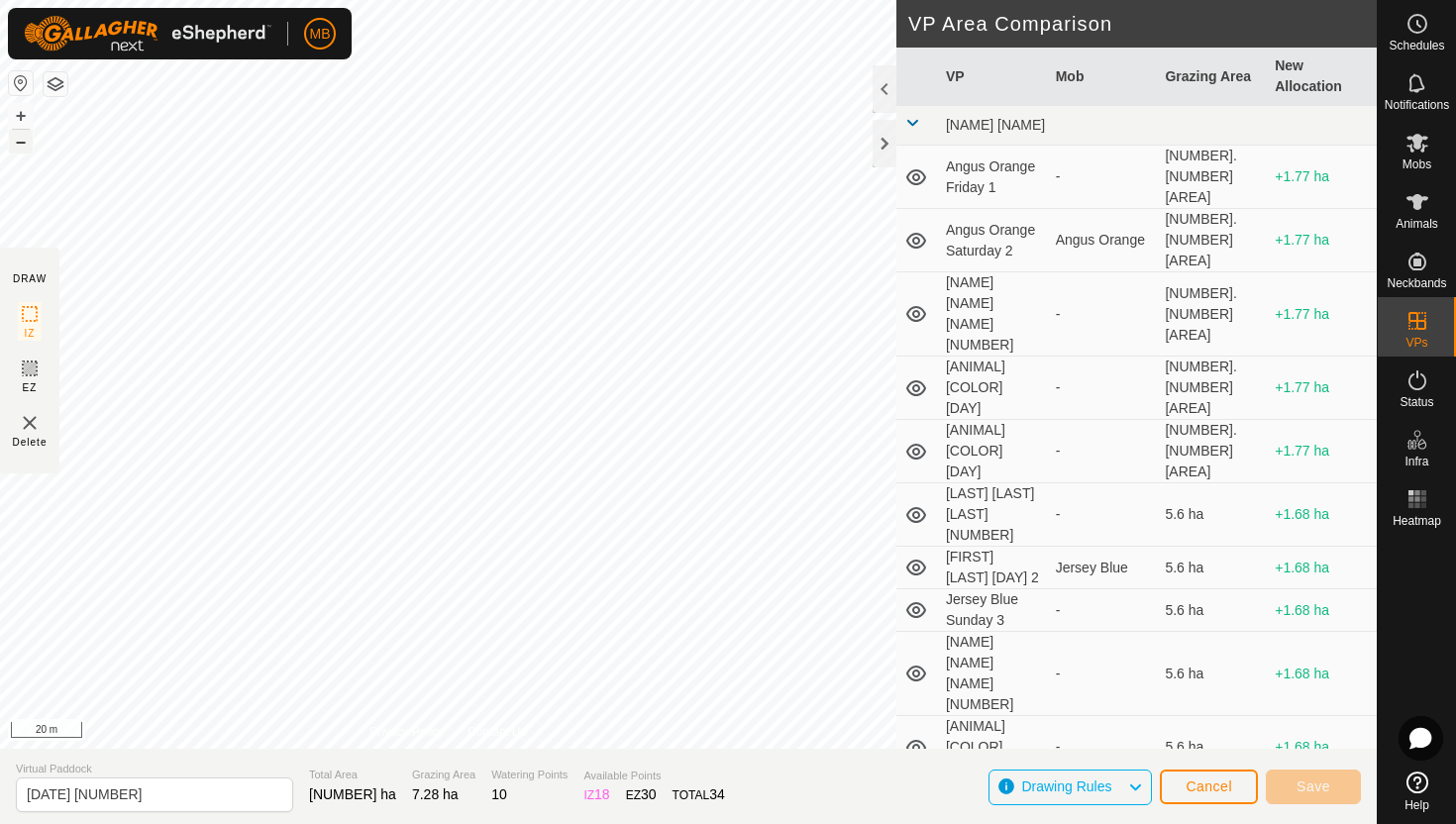 click on "–" at bounding box center (21, 142) 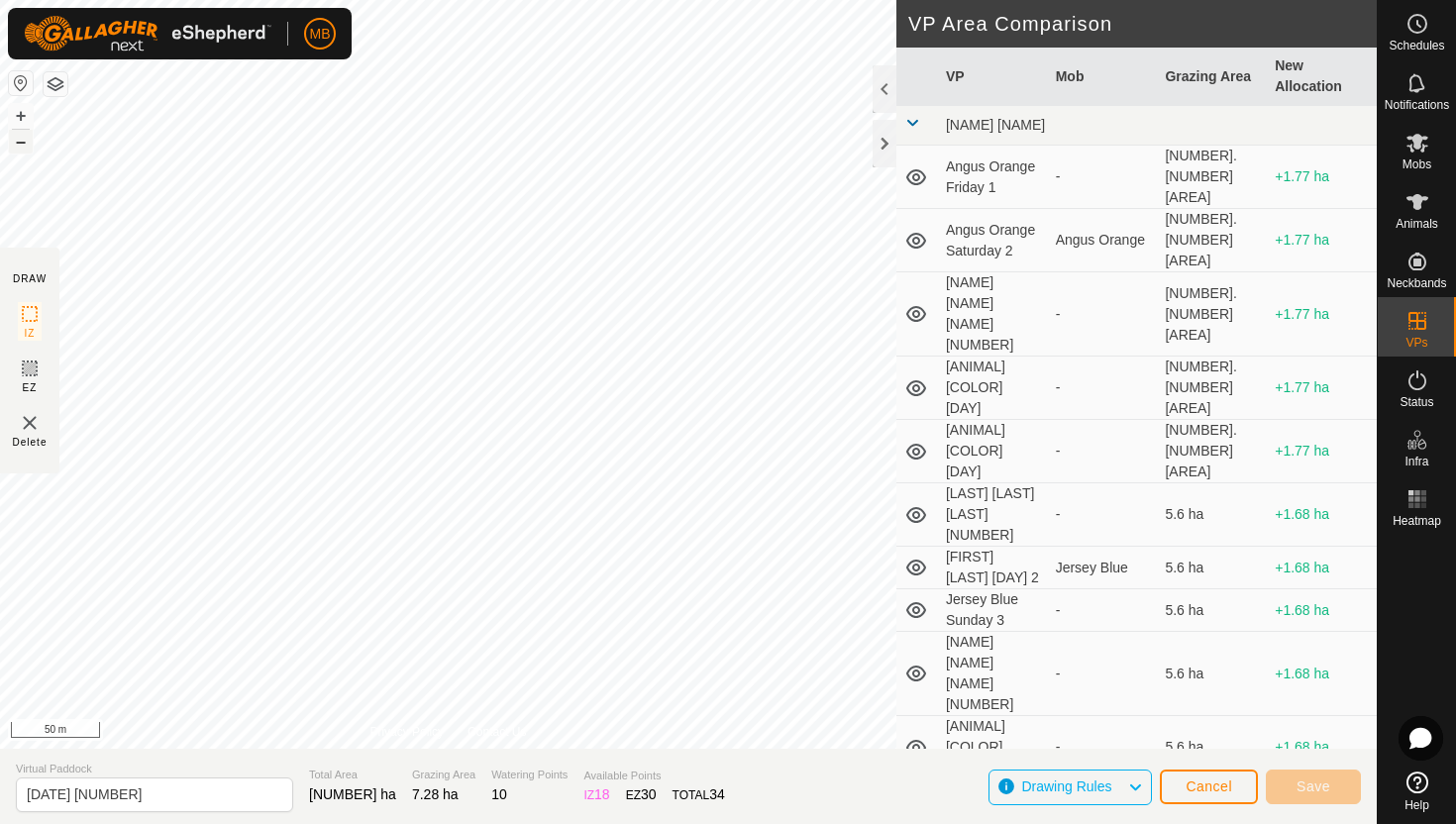 click on "Bottom Davey Angus Orange Friday 1 - [NUMBER] ha +[NUMBER] ha Angus Orange Saturday 2 Angus Orange [NUMBER] ha +[NUMBER] ha Angus Orange Sunday 3 - [NUMBER] ha +[NUMBER] ha Angus Orange Thursday 31 - [NUMBER] ha +[NUMBER] ha Angus Orange Wednesday 30 - [NUMBER] ha +[NUMBER] ha Jersey Blue Friday 1 - [NUMBER] ha +[NUMBER] ha Jersey Blue Saturday 2 Jersey Blue [NUMBER] ha +[NUMBER] ha Jersey Blue Sunday 3 - [NUMBER] ha +[NUMBER] ha Jersey Blue Thursday 31 - [NUMBER] ha +[NUMBER] ha Jersey Blue Wednesday 30 - [NUMBER] ha +[NUMBER] ha Cattle Yard Comms test Fence - [NUMBER] ha +[NUMBER] ha Normans [DATE] [NUMBER] - [NUMBER] ha -[NUMBER] ha Angus Green Friday 1 - [NUMBER] ha -[NUMBER] ha Angus Green Saturday 2 Angus Green [NUMBER] ha -[NUMBER] ha Angus Green Thursday 31 - [NUMBER] ha -[NUMBER] ha Angus Green Wednesday 30 - [NUMBER] ha -[NUMBER] ha Ollies - [NUMBER] ha" at bounding box center [728, 412] 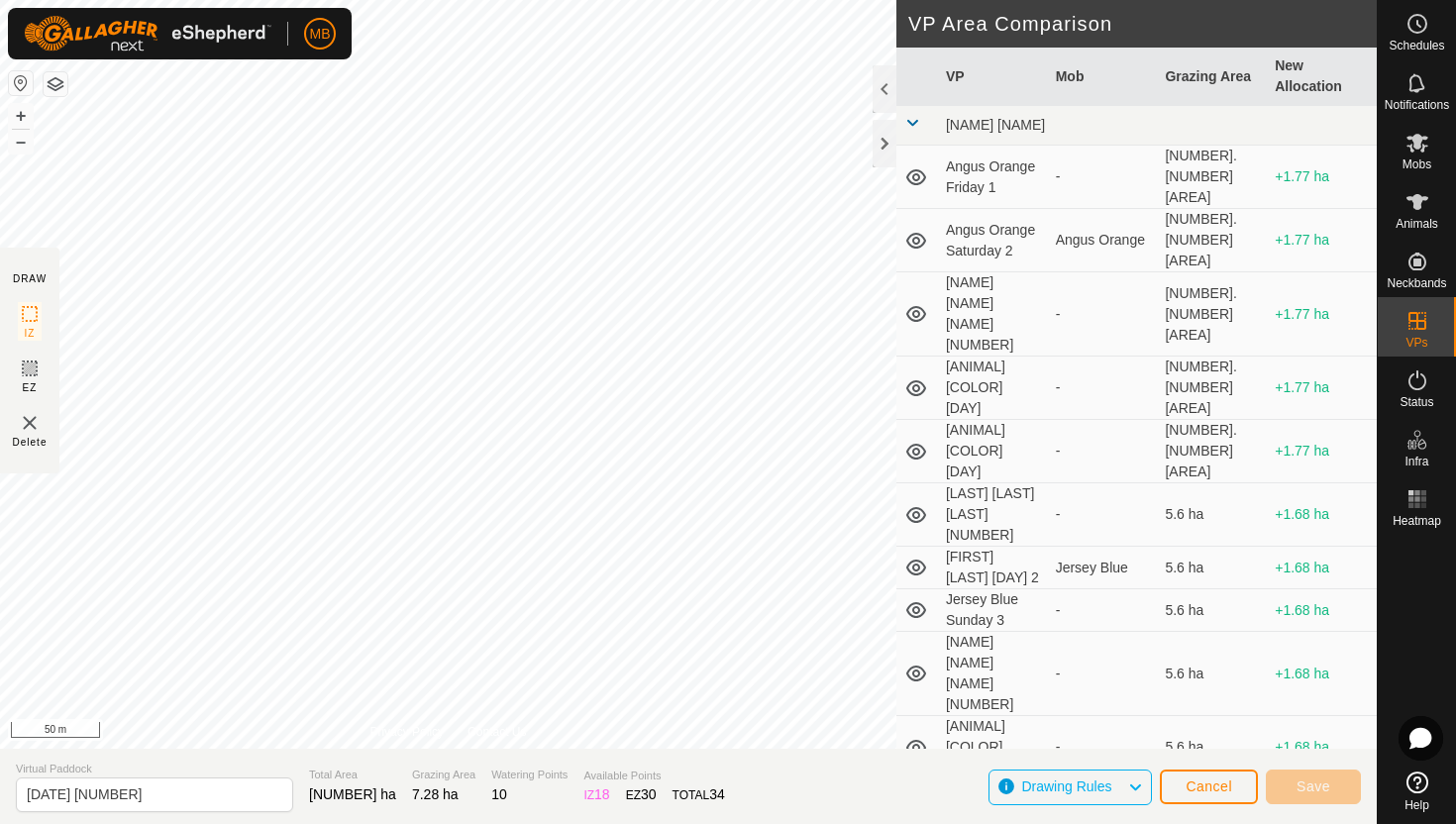 click on "Bottom Davey Angus Orange Friday 1 - [NUMBER] ha +[NUMBER] ha Angus Orange Saturday 2 Angus Orange [NUMBER] ha +[NUMBER] ha Angus Orange Sunday 3 - [NUMBER] ha +[NUMBER] ha Angus Orange Thursday 31 - [NUMBER] ha +[NUMBER] ha Angus Orange Wednesday 30 - [NUMBER] ha +[NUMBER] ha Jersey Blue Friday 1 - [NUMBER] ha +[NUMBER] ha Jersey Blue Saturday 2 Jersey Blue [NUMBER] ha +[NUMBER] ha Jersey Blue Sunday 3 - [NUMBER] ha +[NUMBER] ha Jersey Blue Thursday 31 - [NUMBER] ha +[NUMBER] ha Jersey Blue Wednesday 30 - [NUMBER] ha +[NUMBER] ha Cattle Yard Comms test Fence - [NUMBER] ha +[NUMBER] ha Normans [DATE] [NUMBER] - [NUMBER] ha -[NUMBER] ha Angus Green Friday 1 - [NUMBER] ha -[NUMBER] ha Angus Green Saturday 2 Angus Green [NUMBER] ha -[NUMBER] ha Angus Green Thursday 31 - [NUMBER] ha -[NUMBER] ha Angus Green Wednesday 30 - [NUMBER] ha -[NUMBER] ha Ollies - [NUMBER] ha" at bounding box center [728, 412] 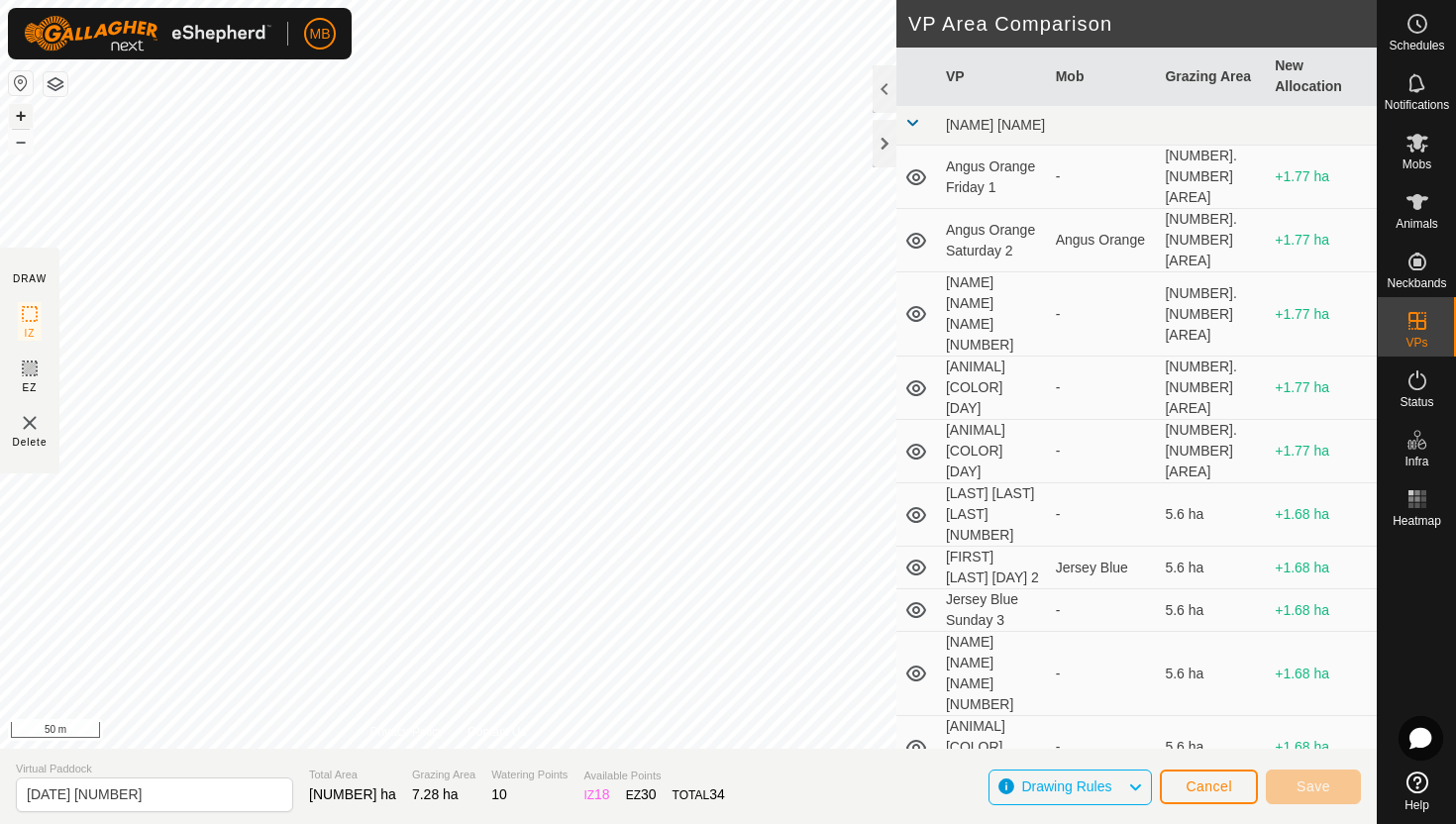click on "+" at bounding box center (21, 116) 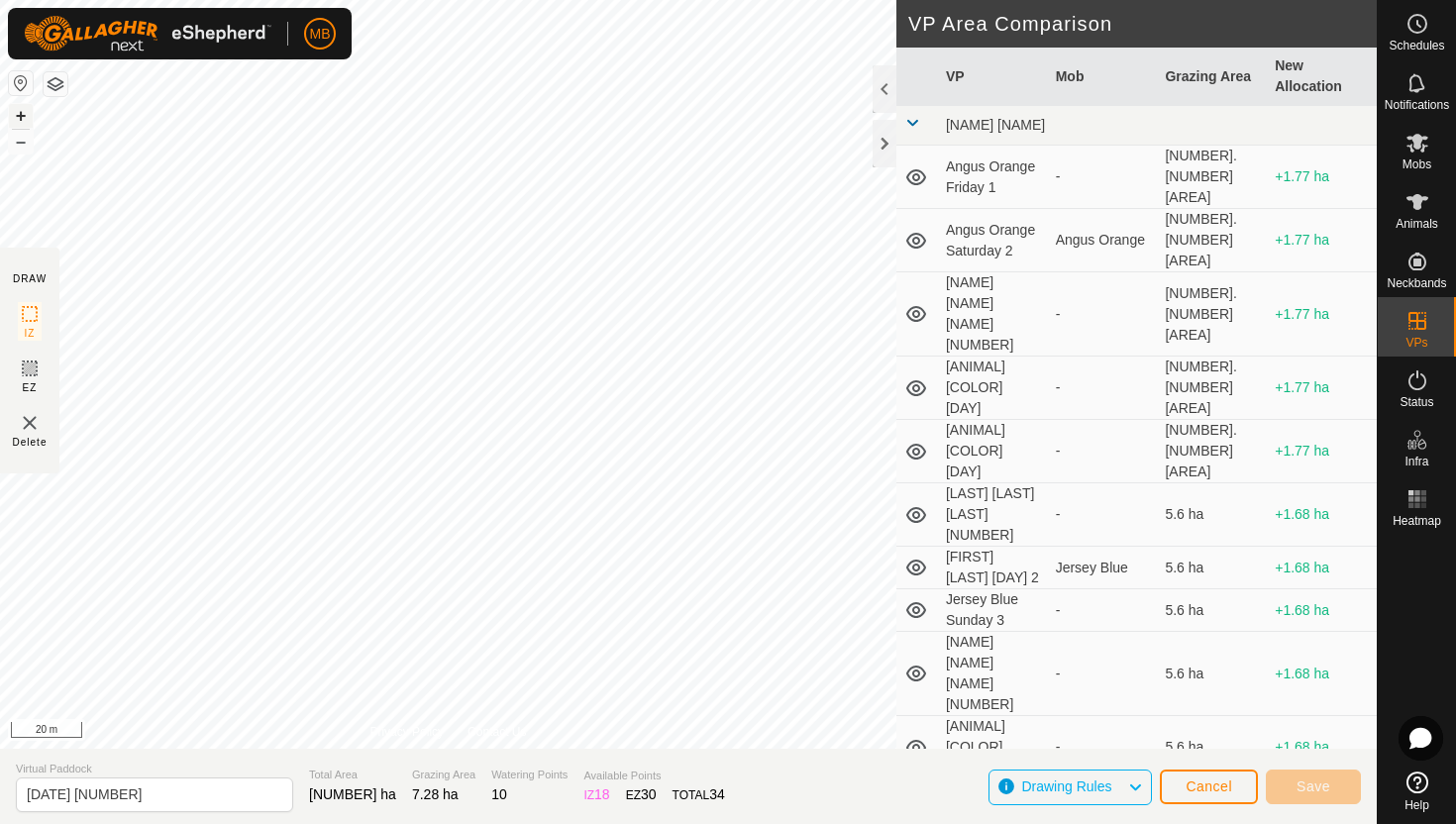 click on "+" at bounding box center (21, 116) 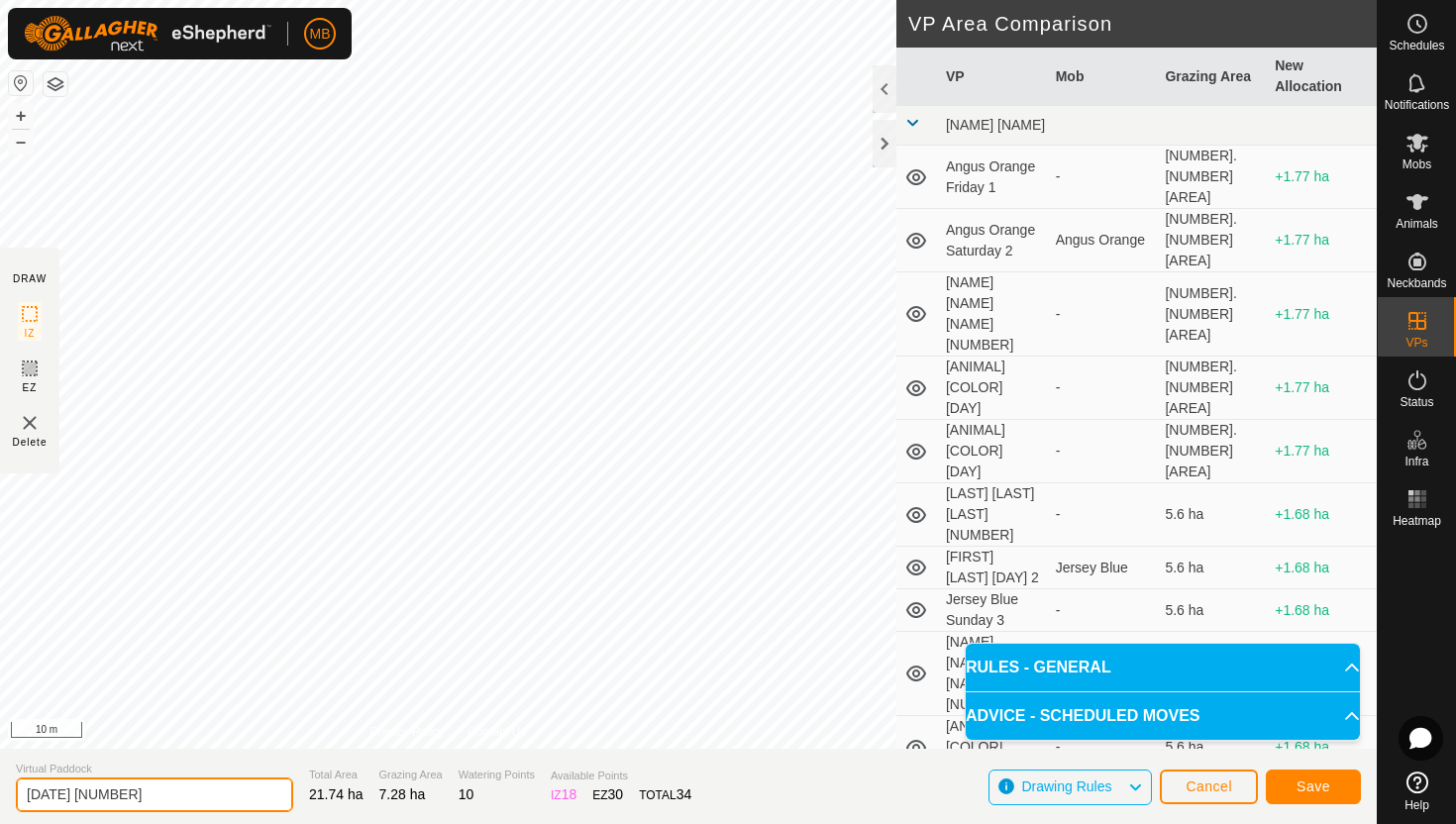 click on "[DATE] [NUMBER]" 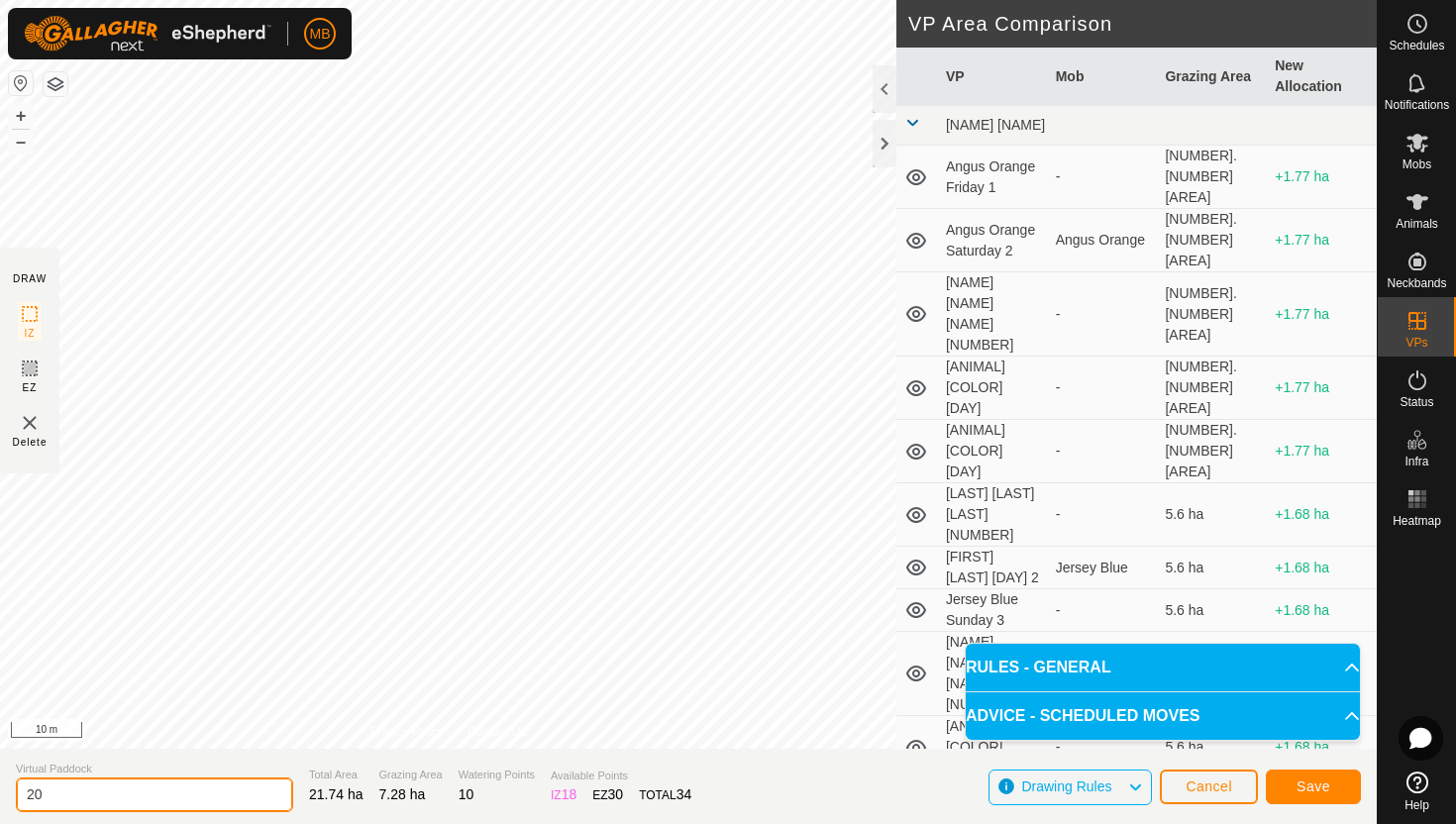type on "2" 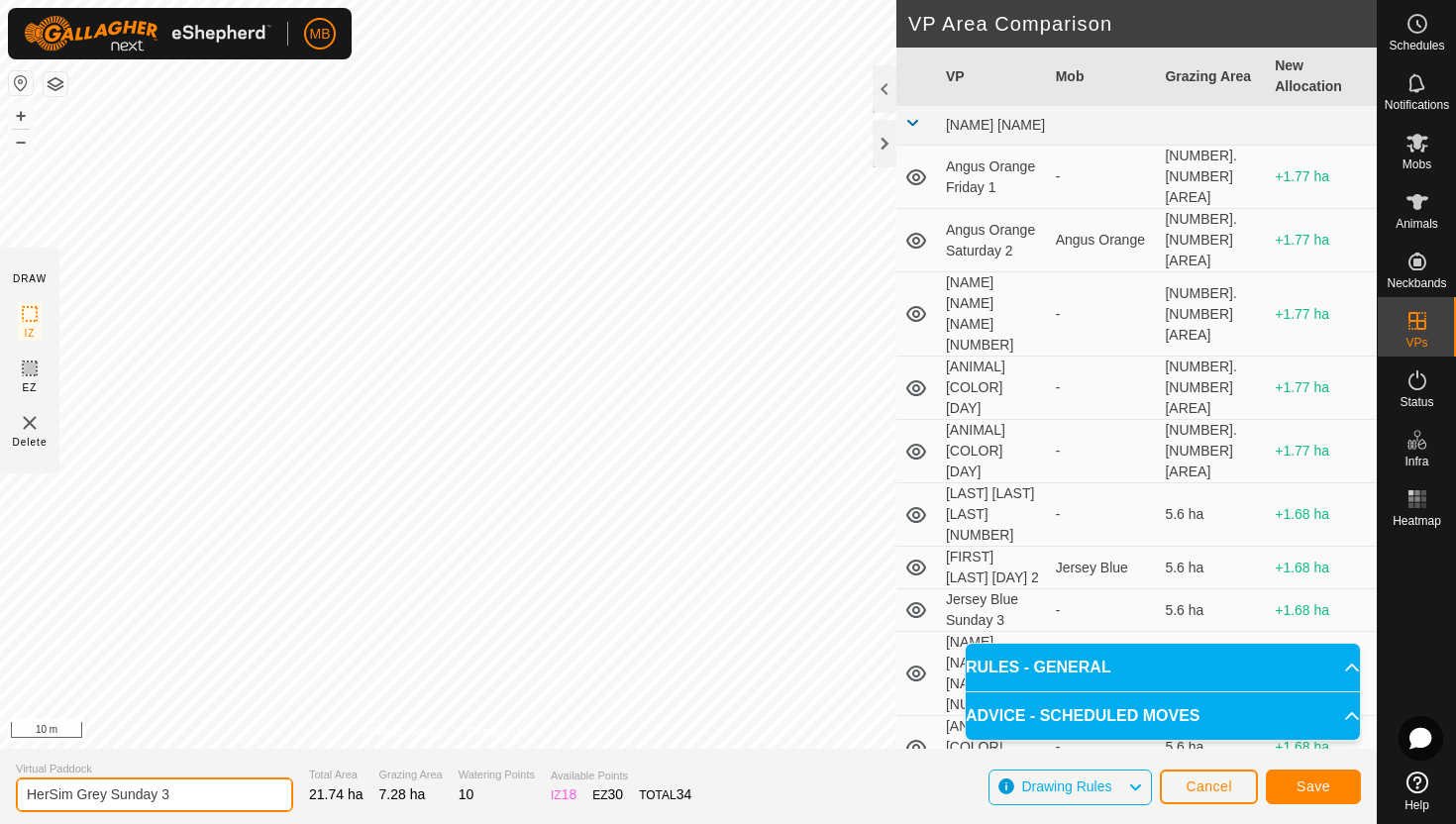 type on "HerSim Grey Sunday 3" 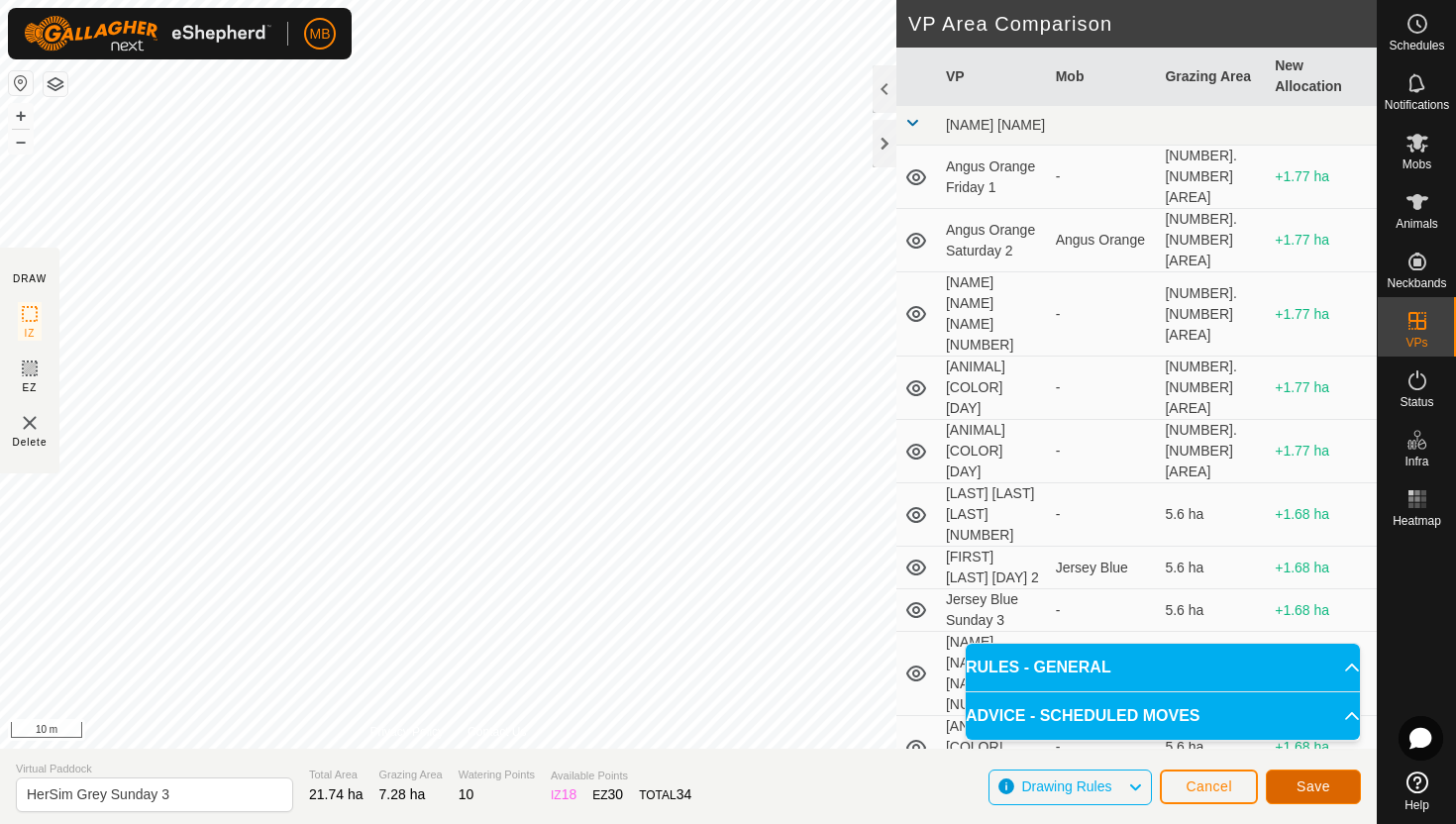 click on "Save" 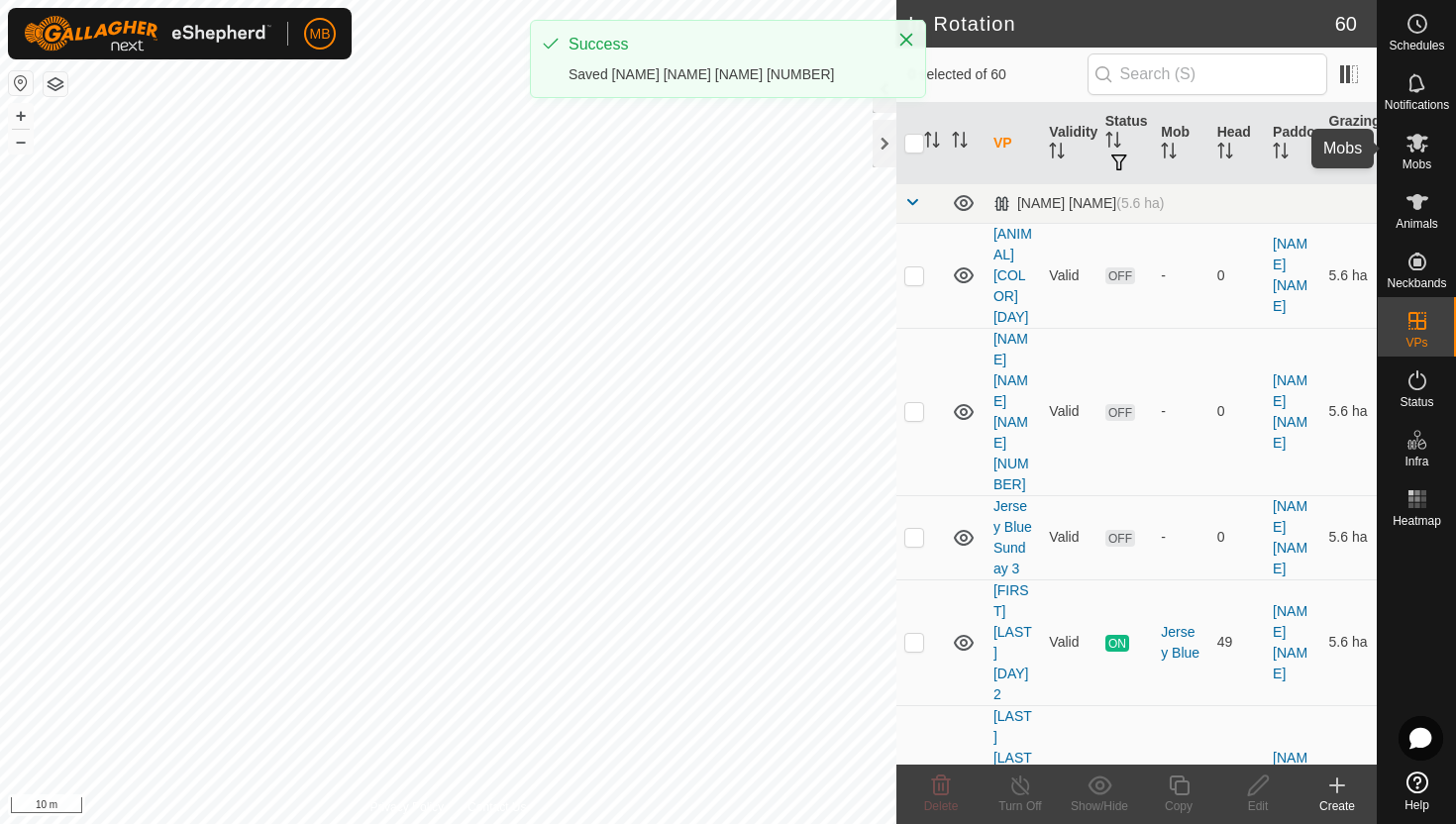 click 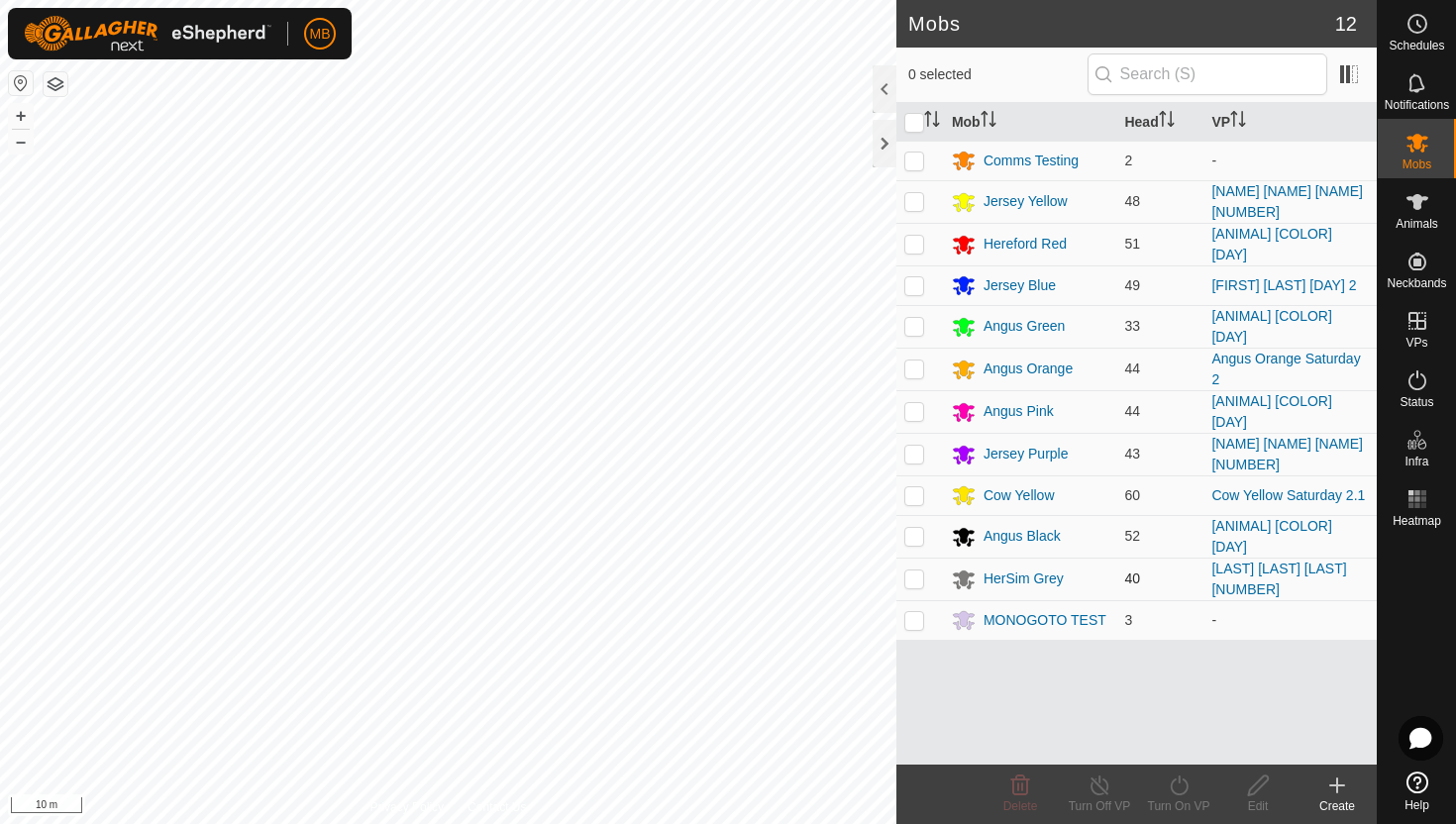 click at bounding box center [914, 578] 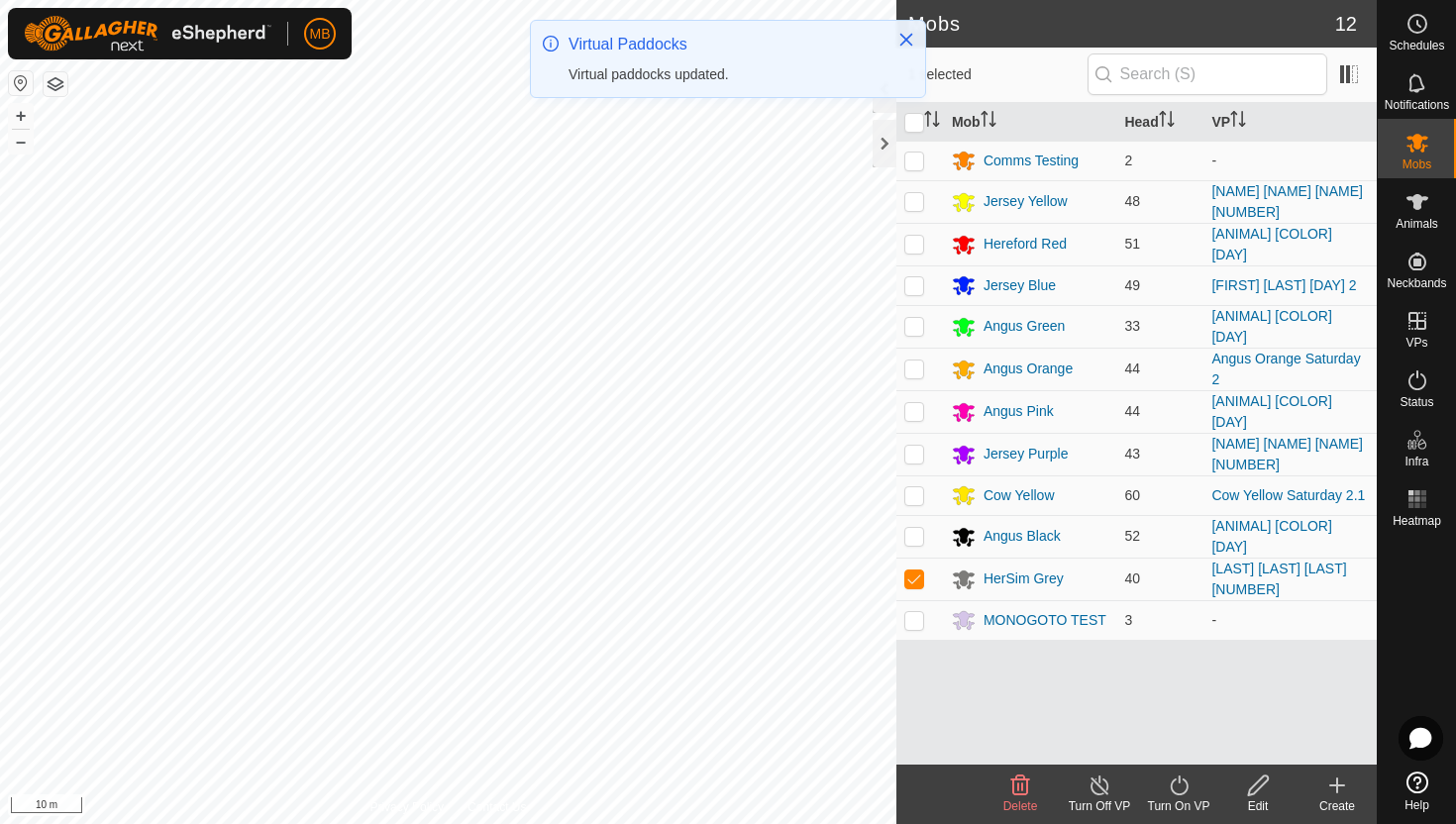click 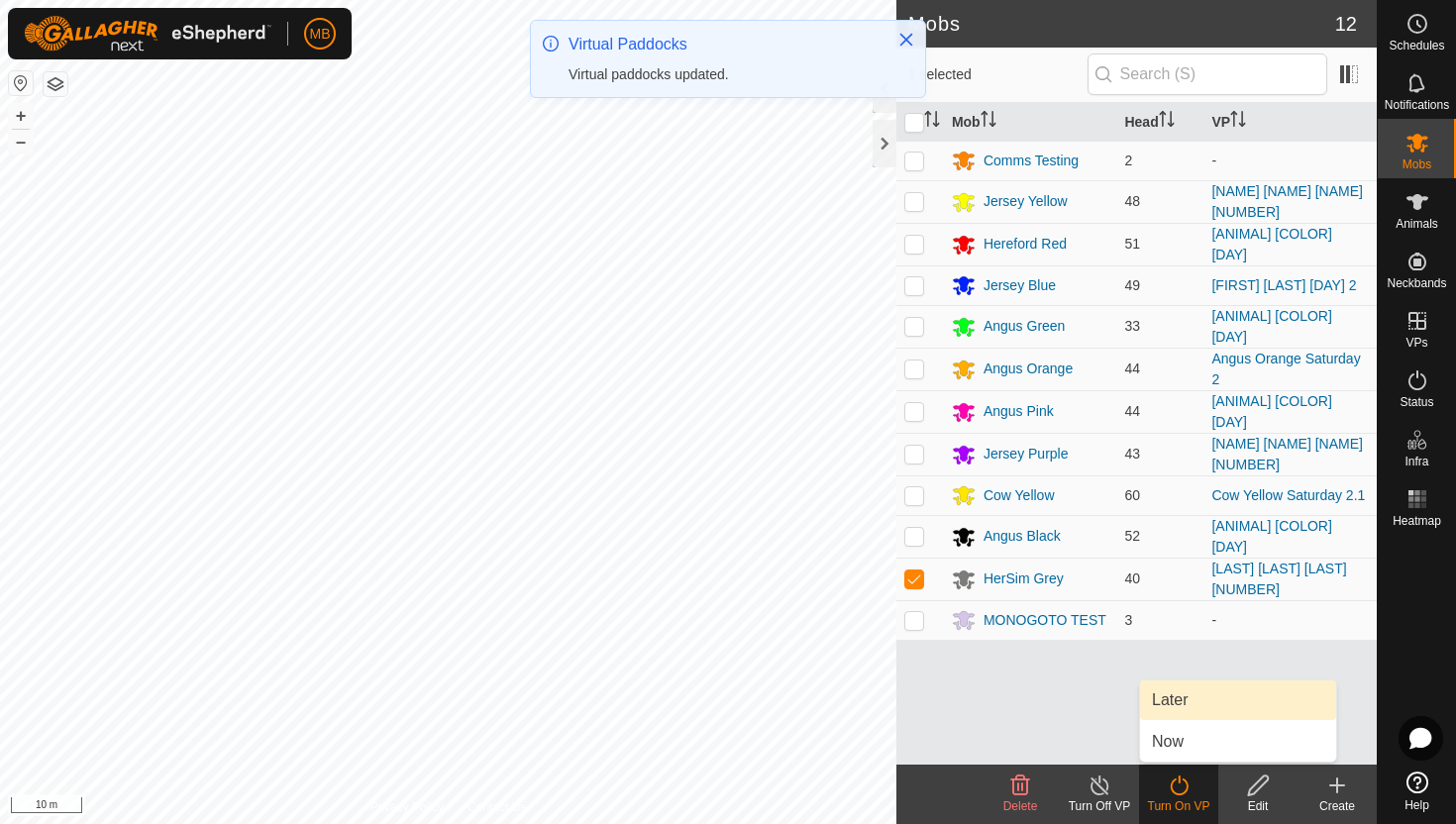 click on "Later" at bounding box center (1238, 700) 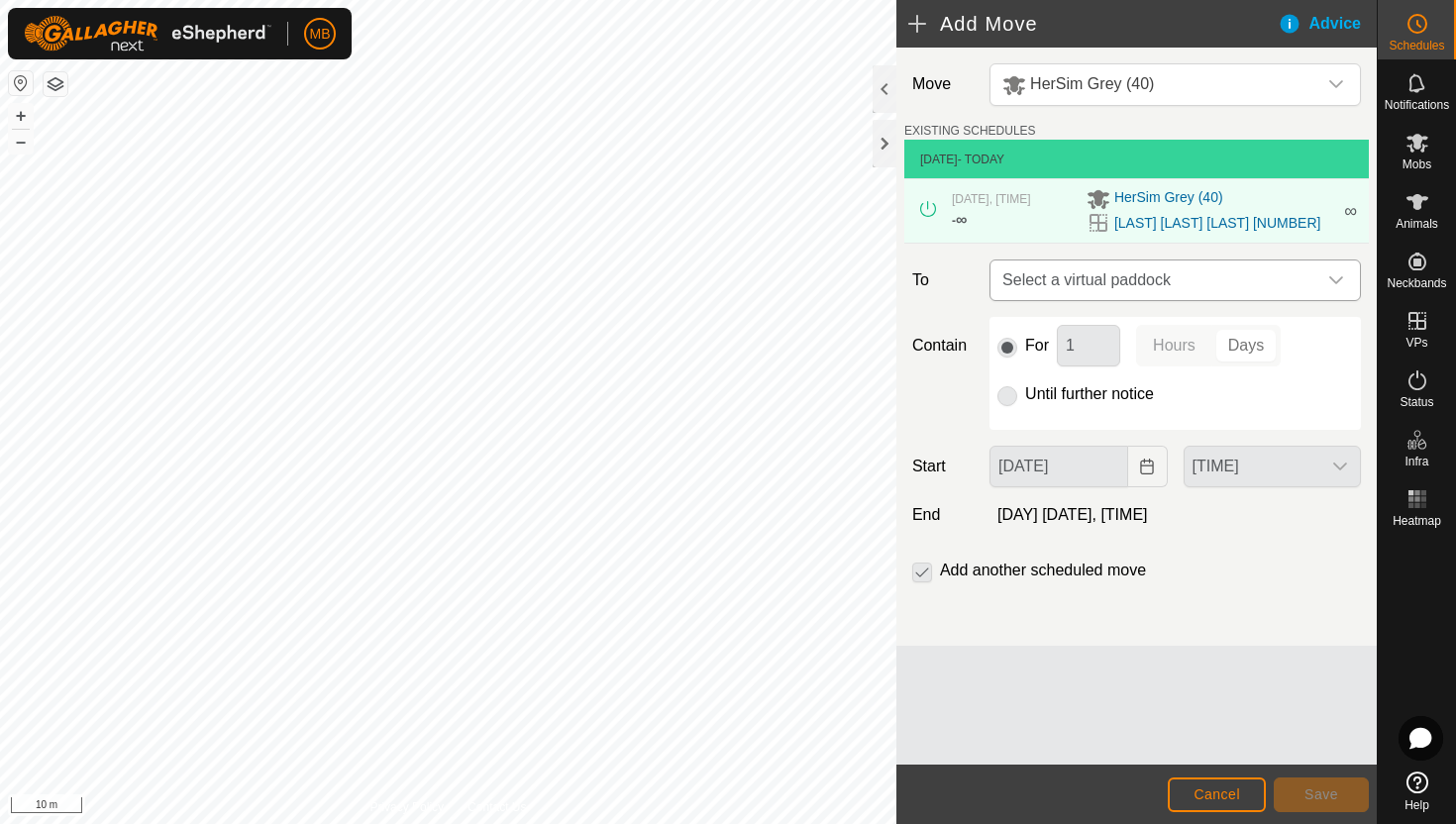 click 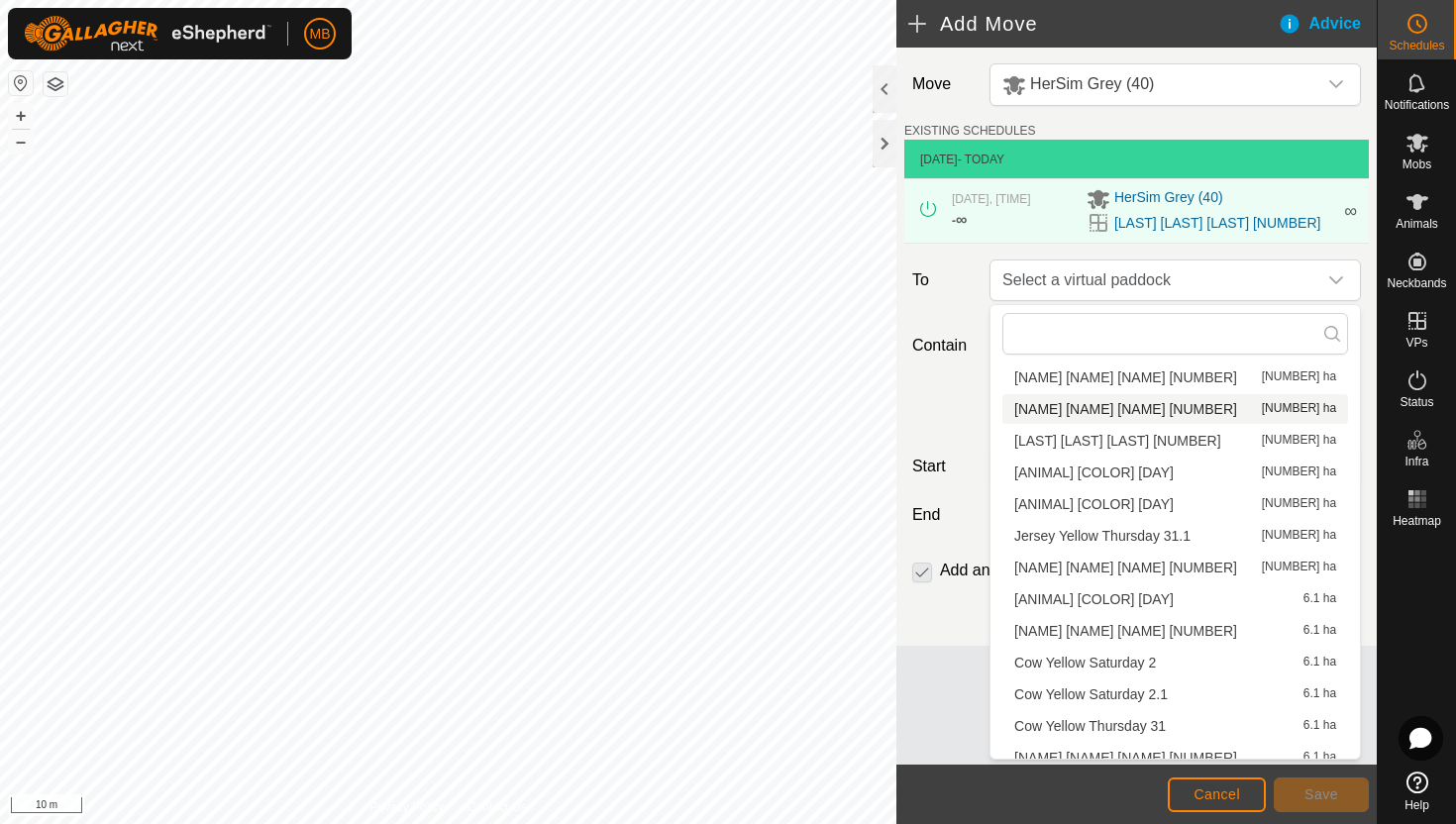 scroll, scrollTop: 345, scrollLeft: 0, axis: vertical 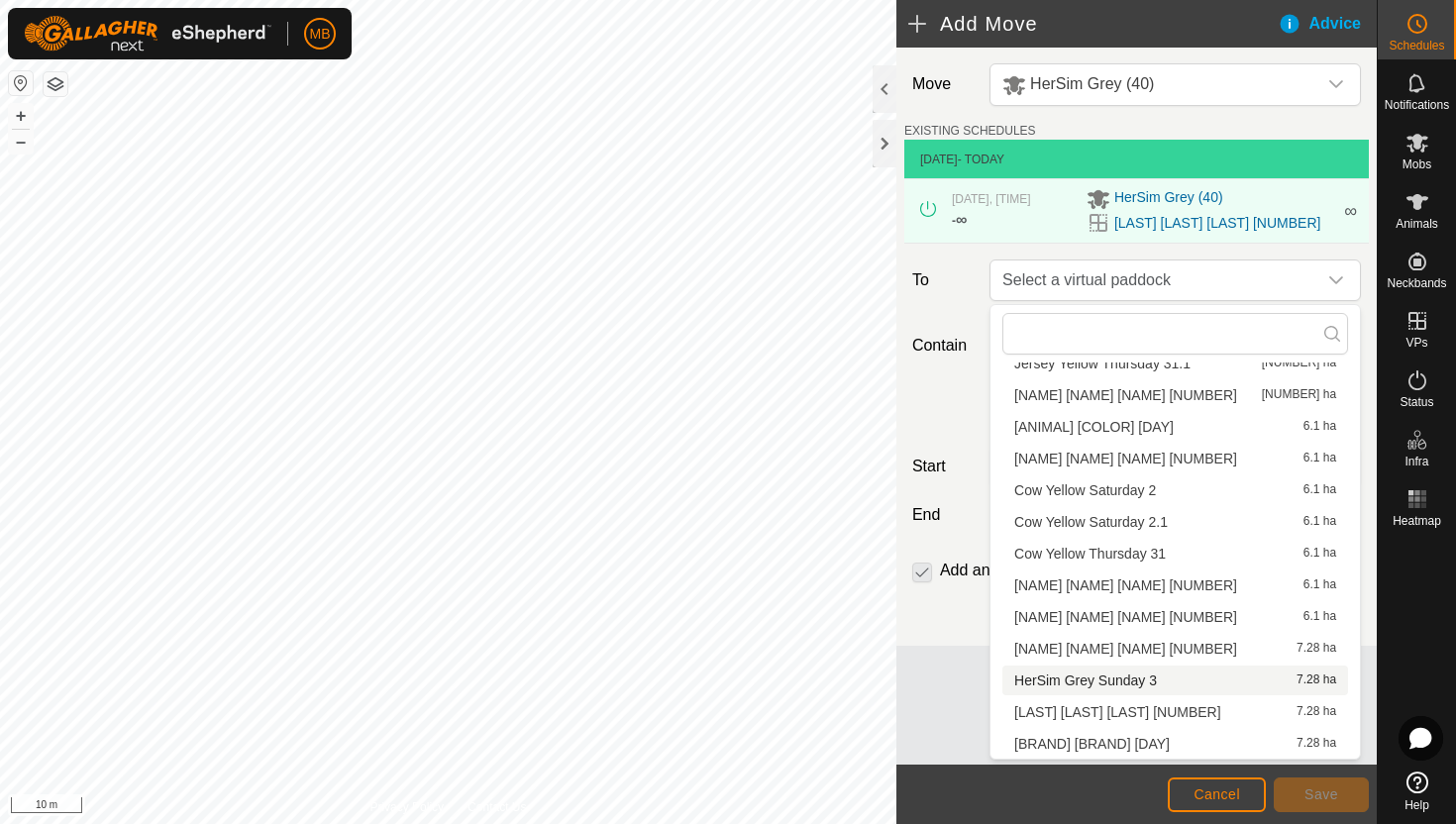 click on "HerSim Grey Sunday 3 7.28 ha" at bounding box center (1175, 680) 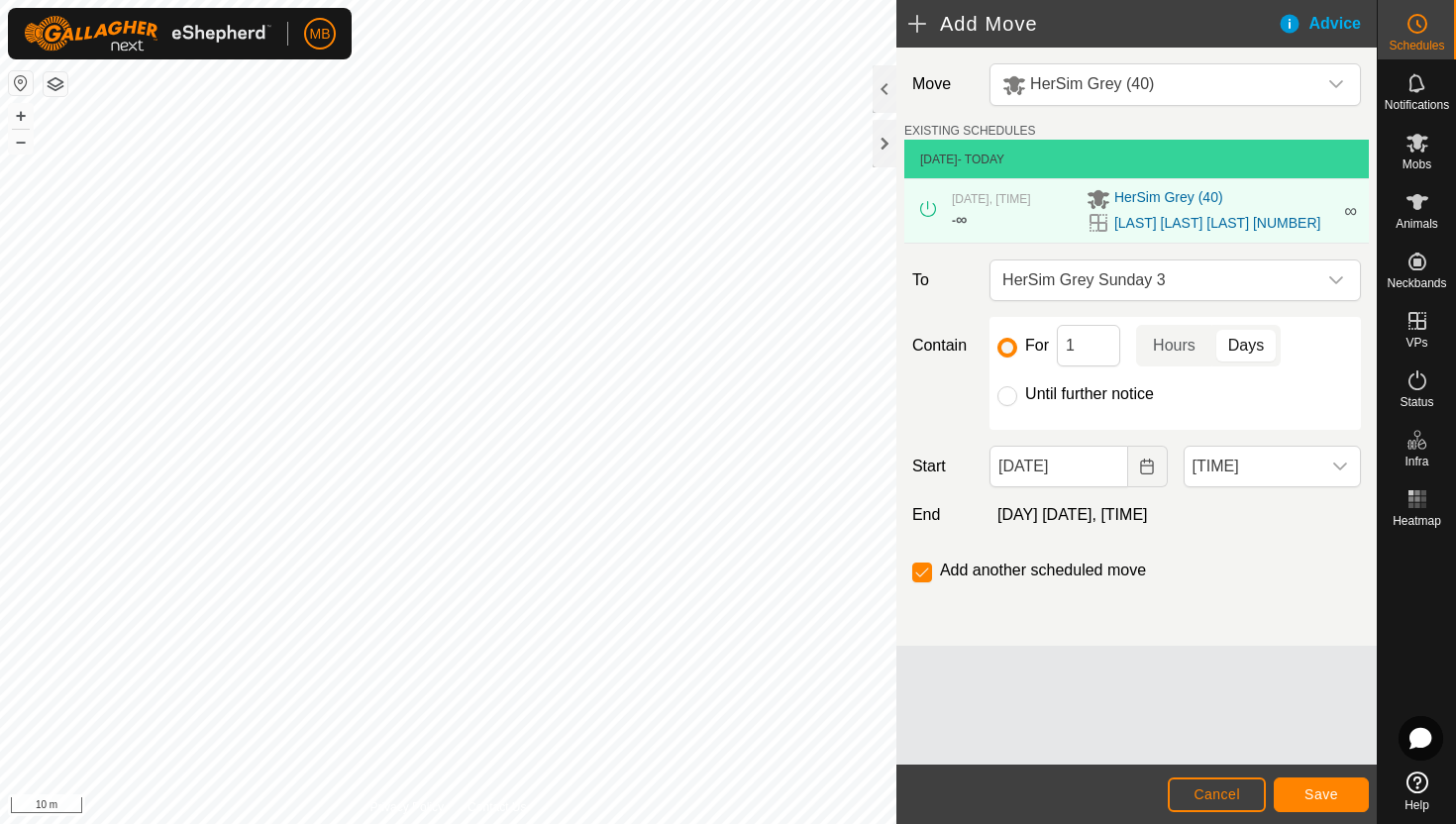 click on "Until further notice" 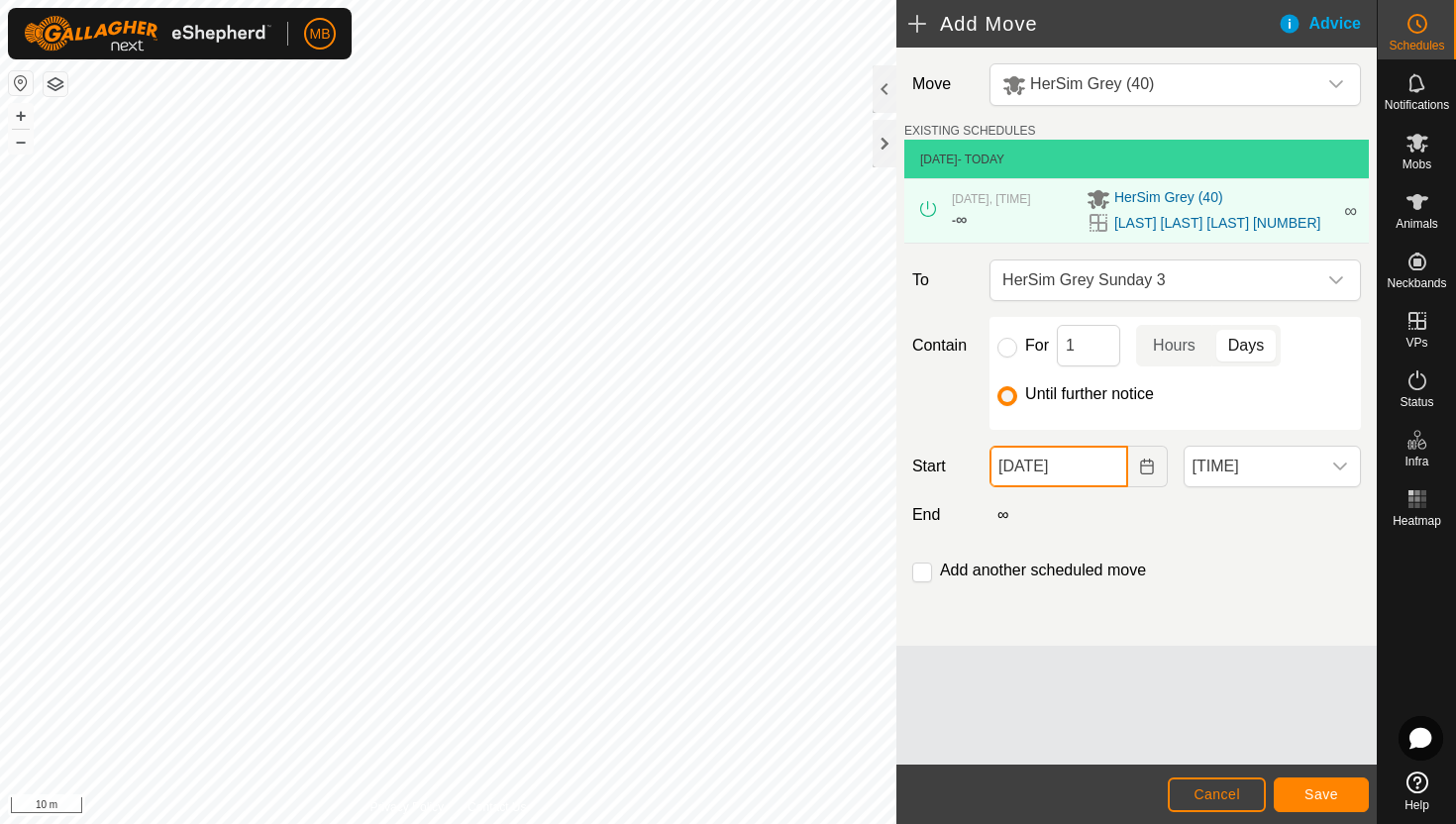 click on "[DATE]" 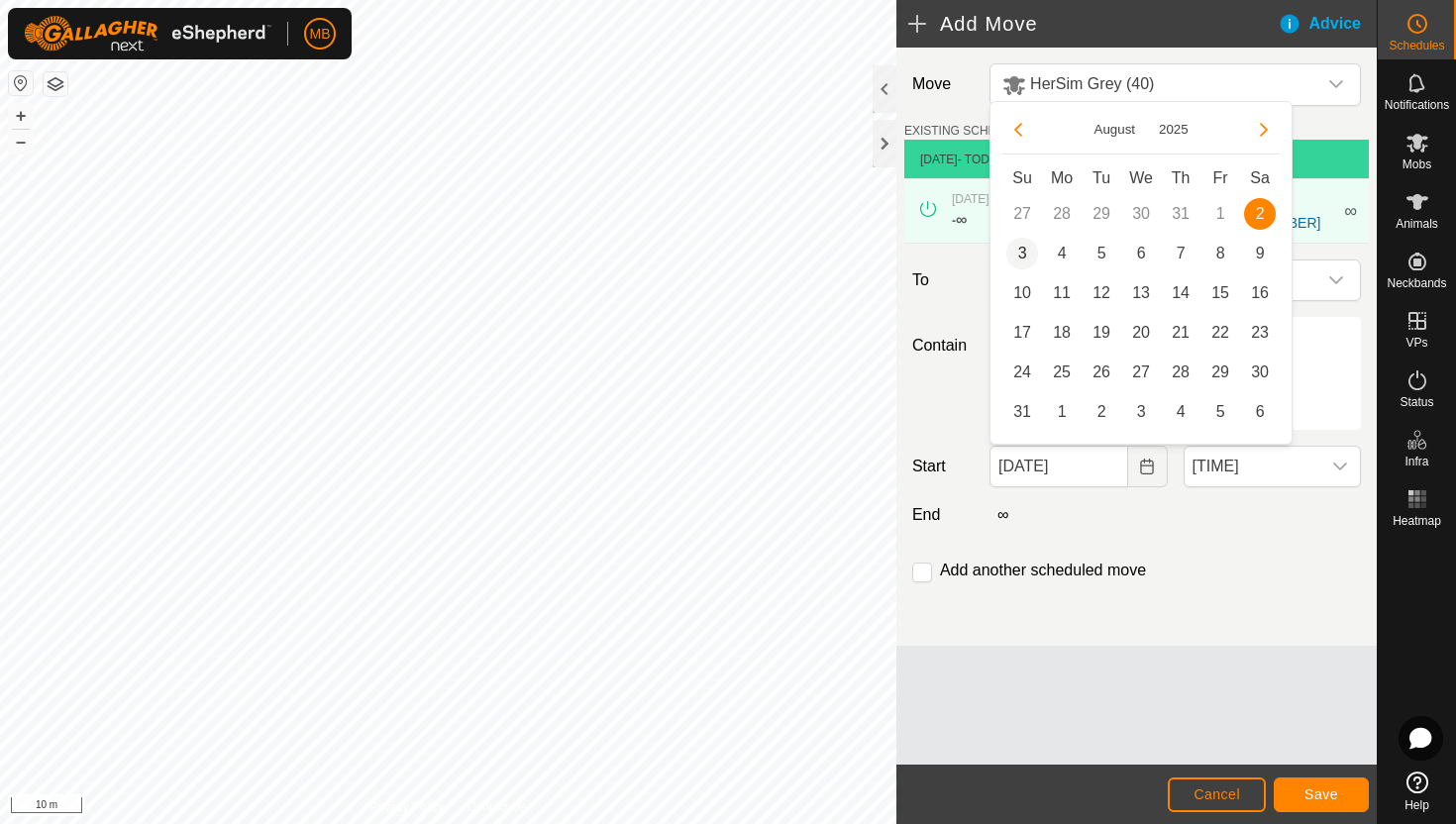 click on "3" at bounding box center [1022, 254] 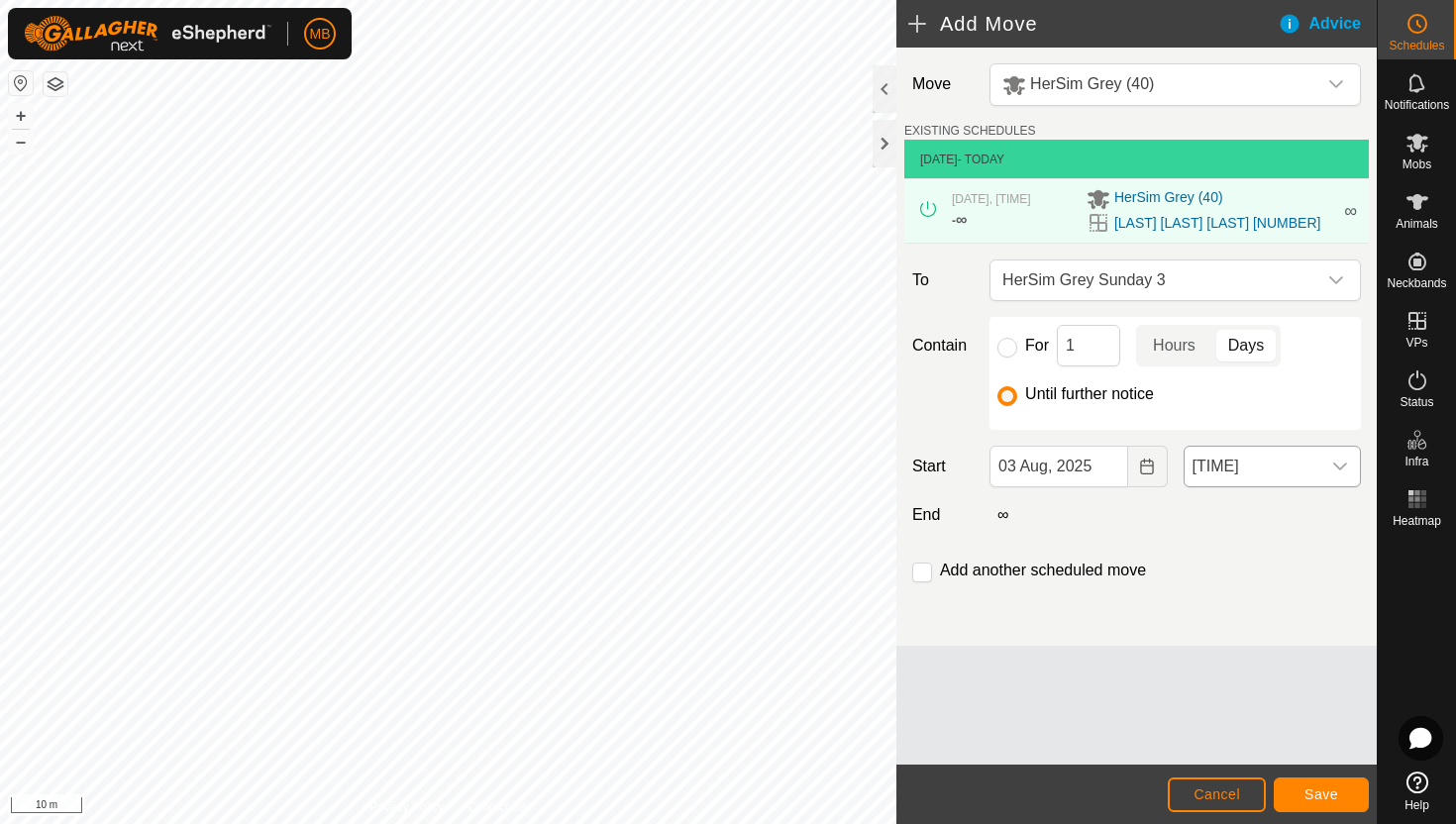 click at bounding box center [1340, 466] 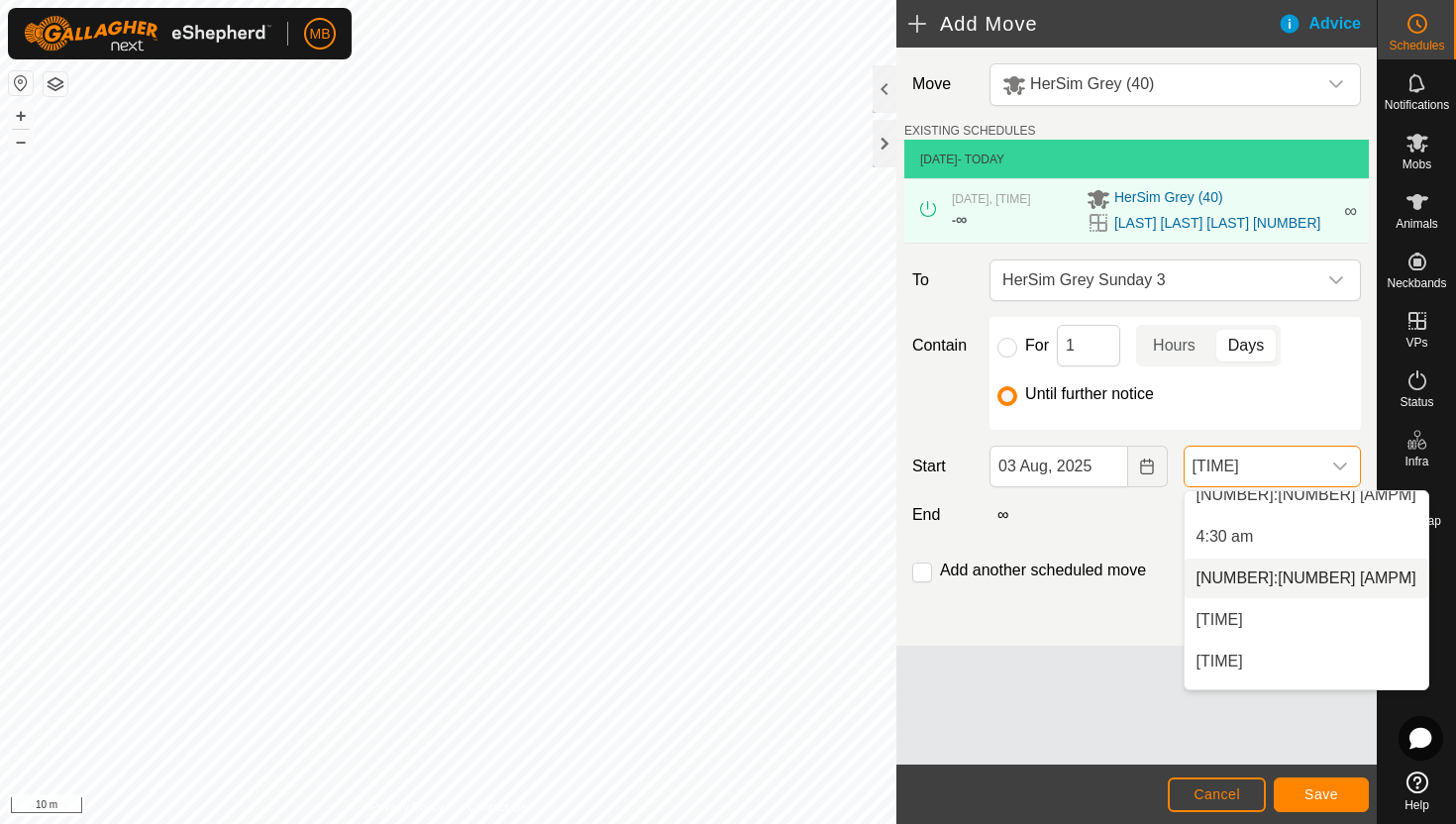 click on "[NUMBER]:[NUMBER] [AMPM]" at bounding box center [1306, 578] 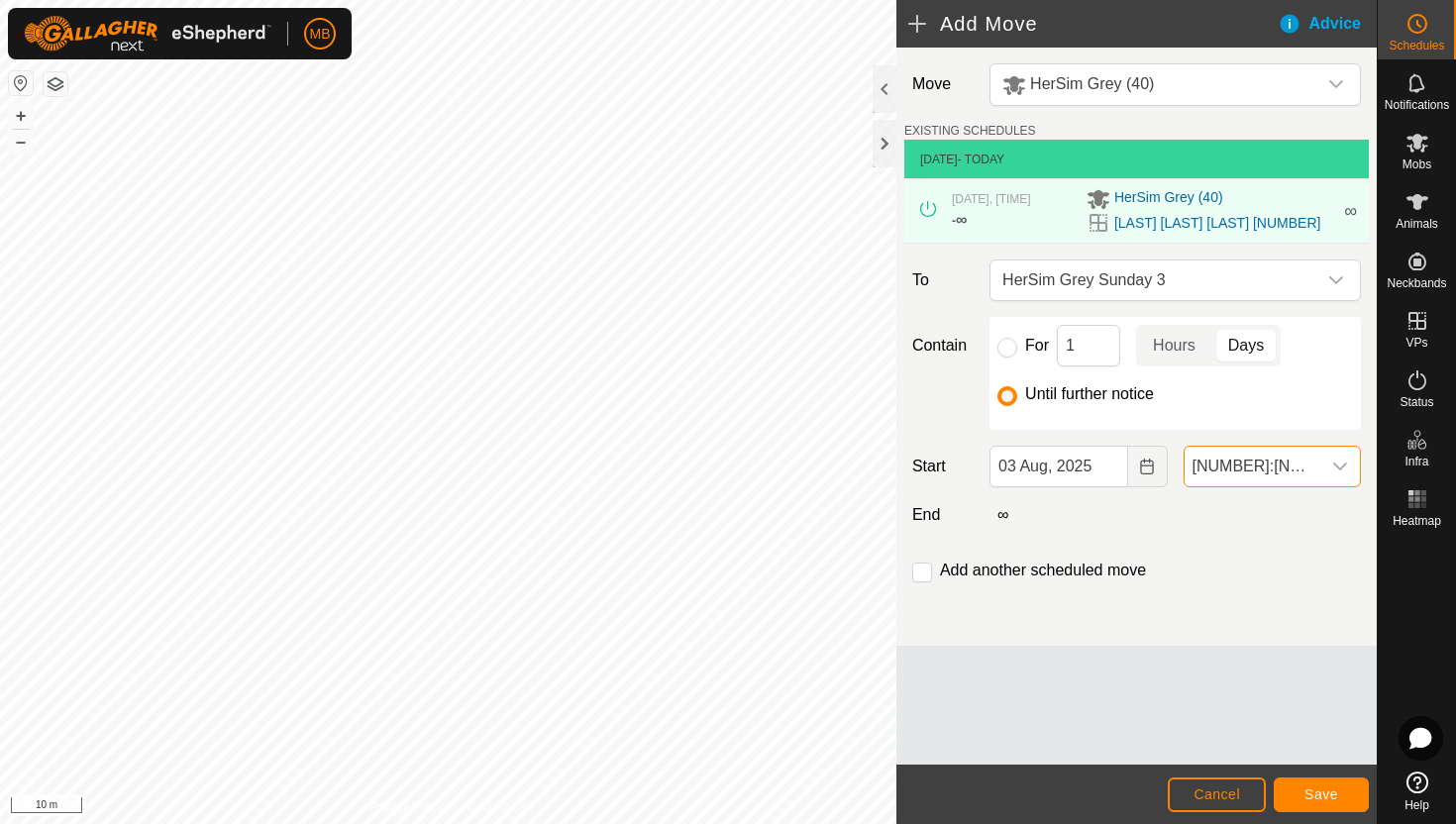 scroll, scrollTop: 1339, scrollLeft: 0, axis: vertical 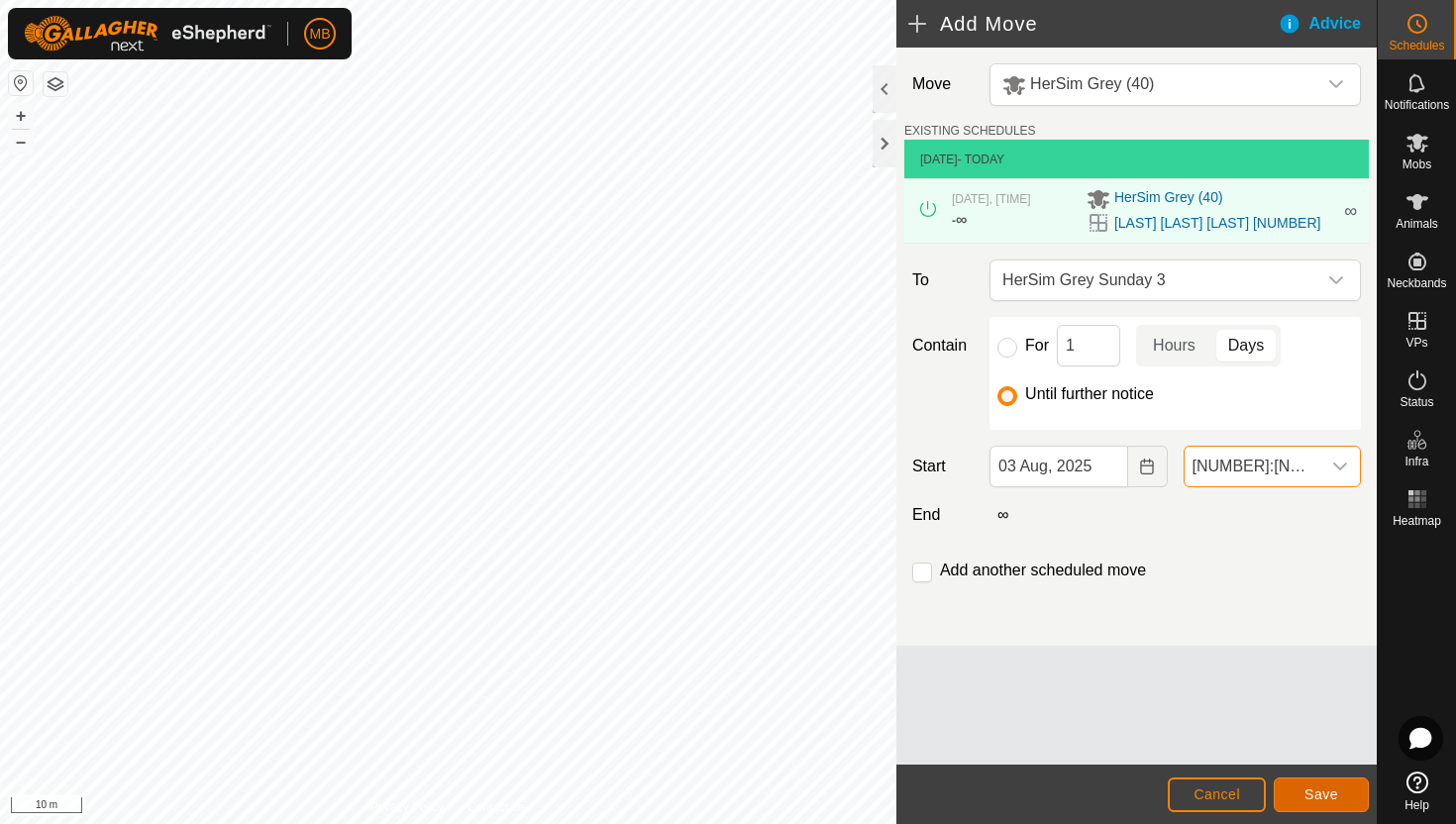 click on "Save" 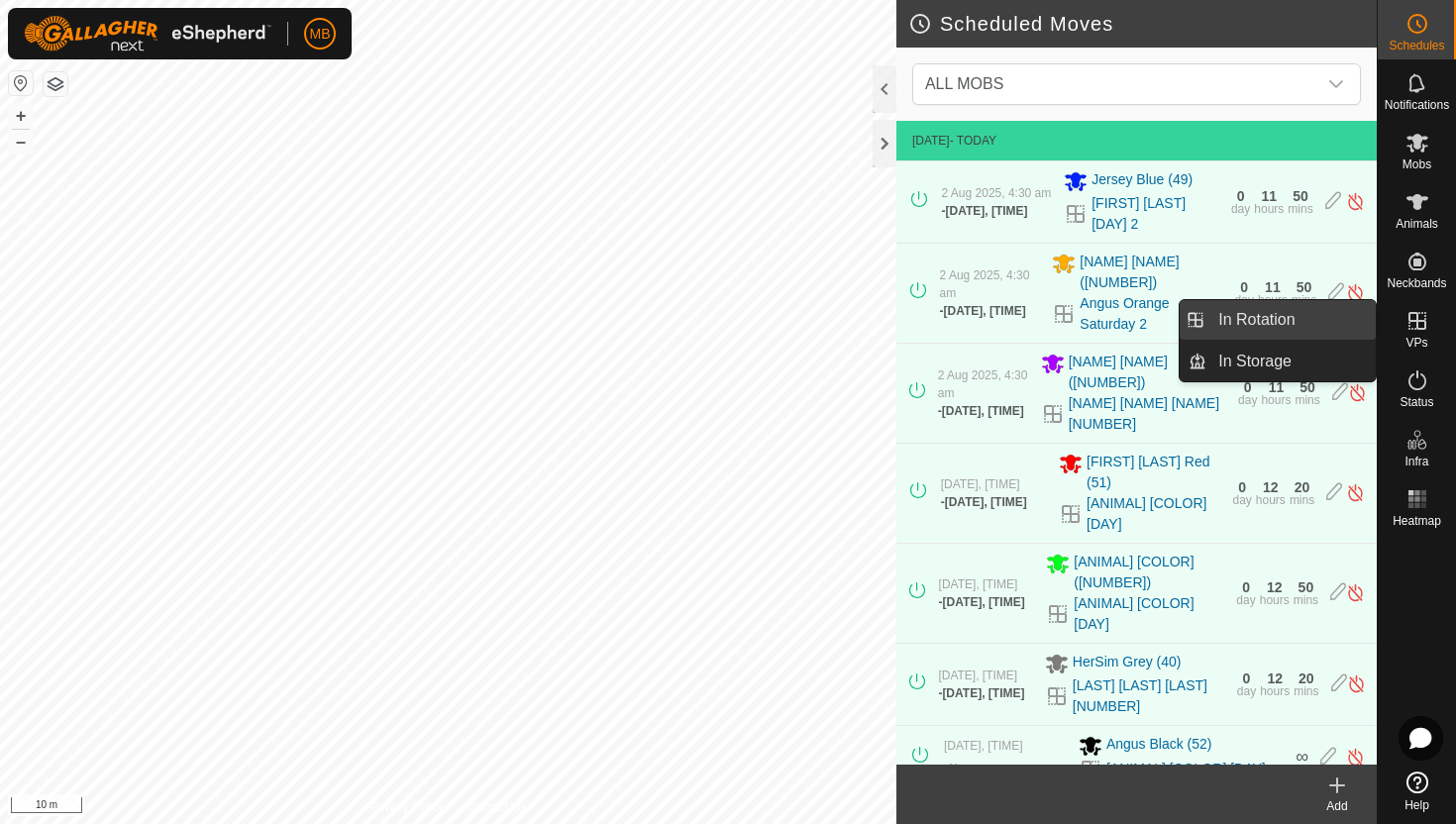 click on "In Rotation" at bounding box center (1291, 320) 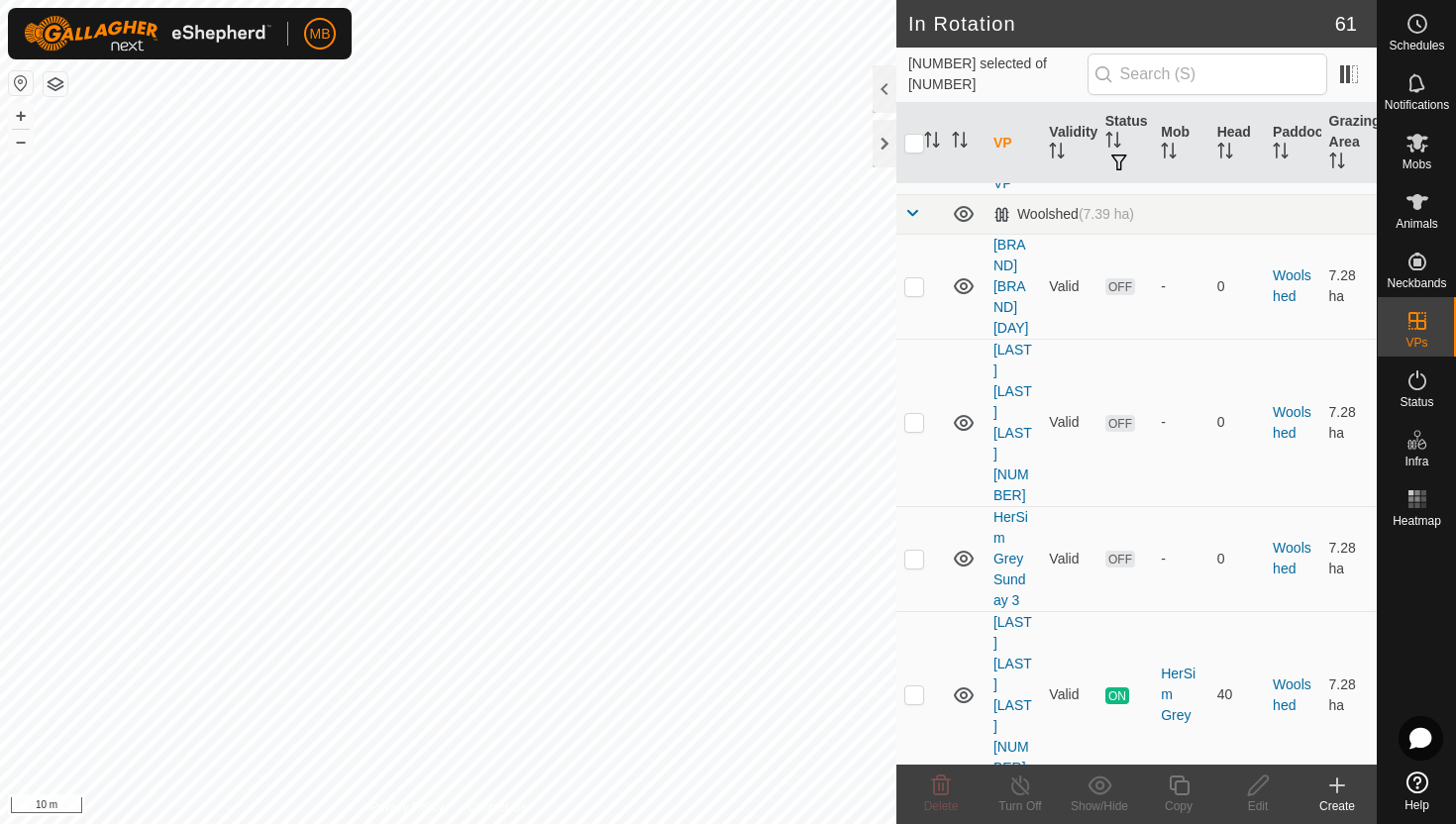 scroll, scrollTop: 5074, scrollLeft: 0, axis: vertical 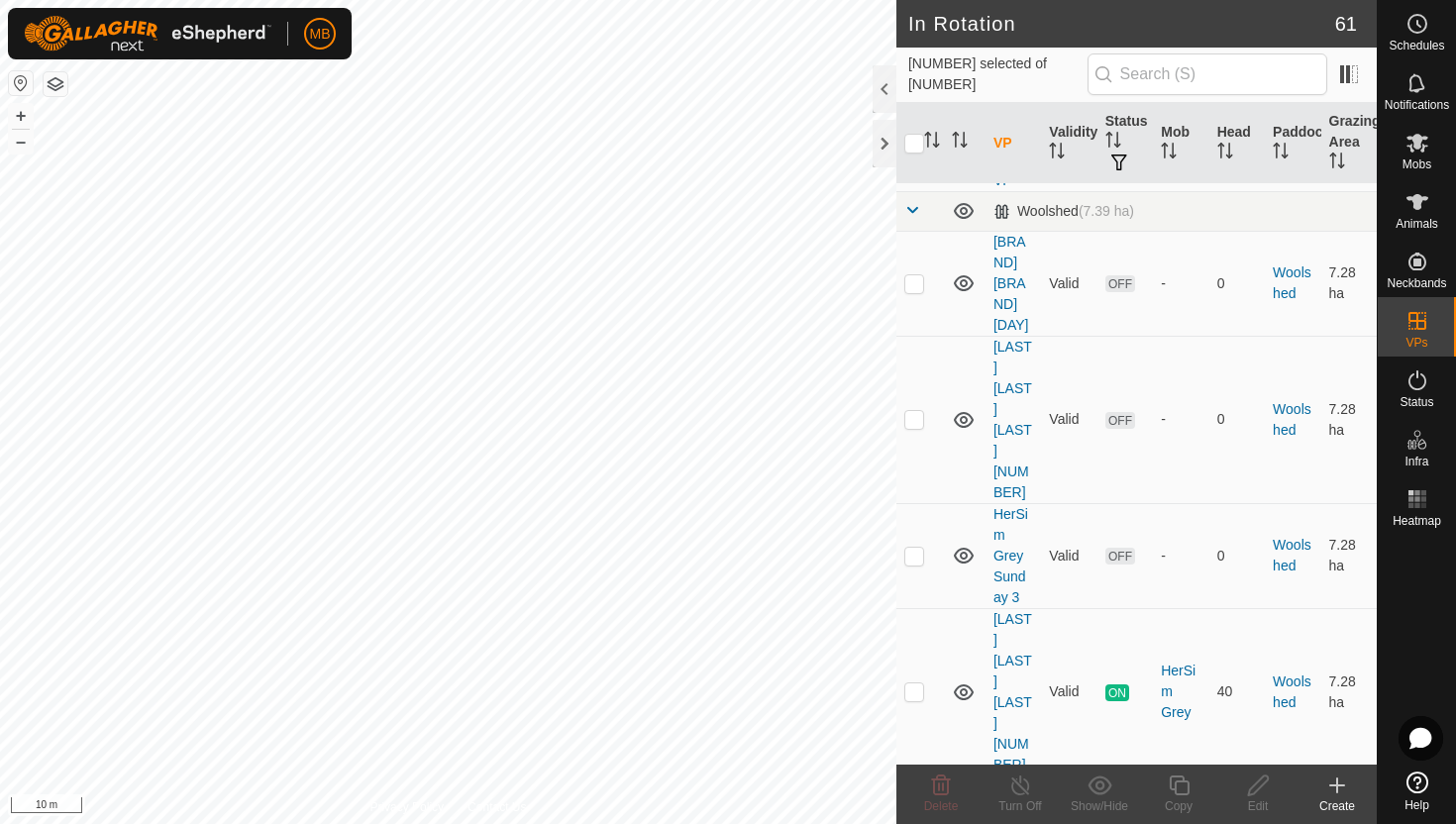 click at bounding box center (914, 1435) 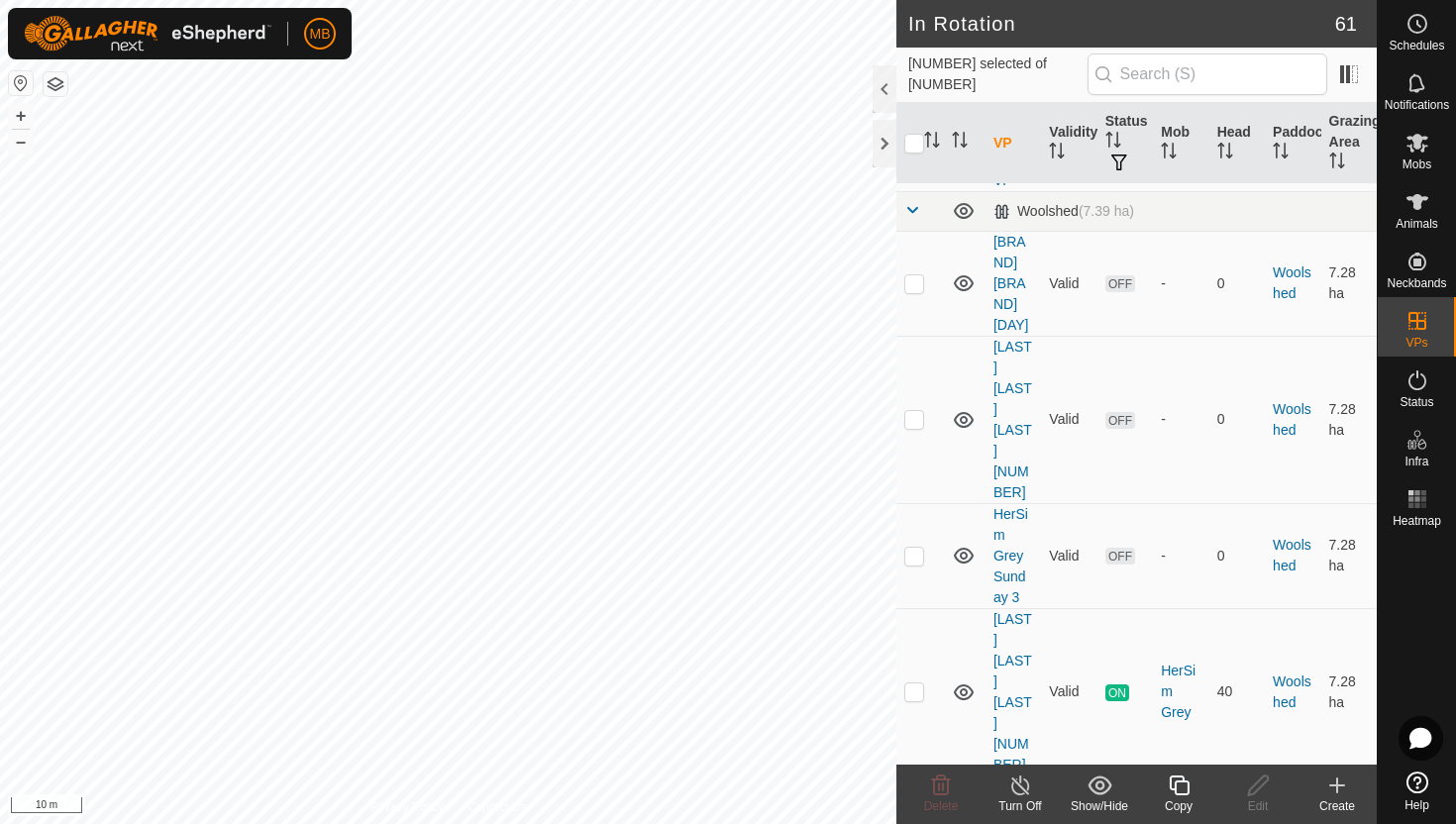checkbox on "true" 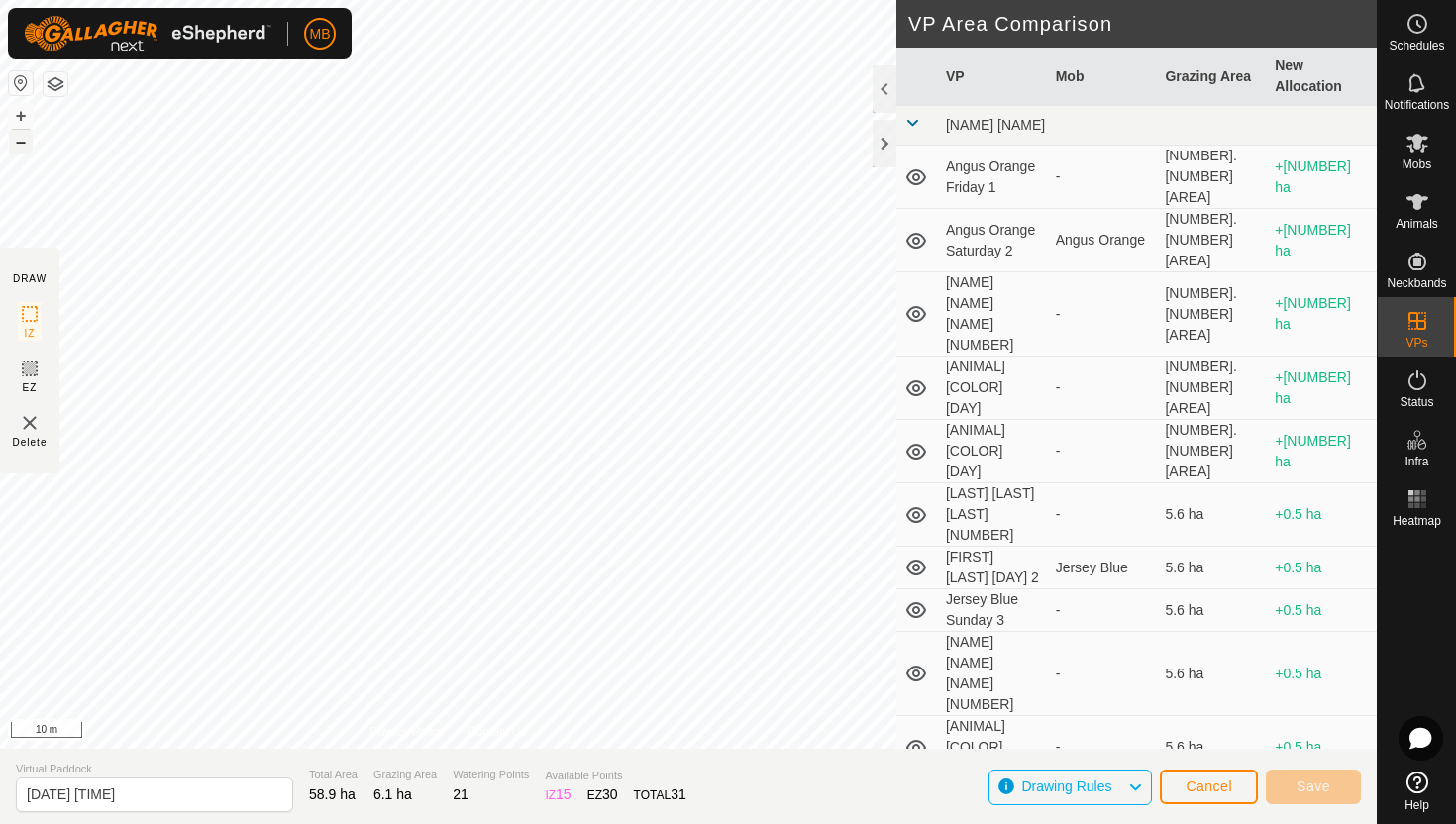 click on "–" at bounding box center [21, 142] 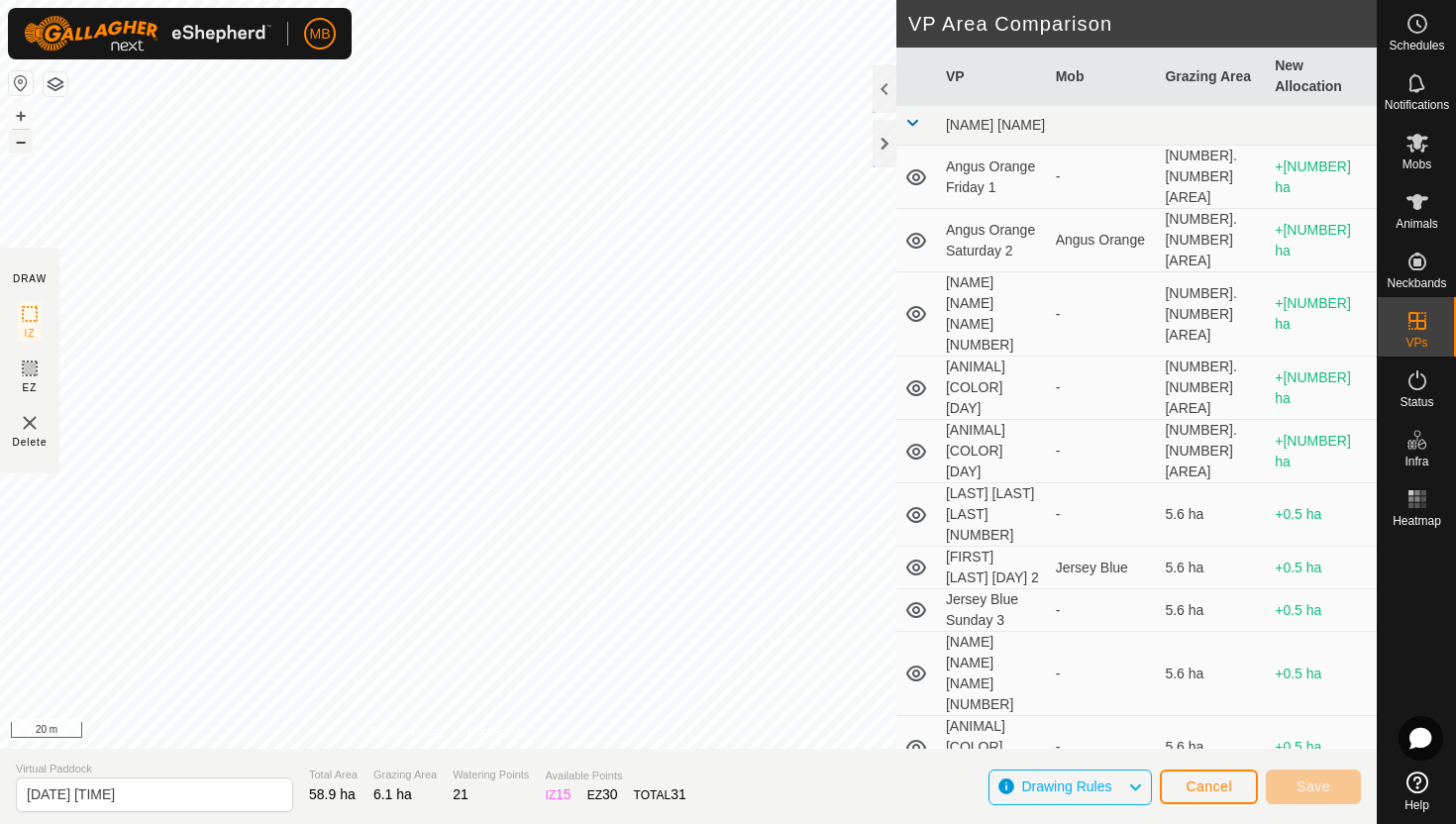 click on "–" at bounding box center [21, 142] 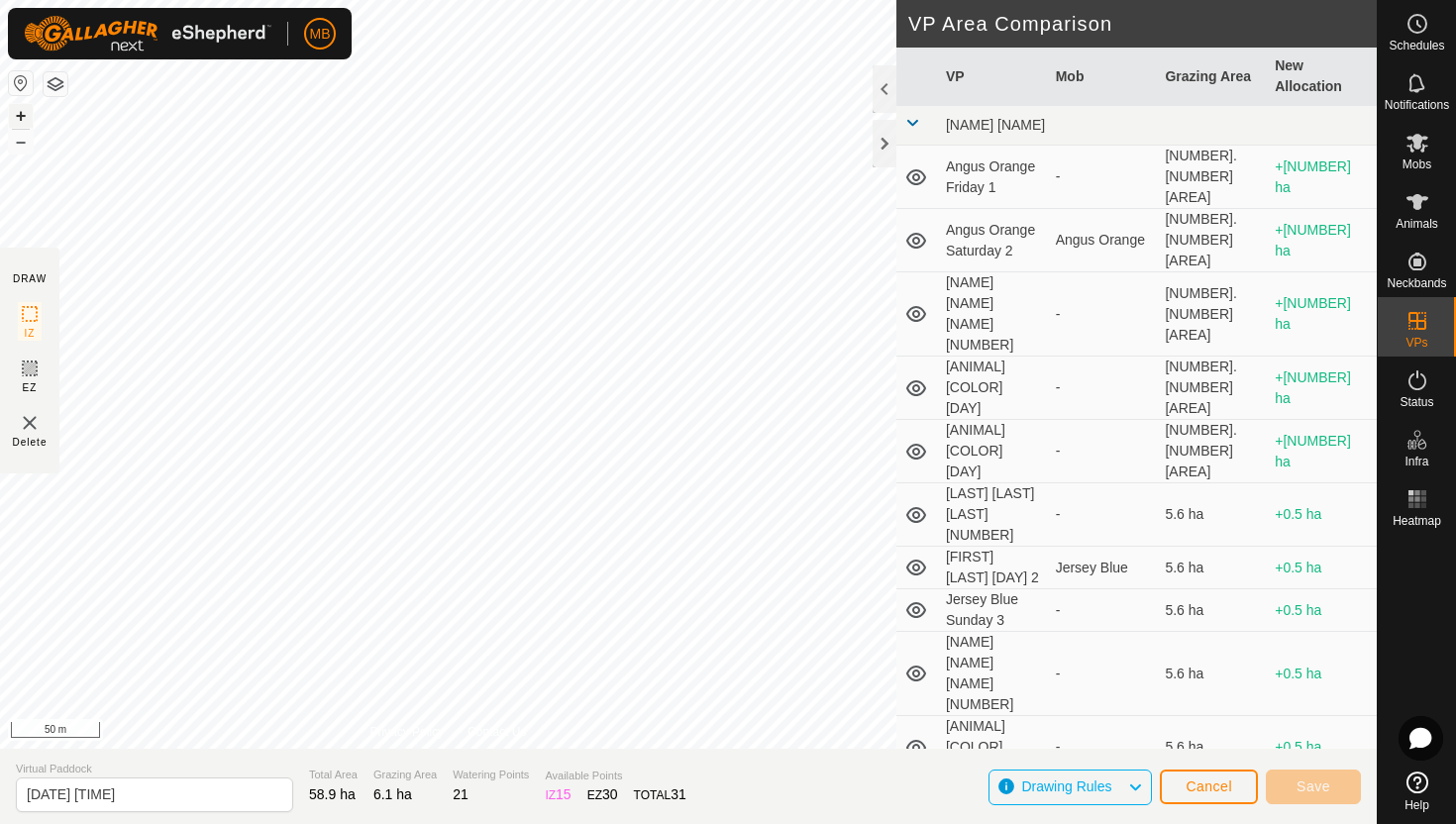 click on "+" at bounding box center [21, 116] 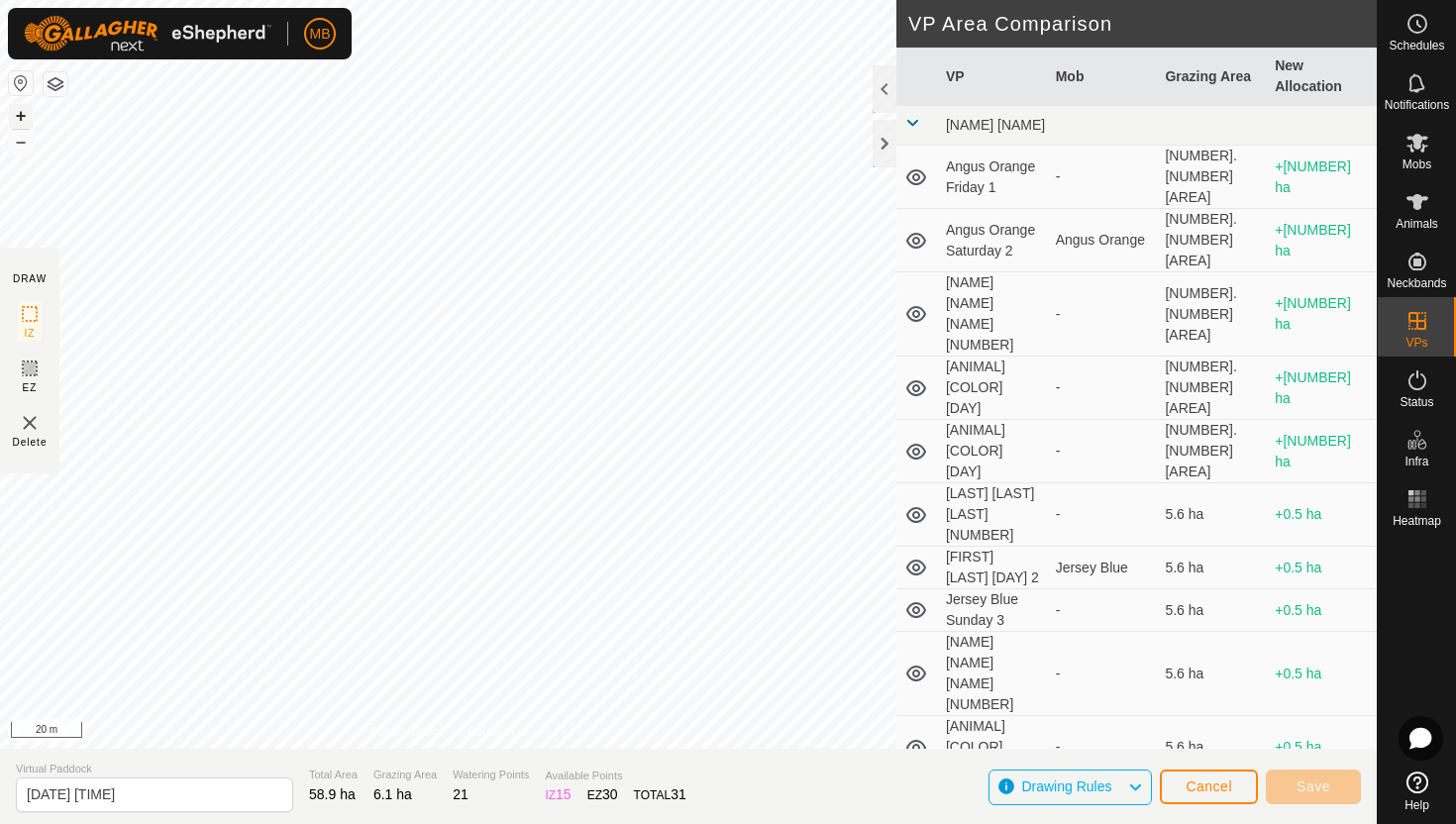 click on "+" at bounding box center (21, 116) 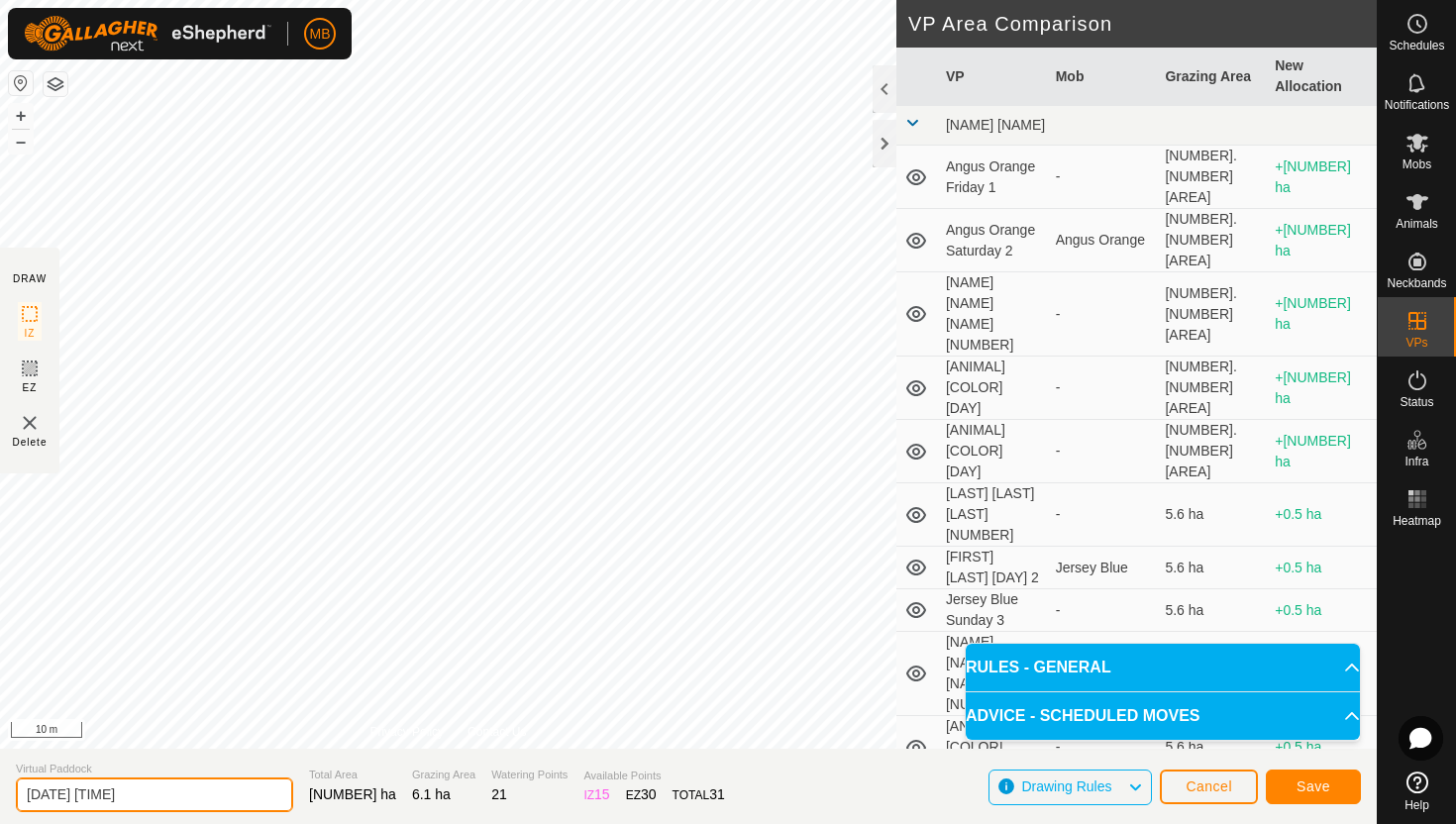 click on "[DATE] [TIME]" 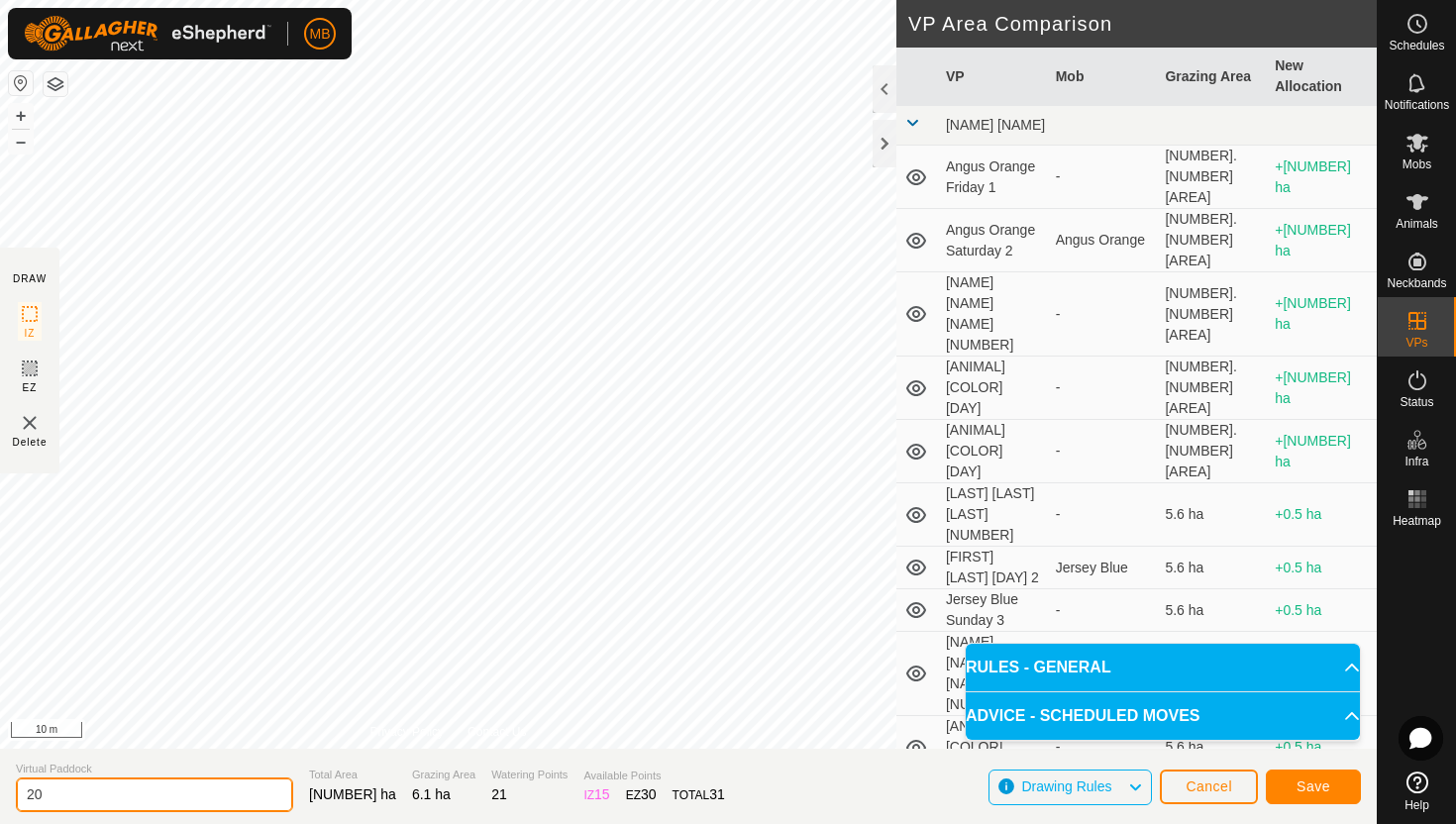 type on "2" 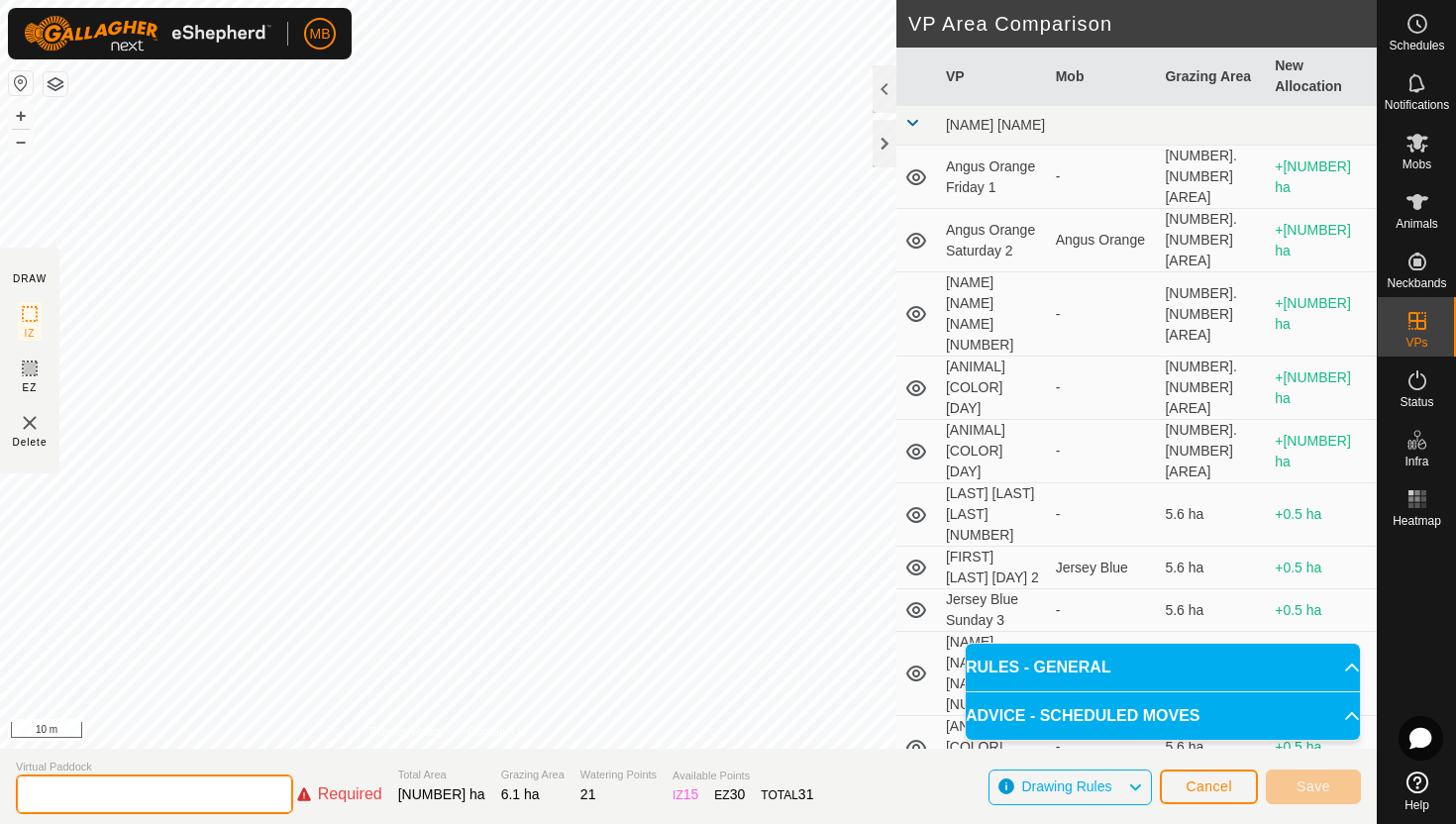 type on "J" 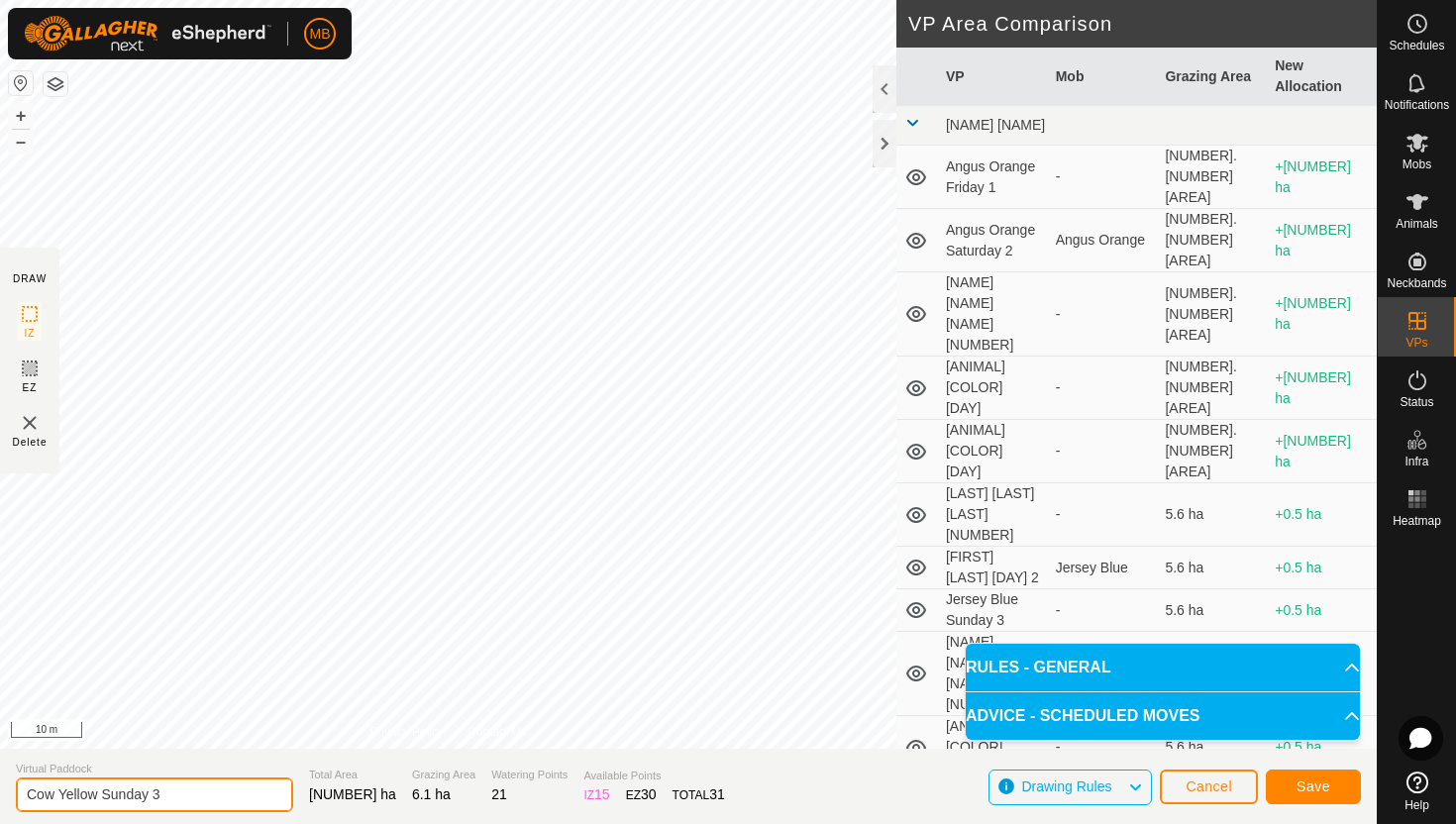 type on "Cow Yellow Sunday 3" 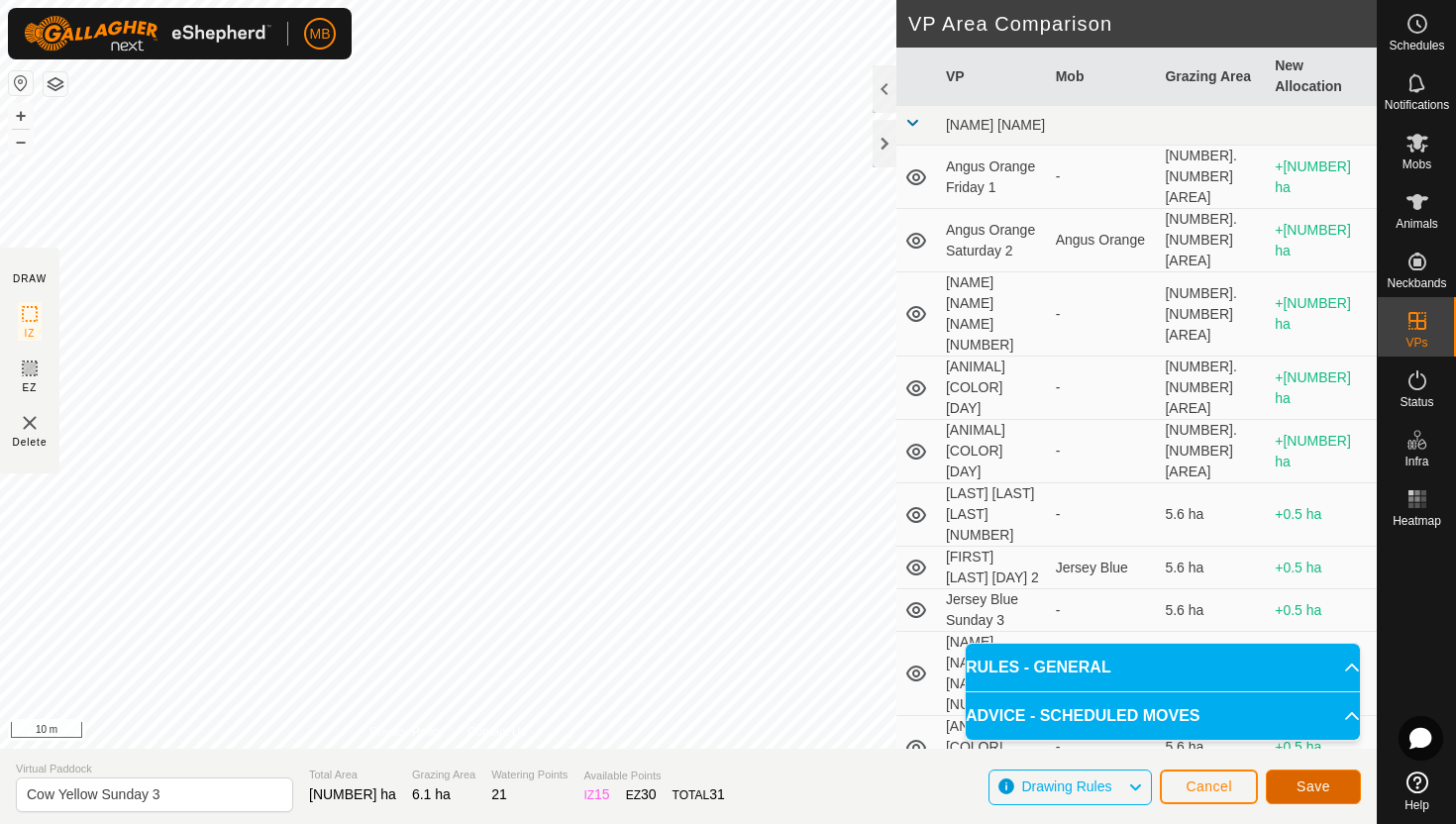 click on "Save" 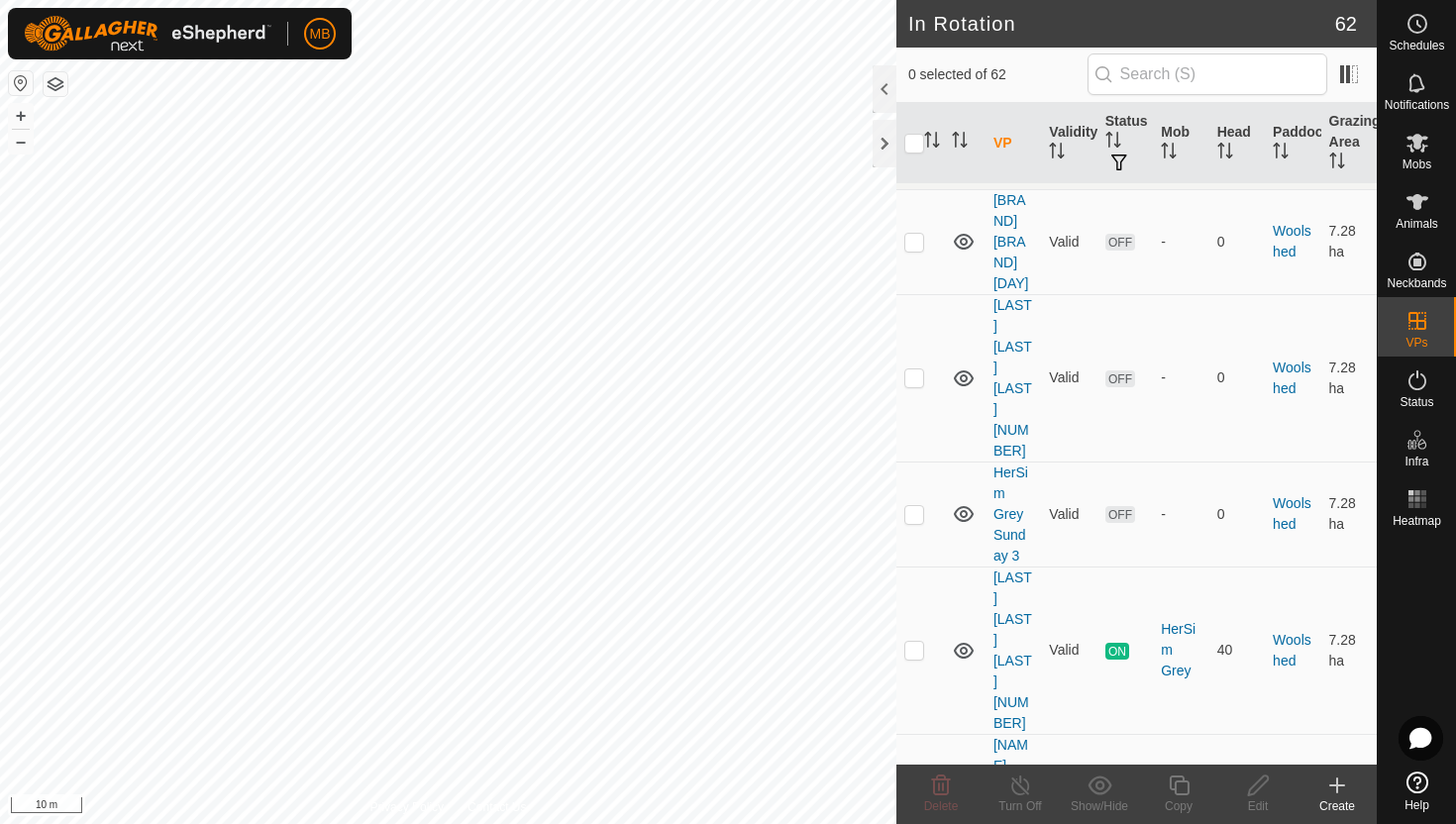 scroll, scrollTop: 5118, scrollLeft: 0, axis: vertical 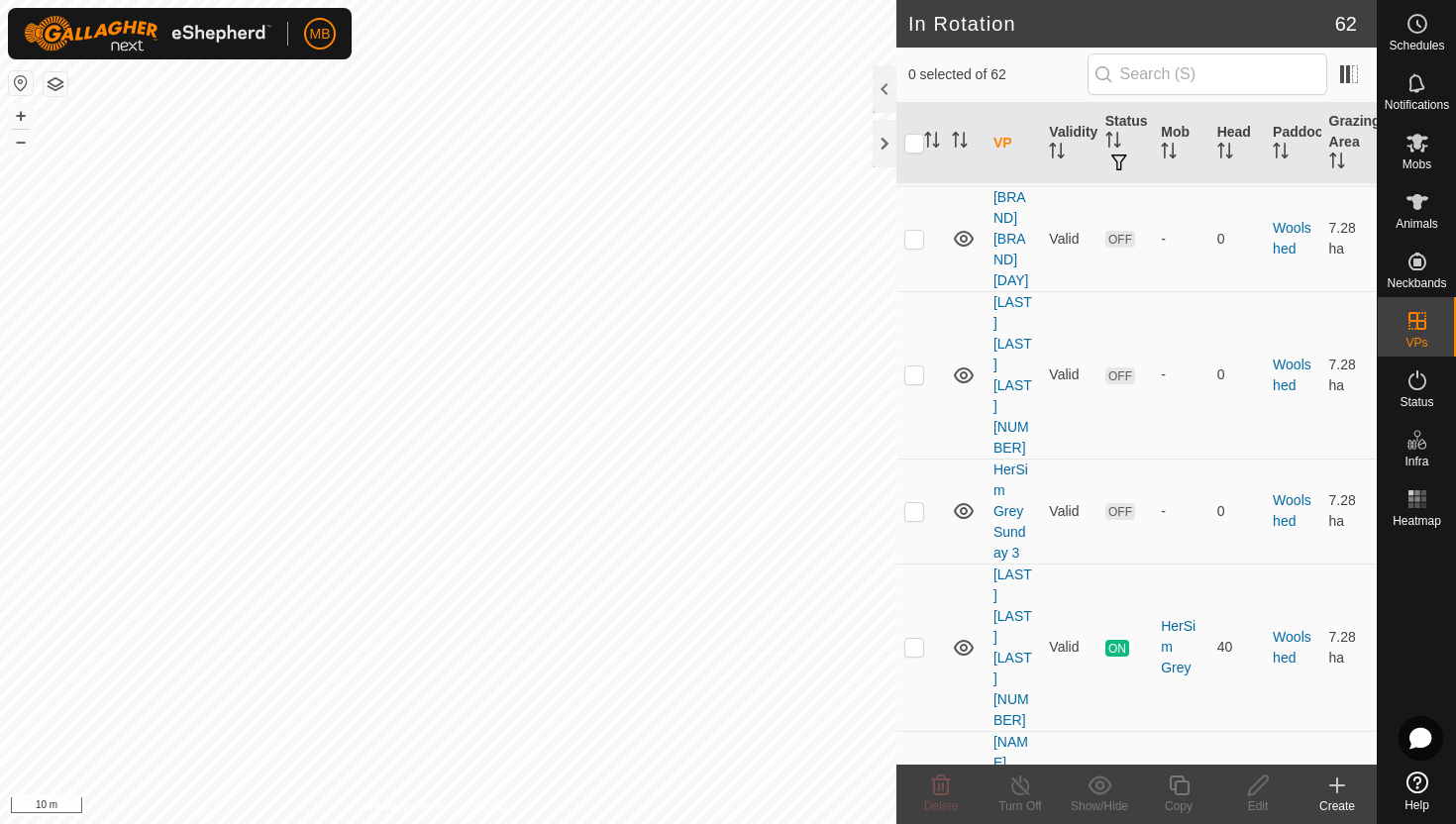 click at bounding box center (914, 1380) 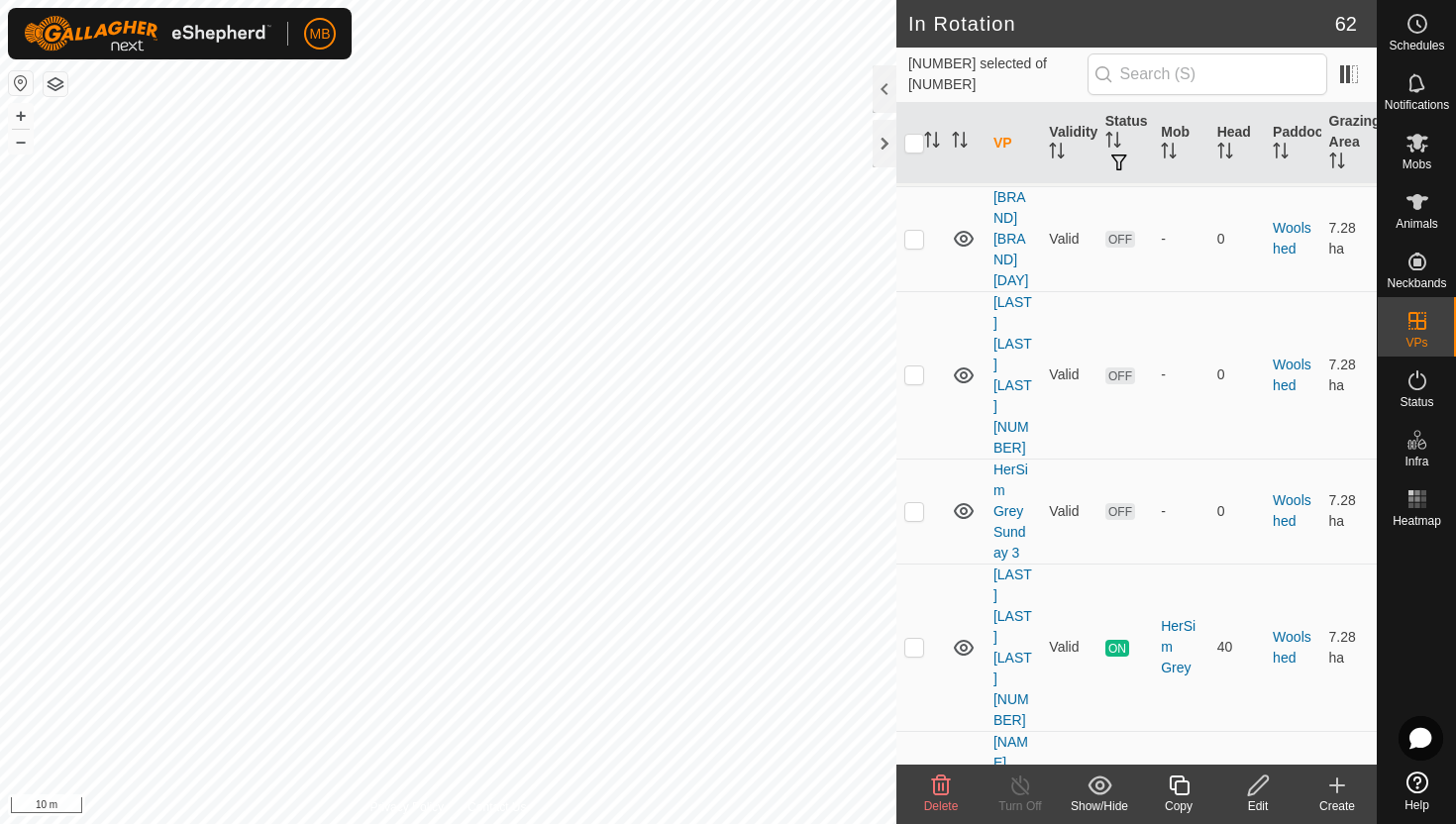 click 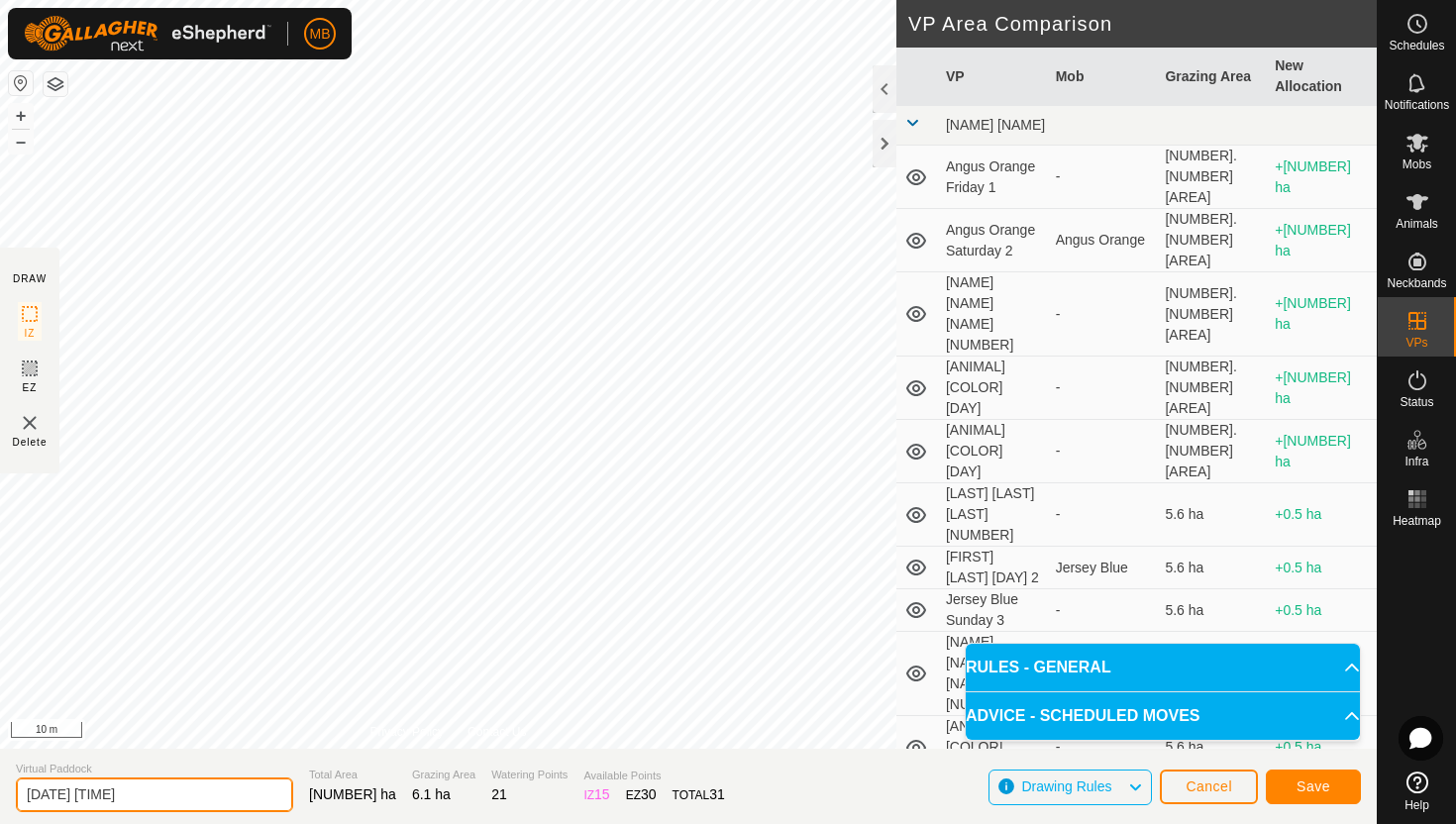click on "[DATE] [TIME]" 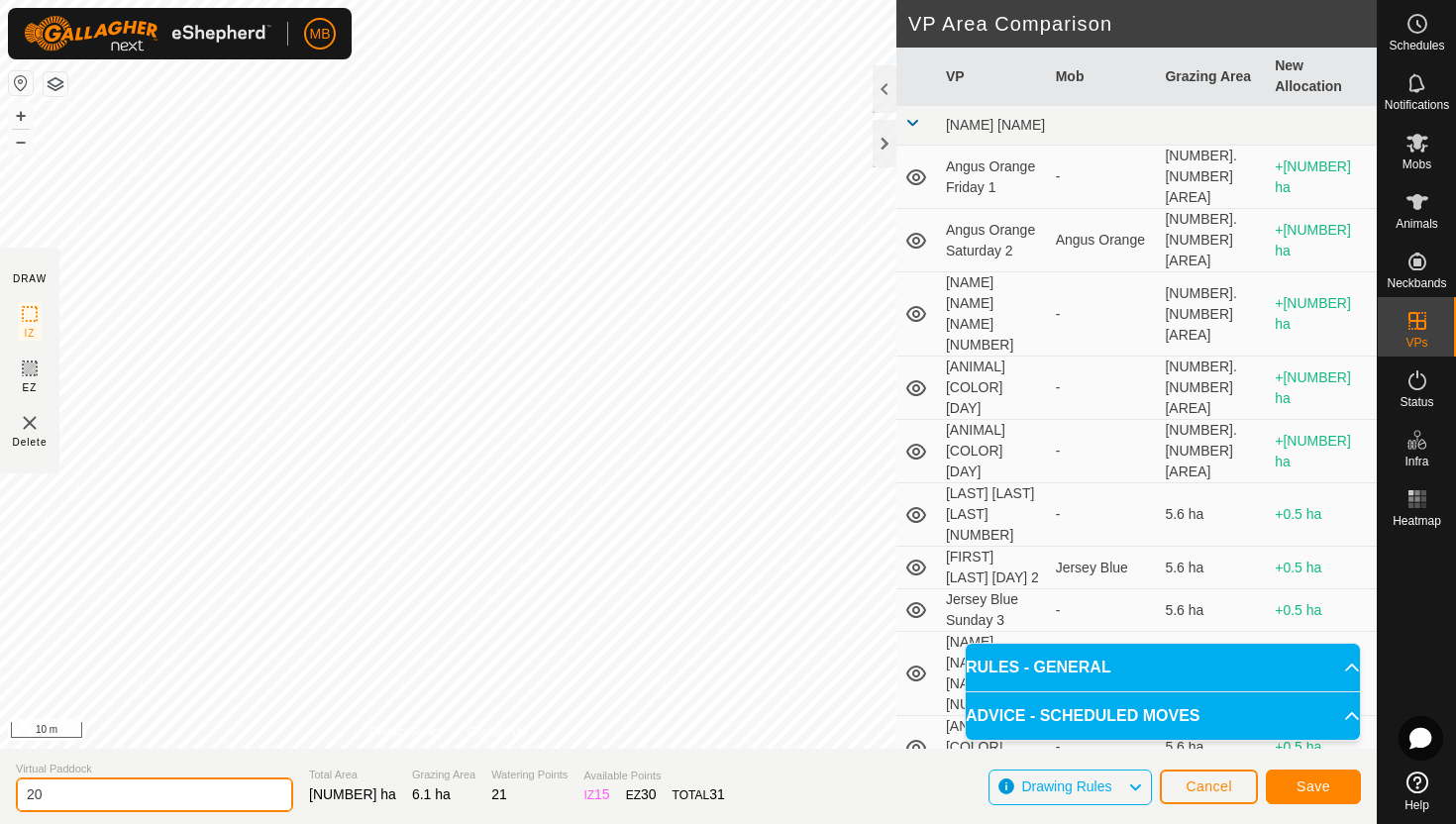 type on "2" 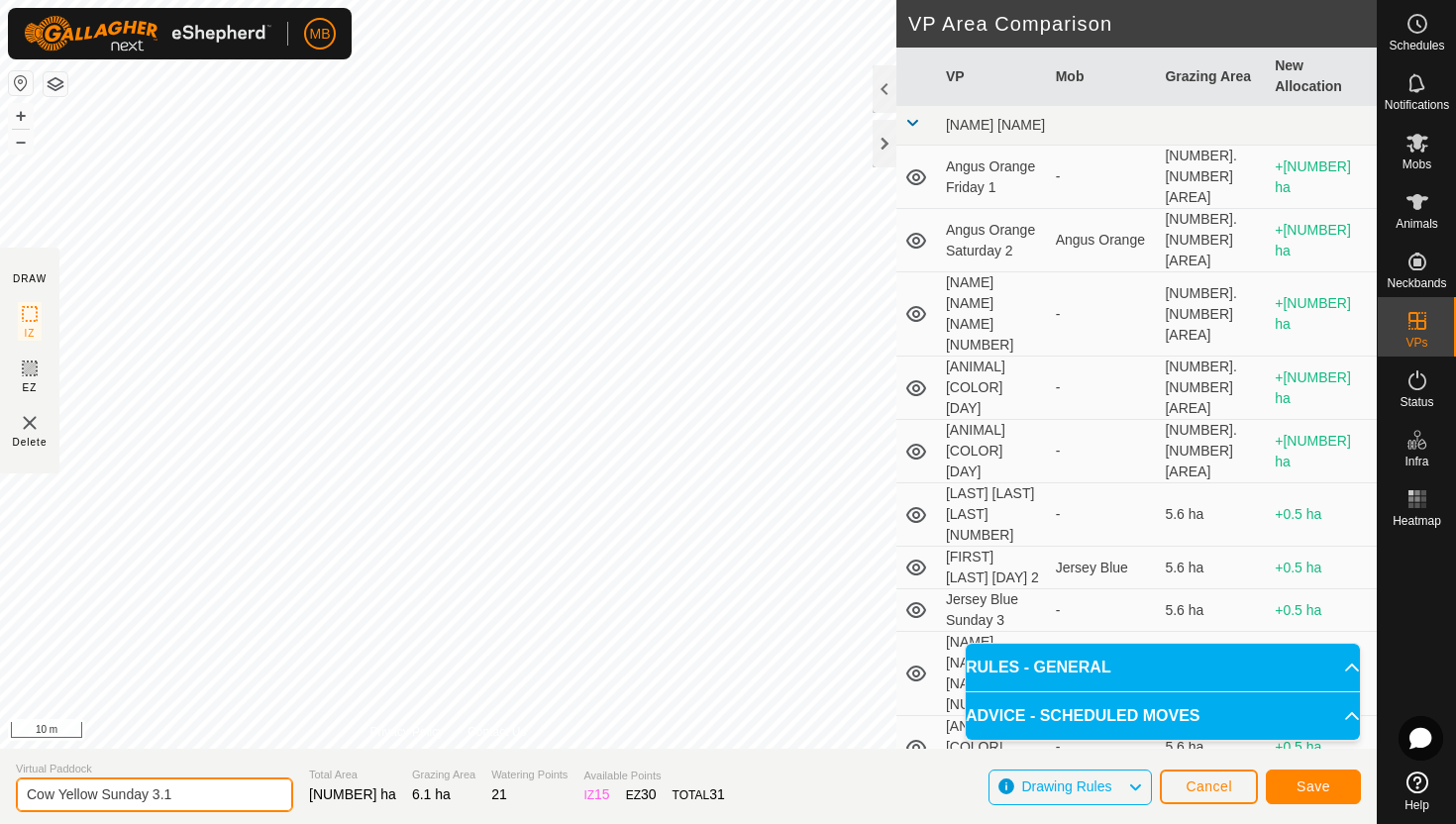 type on "Cow Yellow Sunday 3.1" 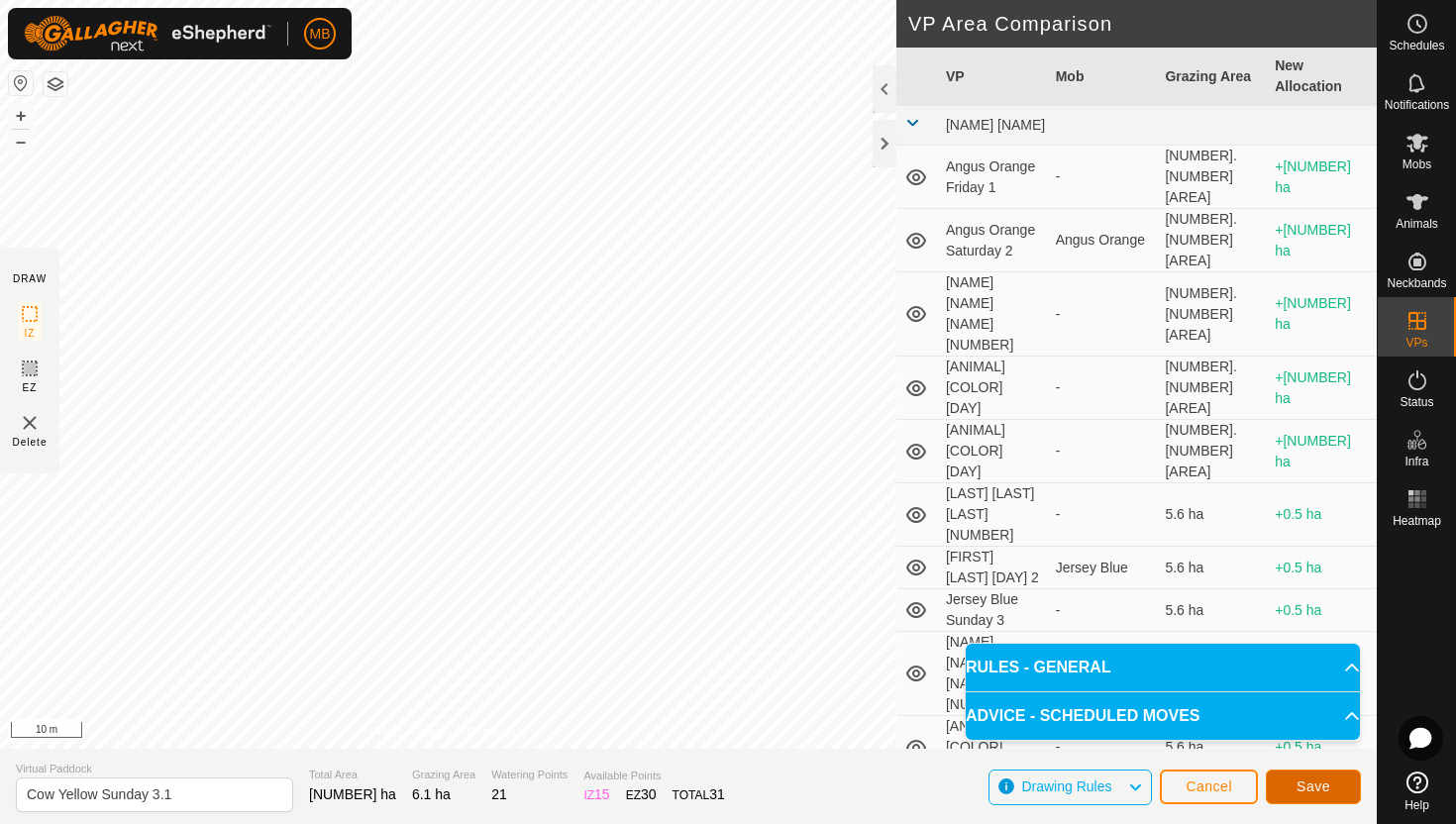 click on "Save" 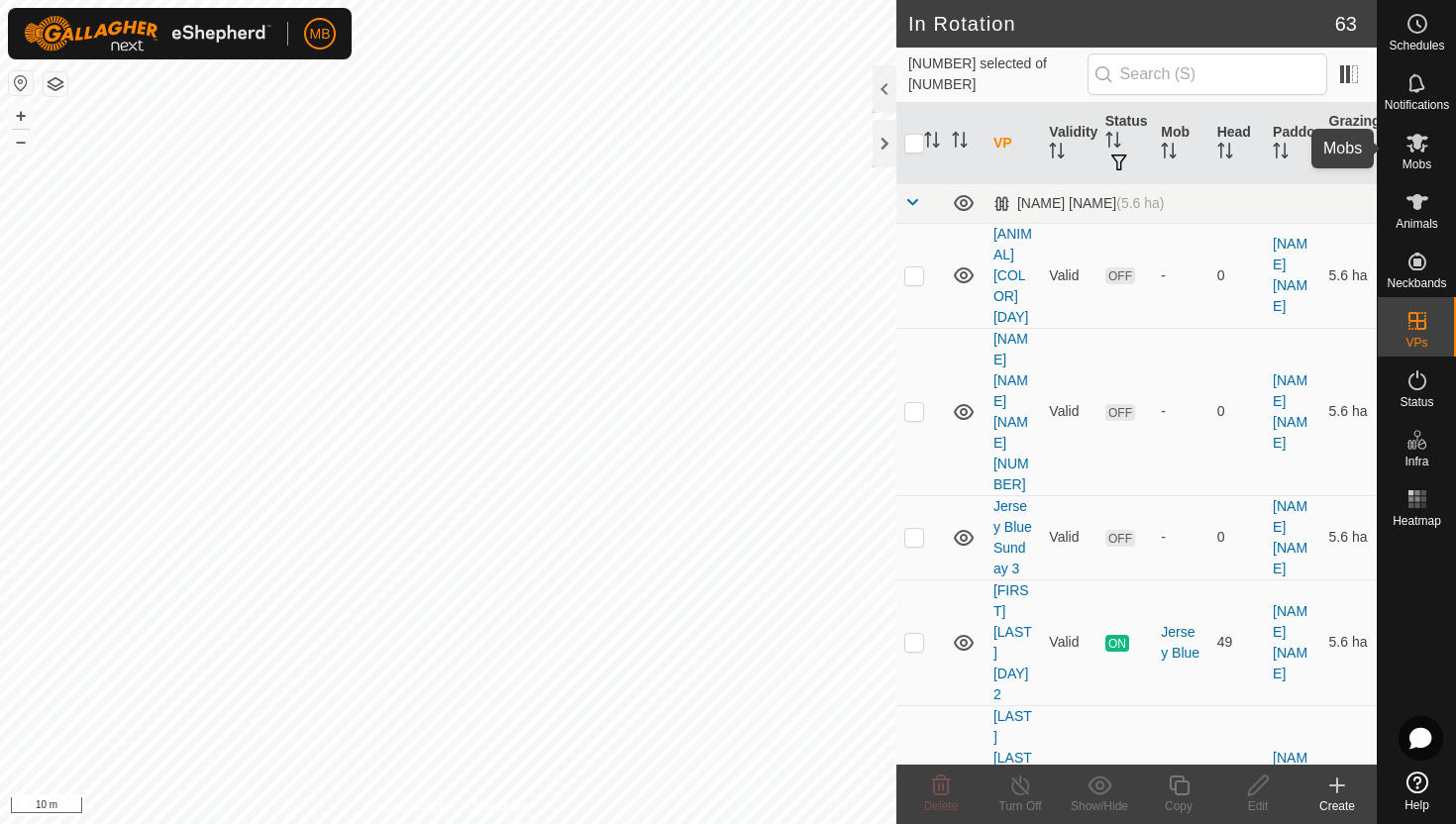 click 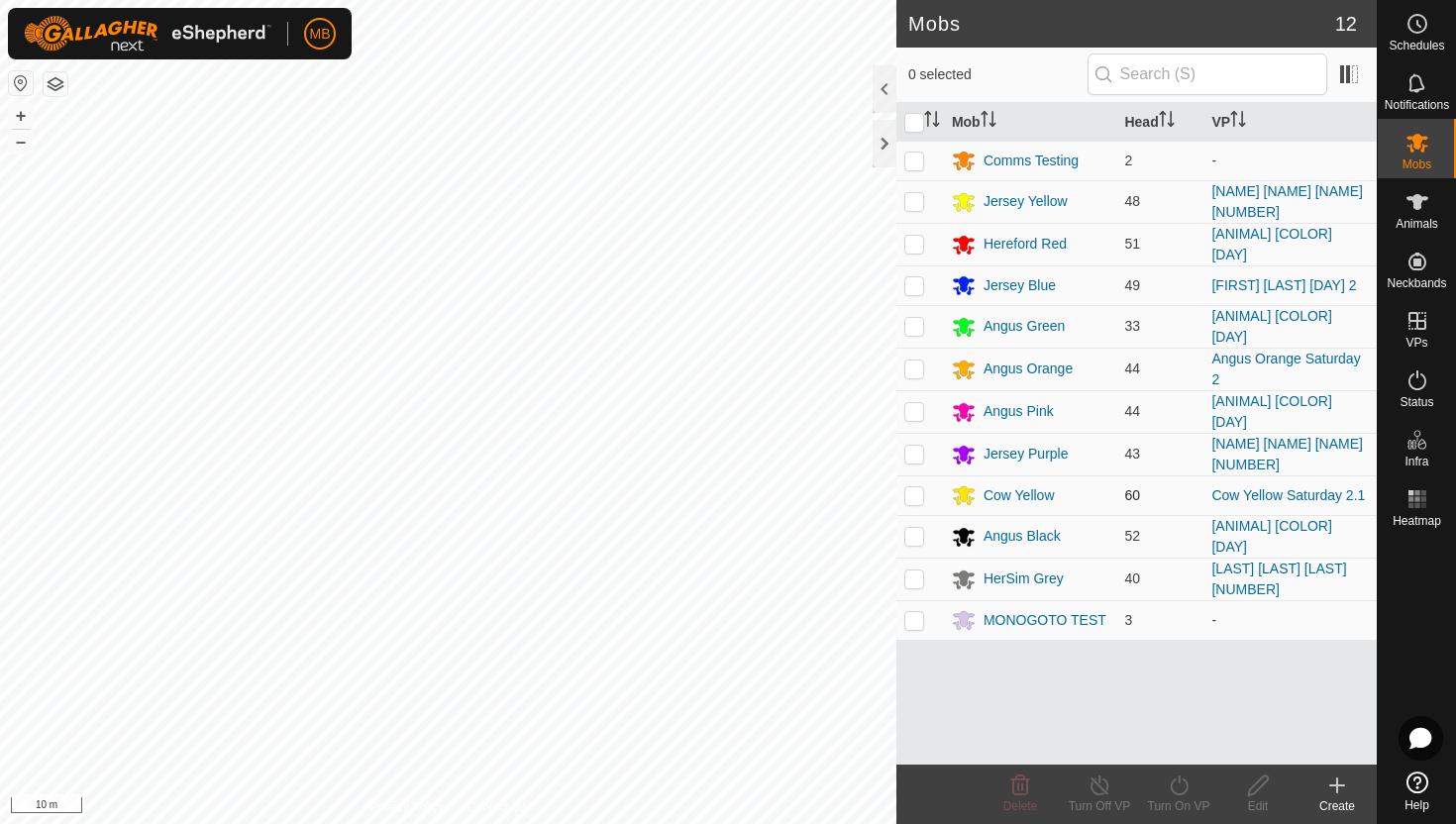 click at bounding box center [914, 495] 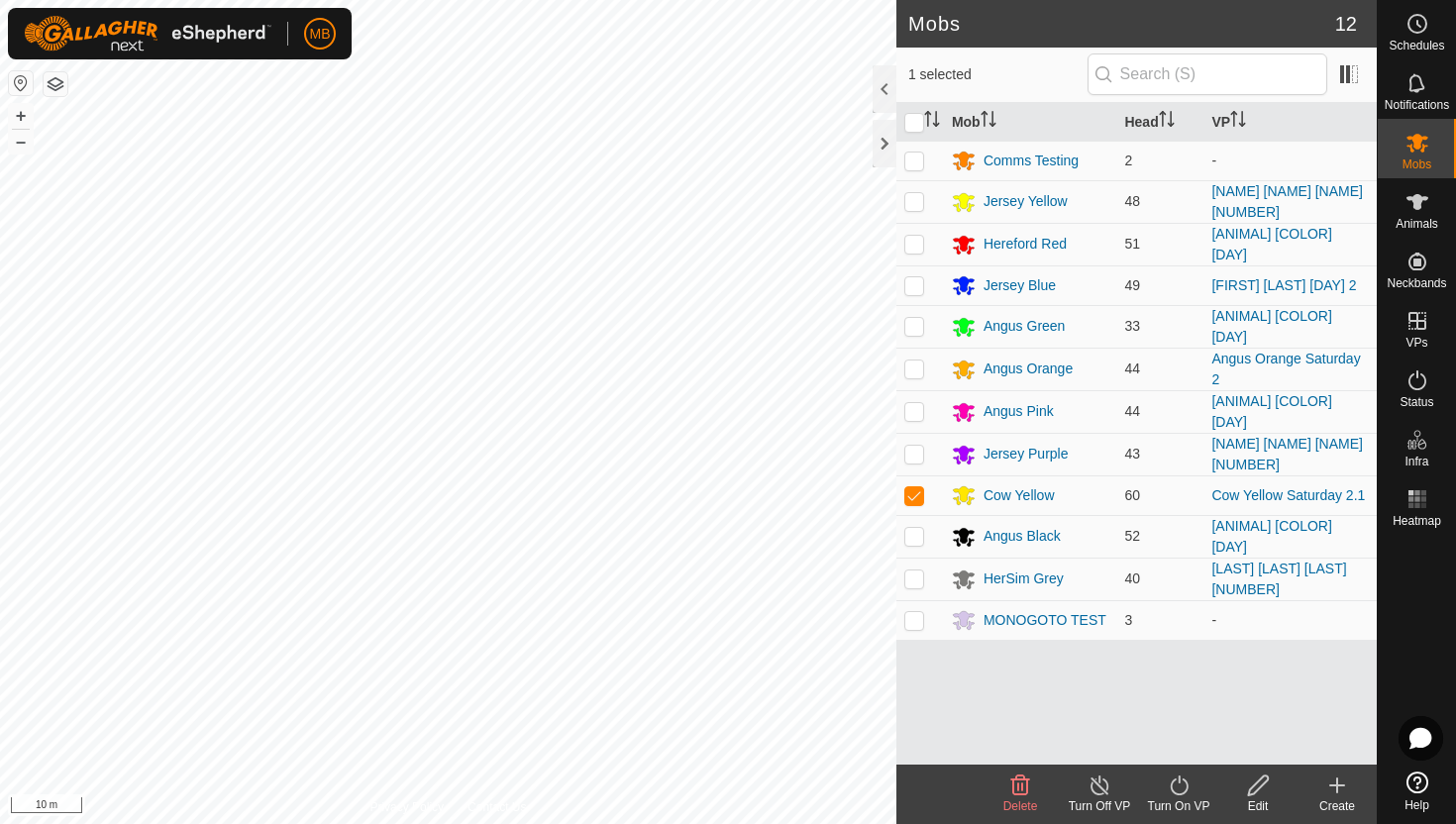 click 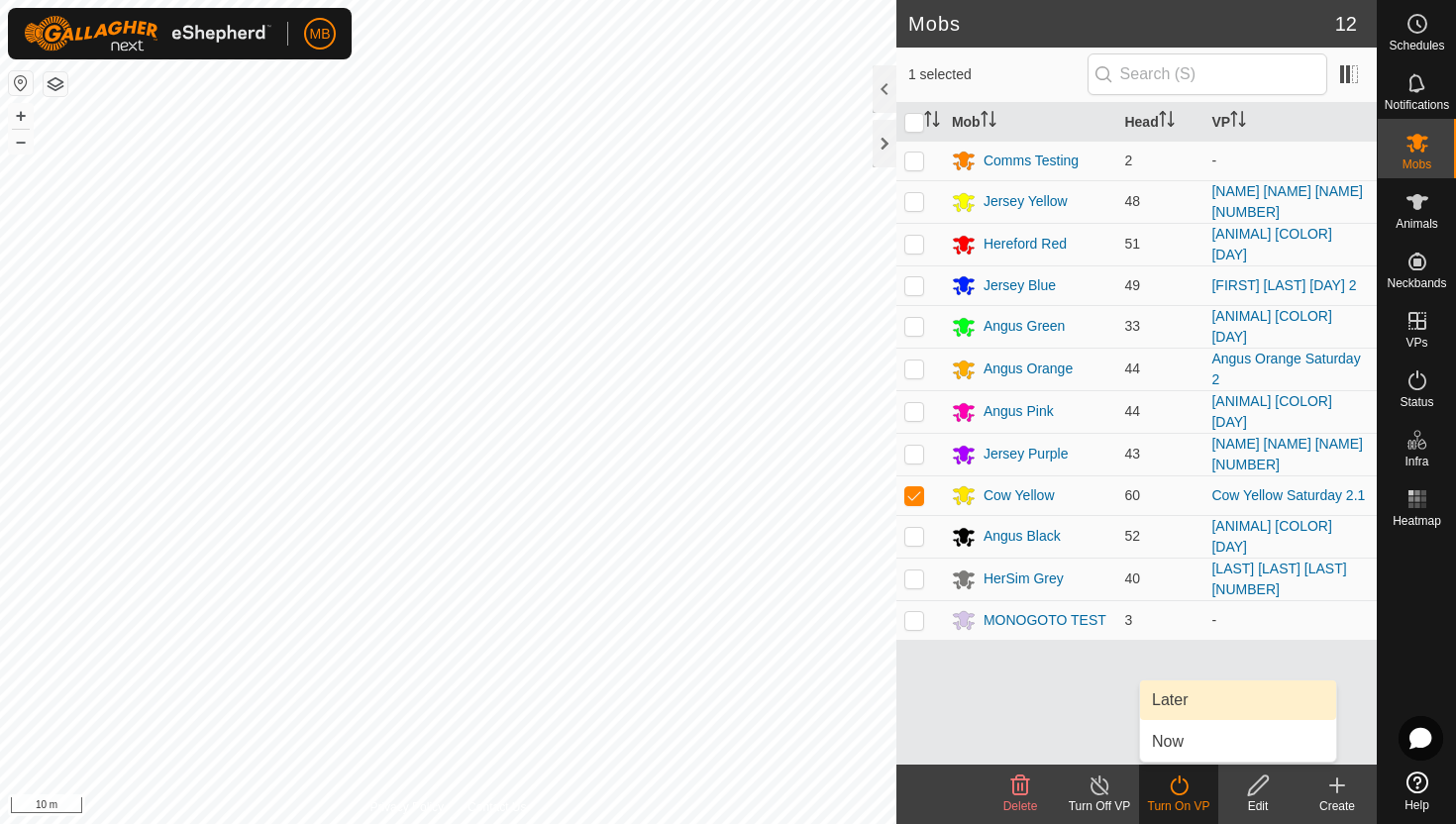 click on "Later" at bounding box center [1238, 700] 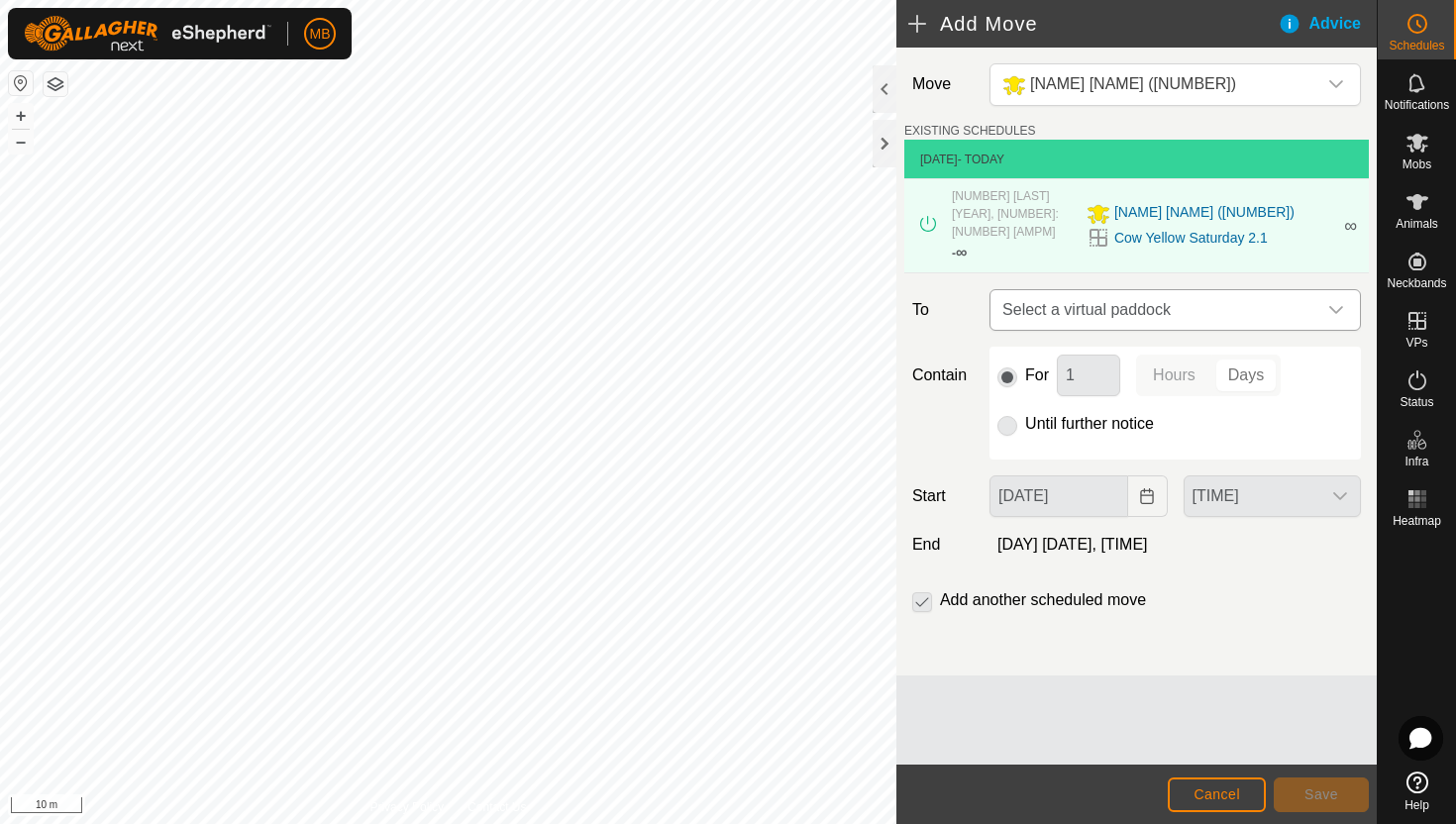 click 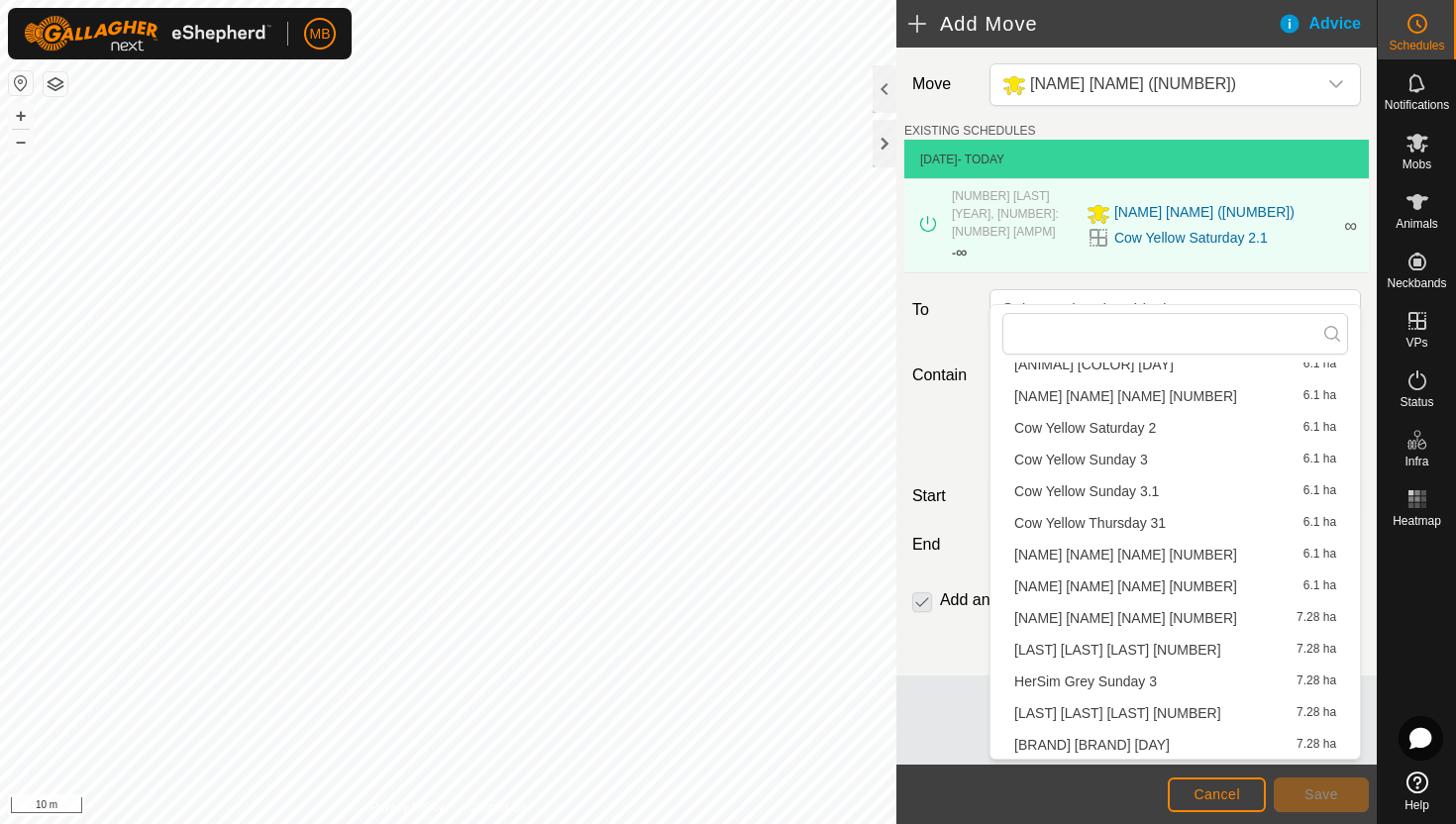 scroll, scrollTop: 408, scrollLeft: 0, axis: vertical 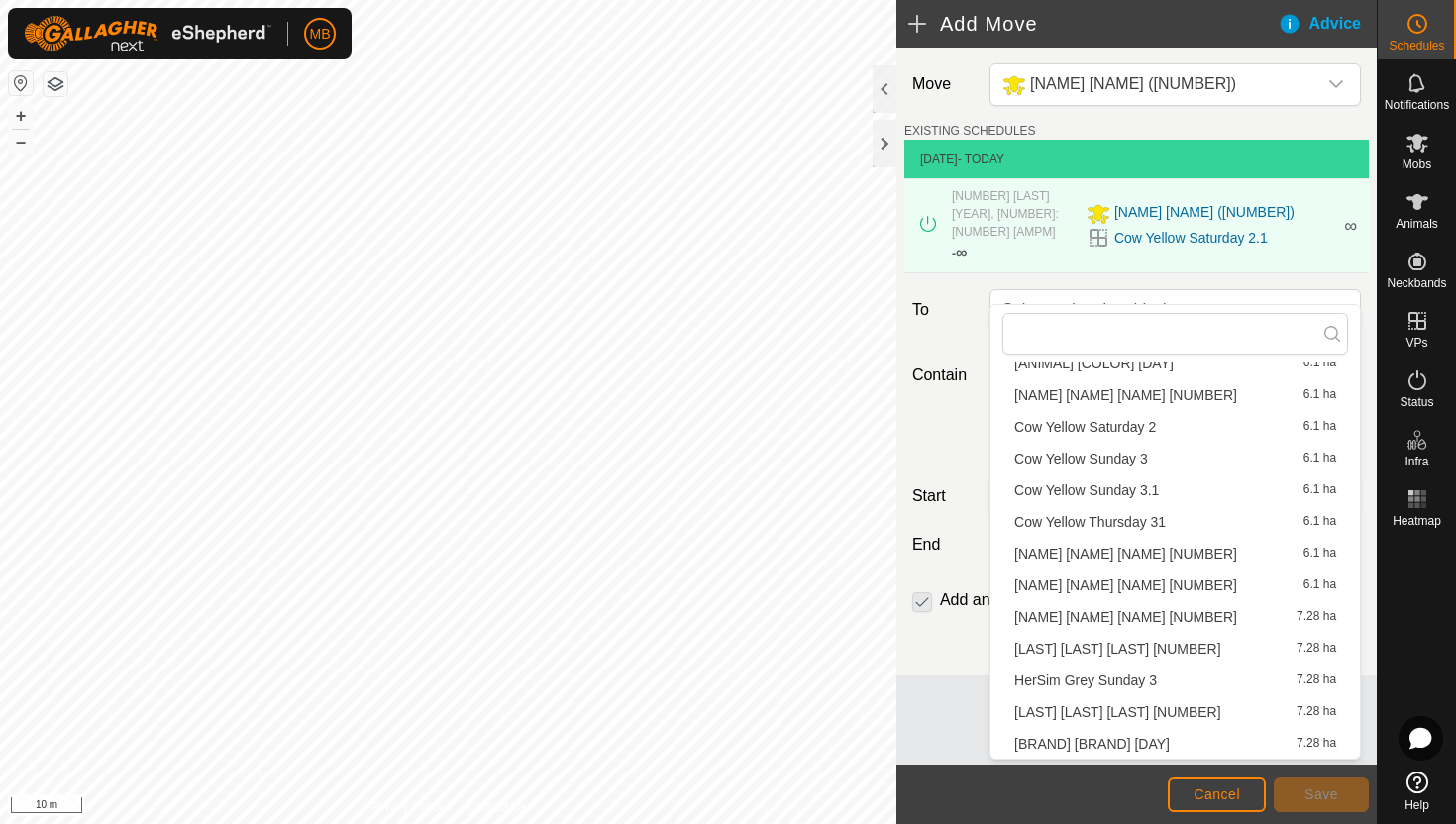 click on "[NAME] [NAME] [NAME] [NUMBER] [NUMBER] ha" at bounding box center [1175, 459] 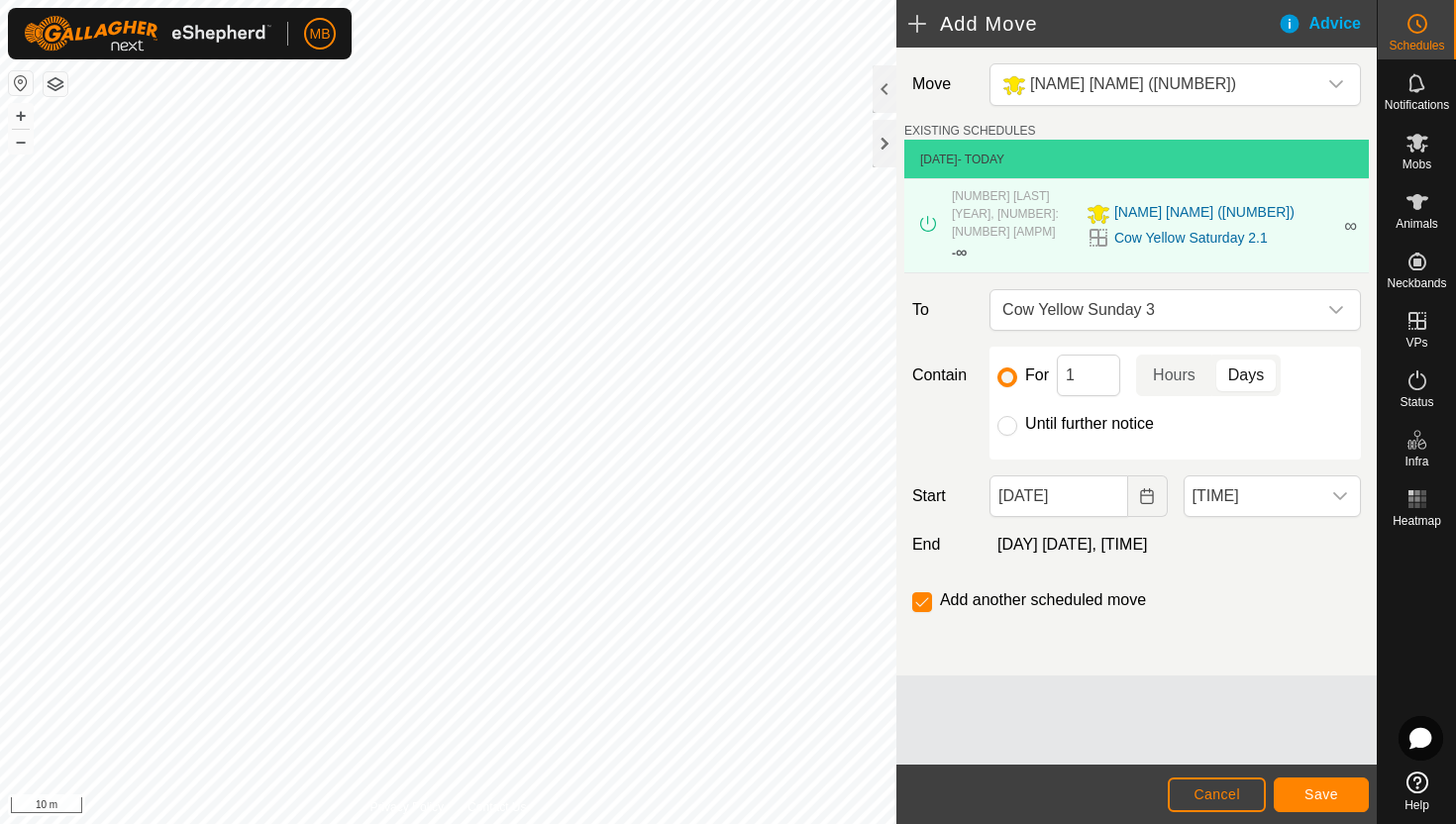 click on "Until further notice" 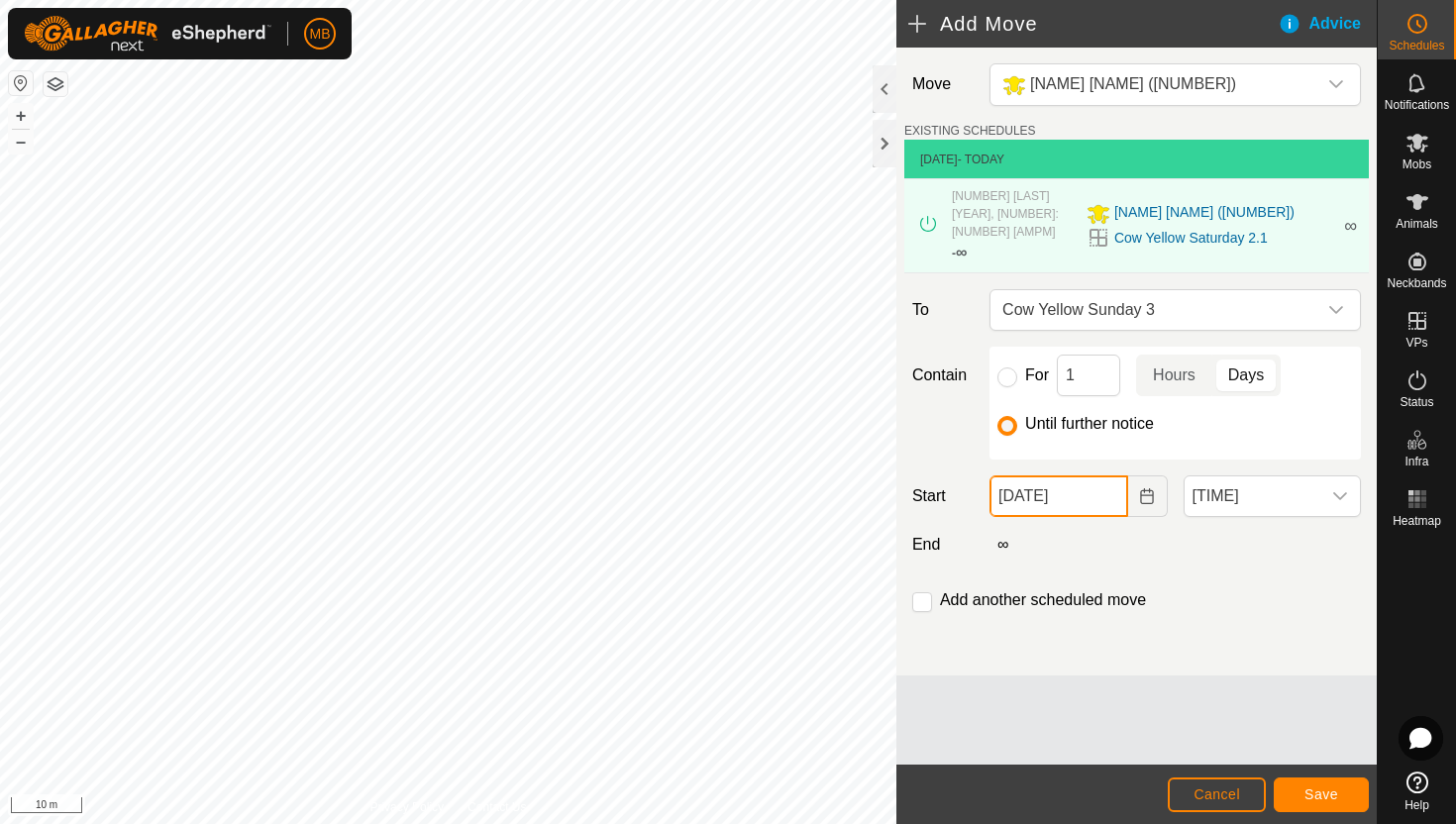 click on "[DATE]" 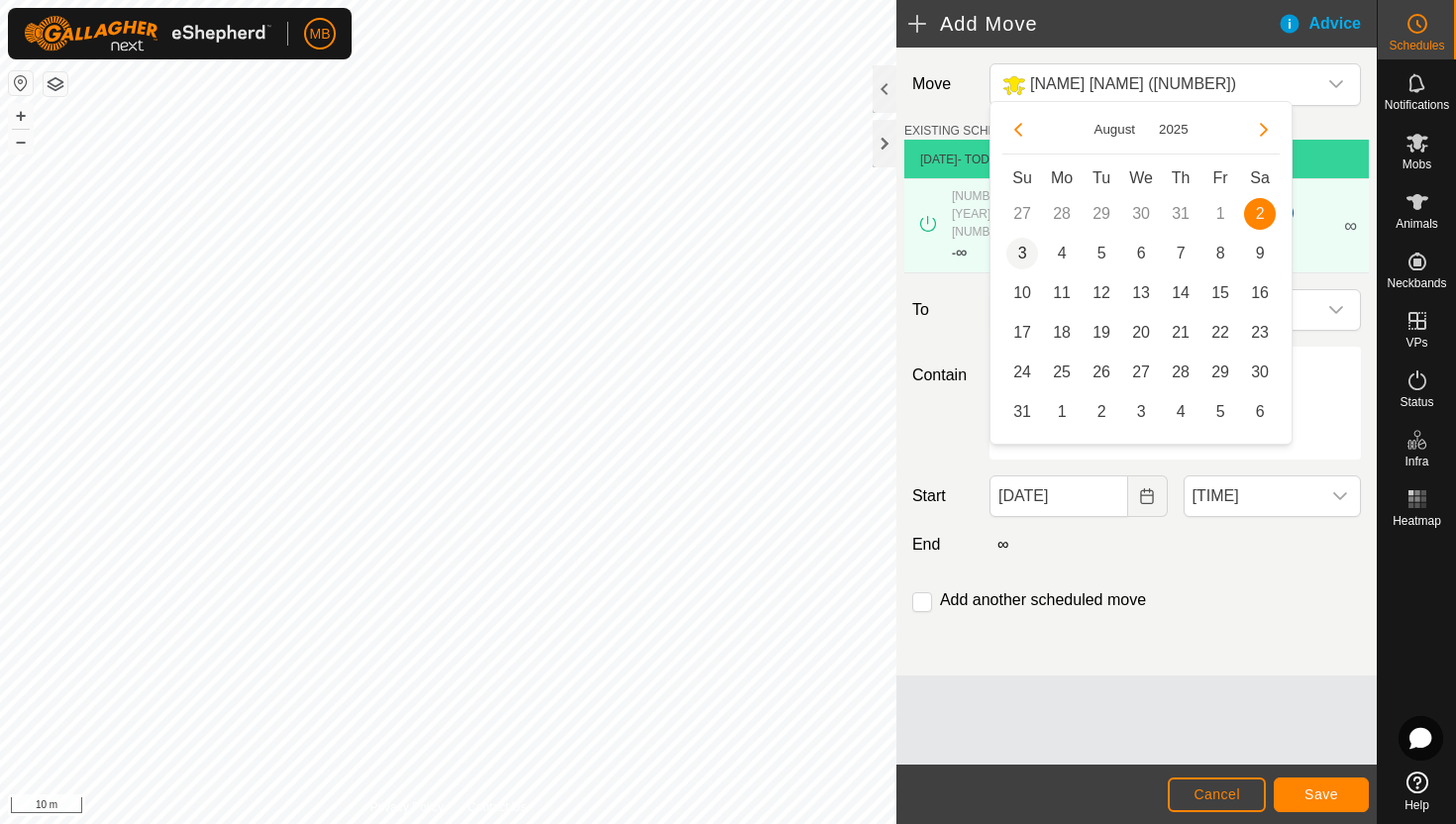click on "3" at bounding box center [1022, 254] 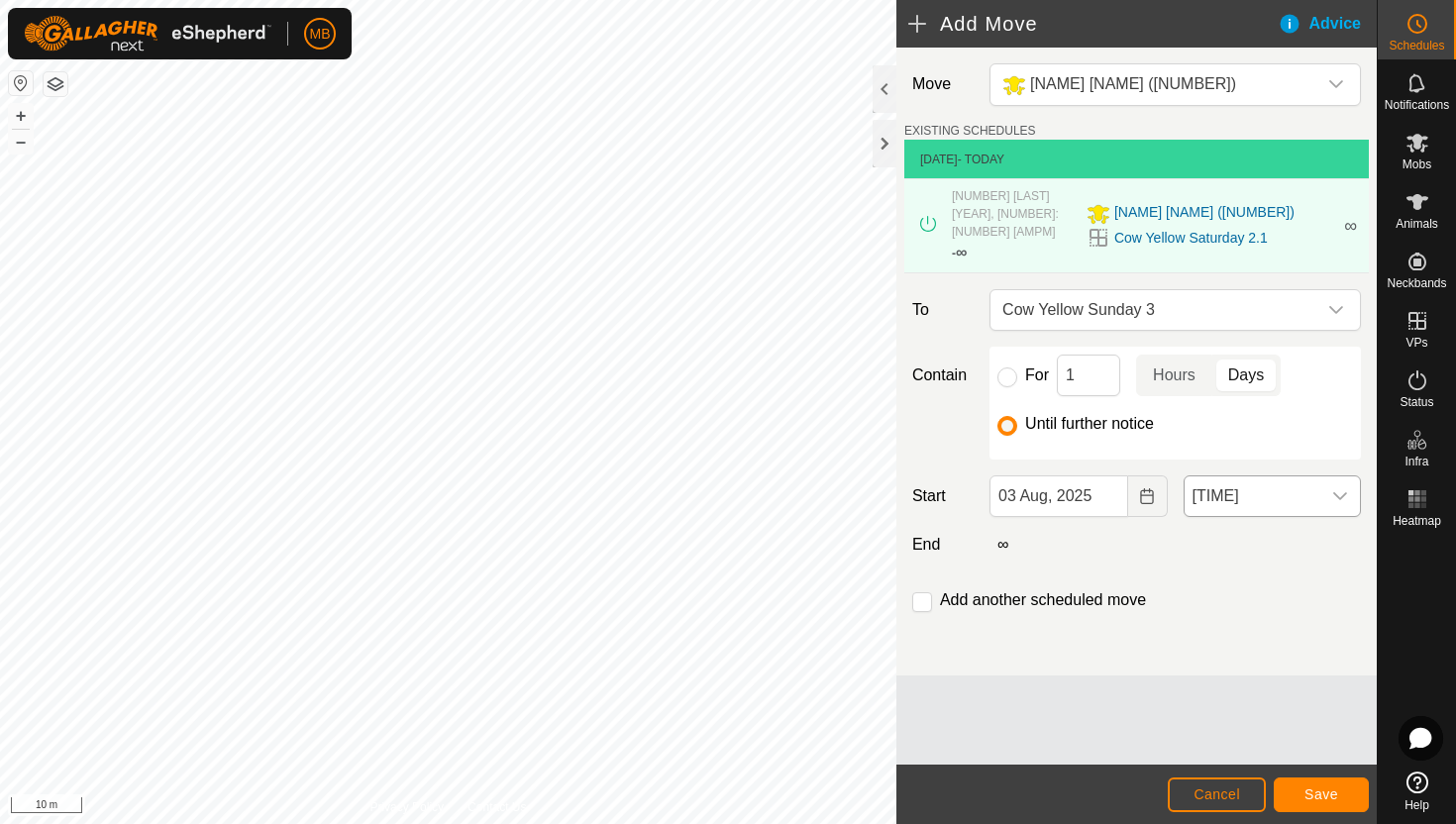 click at bounding box center [1340, 496] 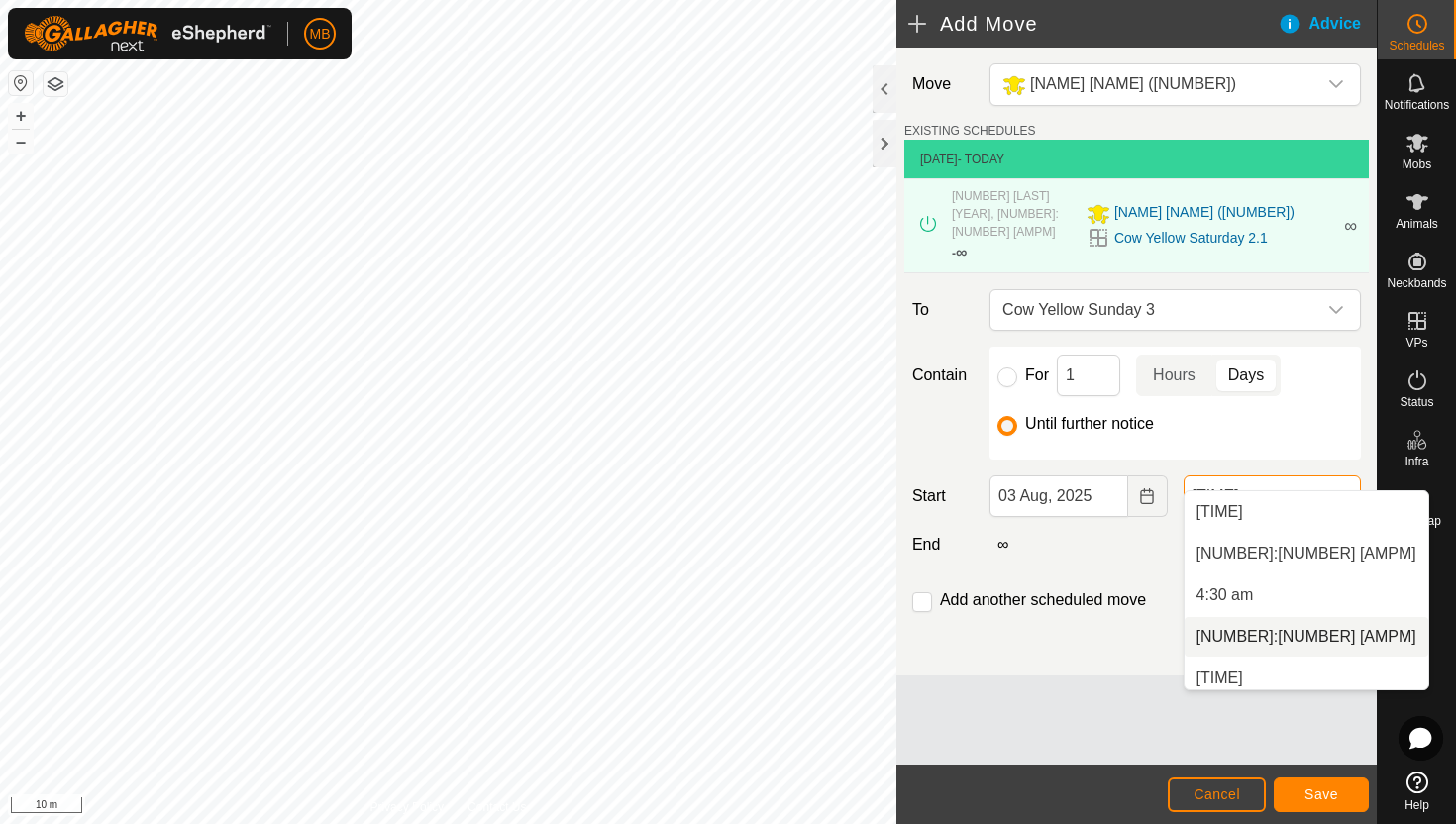 scroll, scrollTop: 299, scrollLeft: 0, axis: vertical 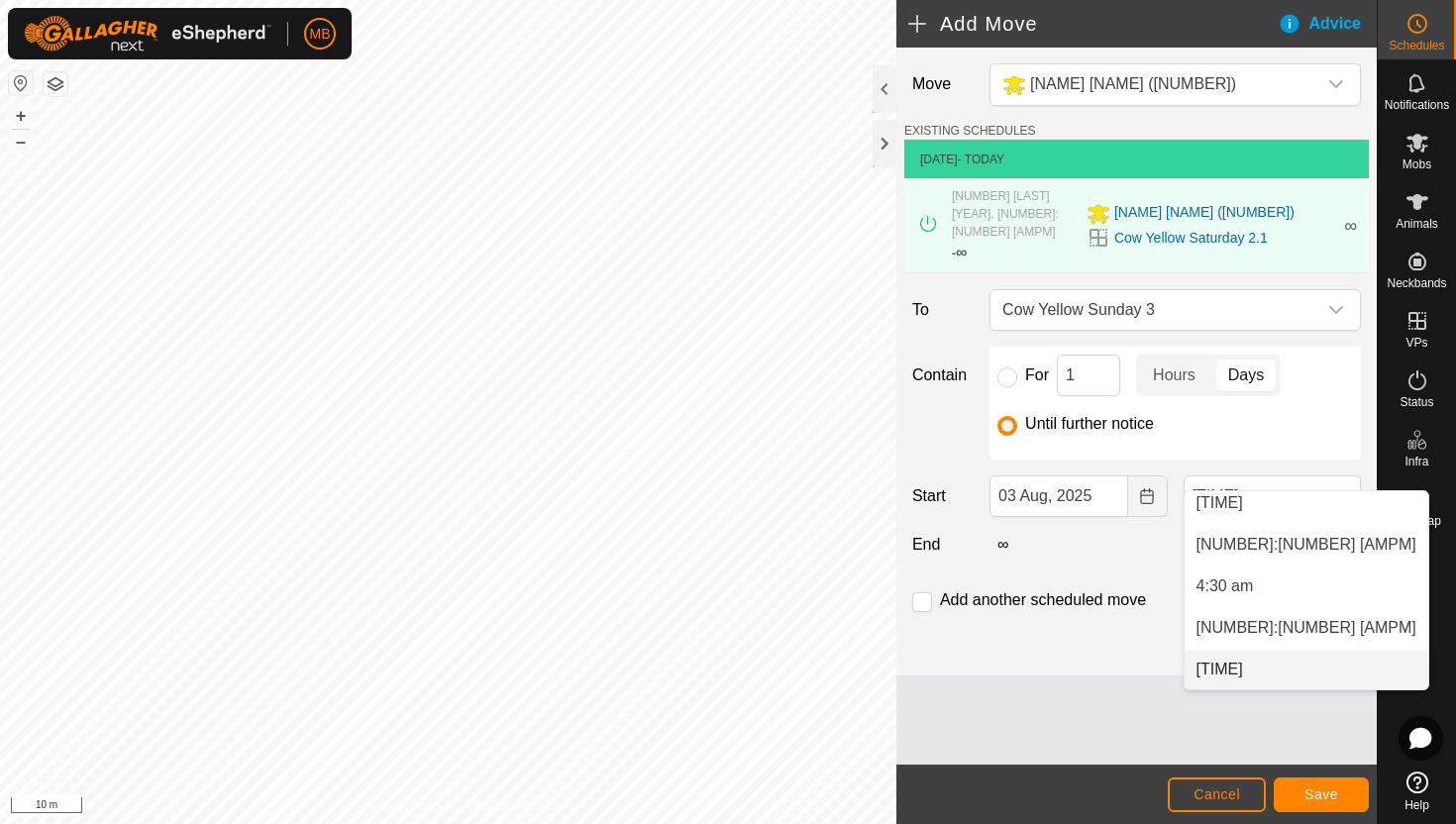 click on "[TIME]" at bounding box center (1306, 670) 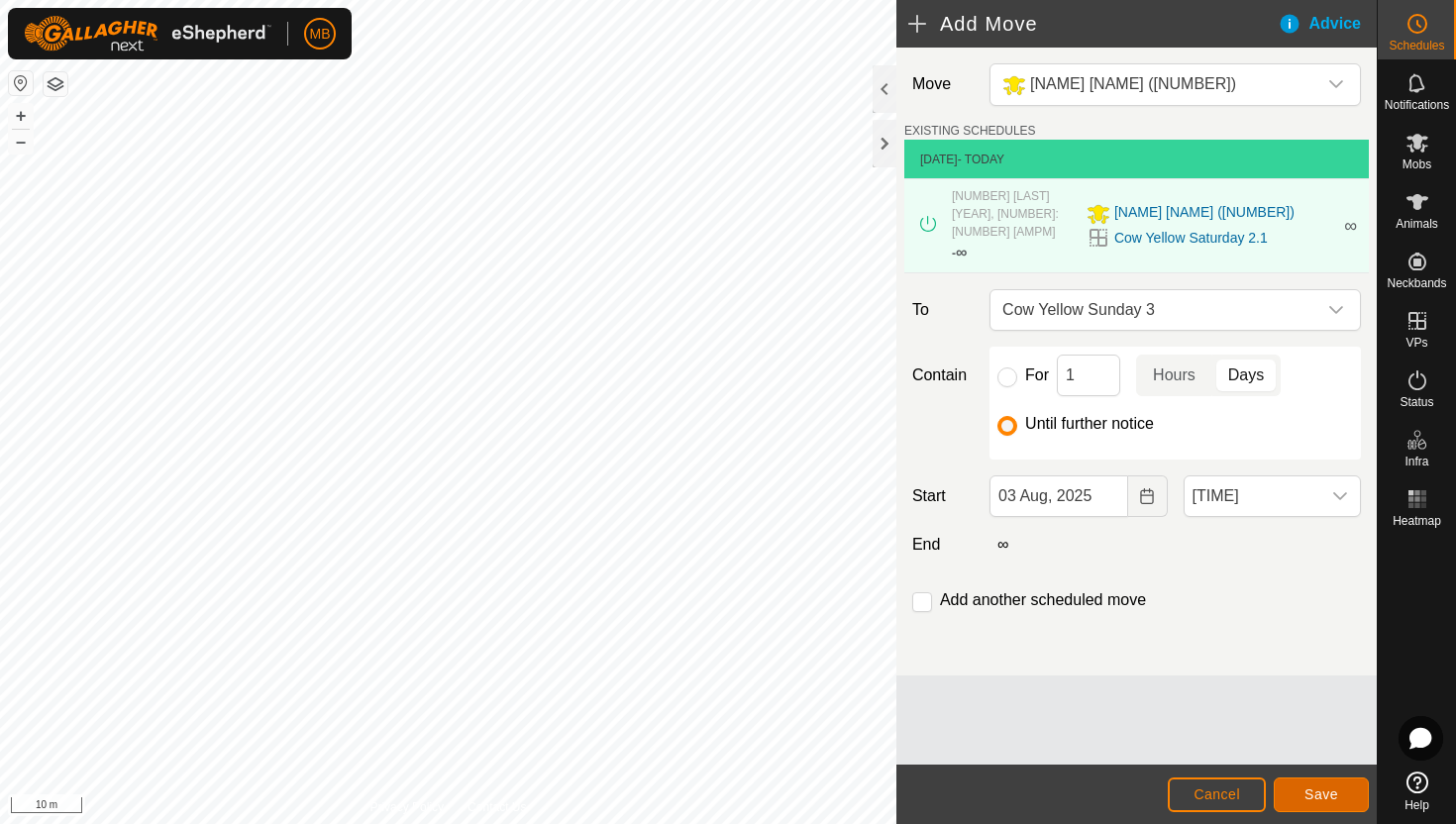 click on "Save" 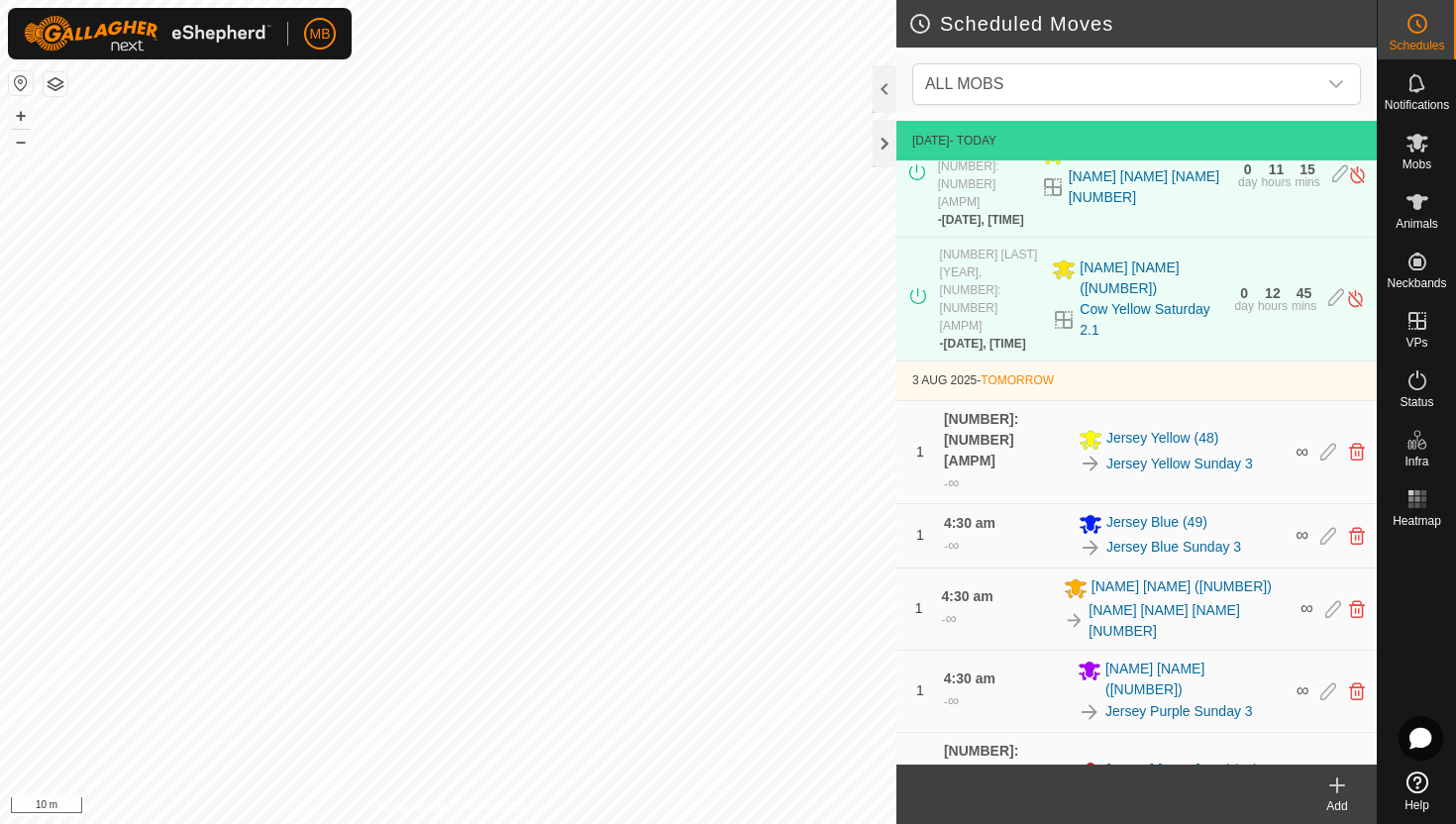 scroll, scrollTop: 778, scrollLeft: 0, axis: vertical 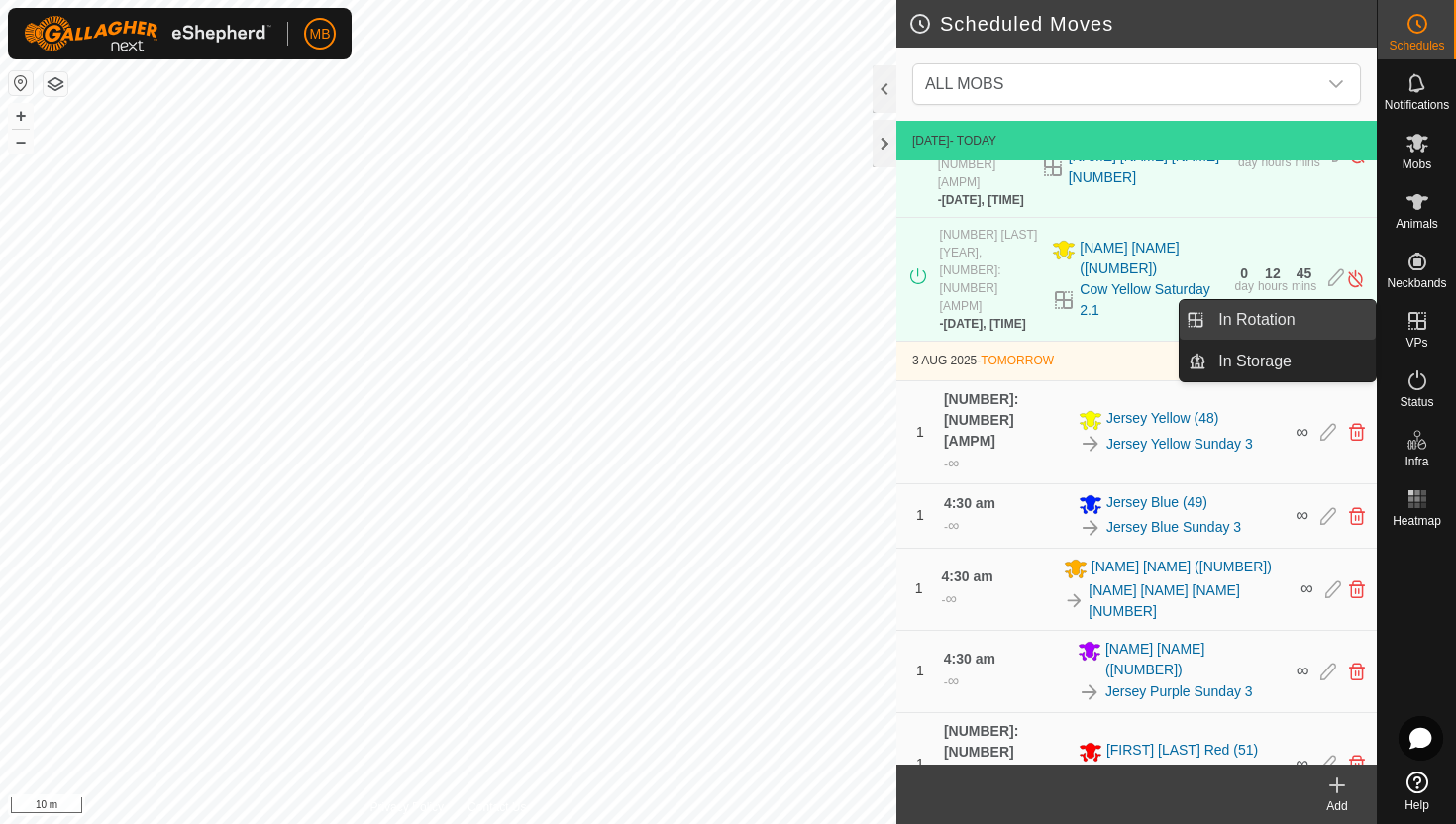 click on "In Rotation" at bounding box center [1291, 320] 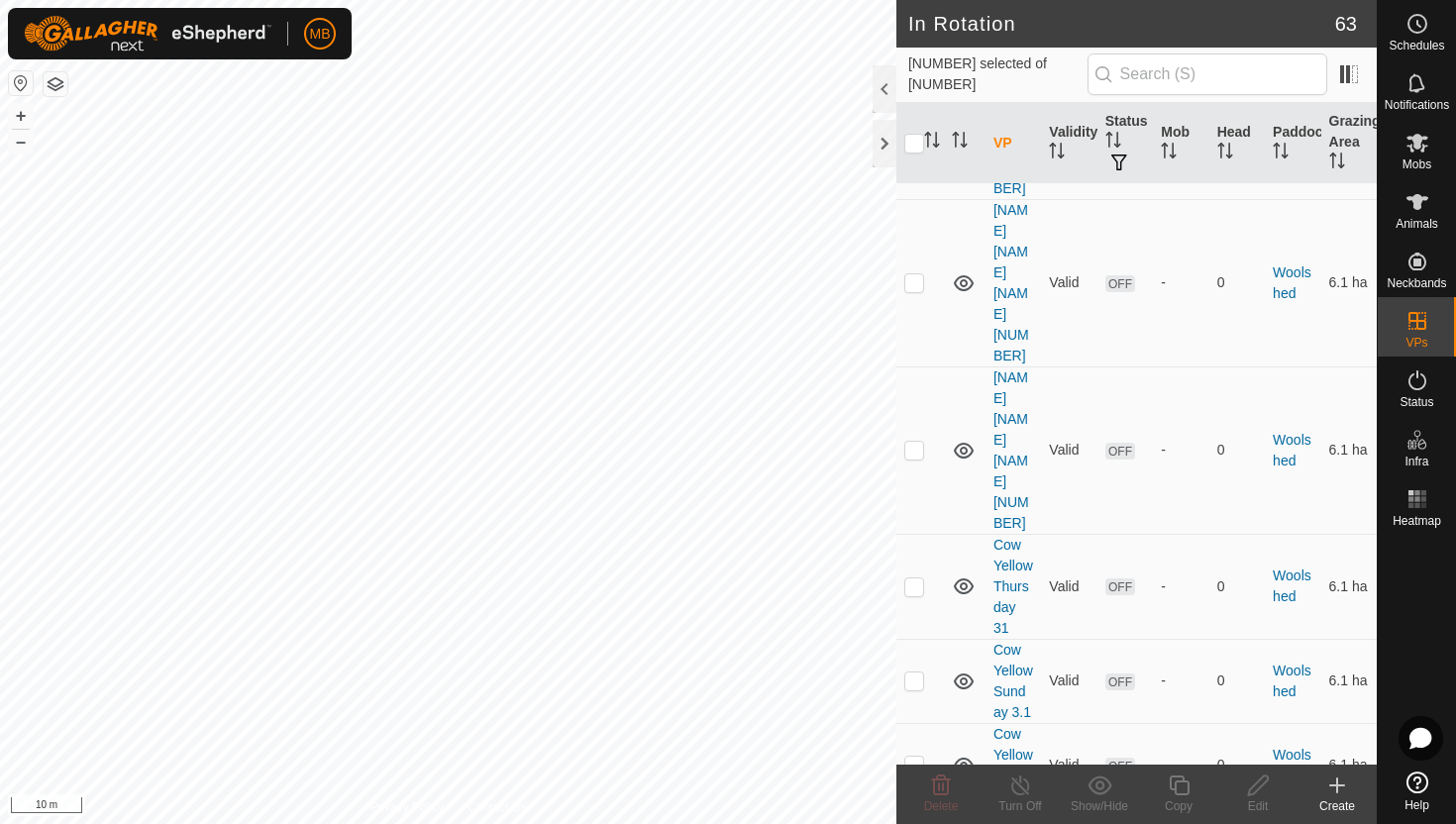 scroll, scrollTop: 5820, scrollLeft: 0, axis: vertical 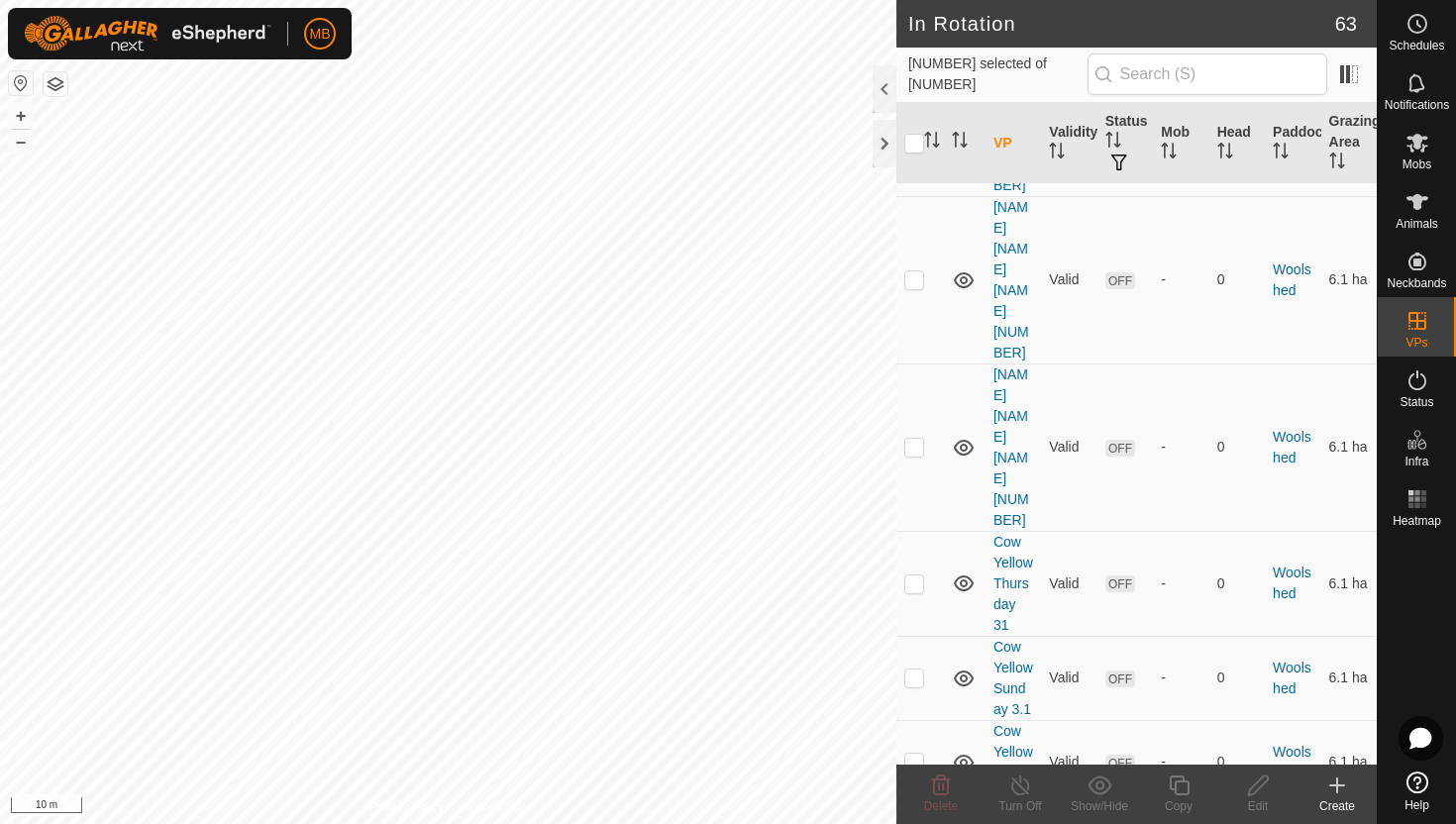 click at bounding box center [914, 1716] 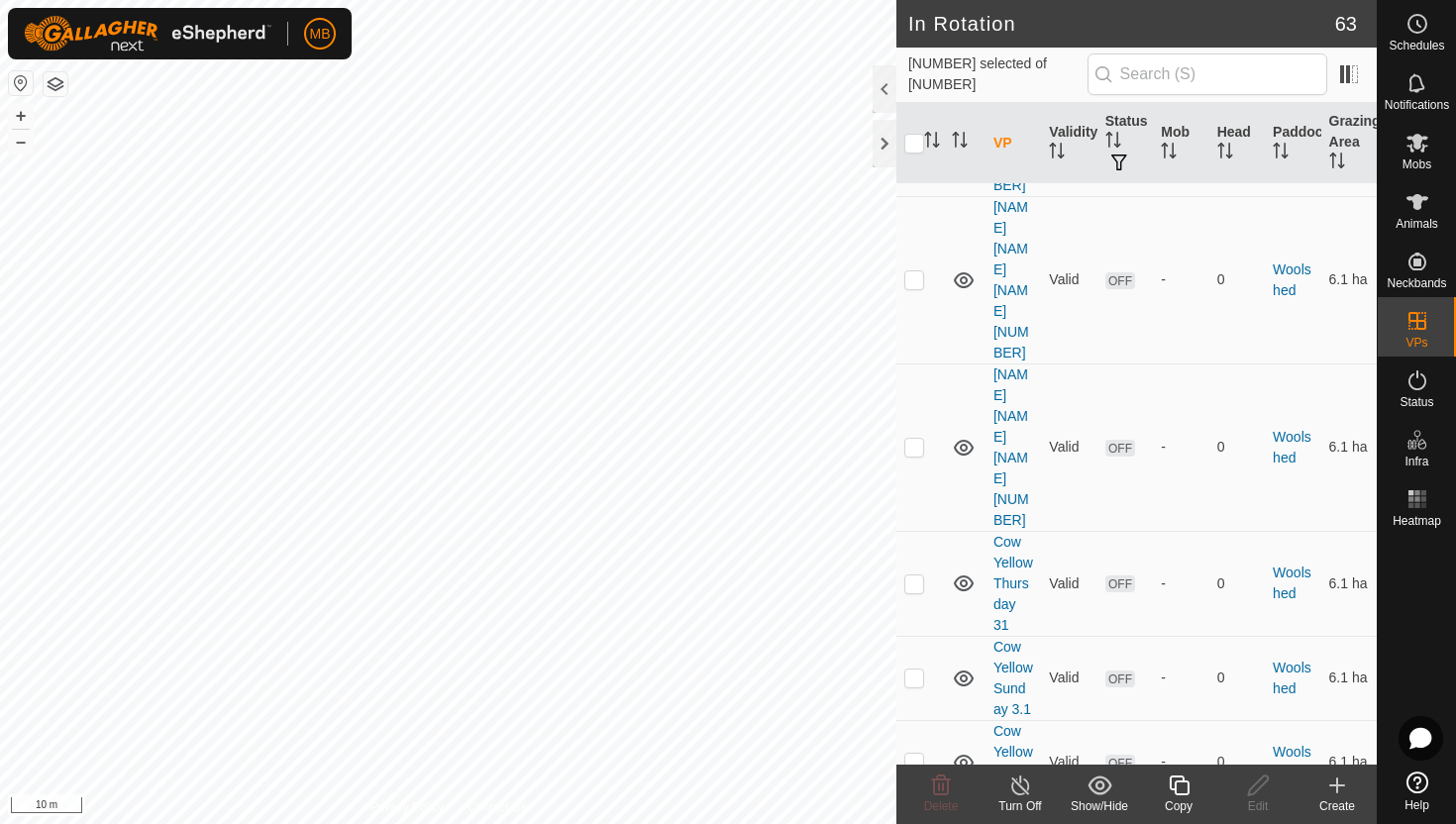 click 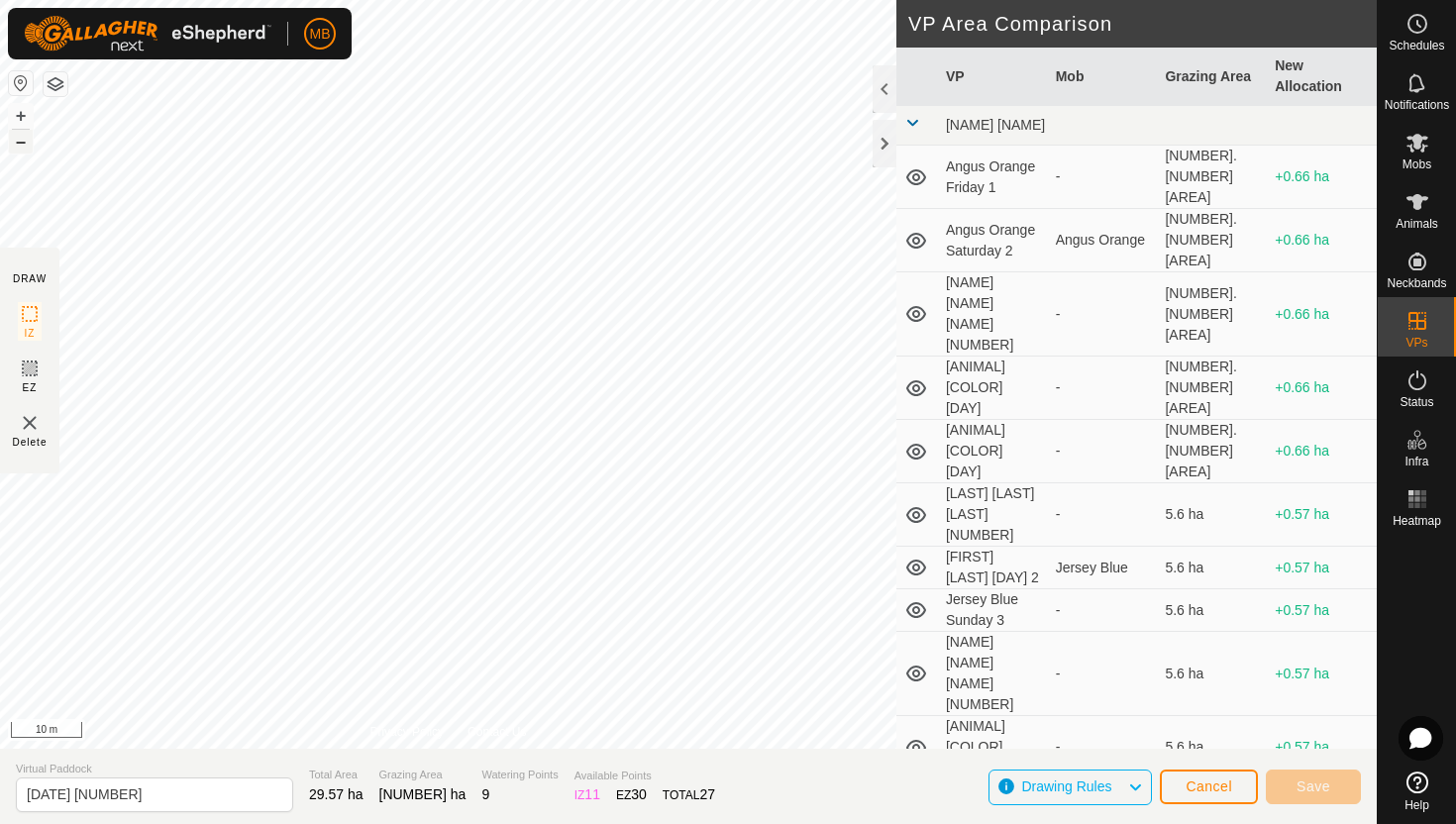 click on "–" at bounding box center (21, 142) 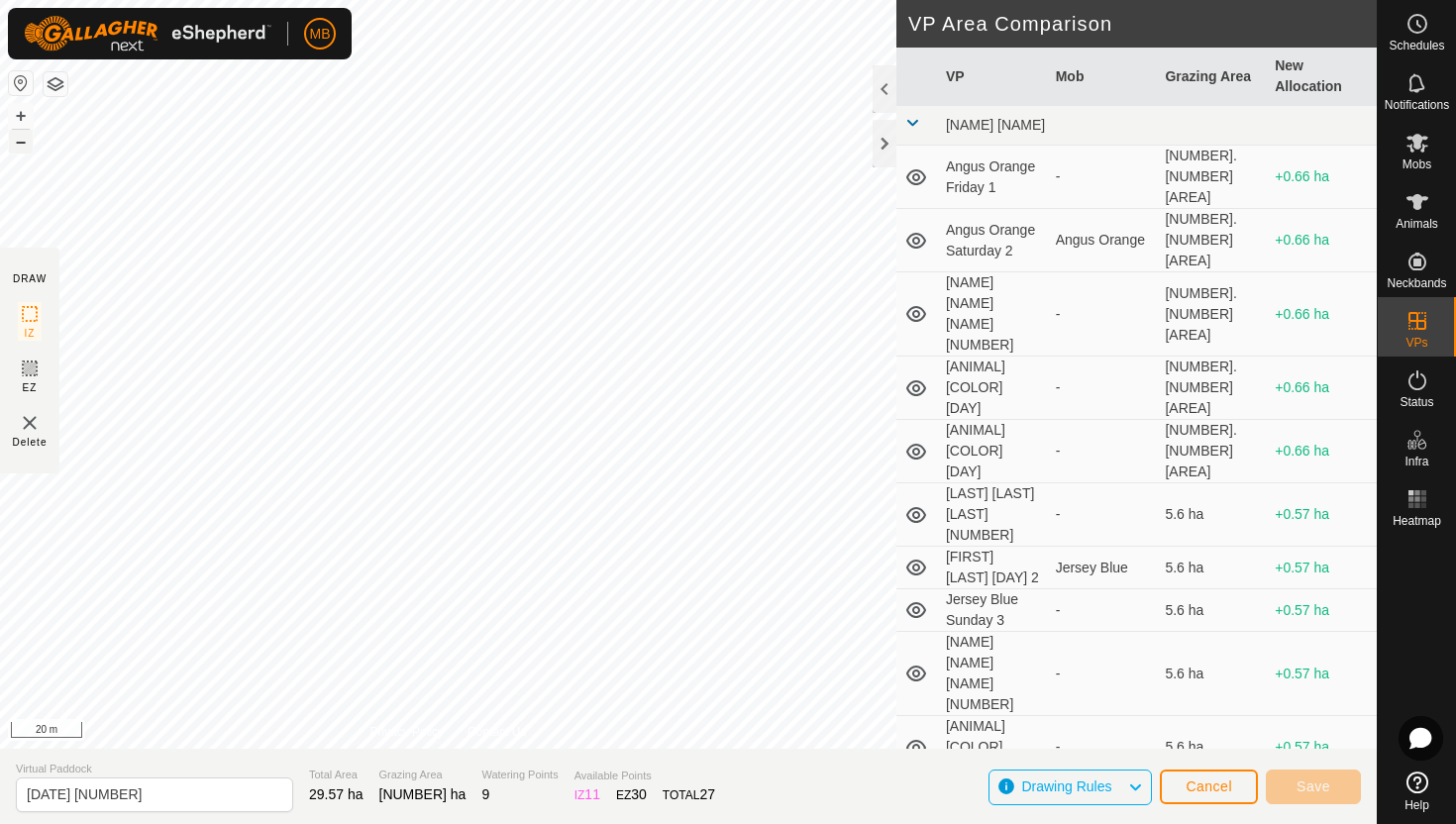 click on "–" at bounding box center (21, 142) 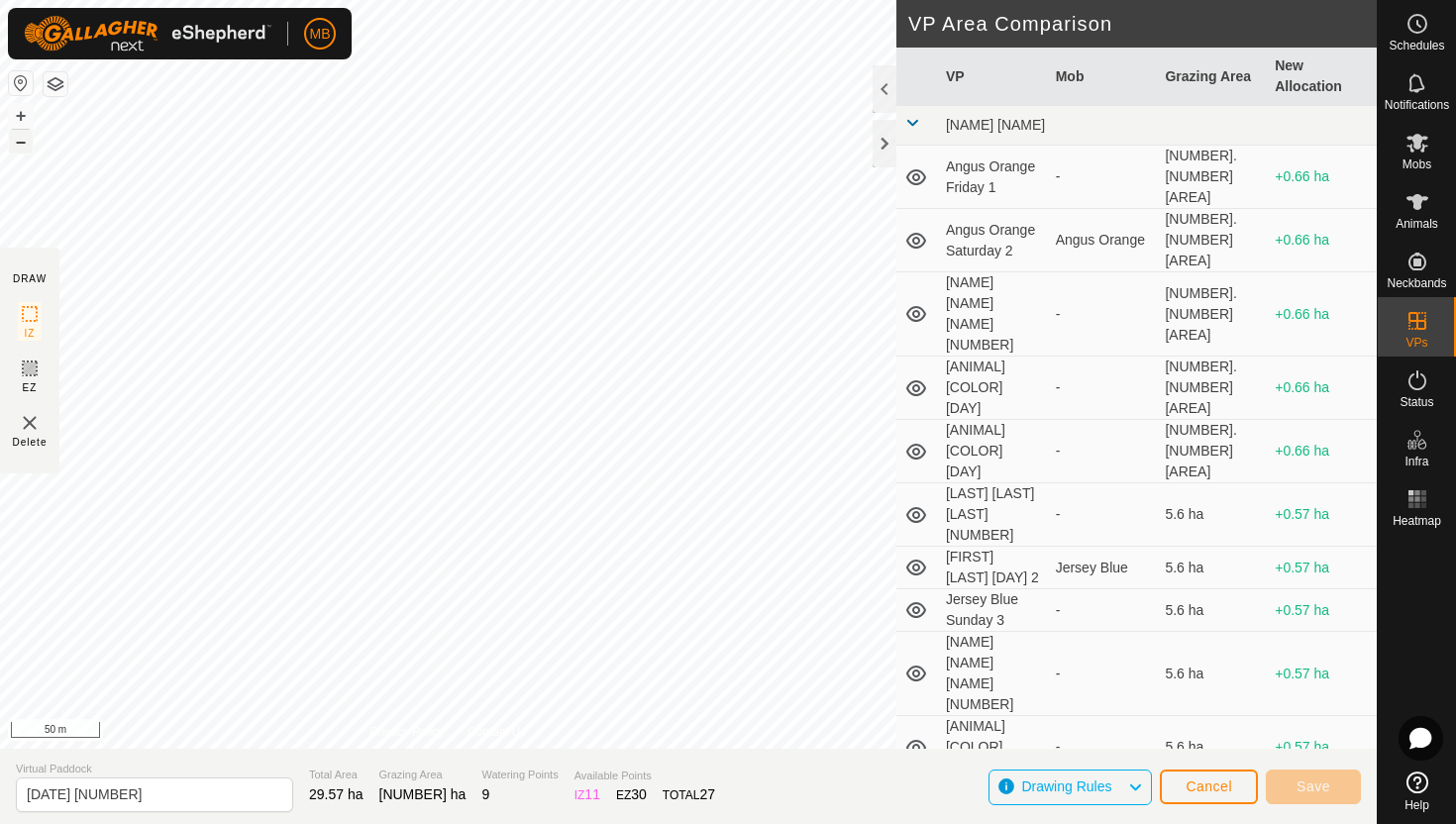 click on "–" at bounding box center (21, 142) 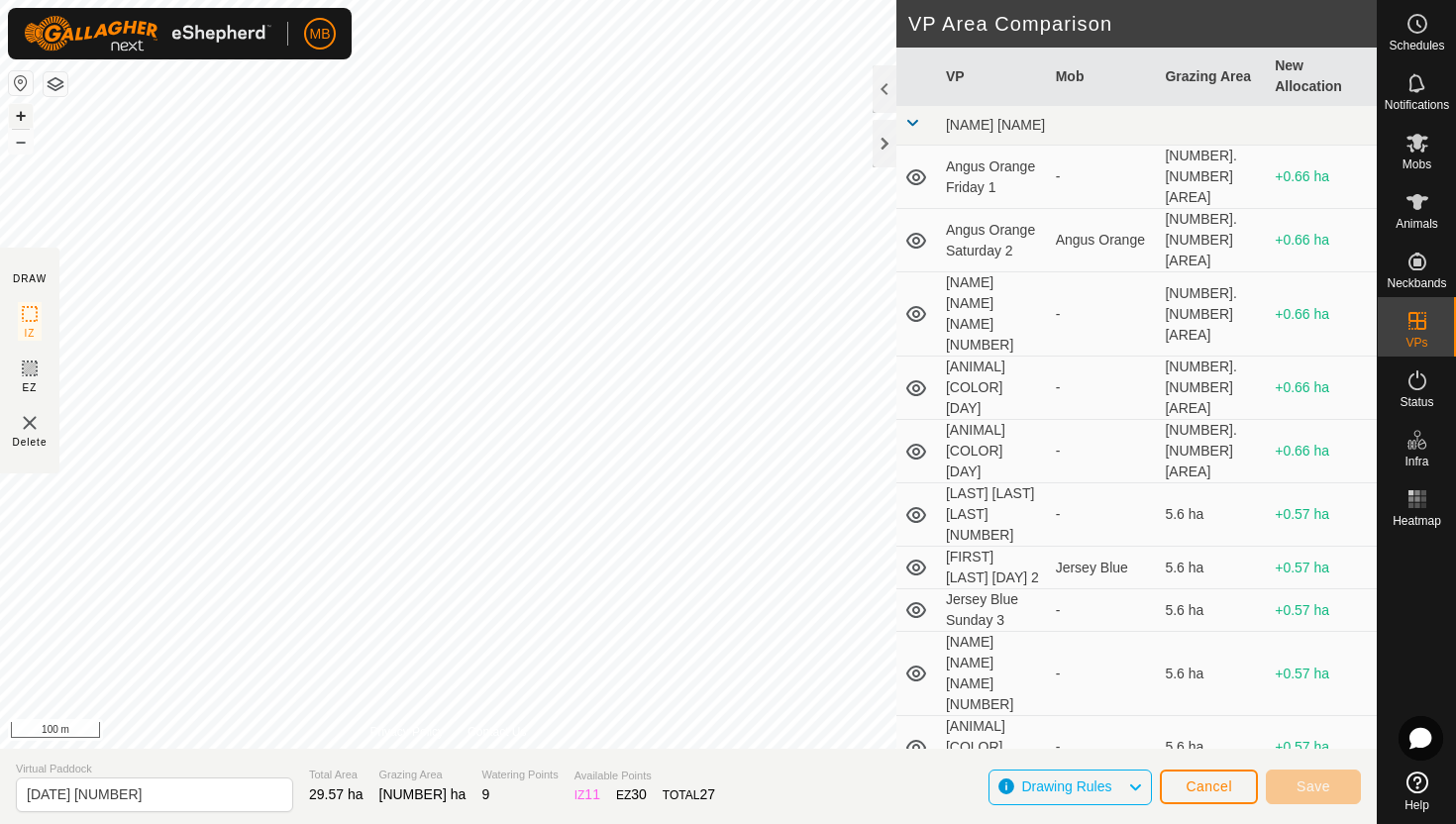 click on "+" at bounding box center [21, 116] 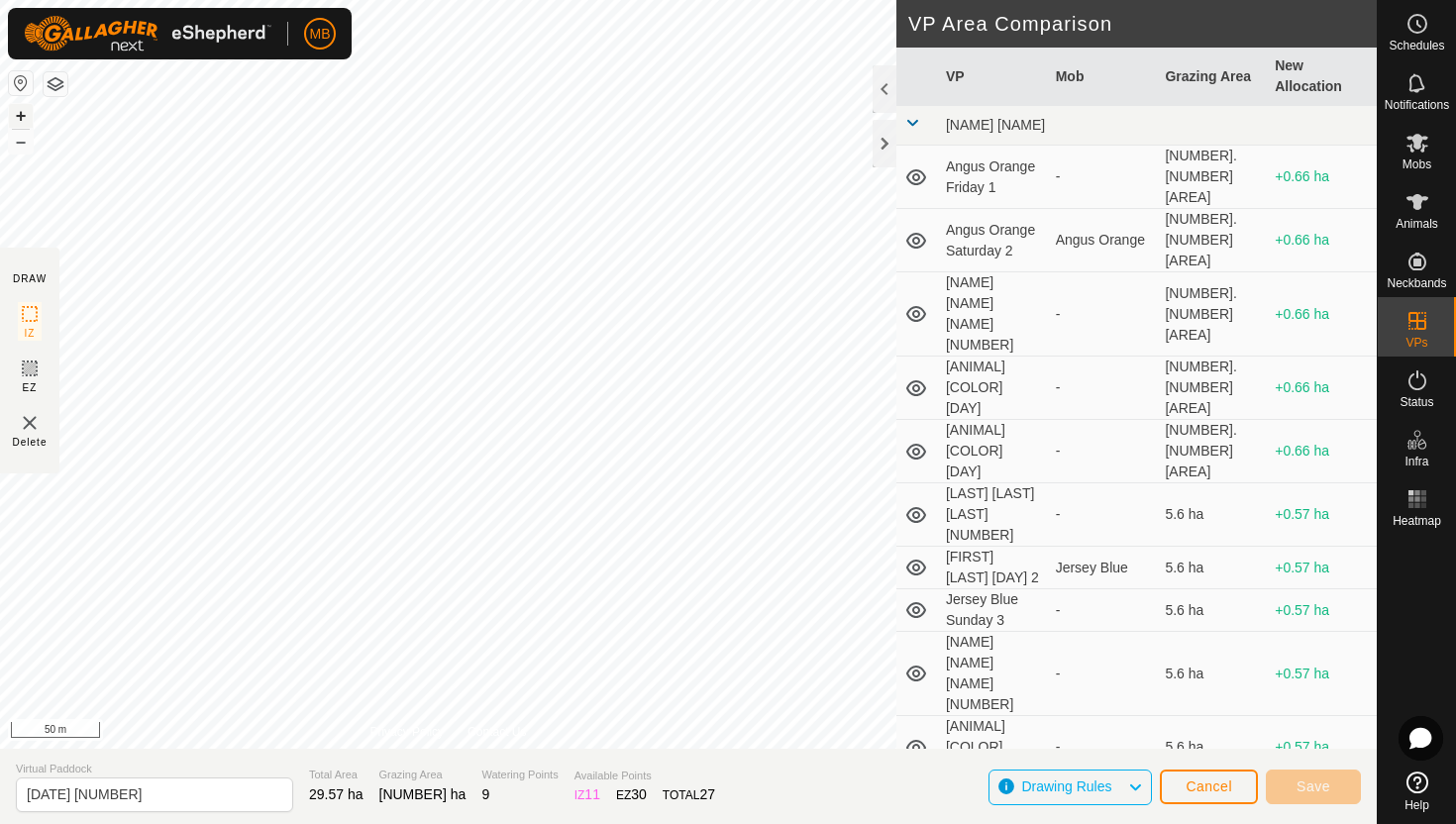 click on "+" at bounding box center [21, 116] 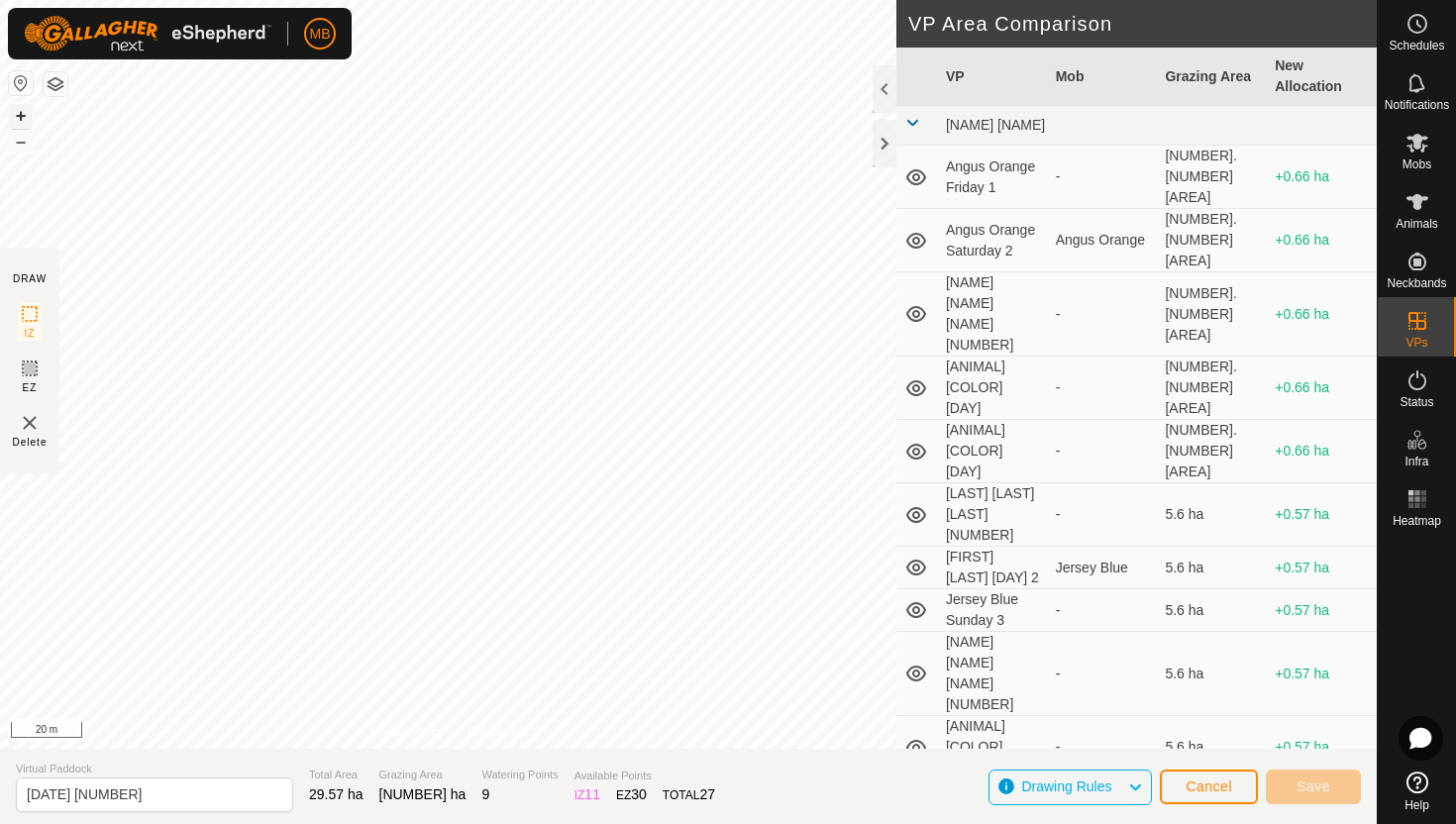 click on "+" at bounding box center [21, 116] 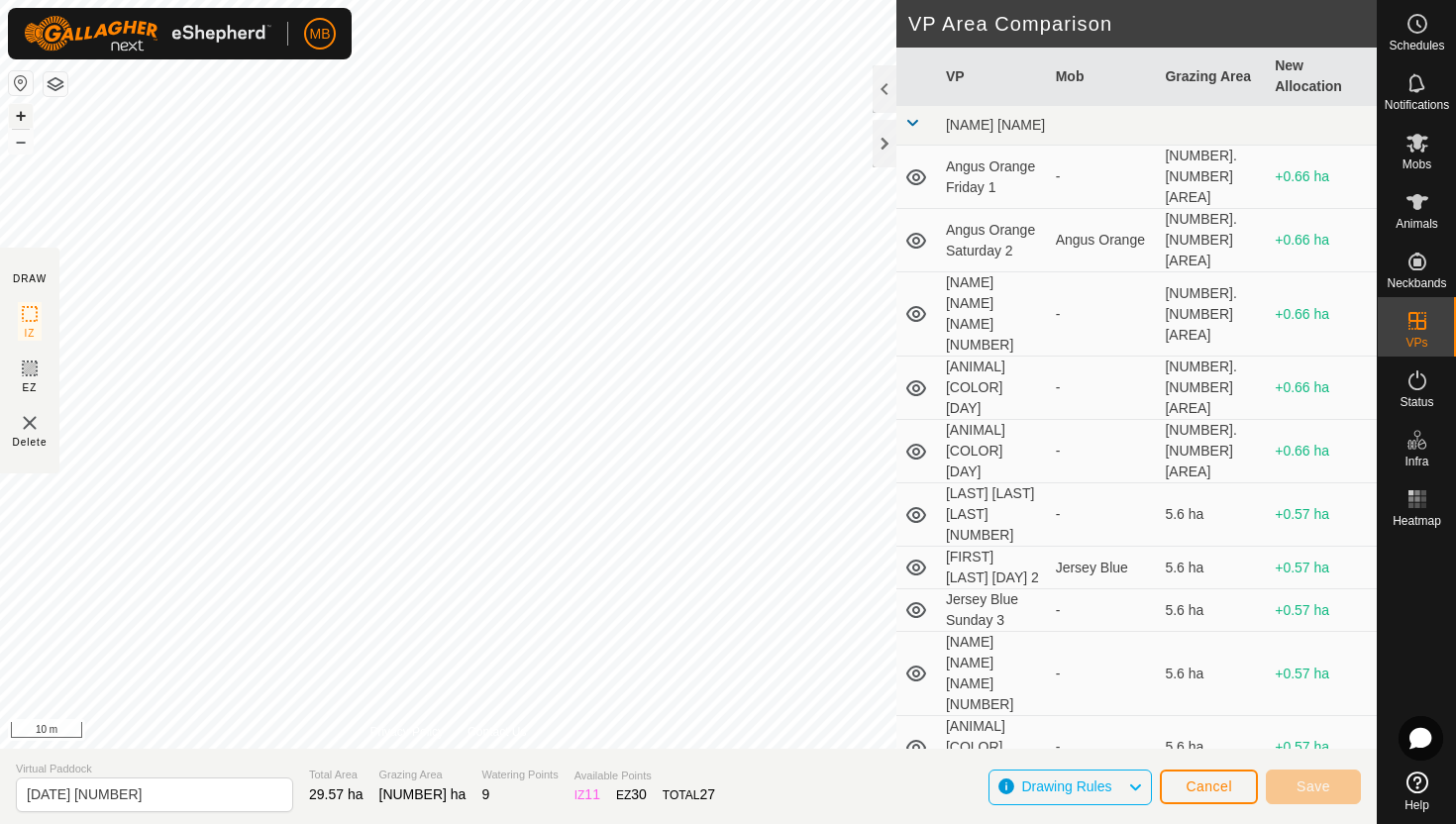 click on "+" at bounding box center [21, 116] 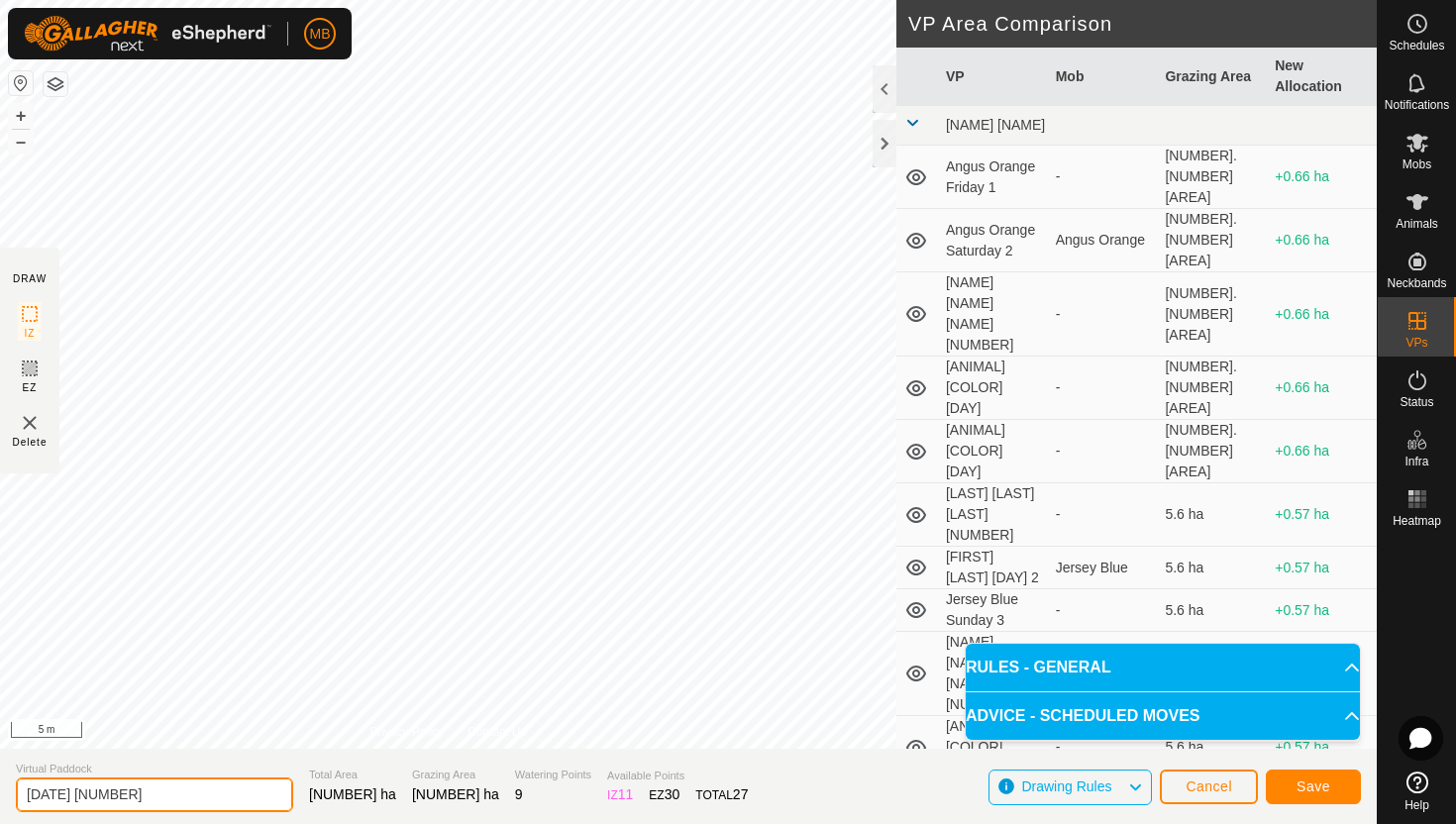 click on "[DATE] [NUMBER]" 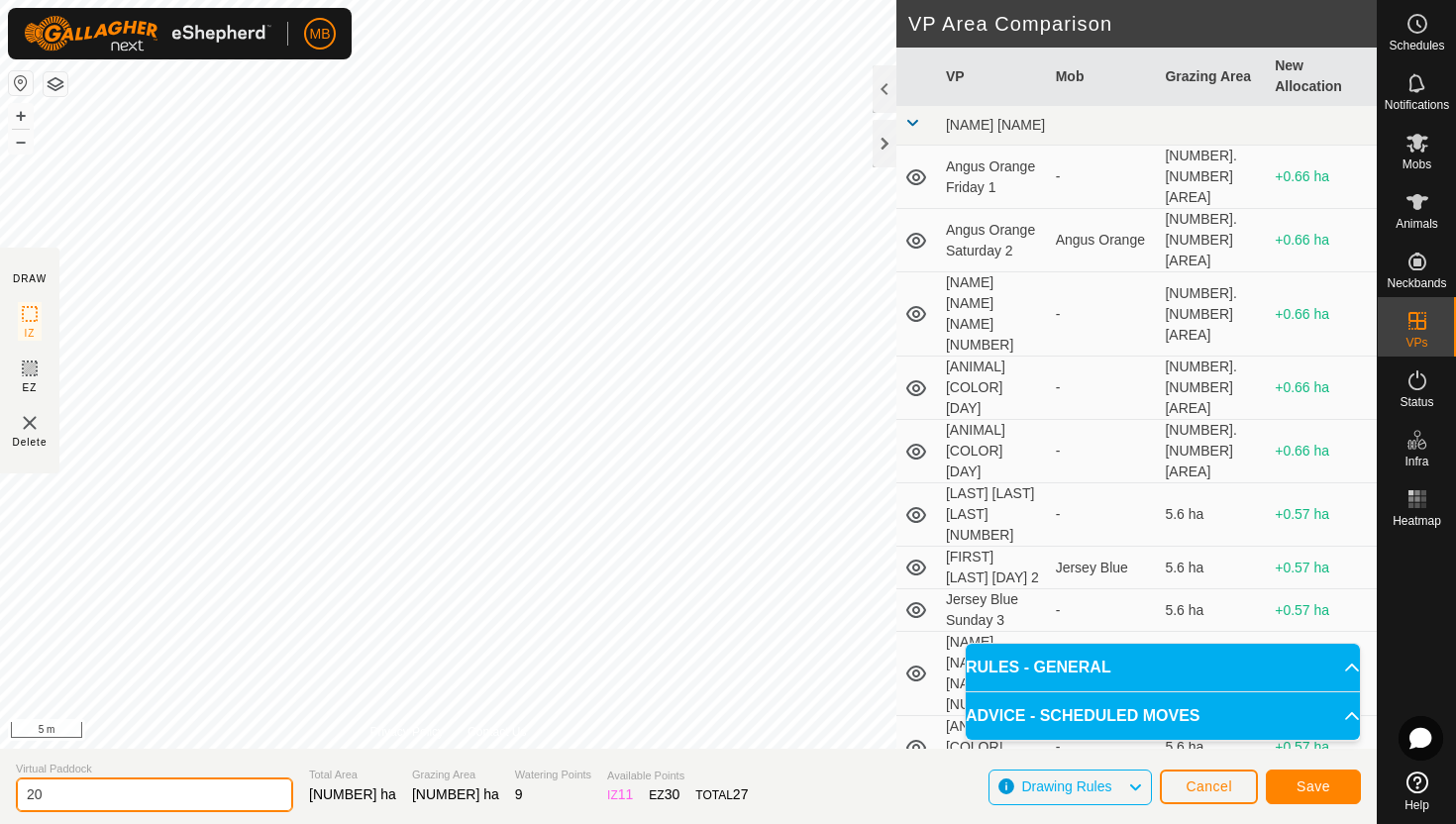 type on "2" 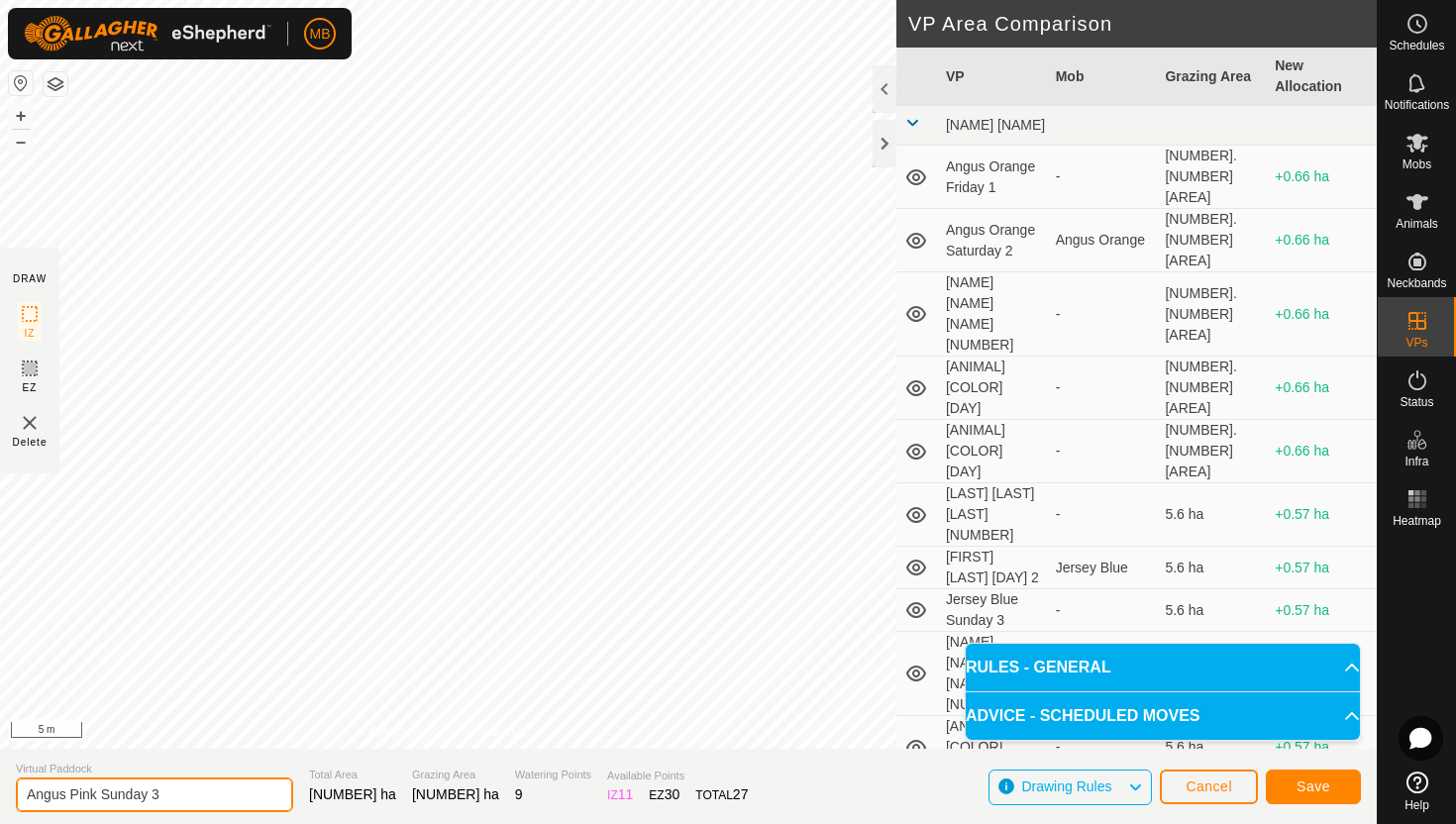 type on "Angus Pink Sunday 3" 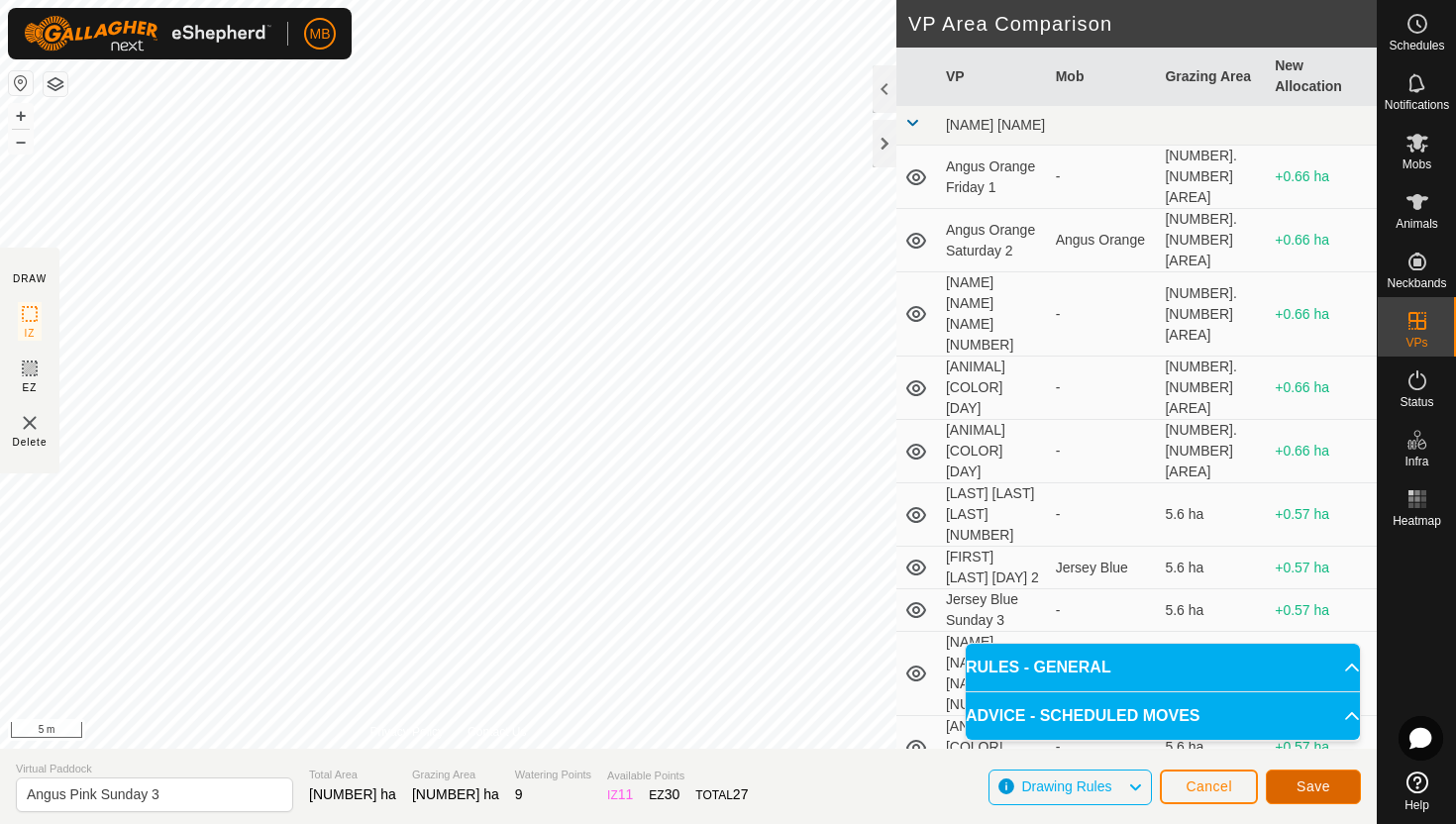 click on "Save" 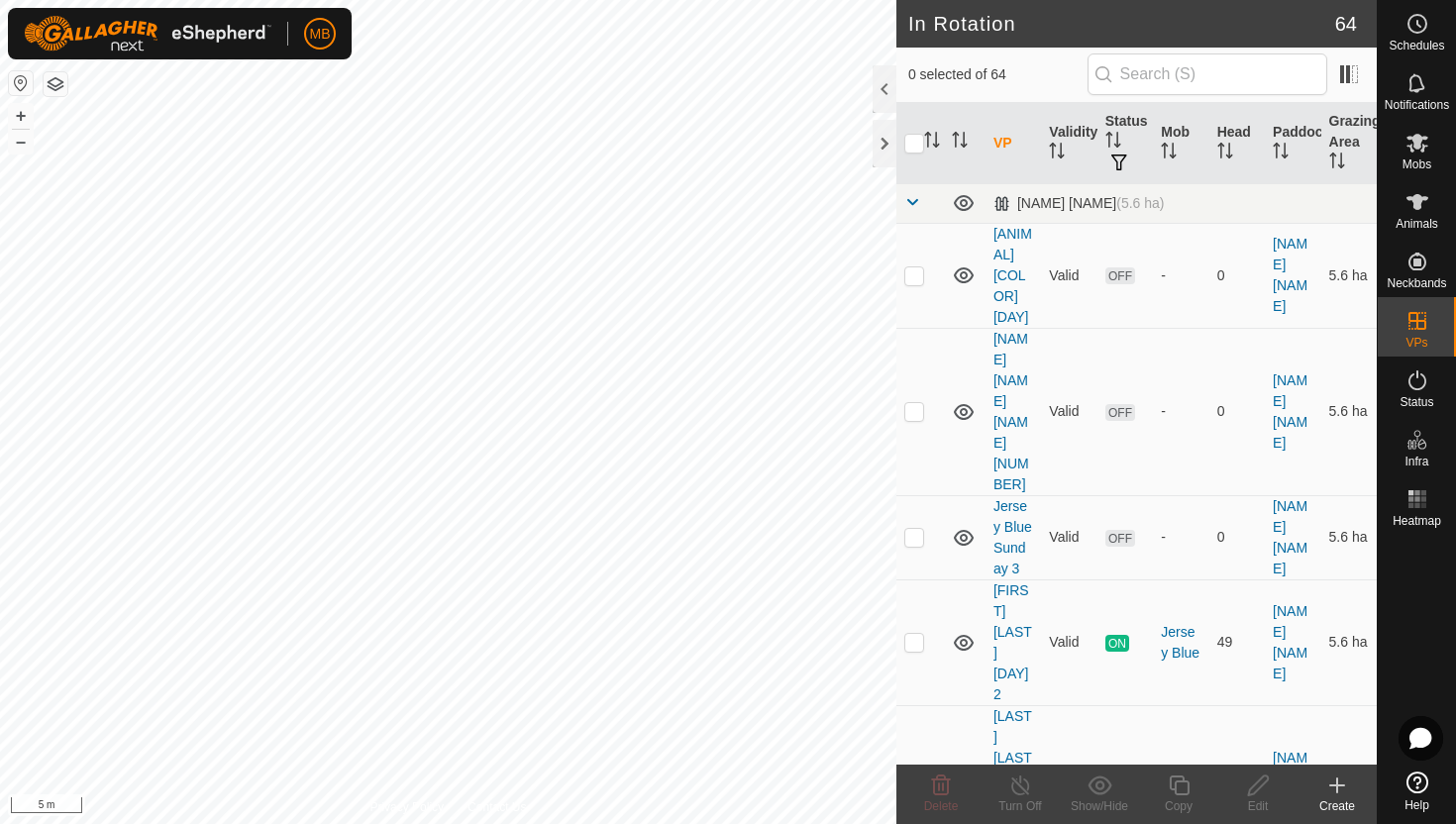 click 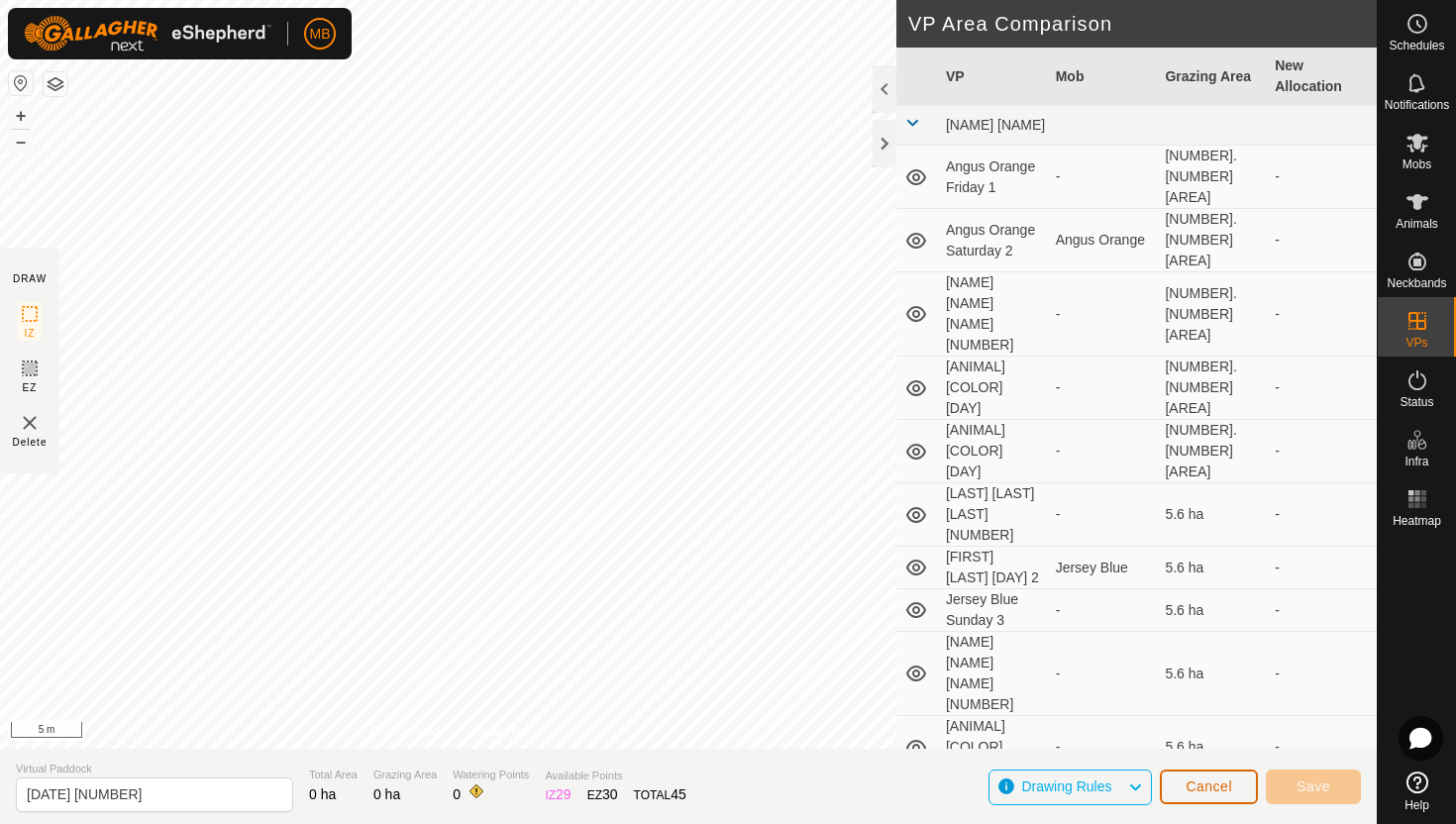 click on "Cancel" 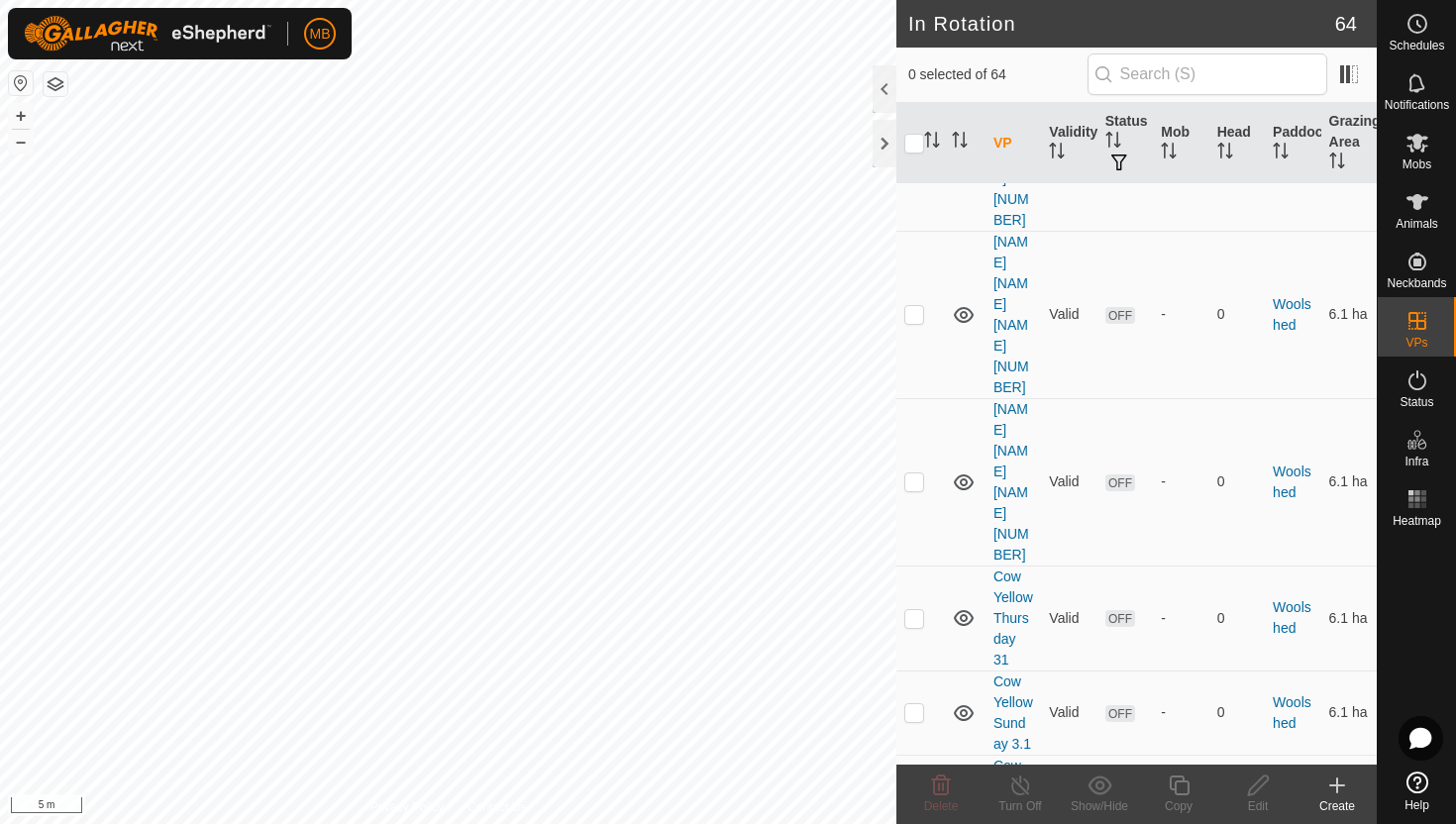 scroll, scrollTop: 5788, scrollLeft: 0, axis: vertical 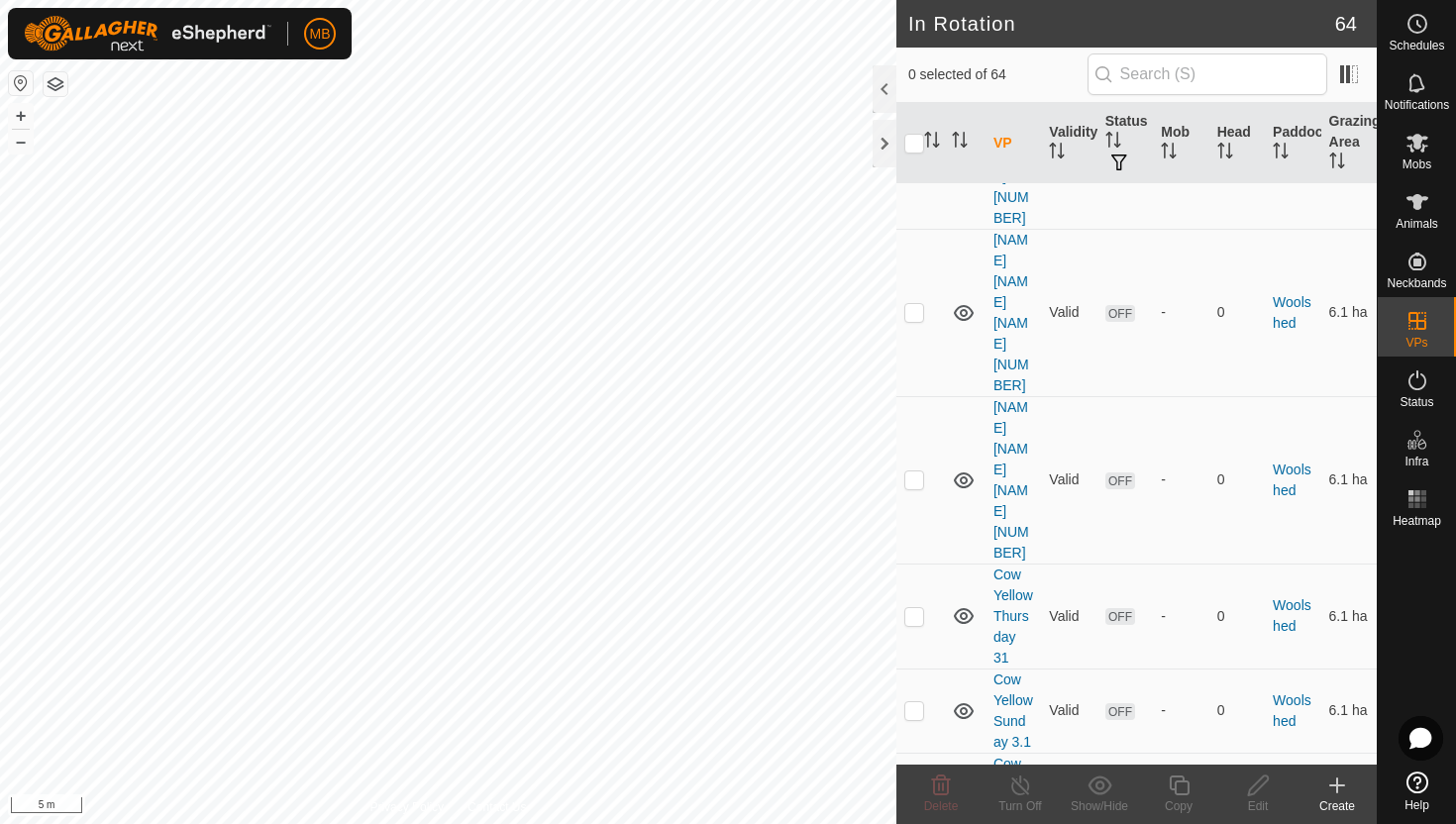 click at bounding box center (914, 1738) 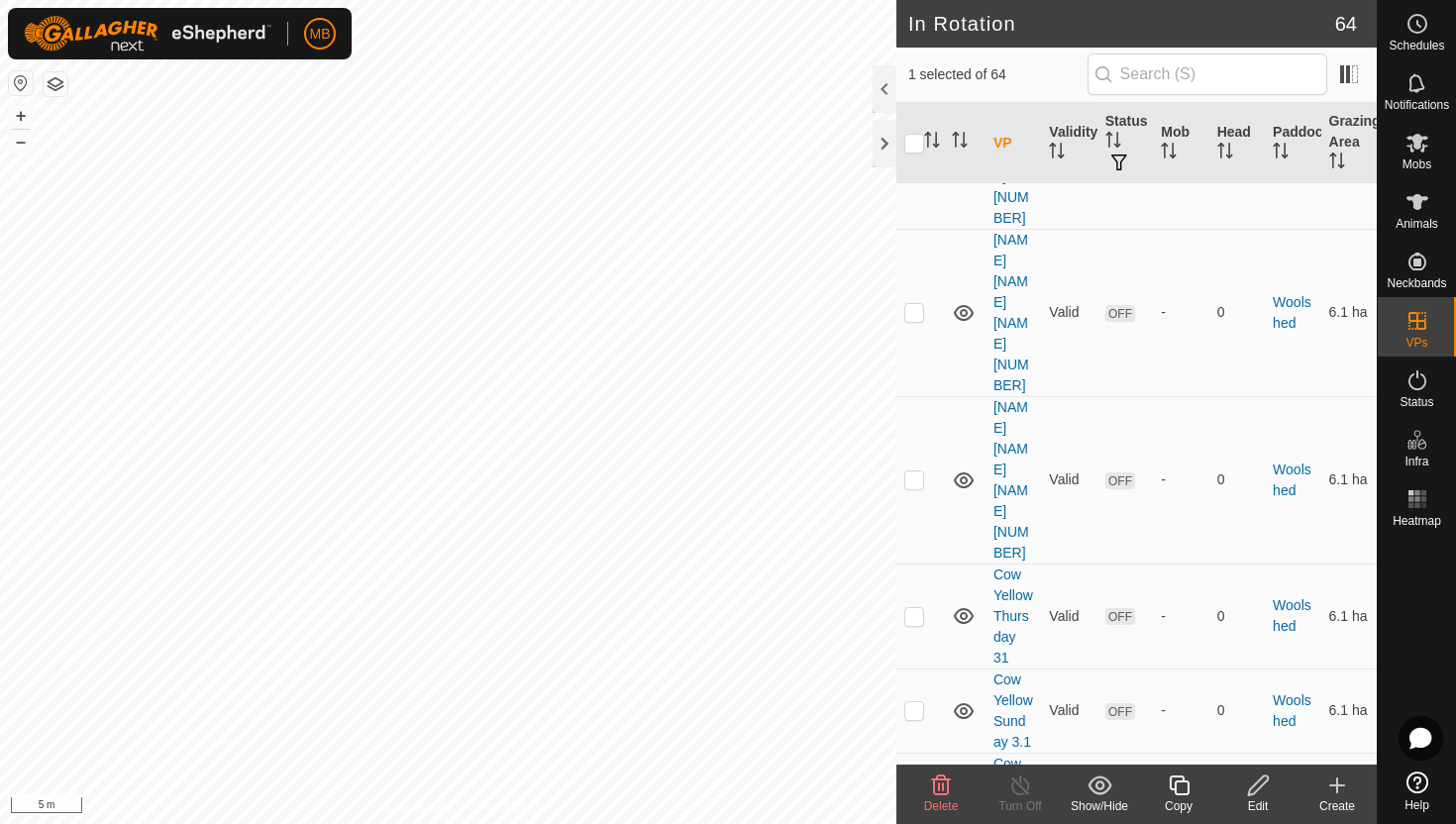 click 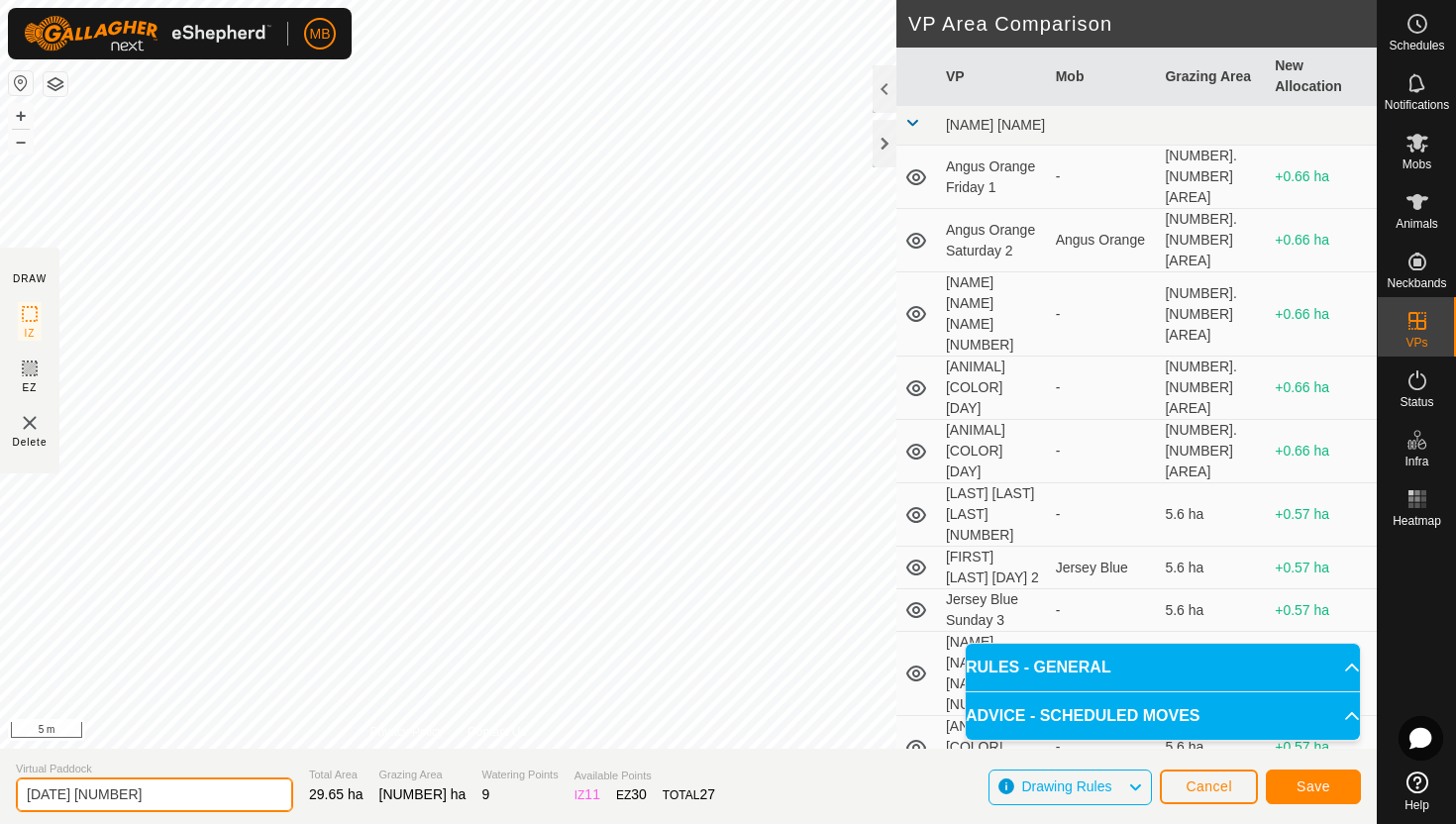 click on "[DATE] [NUMBER]" 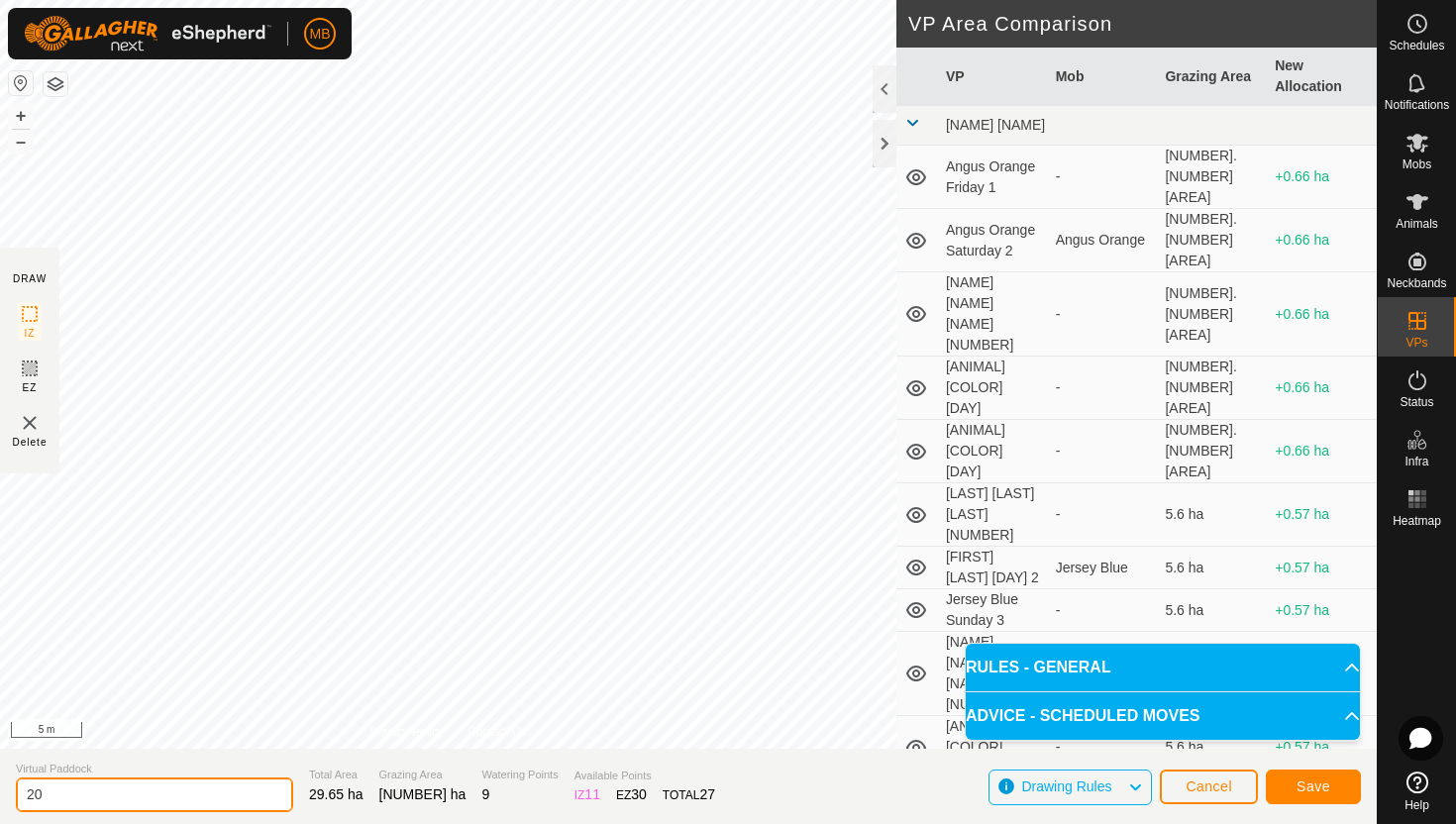 type on "2" 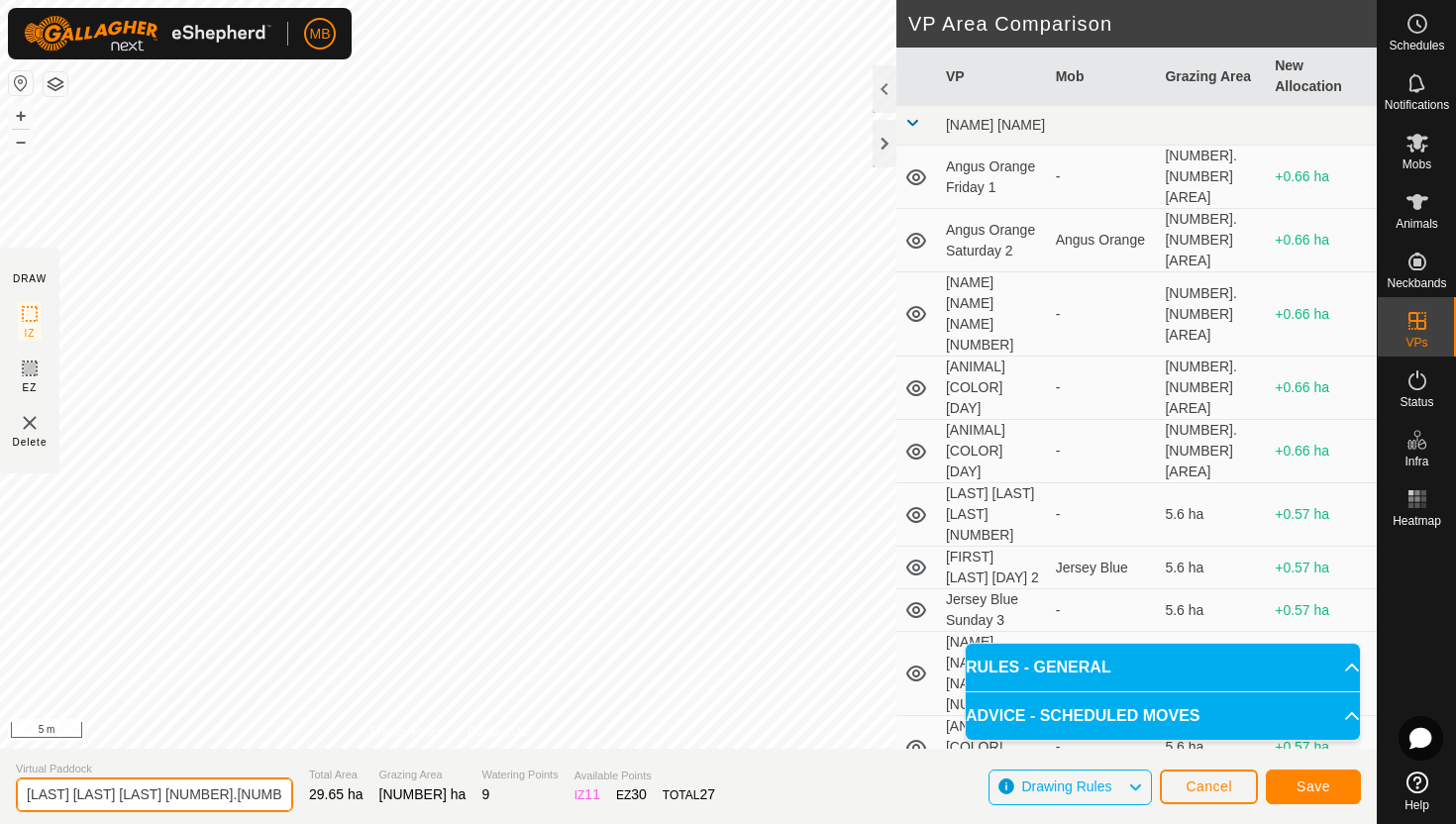 type on "[LAST] [LAST] [LAST] [NUMBER].[NUMBER]" 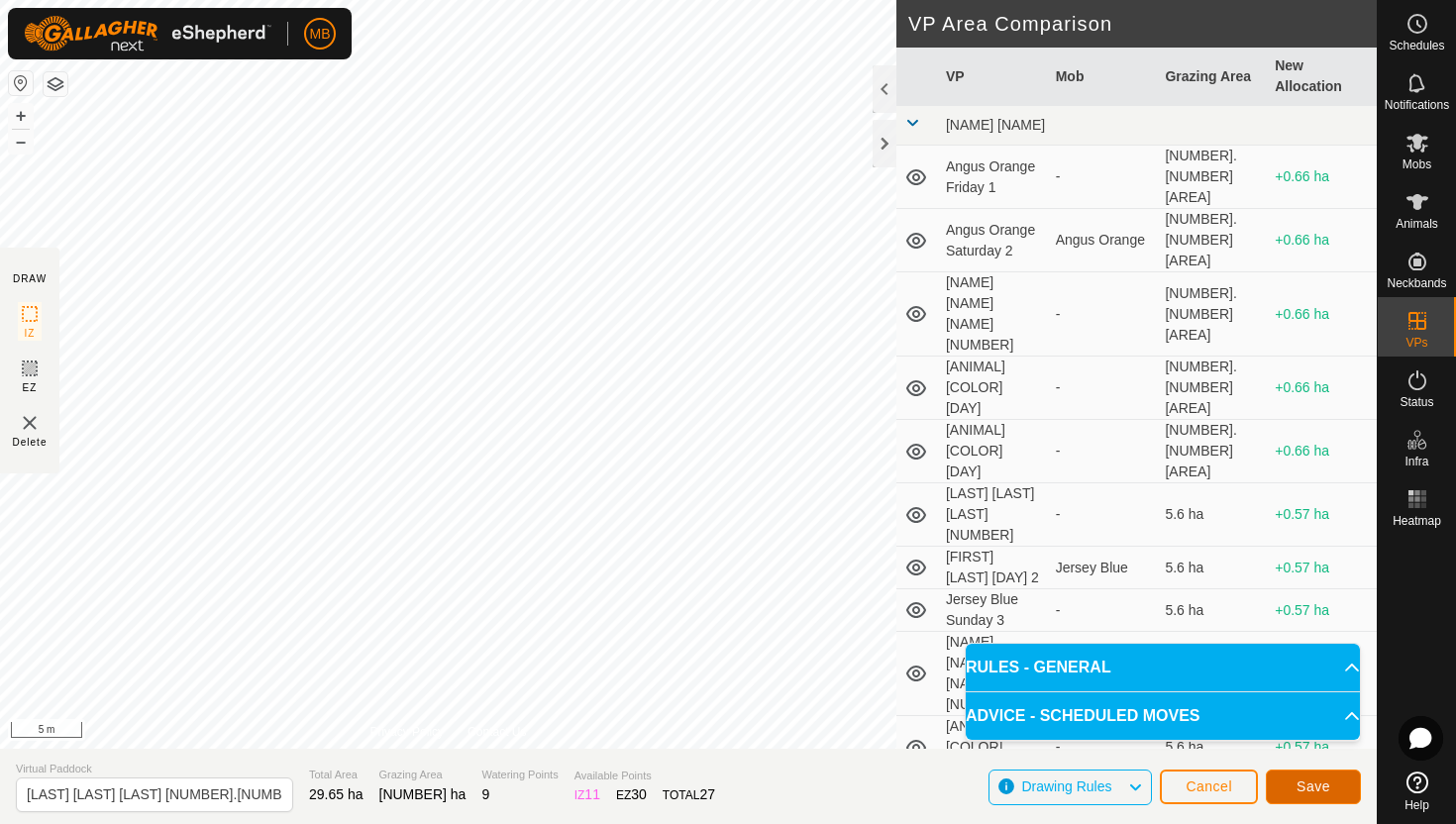 click on "Save" 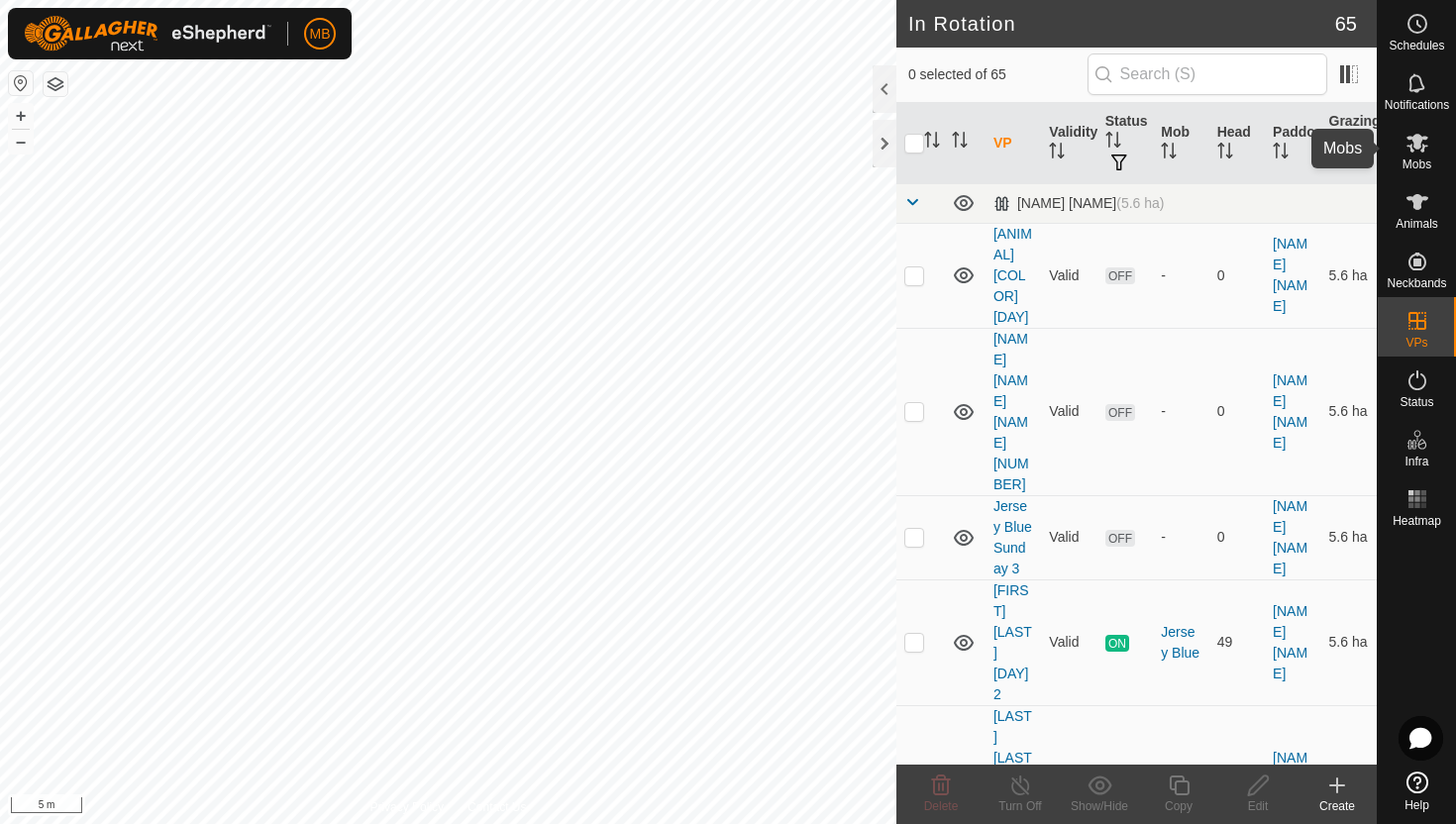 click on "Mobs" at bounding box center [1416, 164] 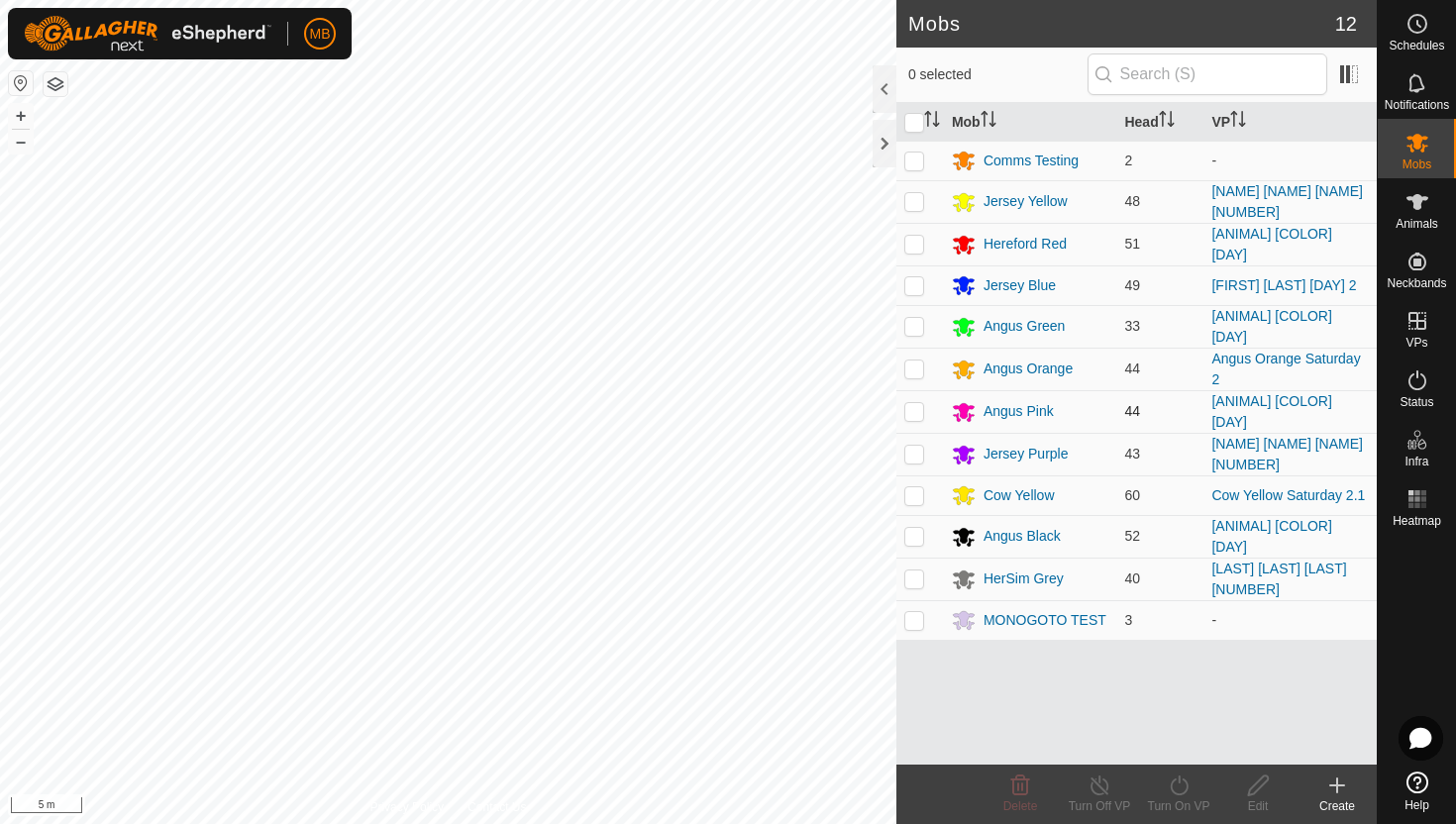 click at bounding box center [914, 411] 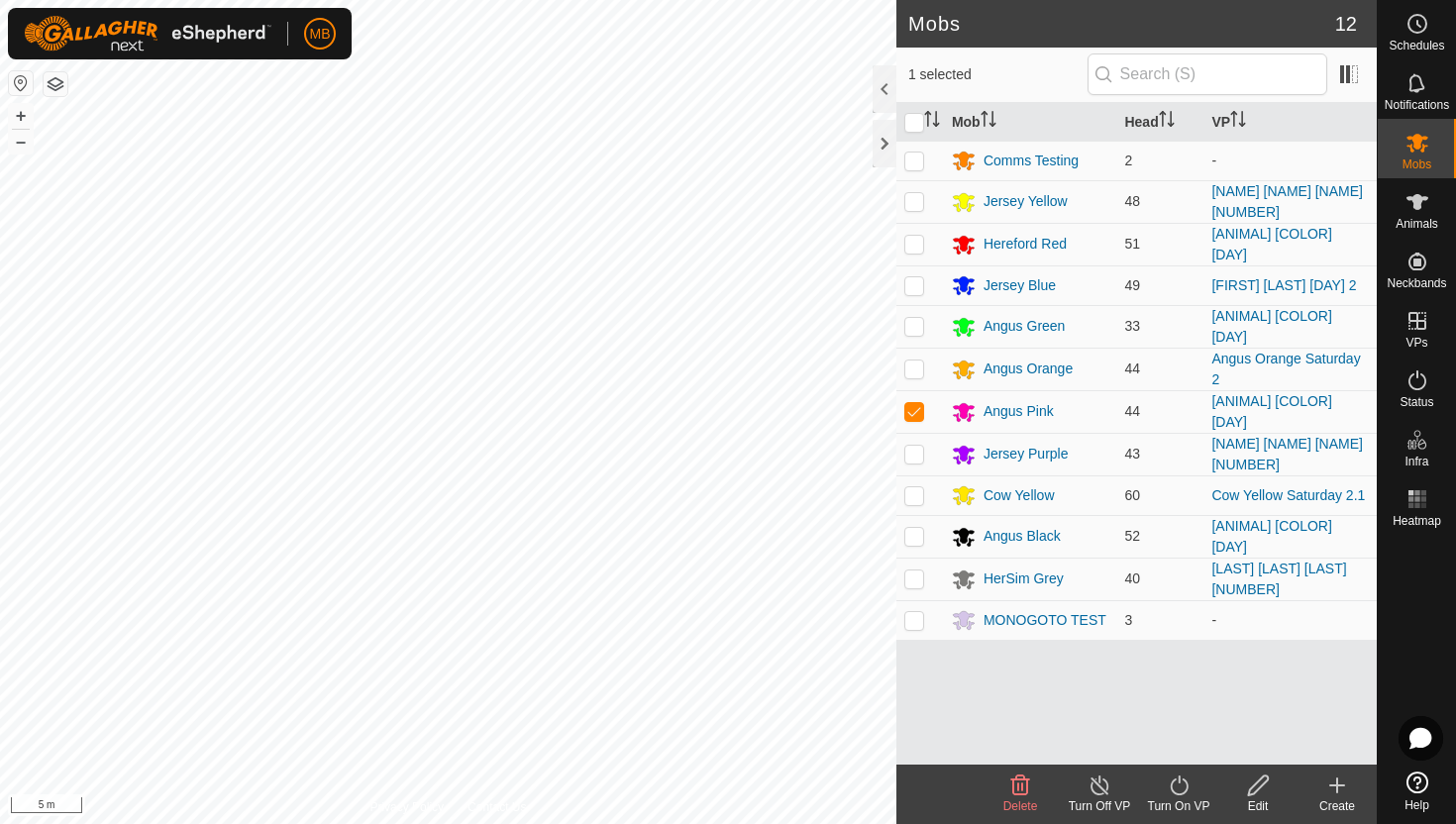 click 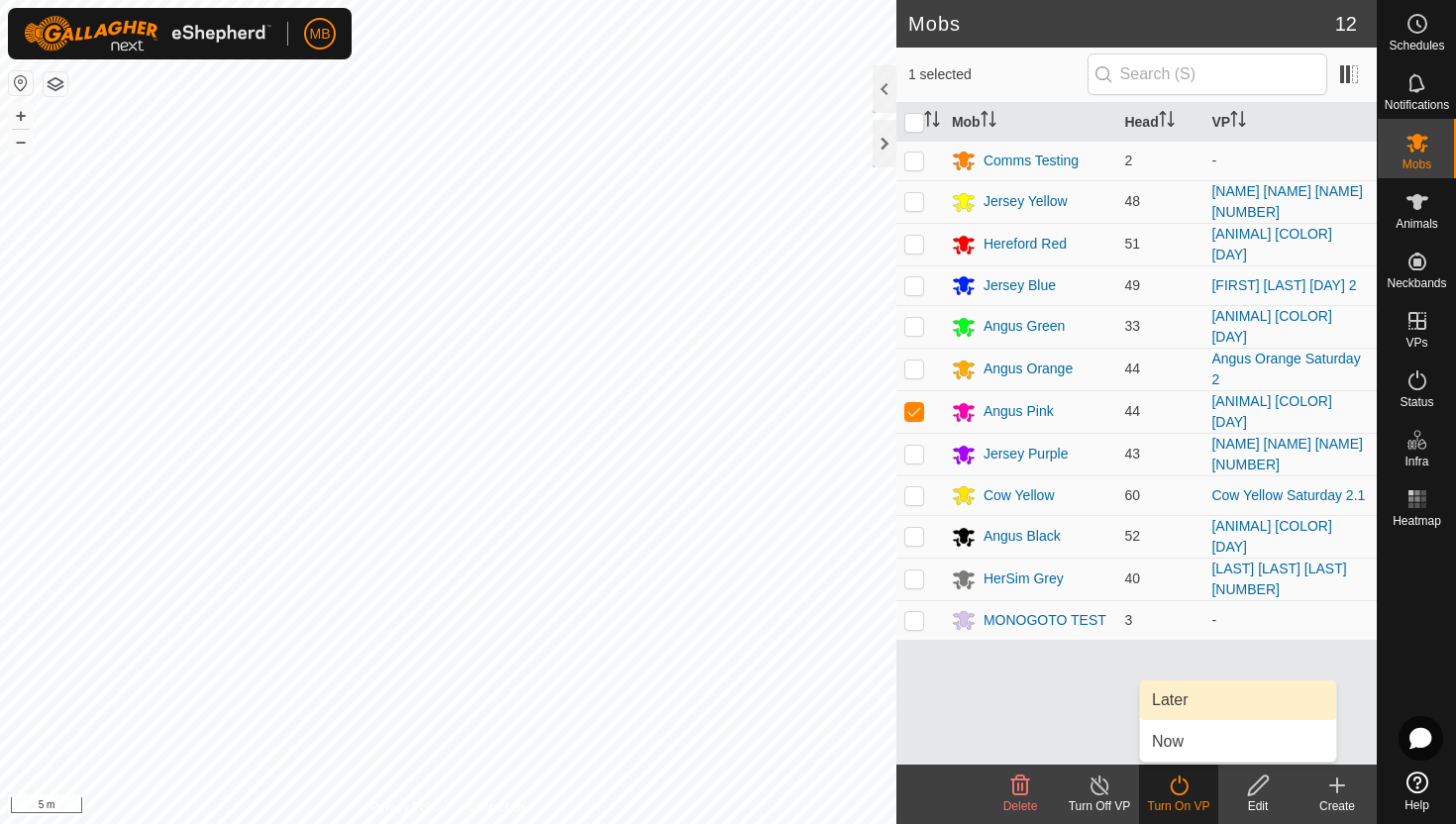 click on "Later" at bounding box center (1238, 700) 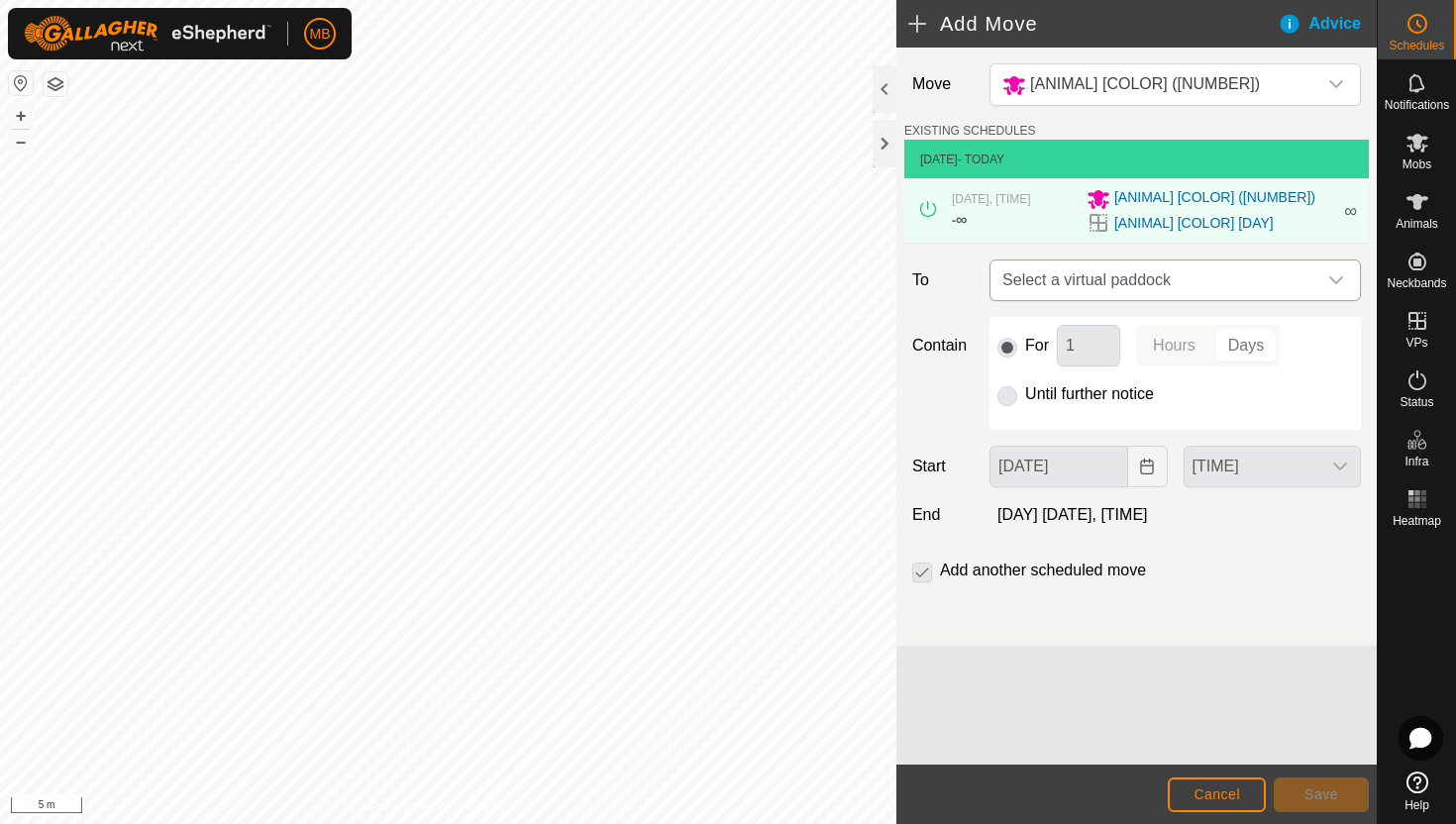 click 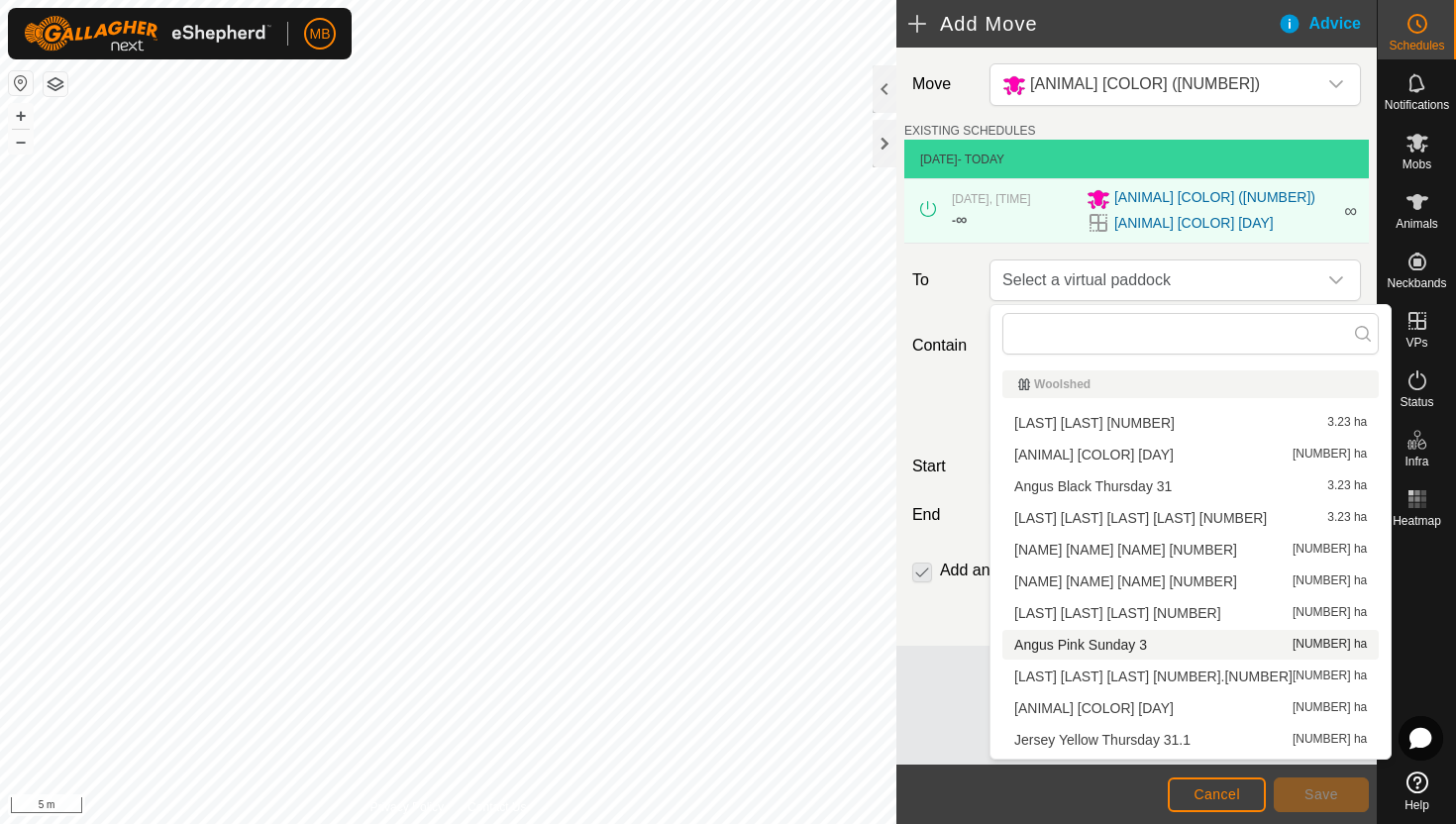 click on "[FIRST] [LAST] [DAY] 3 6.17 ha" at bounding box center [1191, 645] 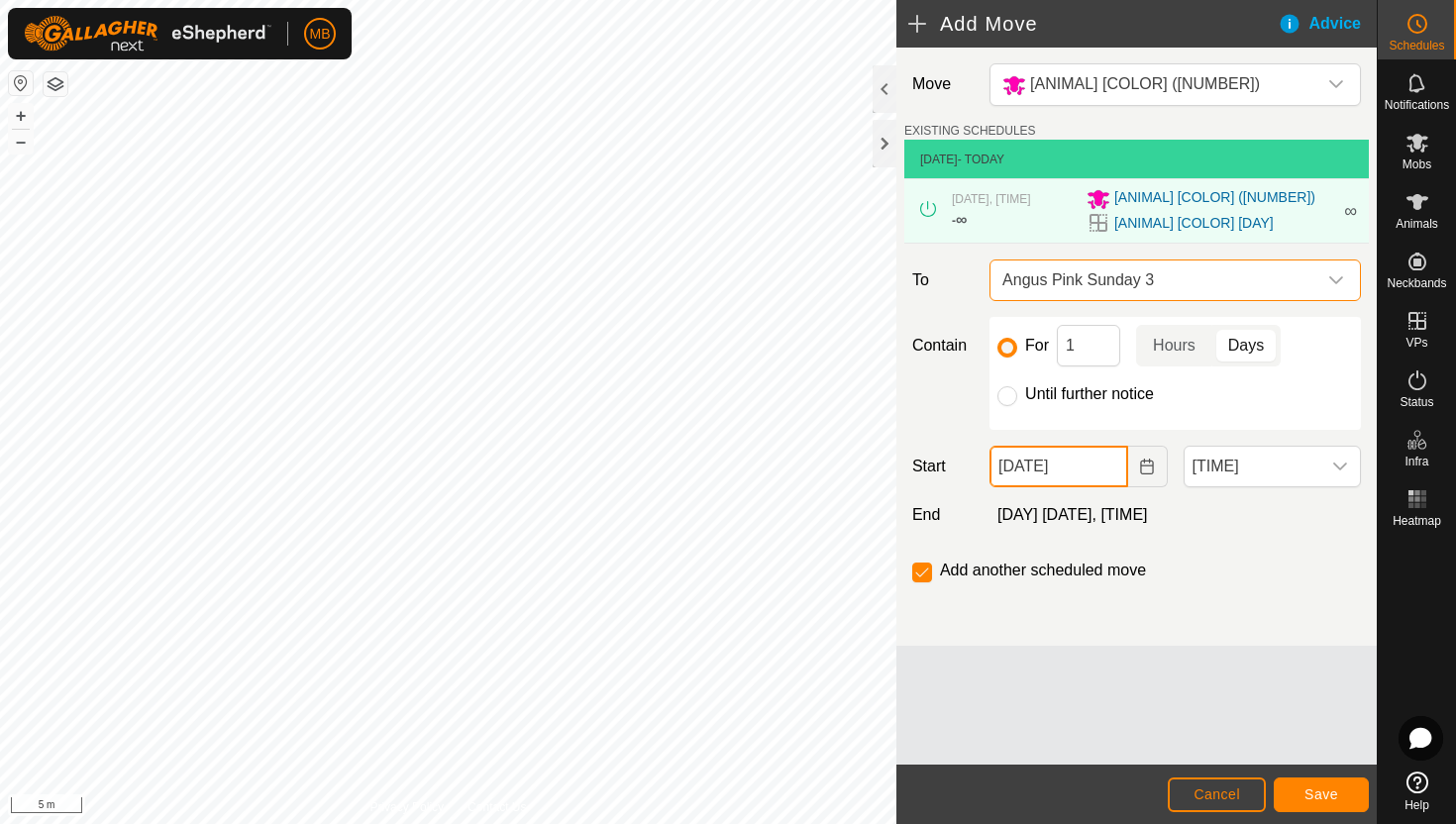 click on "[DATE]" 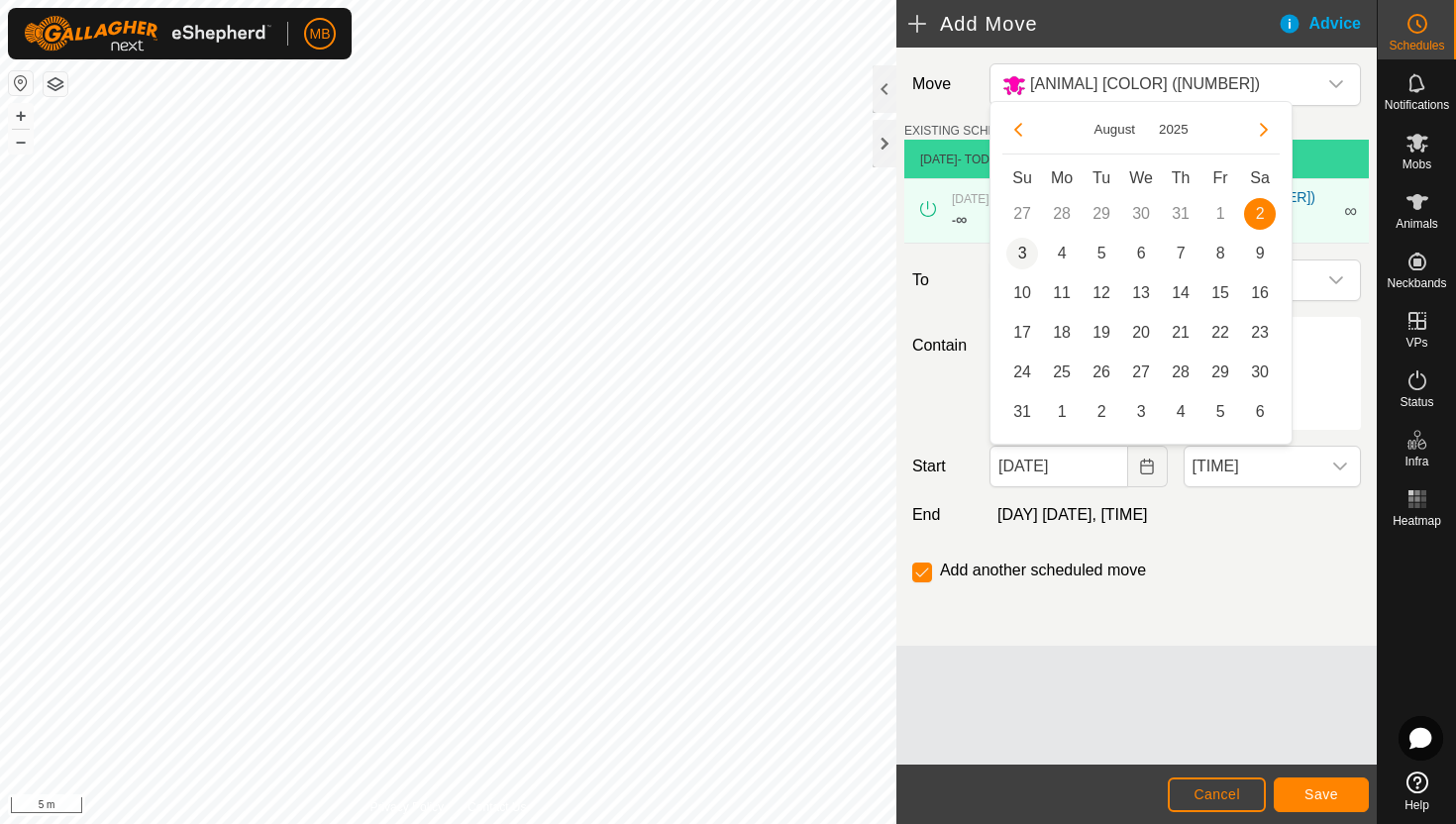 click on "3" at bounding box center (1022, 254) 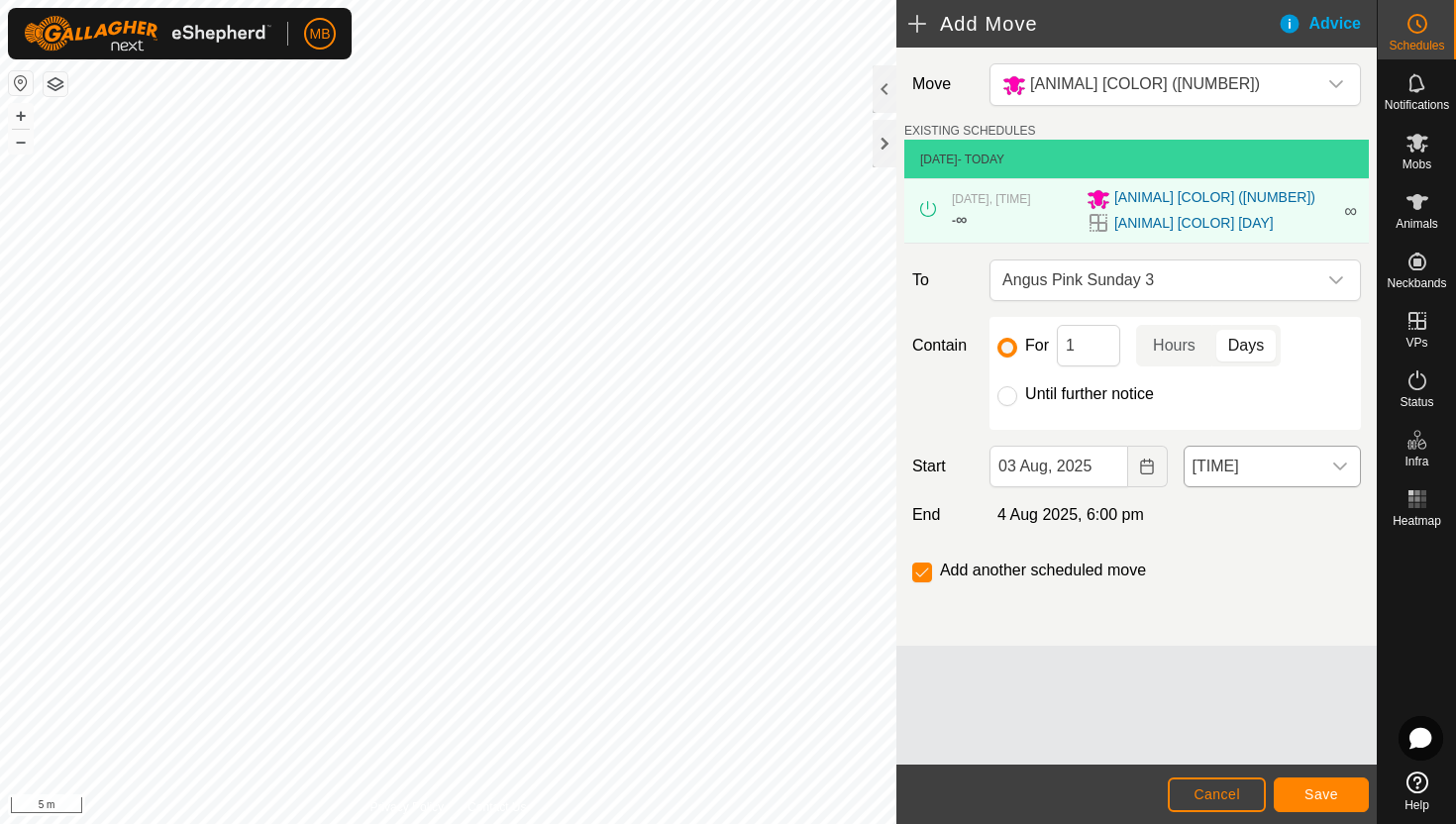 click on "[TIME]" at bounding box center [1252, 466] 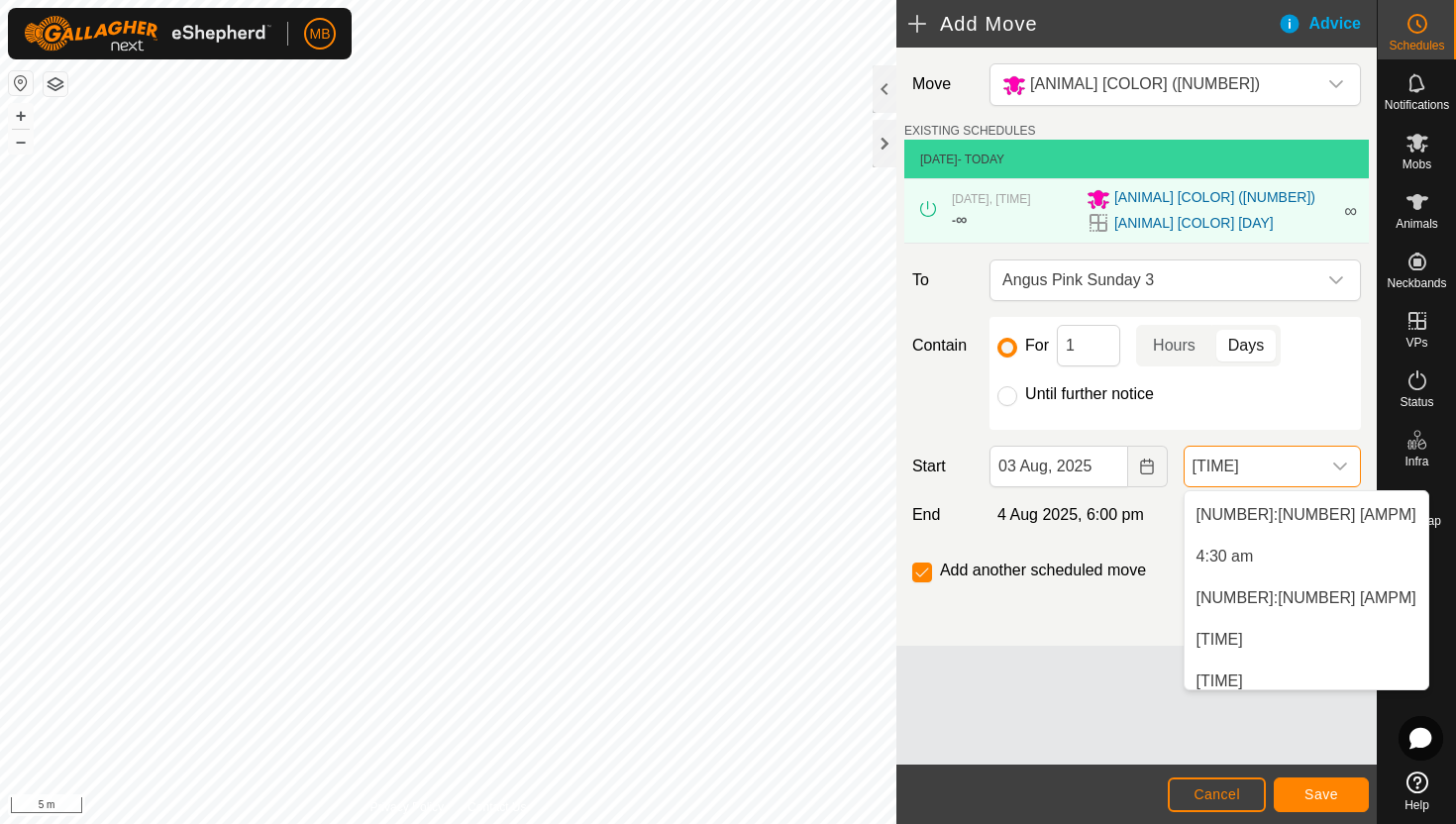 scroll, scrollTop: 328, scrollLeft: 0, axis: vertical 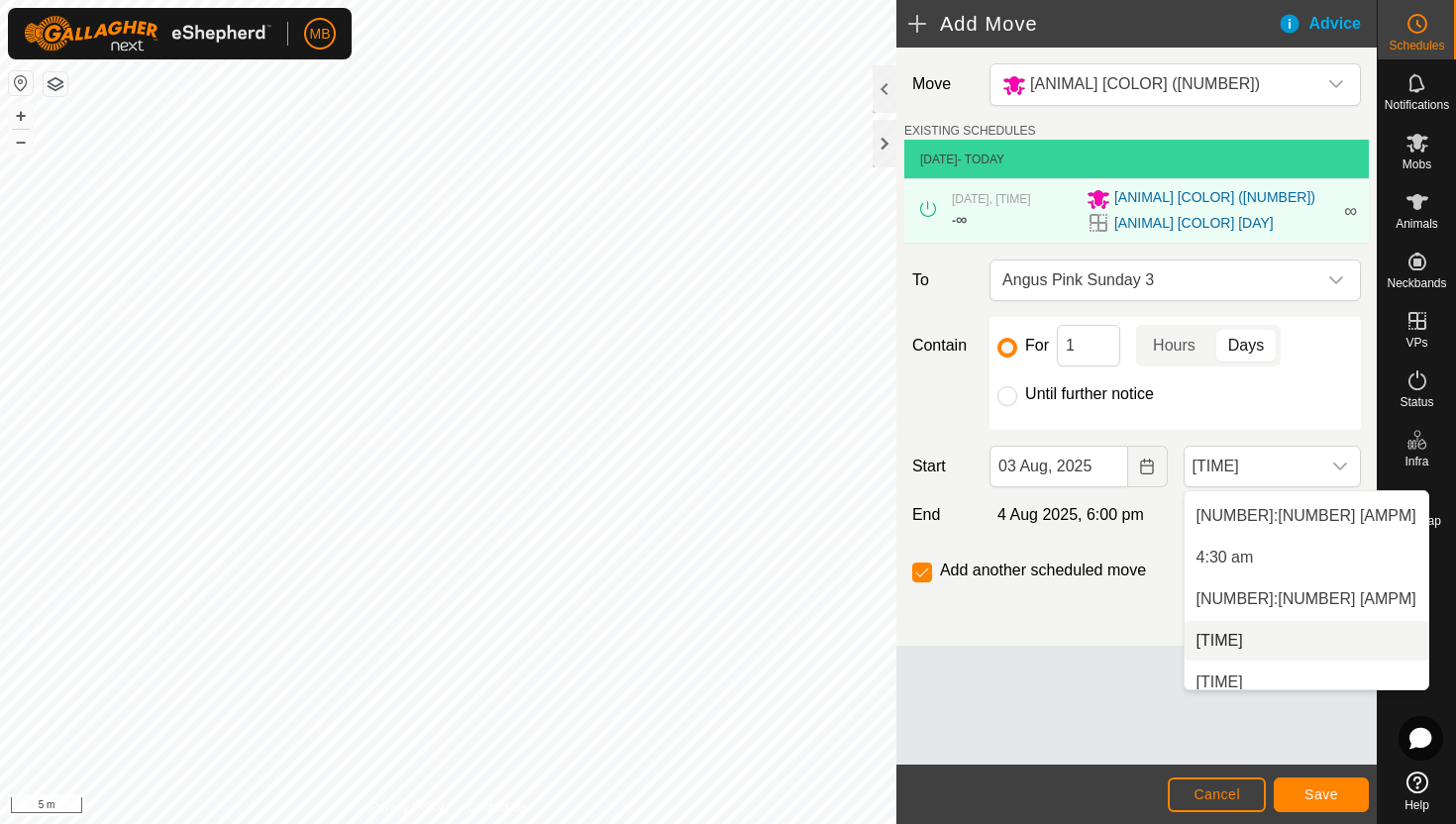 click on "[TIME]" at bounding box center (1306, 641) 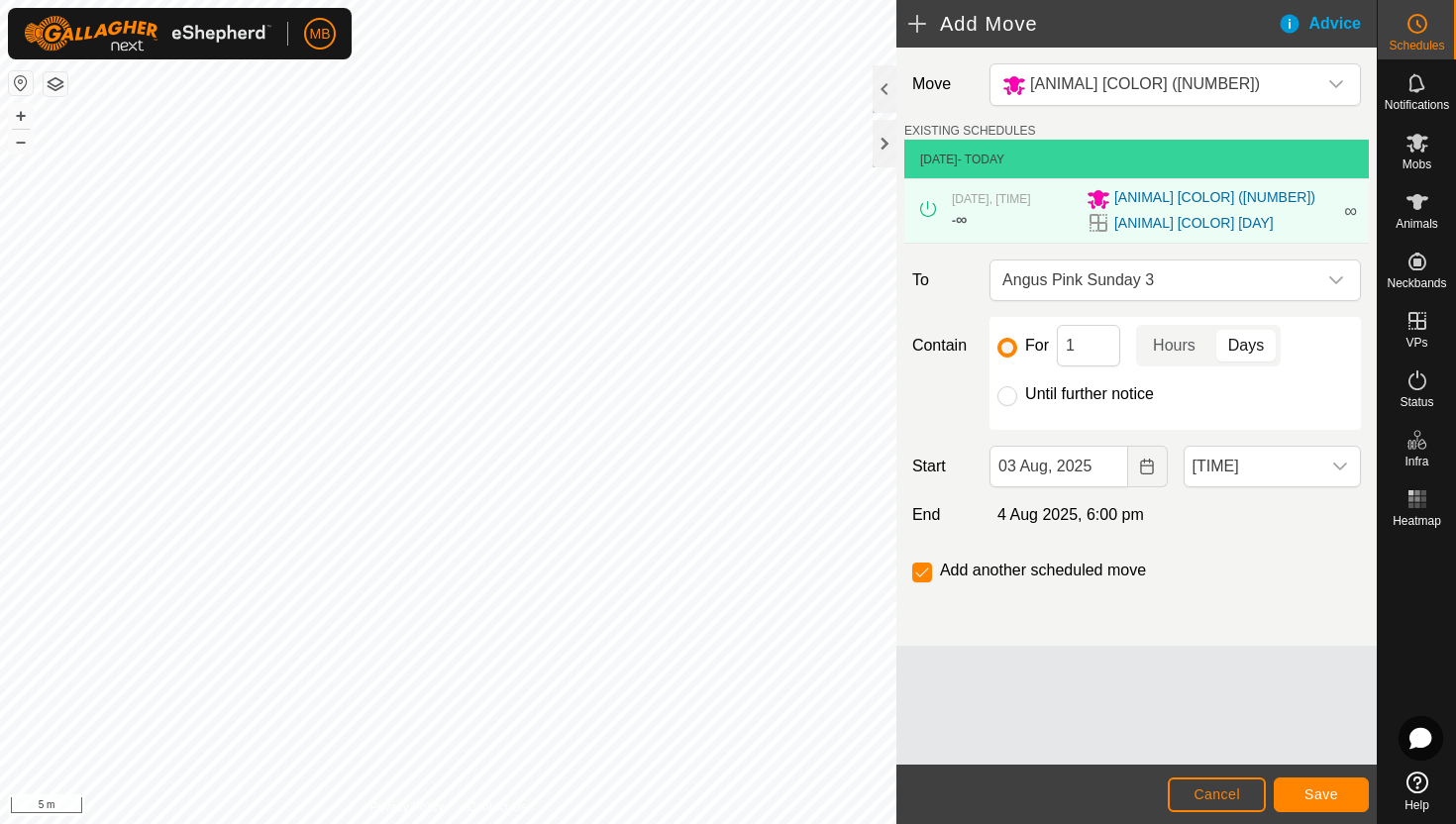 scroll, scrollTop: 1339, scrollLeft: 0, axis: vertical 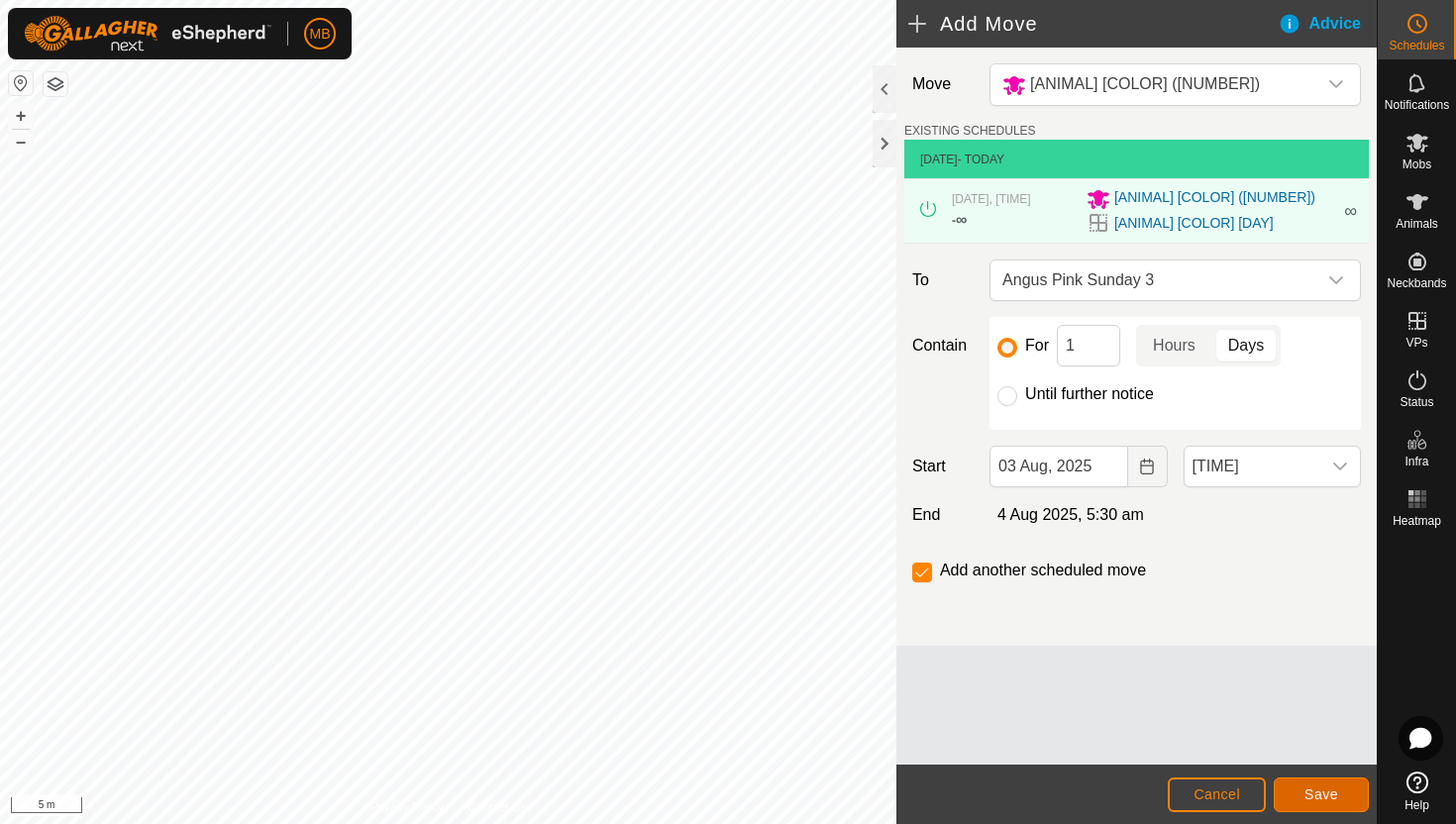 click on "Save" 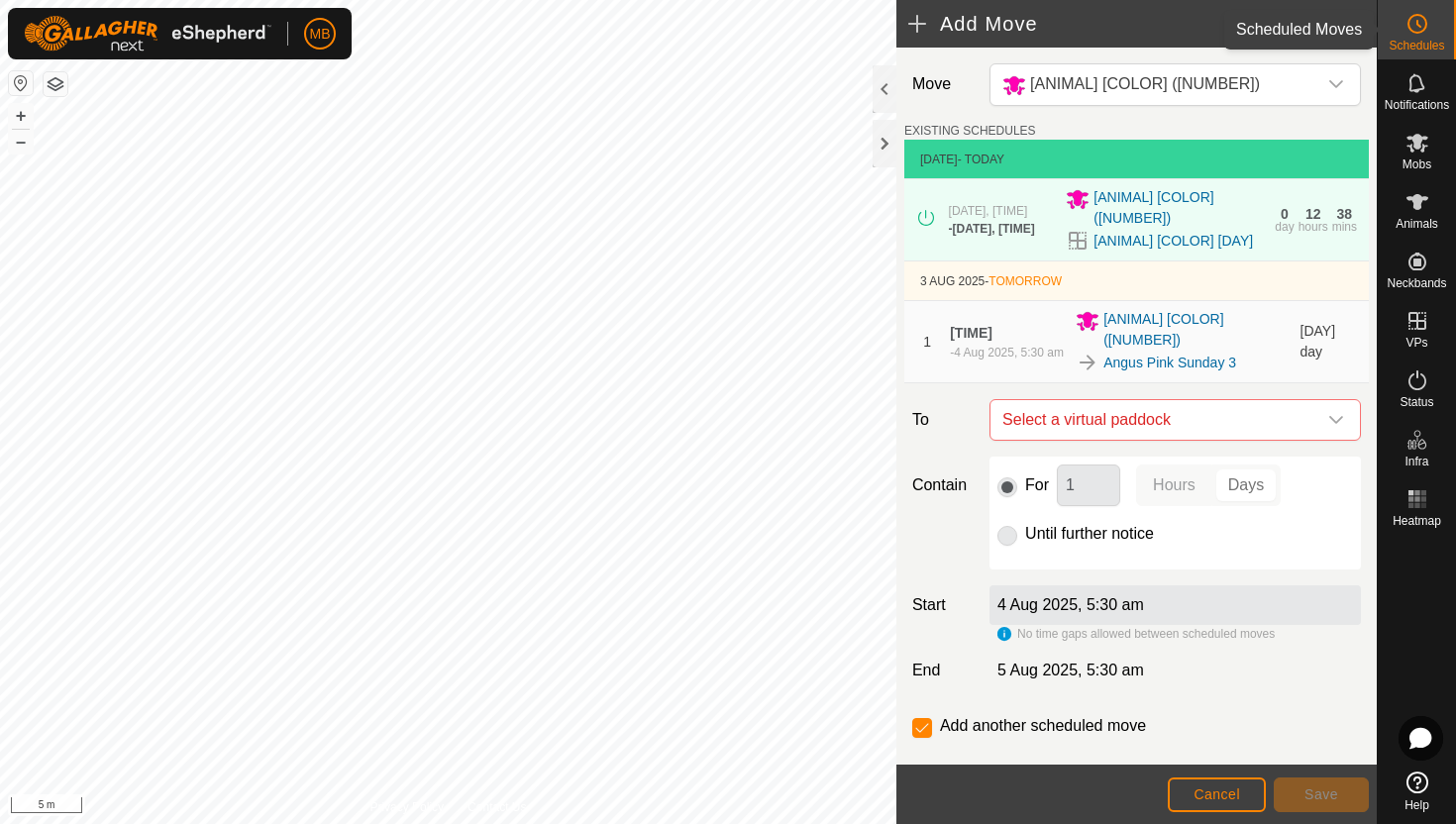 click at bounding box center (1417, 24) 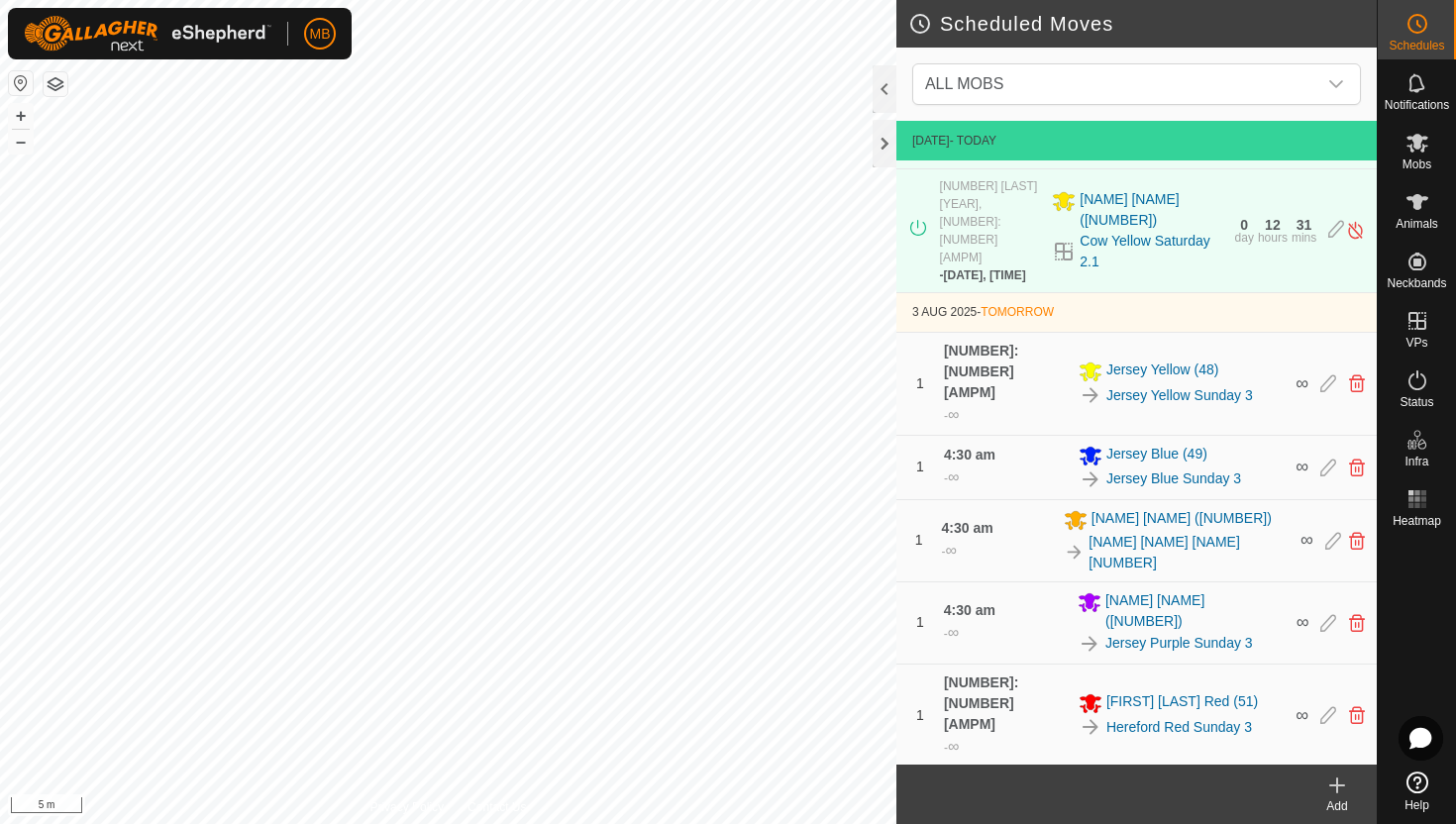 scroll, scrollTop: 855, scrollLeft: 0, axis: vertical 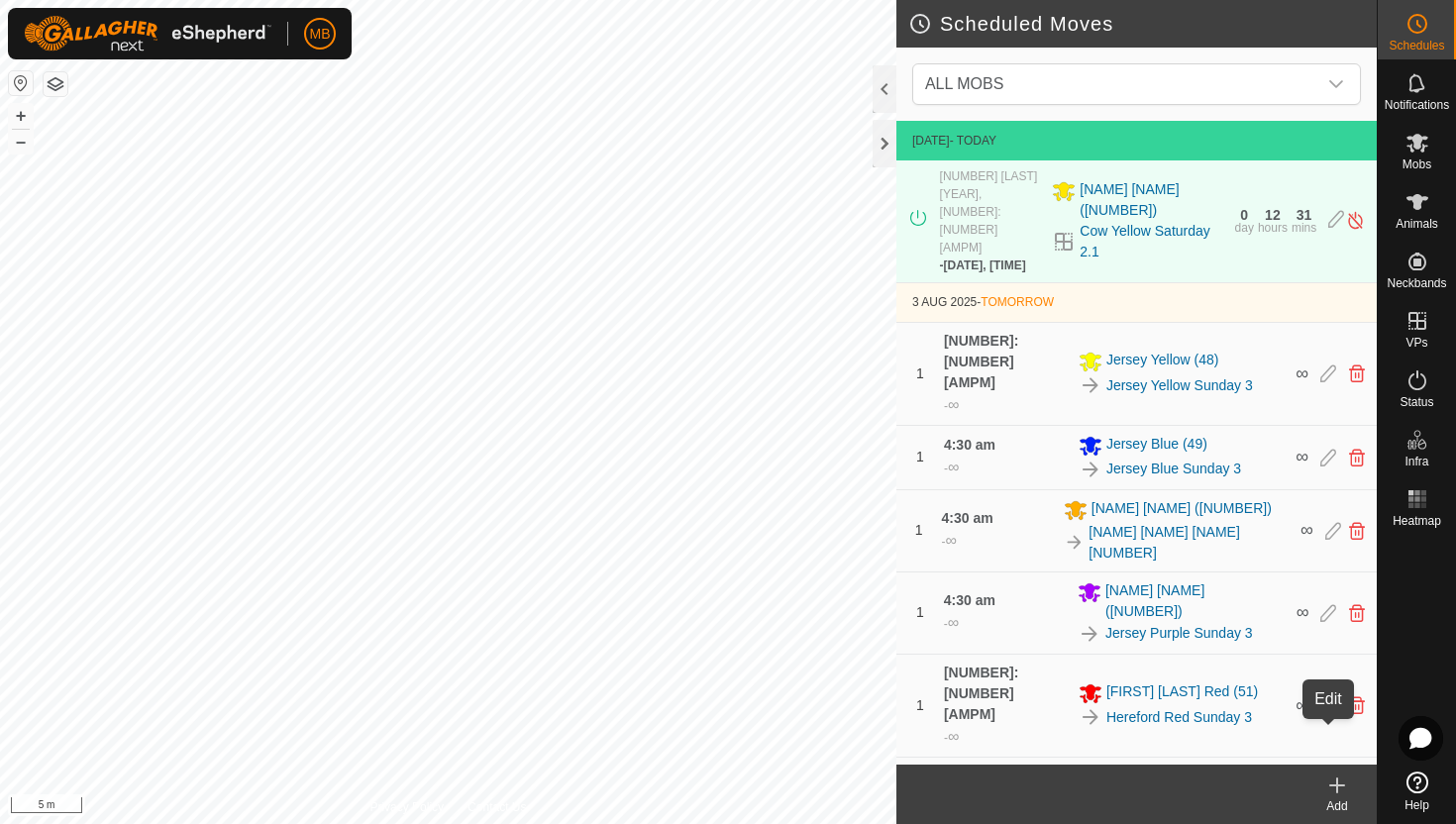 click at bounding box center [1335, 1066] 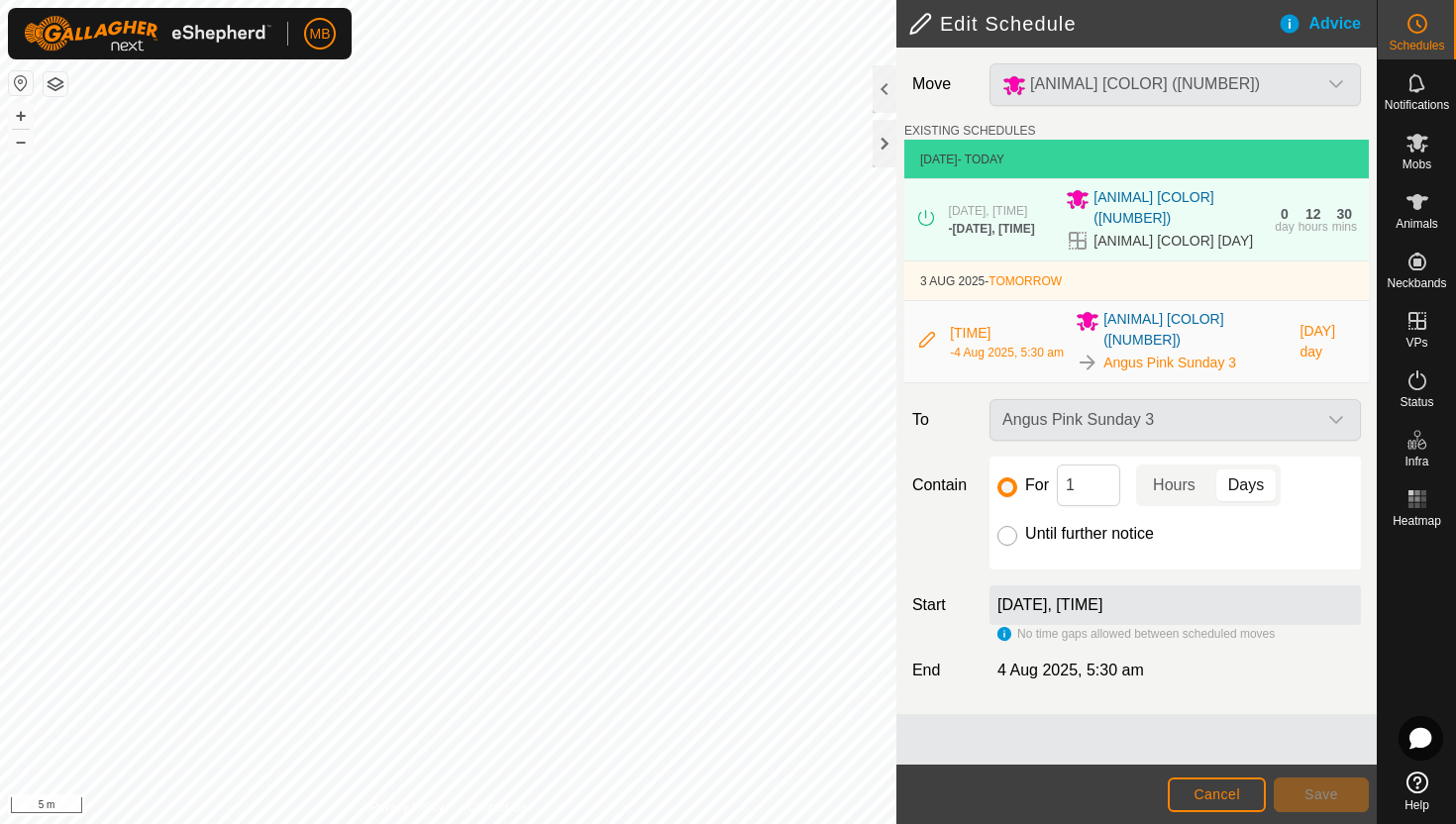 click on "Until further notice" at bounding box center [1007, 536] 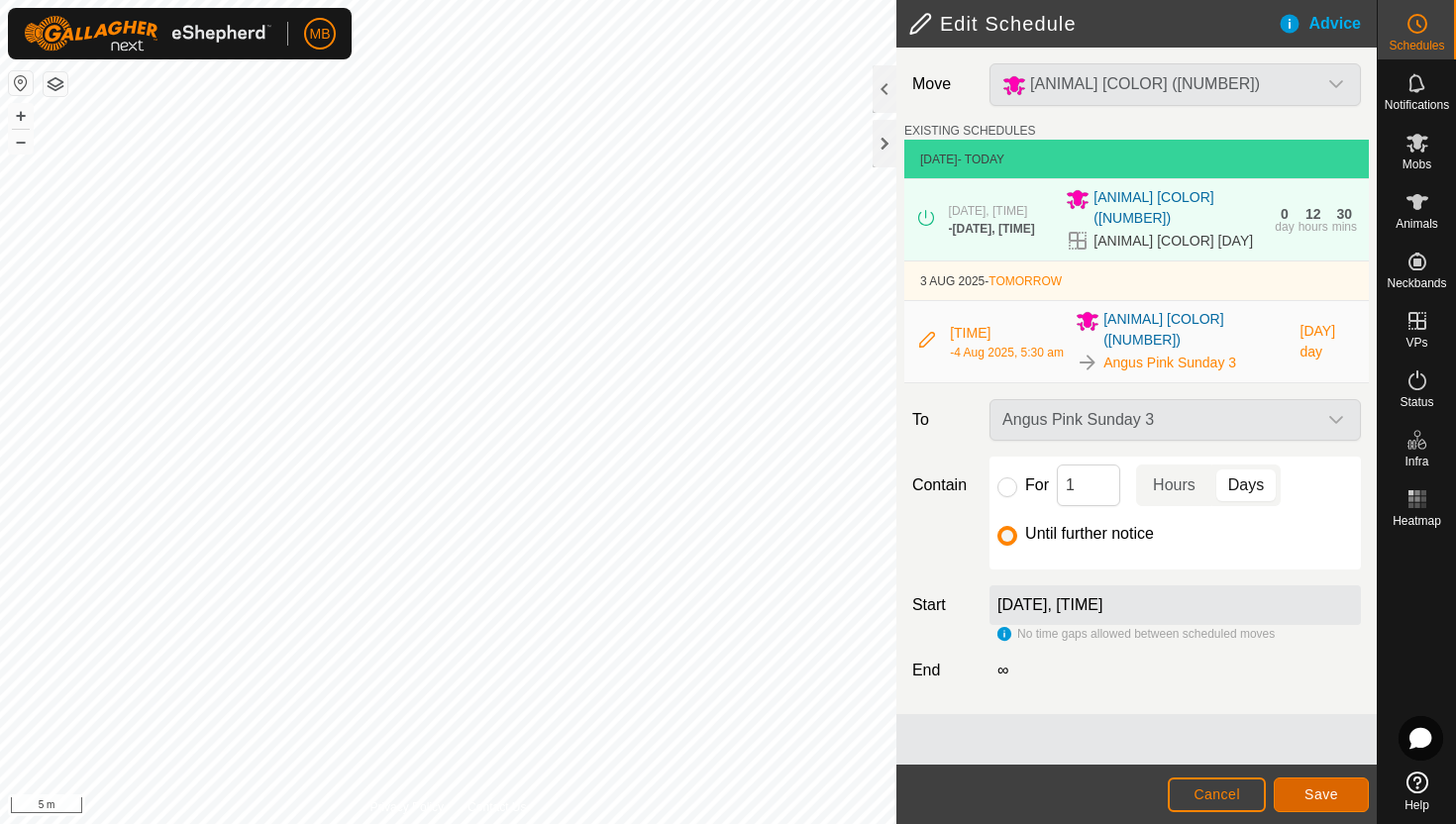 click on "Save" 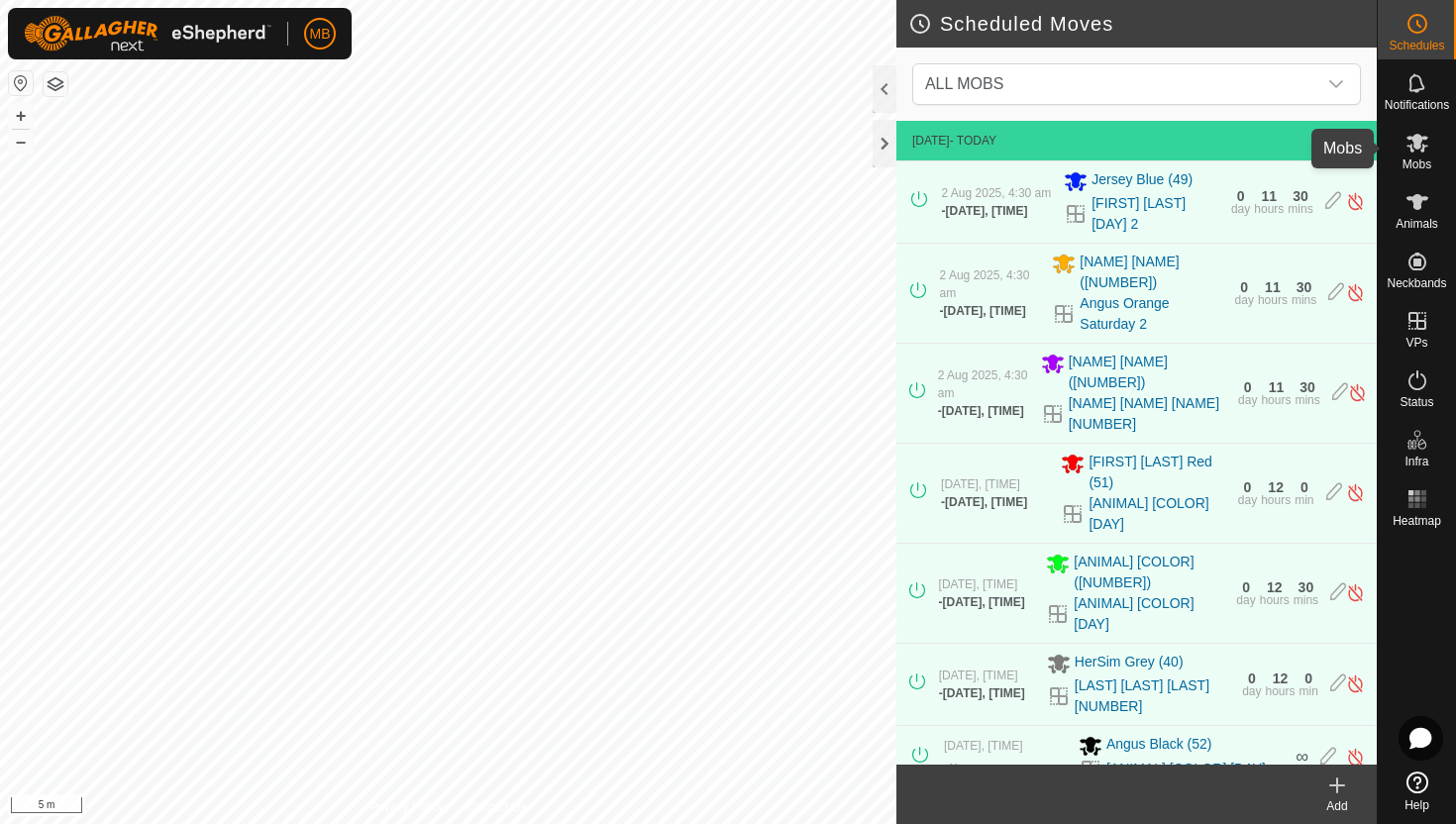 click 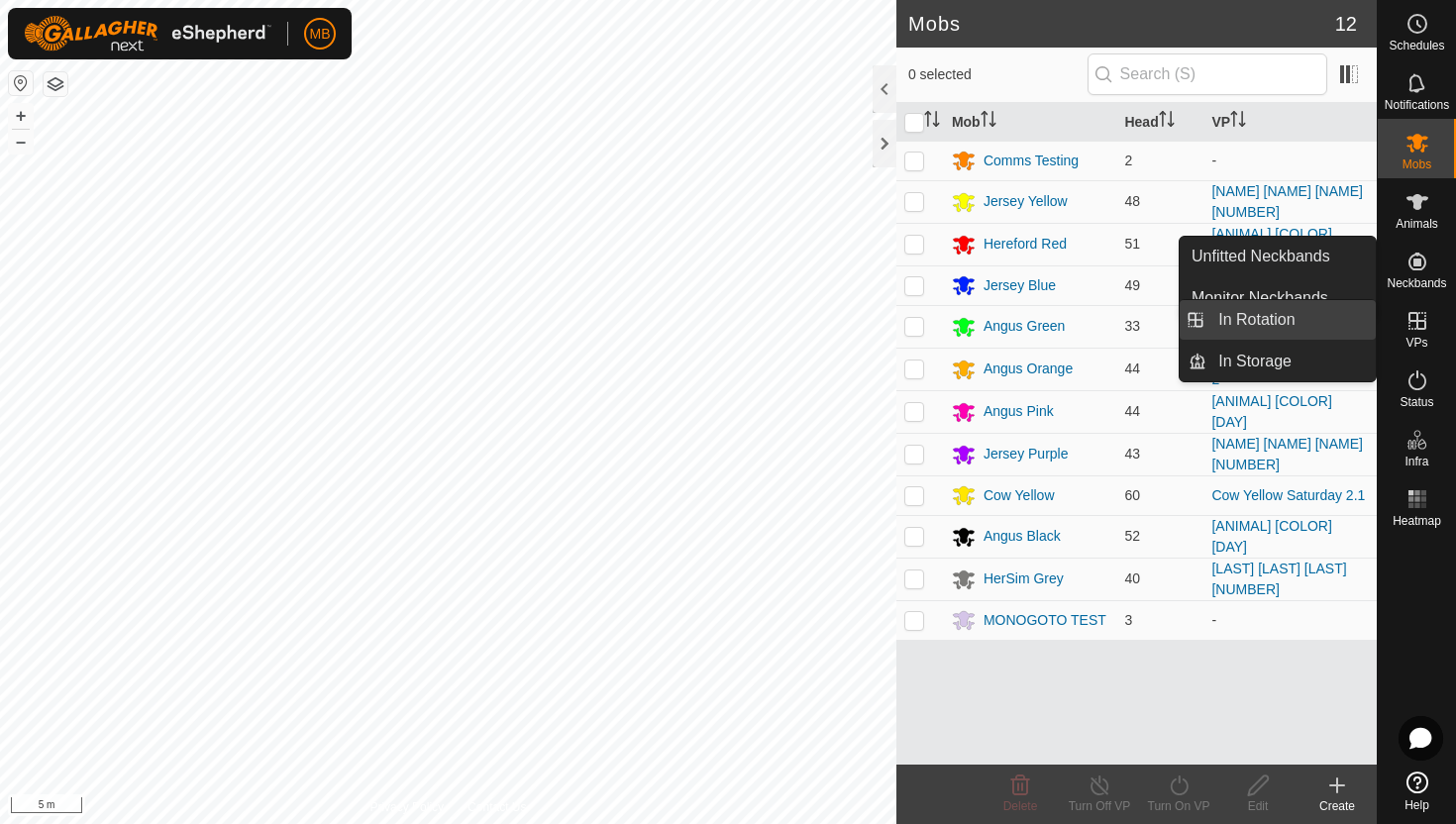 click on "In Rotation" at bounding box center [1291, 320] 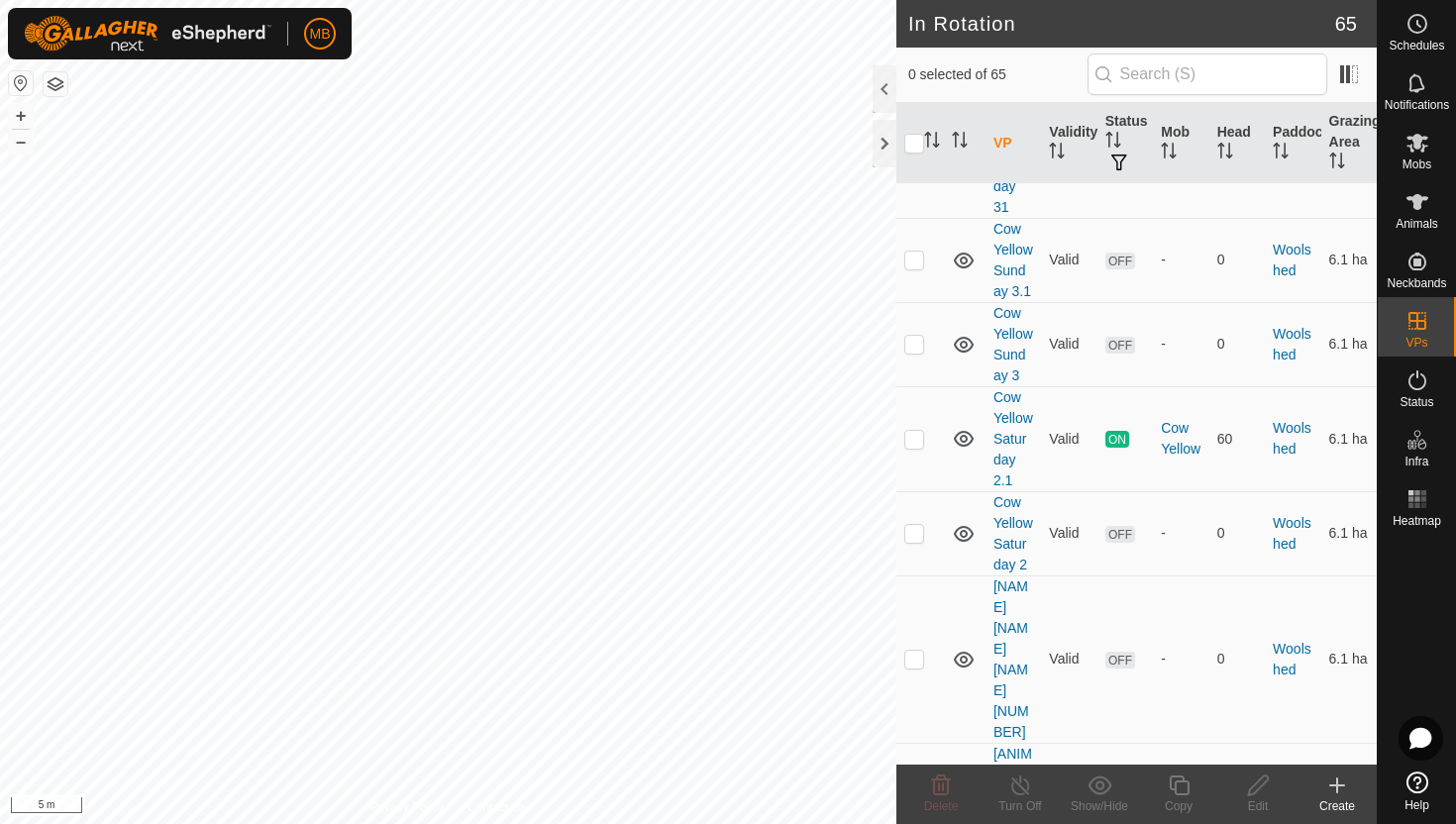 scroll, scrollTop: 6459, scrollLeft: 0, axis: vertical 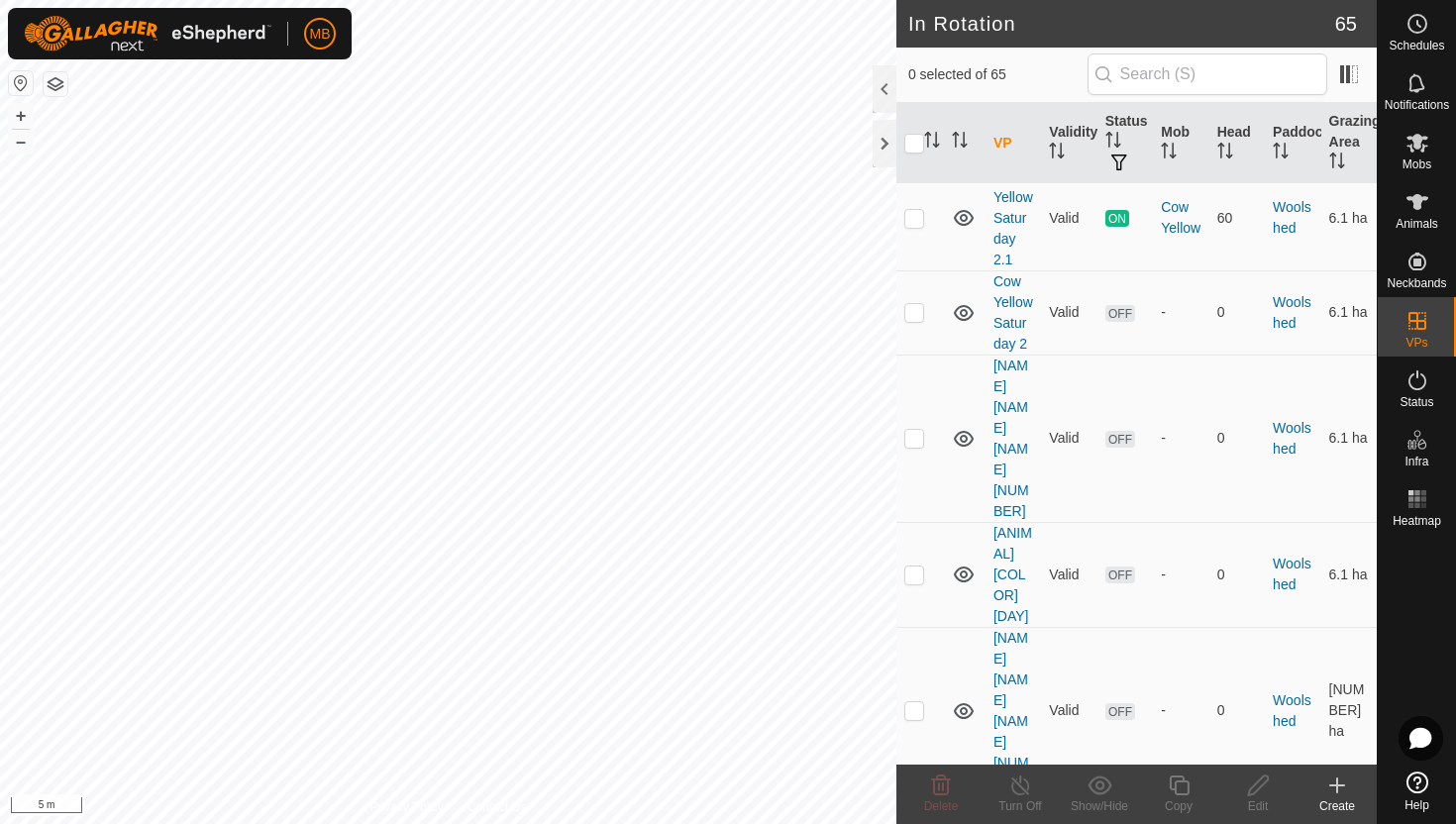 click at bounding box center [914, 2292] 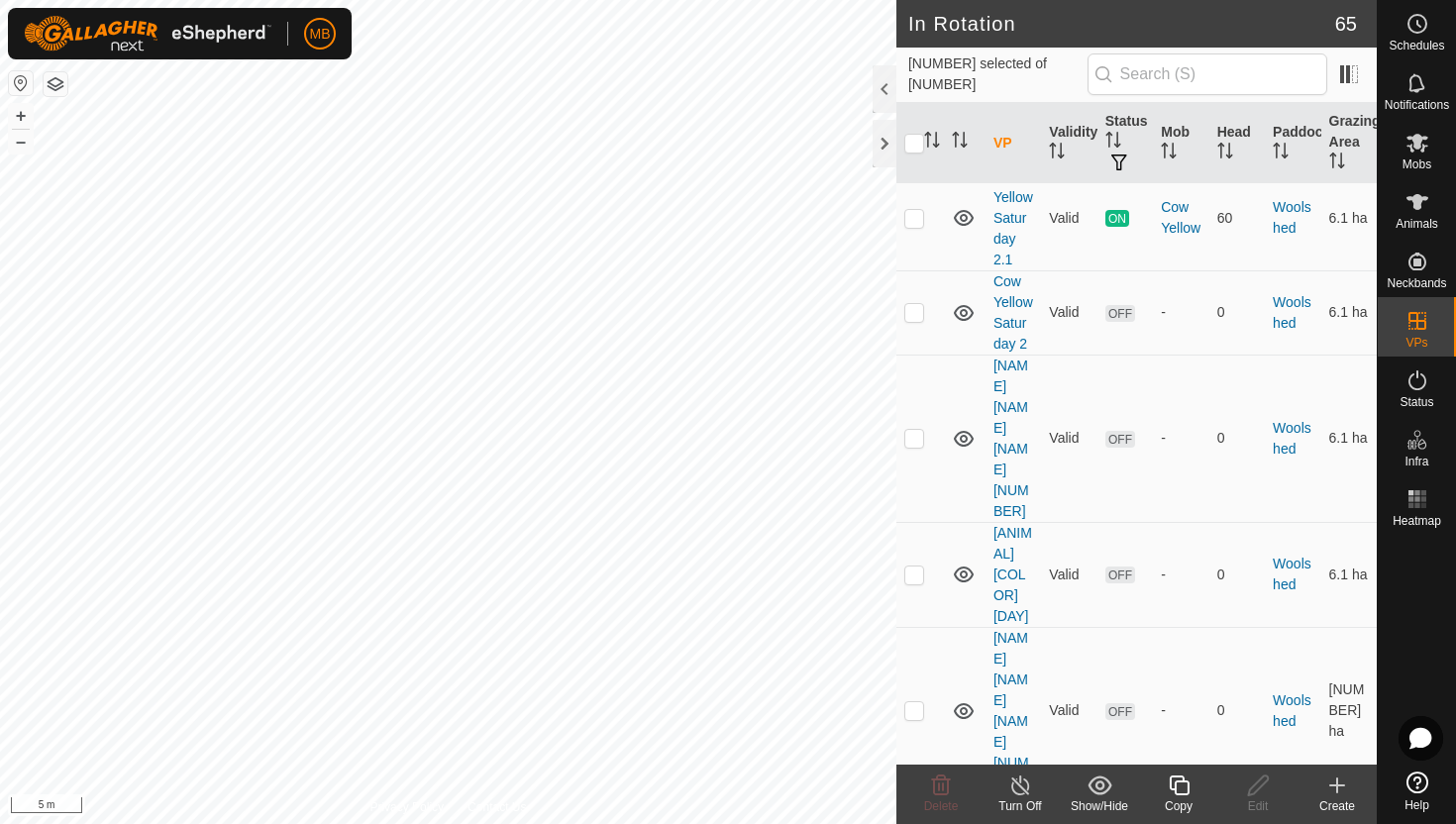 click 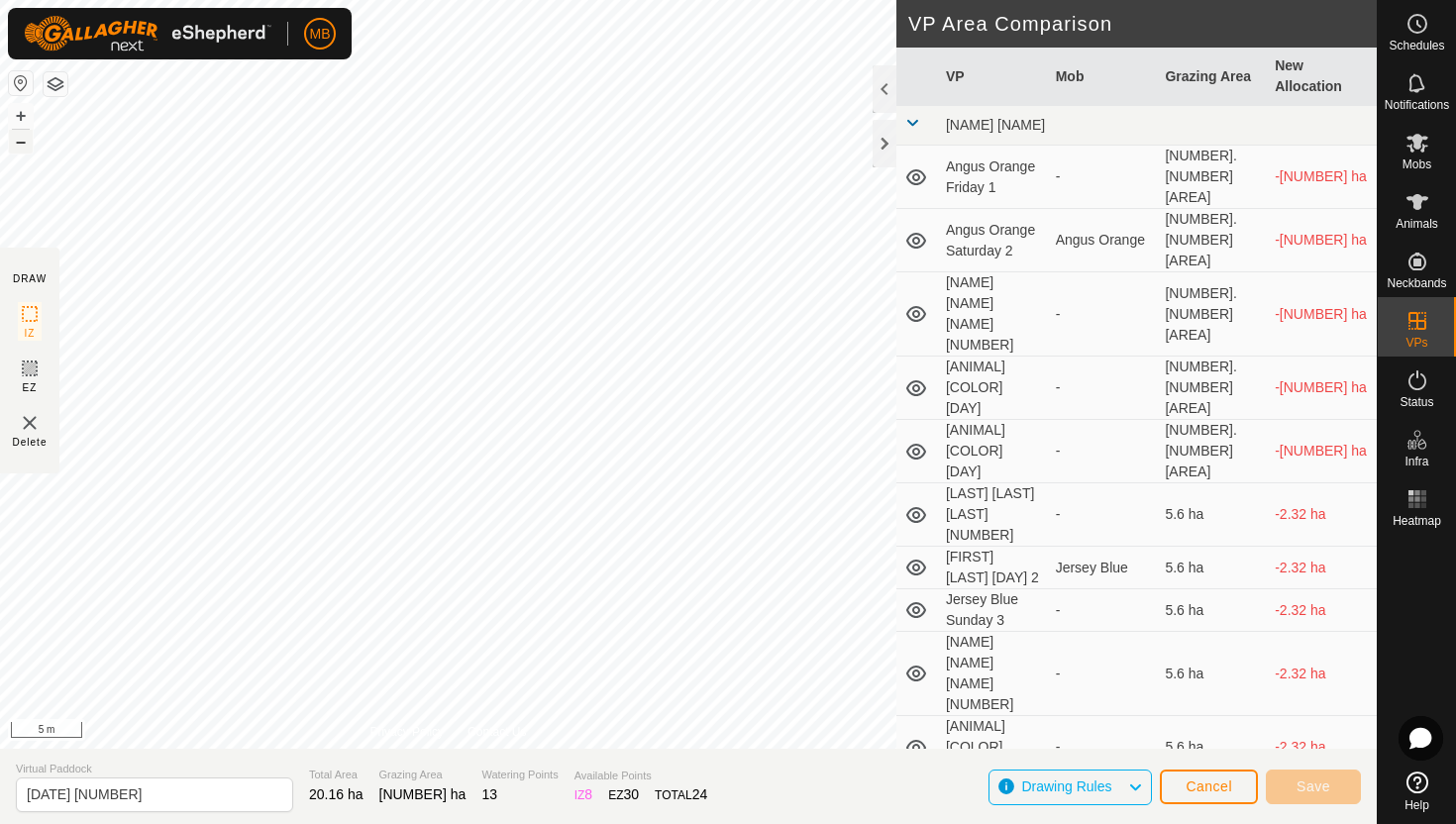 click on "–" at bounding box center (21, 142) 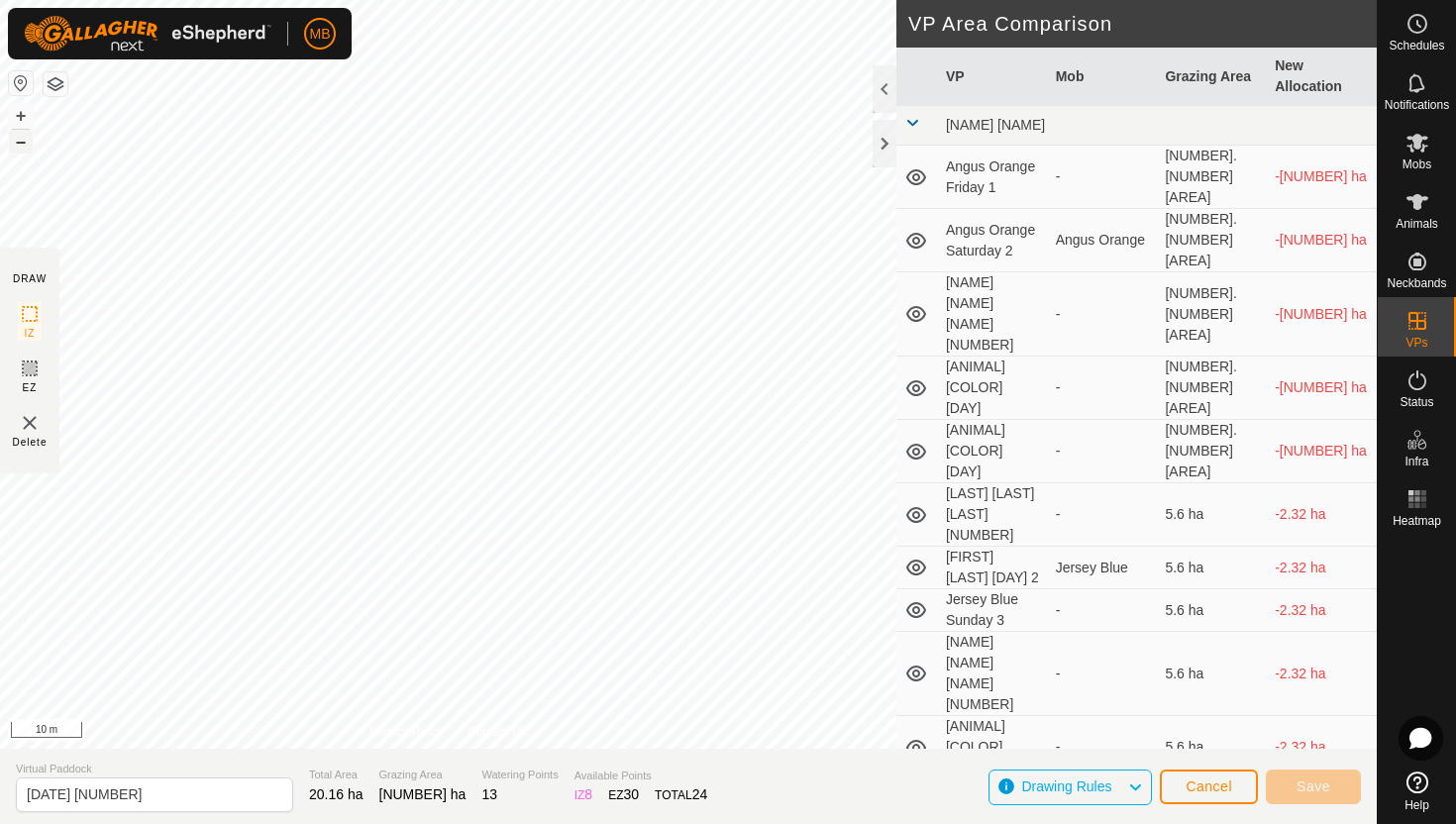 click on "–" at bounding box center [21, 142] 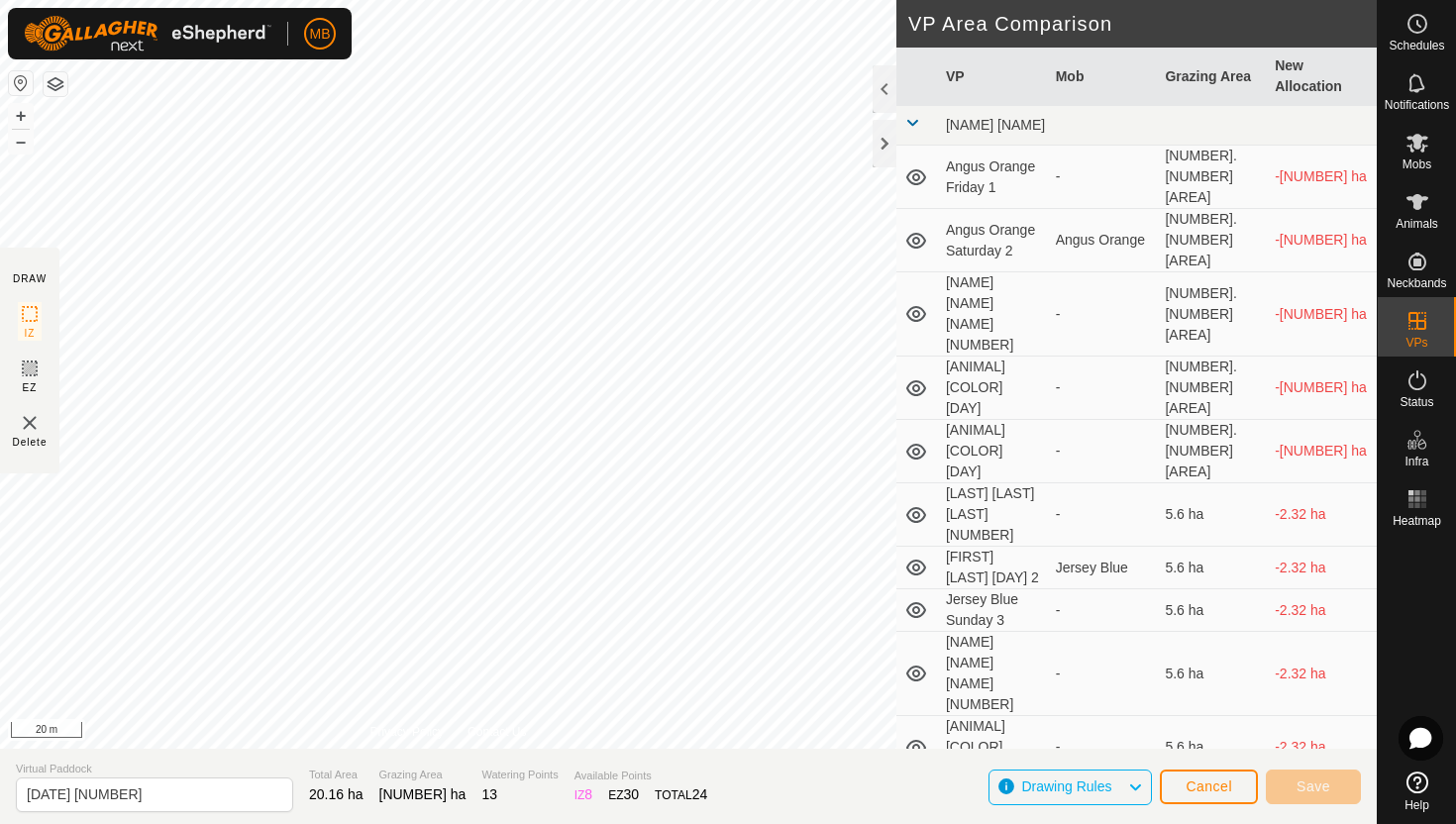 click on "MB Schedules Notifications Mobs Animals Neckbands VPs Status Infra Heatmap Help DRAW IZ EZ Delete Privacy Policy Contact Us + – ⇧ i [NUMBER] m VP Area Comparison     VP   Mob   Grazing Area   New Allocation  Bottom Davey  [LAST] [LAST] [LAST] [NUMBER]  -  [NUMBER].[NUMBER] [AREA]  -[NUMBER].[NUMBER] [AREA]  [LAST] [LAST] [LAST] [NUMBER]   [LAST] [LAST]   [NUMBER].[NUMBER] [AREA]  -[NUMBER].[NUMBER] [AREA]  [LAST] [LAST] [LAST] [NUMBER]  -  [NUMBER].[NUMBER] [AREA]  -[NUMBER].[NUMBER] [AREA]  [LAST] [LAST] [LAST] [NUMBER]  -  [NUMBER].[NUMBER] [AREA]  -[NUMBER].[NUMBER] [AREA]  [LAST] [LAST] [LAST] [NUMBER]  -  [NUMBER].[NUMBER] [AREA]  -[NUMBER].[NUMBER] [AREA]  [LAST] [LAST] [LAST] [NUMBER]  -  [NUMBER].[NUMBER] [AREA]  -[NUMBER].[NUMBER] [AREA]  [LAST] [LAST] [LAST] [NUMBER]   [LAST] [LAST]   [NUMBER].[NUMBER] [AREA]  -[NUMBER].[NUMBER] [AREA]  [LAST] [LAST] [LAST] [NUMBER]  -  [NUMBER].[NUMBER] [AREA]  -[NUMBER].[NUMBER] [AREA]  [LAST] [LAST] [LAST] [NUMBER]  -  [NUMBER].[NUMBER] [AREA]  -[NUMBER].[NUMBER] [AREA]  [LAST] [LAST] [LAST] [NUMBER]  -  [NUMBER].[NUMBER] [AREA]  -[NUMBER].[NUMBER] [AREA]  [LAST] [LAST] [LAST] [NUMBER]  -  [NUMBER].[NUMBER] [AREA]  -[NUMBER].[NUMBER] [AREA] Cattle Yard  Comms test Fence  -  [NUMBER].[NUMBER] [AREA]  +[NUMBER].[NUMBER] [AREA] Normans  [DATE] [TIME]  -  [NUMBER].[NUMBER] [AREA]  -[NUMBER].[NUMBER] [AREA]  [LAST] [LAST] [LAST] [NUMBER]  -  [NUMBER].[NUMBER] [AREA]  -[NUMBER].[NUMBER] [AREA]  [LAST] [LAST] [LAST] [NUMBER]   [LAST] [LAST]   [NUMBER].[NUMBER] [AREA]  -[NUMBER].[NUMBER] [AREA]  [LAST] [LAST] [LAST] [NUMBER]  -  [NUMBER].[NUMBER] [AREA]  -[NUMBER].[NUMBER] [AREA]  [LAST] [LAST] [LAST] [NUMBER]  -  [NUMBER].[NUMBER] [AREA]  -[NUMBER].[NUMBER] [AREA]  [LAST] [LAST] [LAST] [NUMBER]  -  [NUMBER].[NUMBER] [AREA]  -[NUMBER].[NUMBER] [AREA] Ollies -  [NUMBER].[NUMBER] [AREA]" at bounding box center [728, 412] 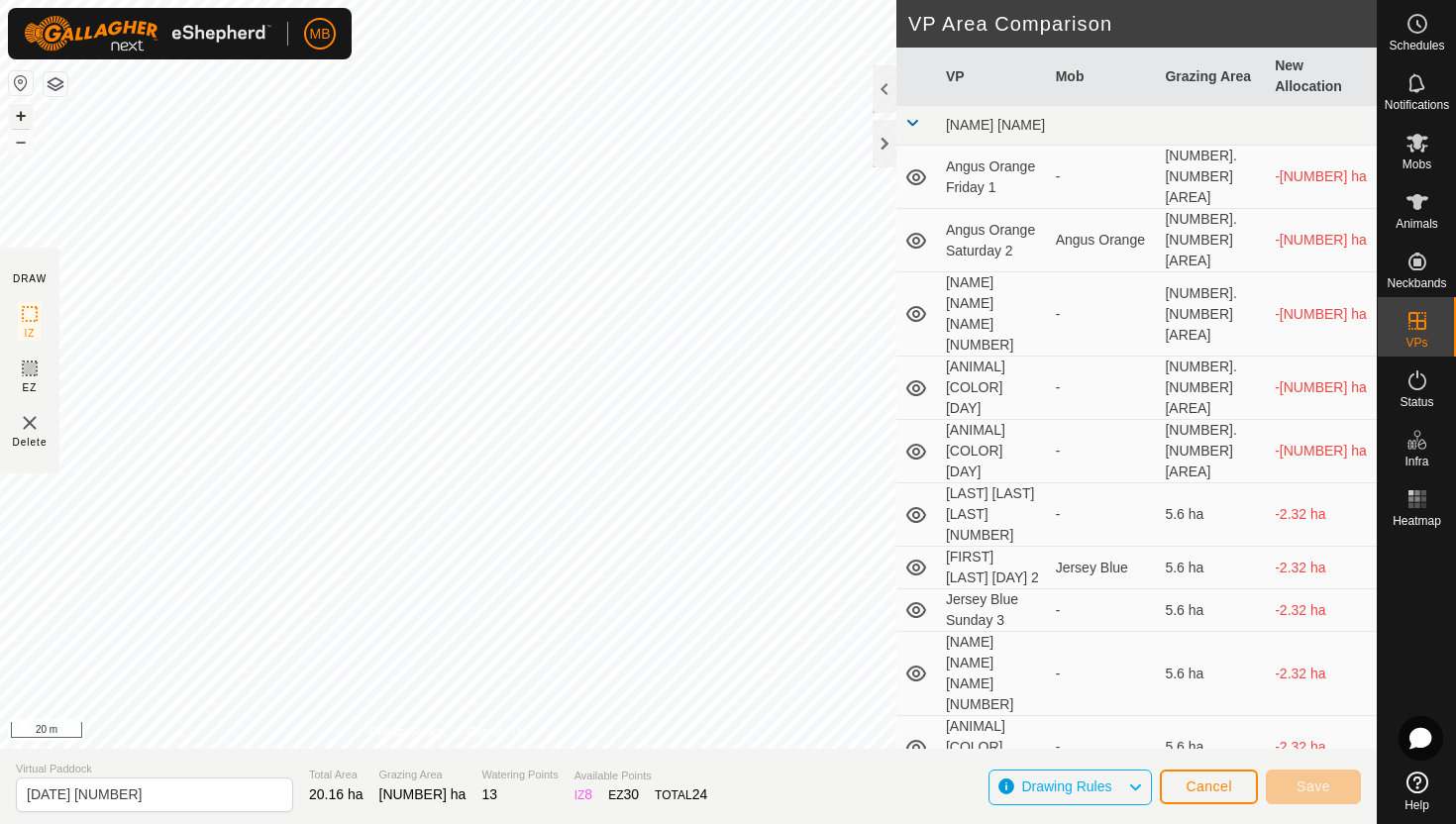 click on "+" at bounding box center [21, 116] 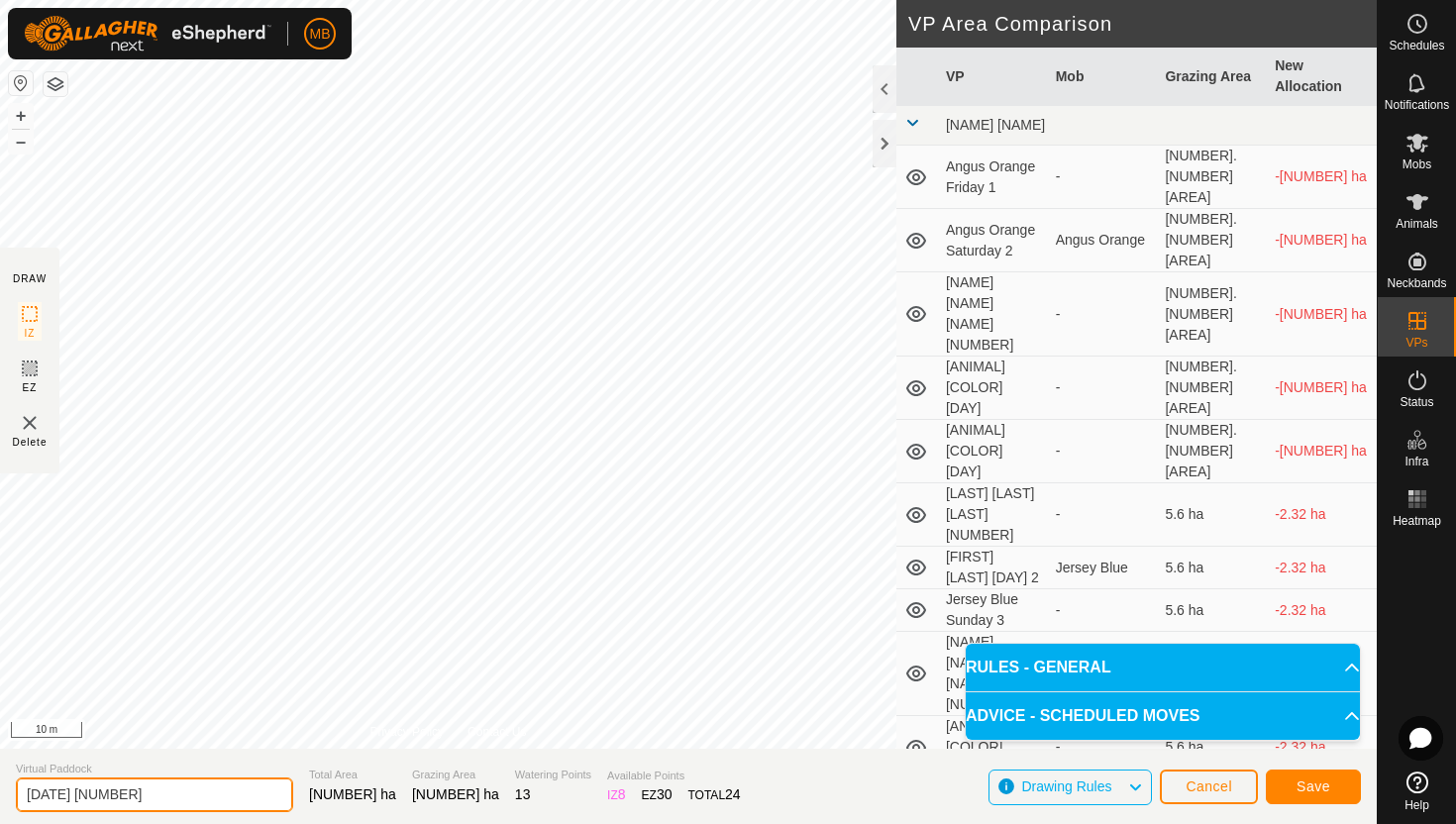 click on "[DATE] [NUMBER]" 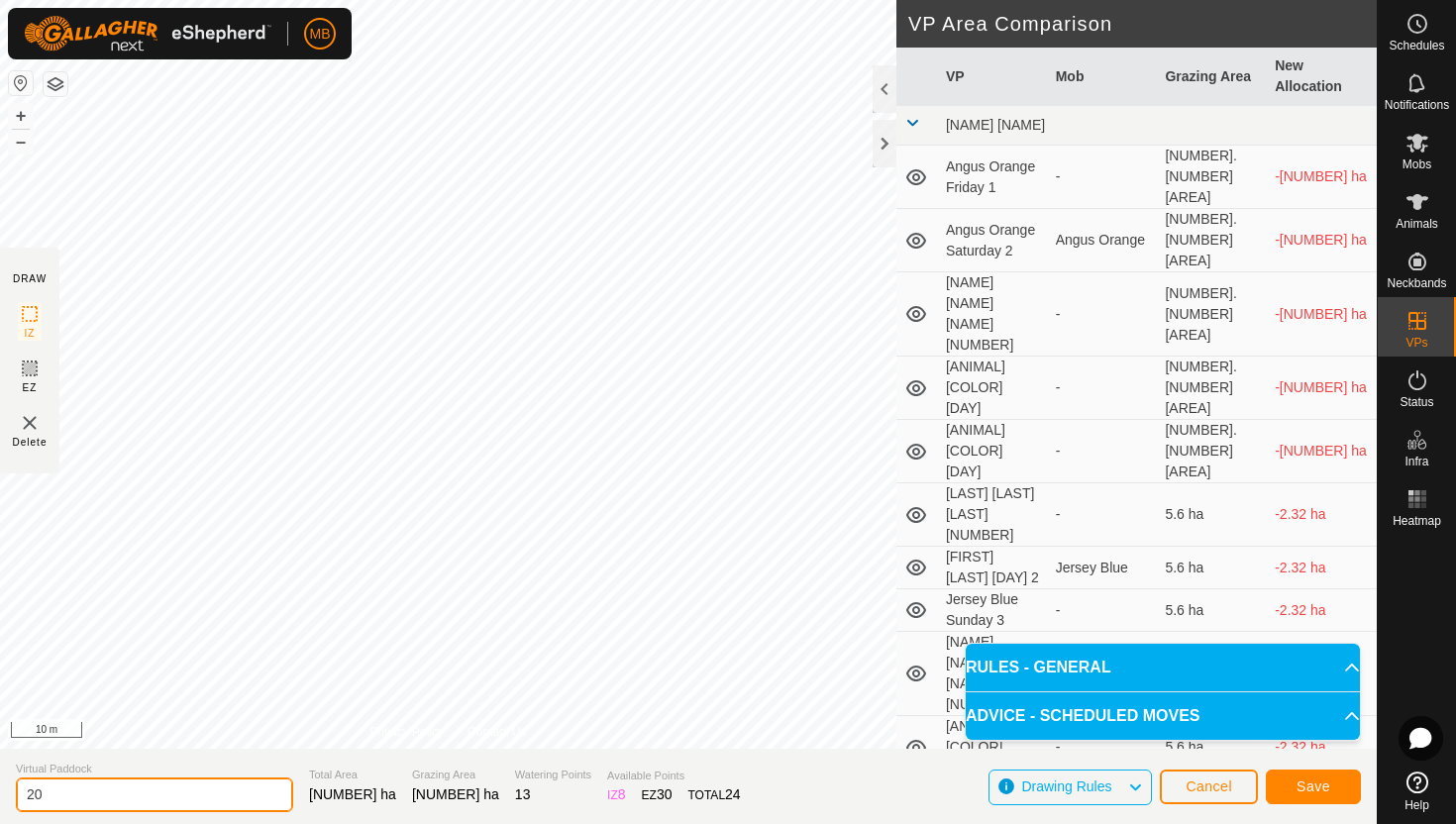 type on "2" 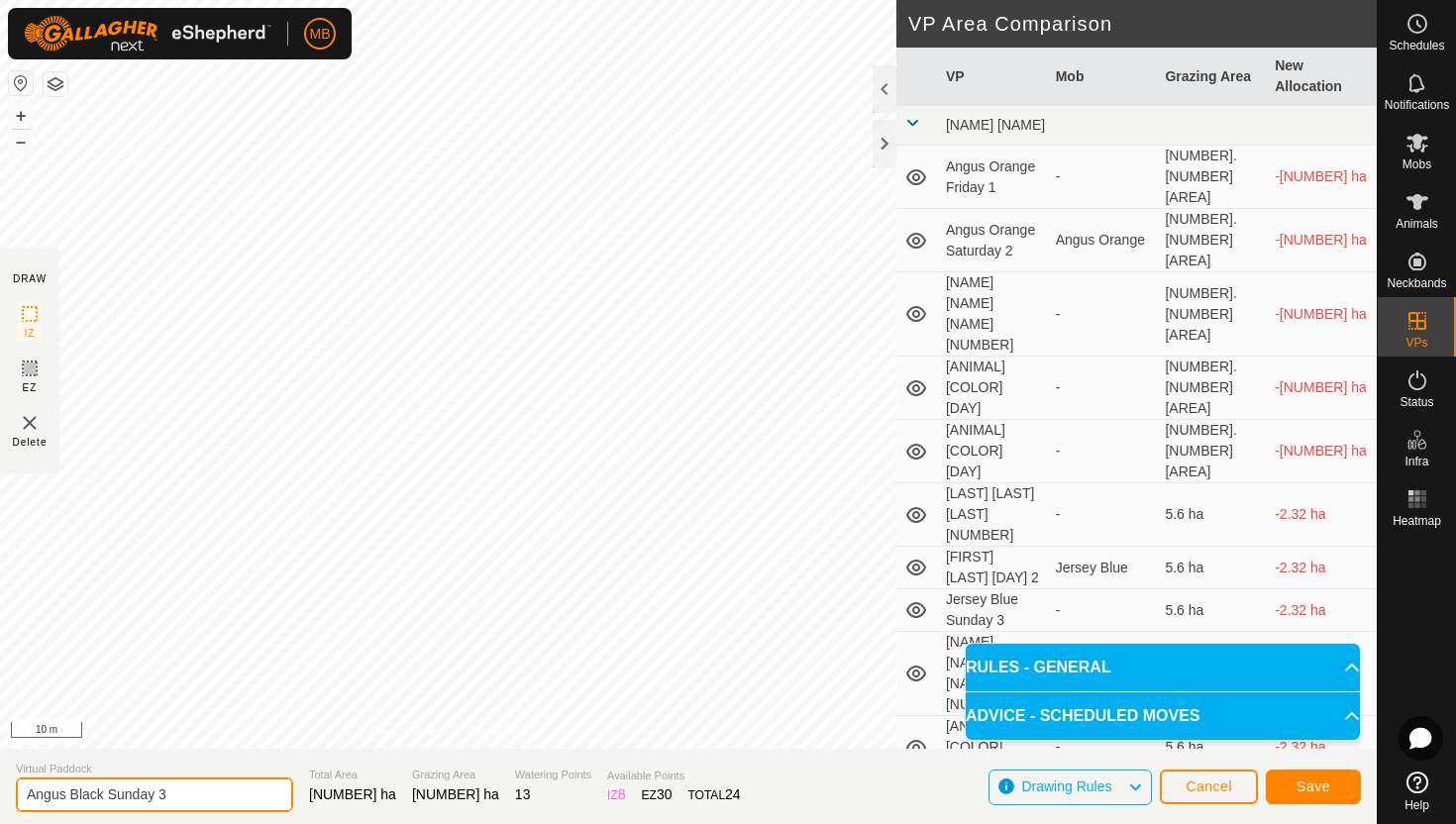 type on "Angus Black Sunday 3" 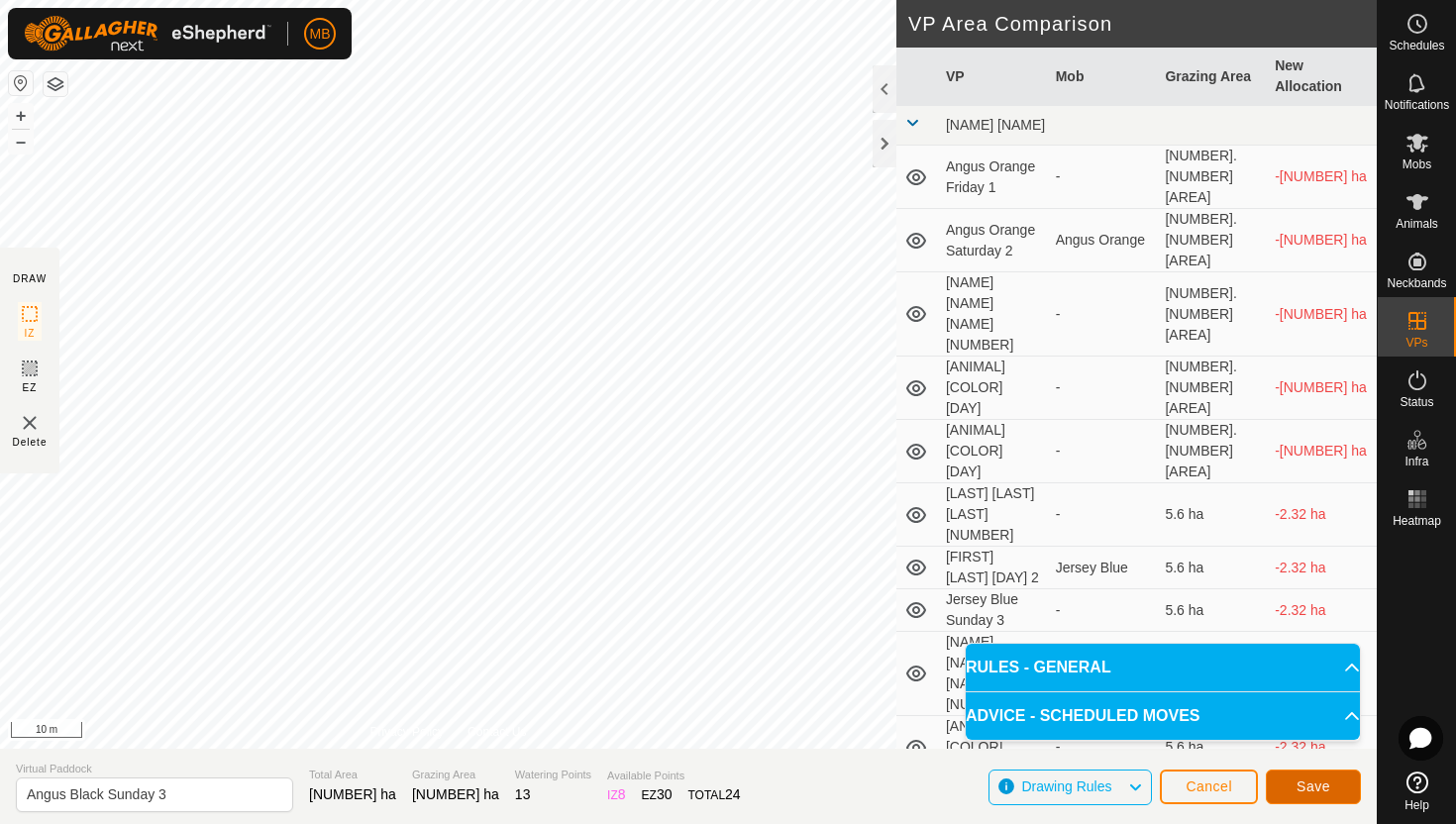 click on "Save" 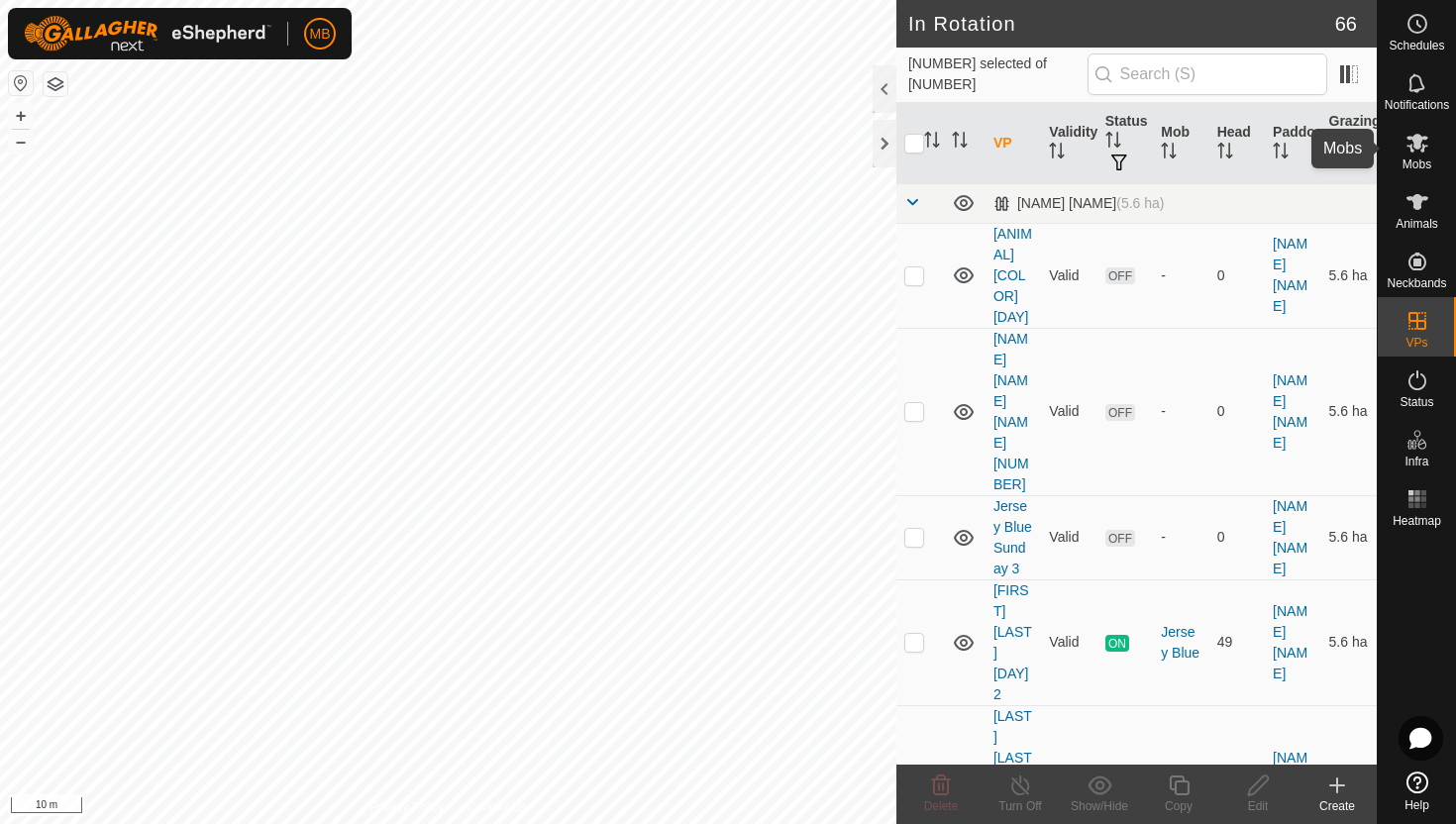 click 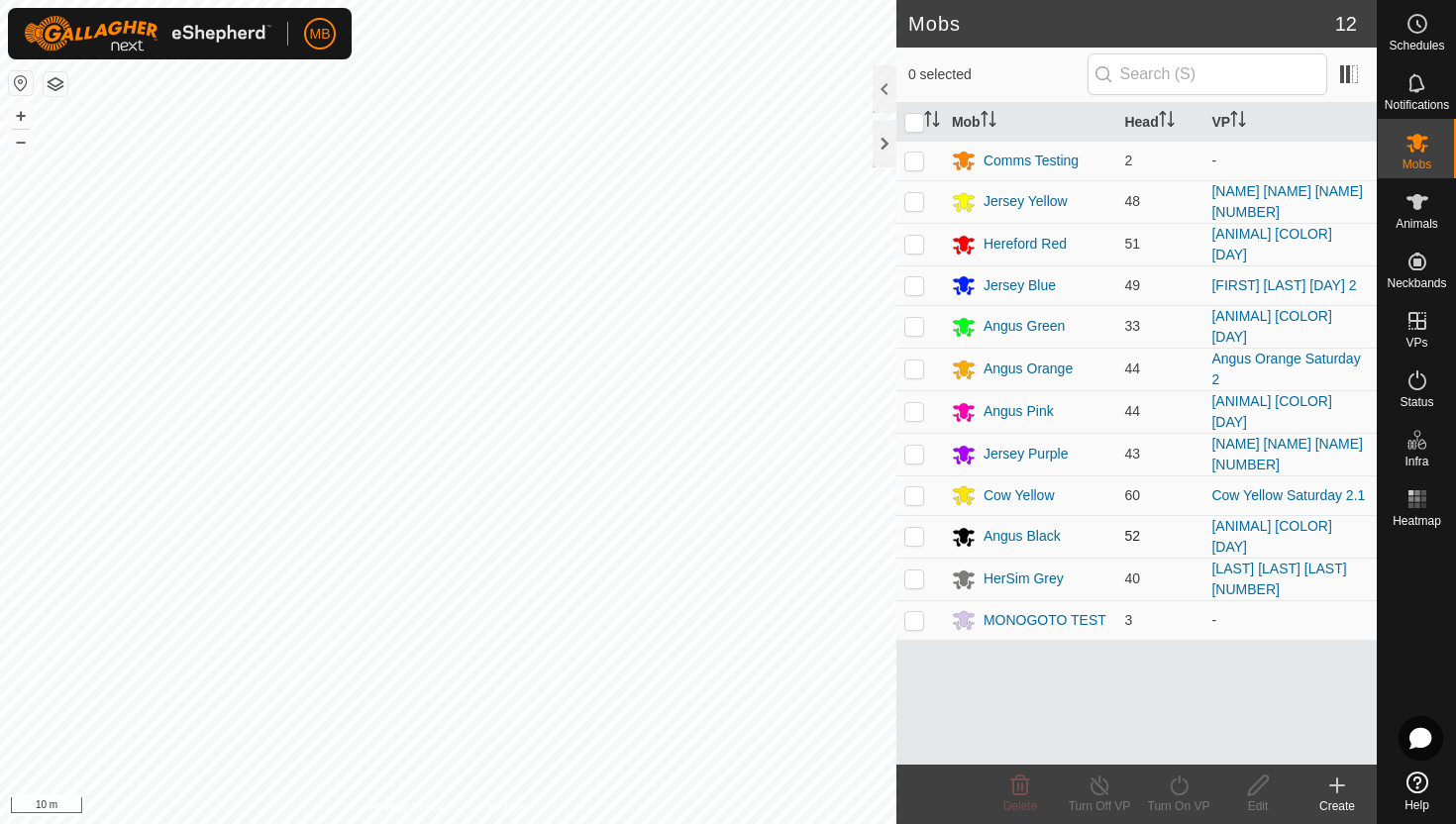 click at bounding box center (914, 536) 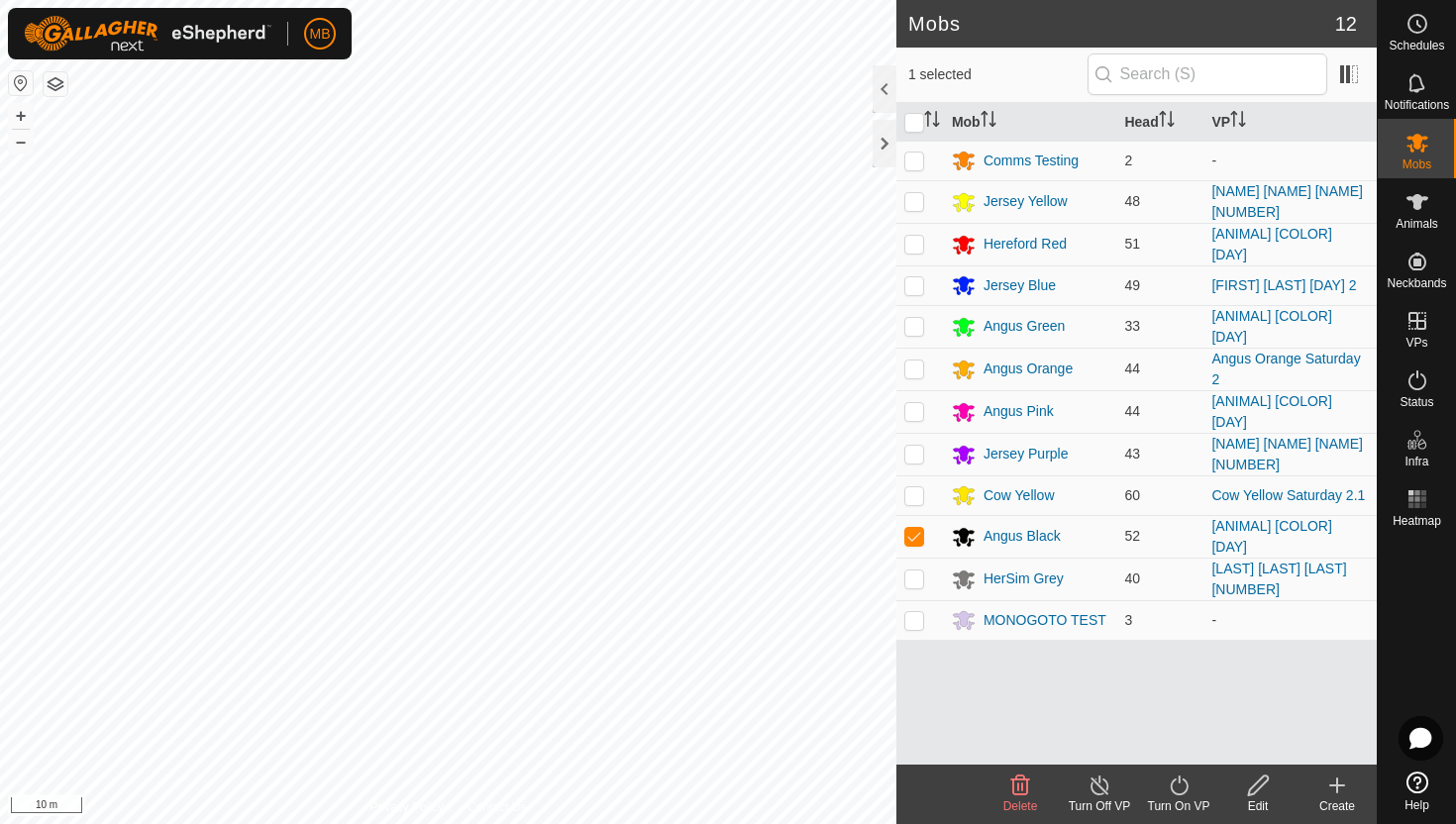 click 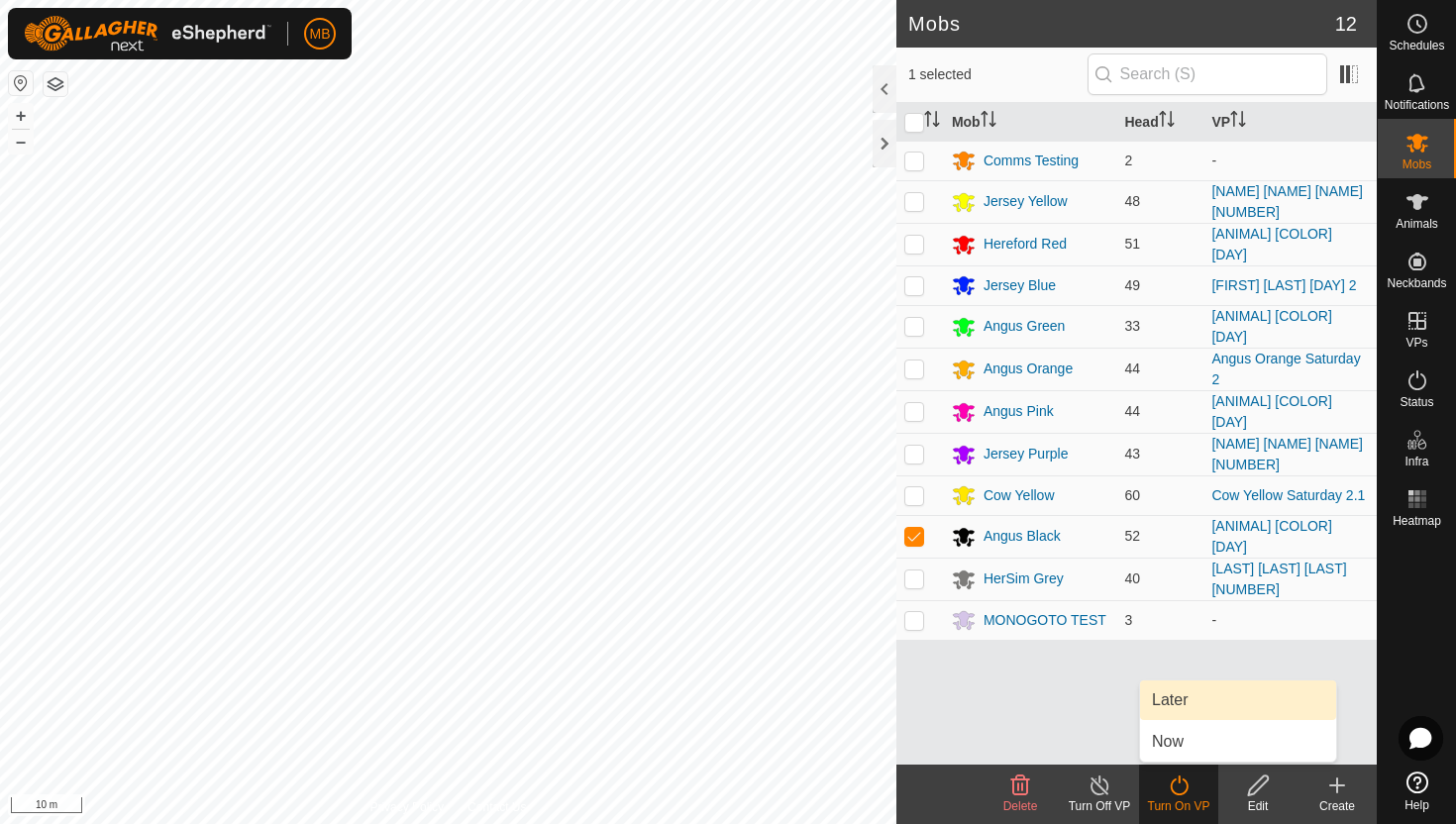 click on "Later" at bounding box center [1238, 700] 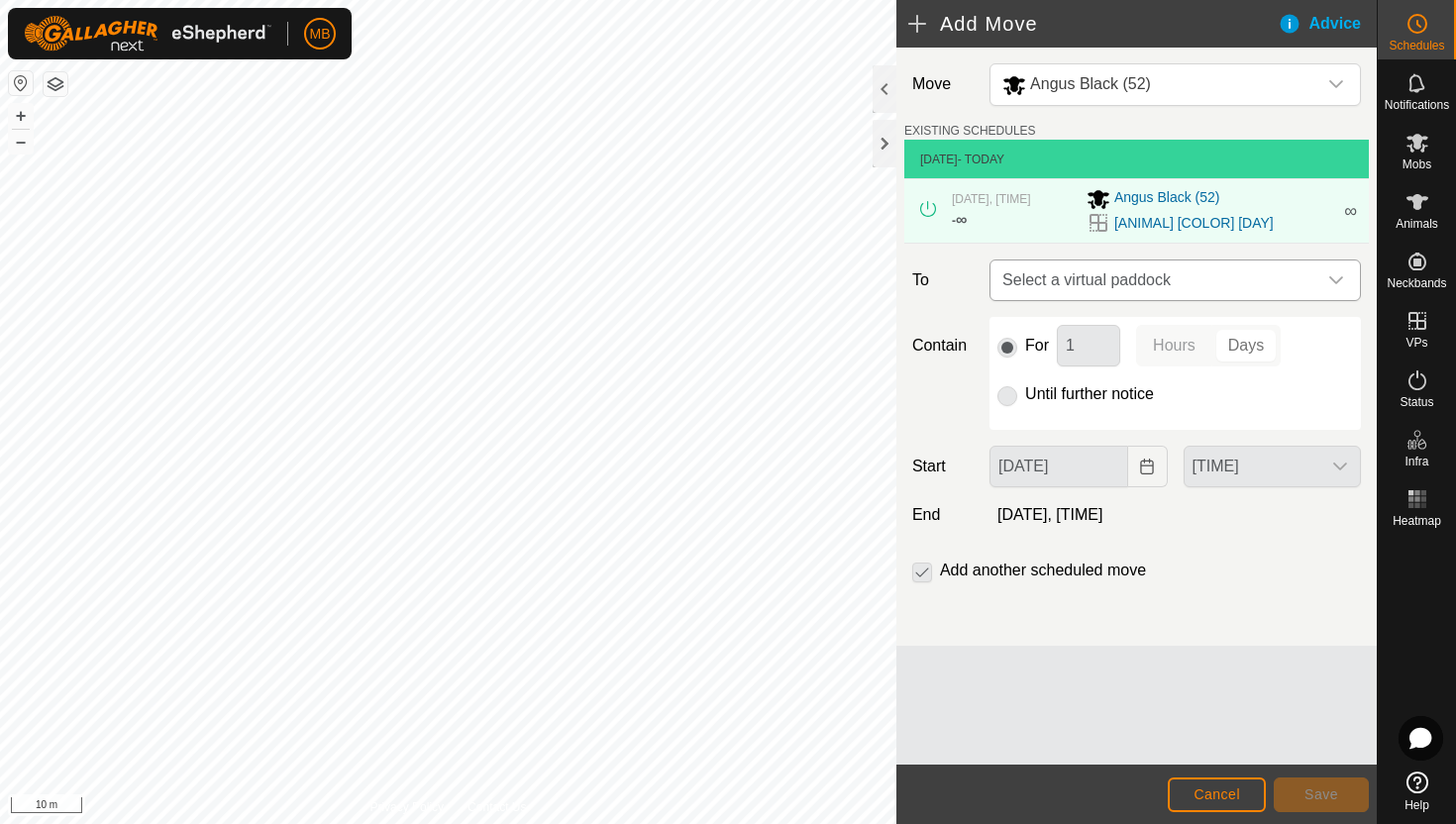 click at bounding box center [1336, 280] 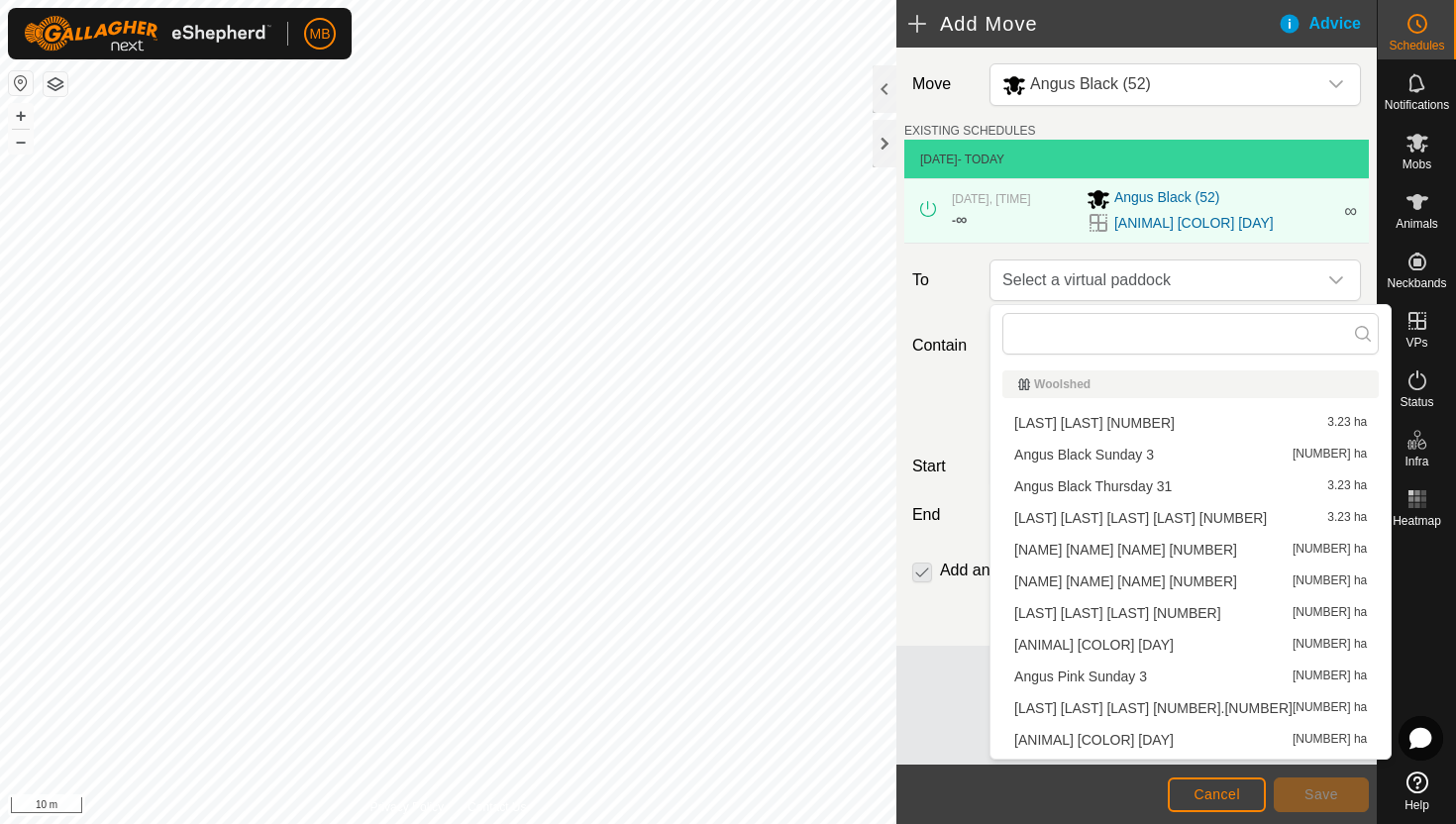click on "[LAST] [LAST] [LAST] [NUMBER] [NUMBER] [AREA]" at bounding box center [1191, 455] 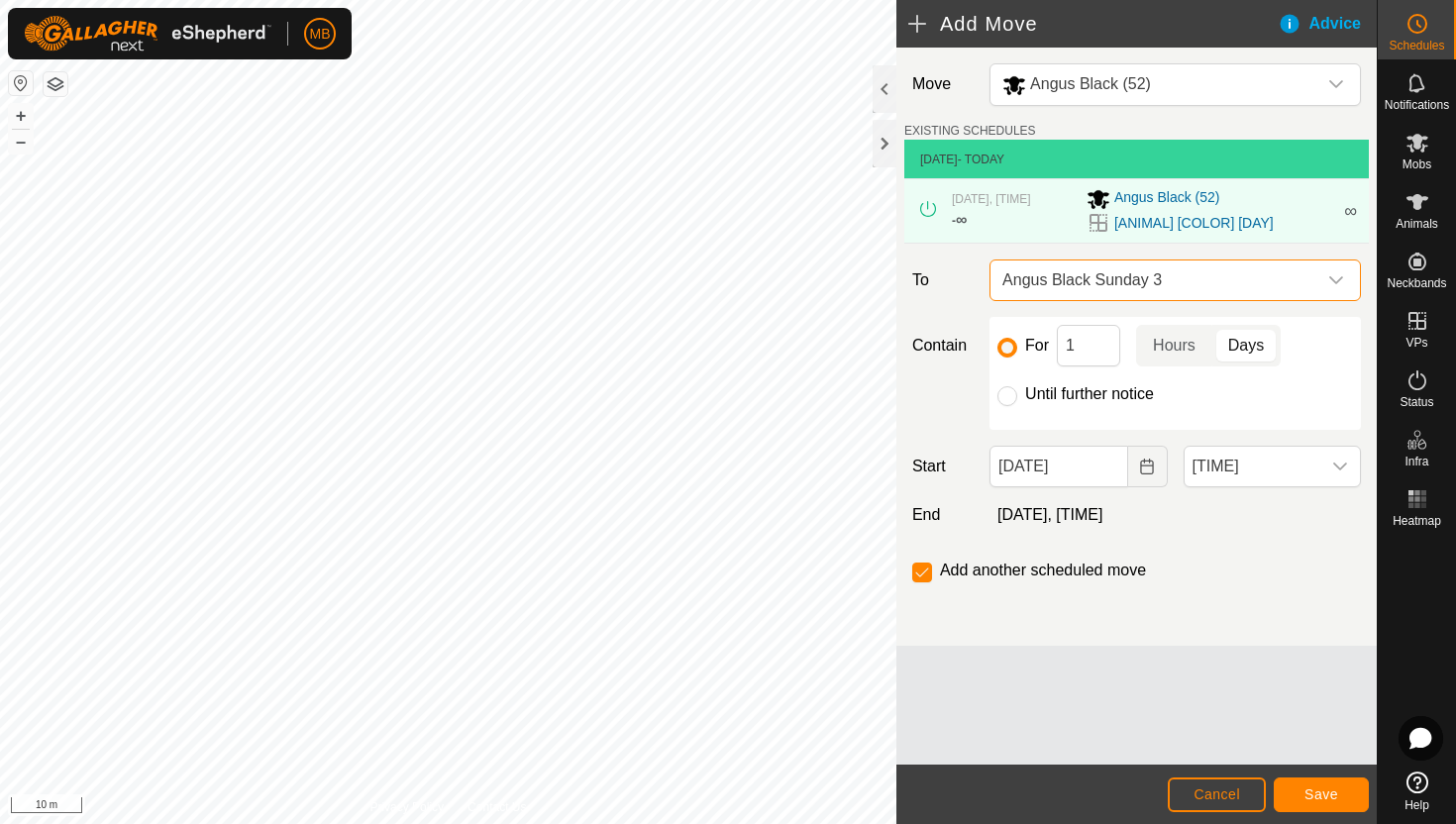 click on "Until further notice" 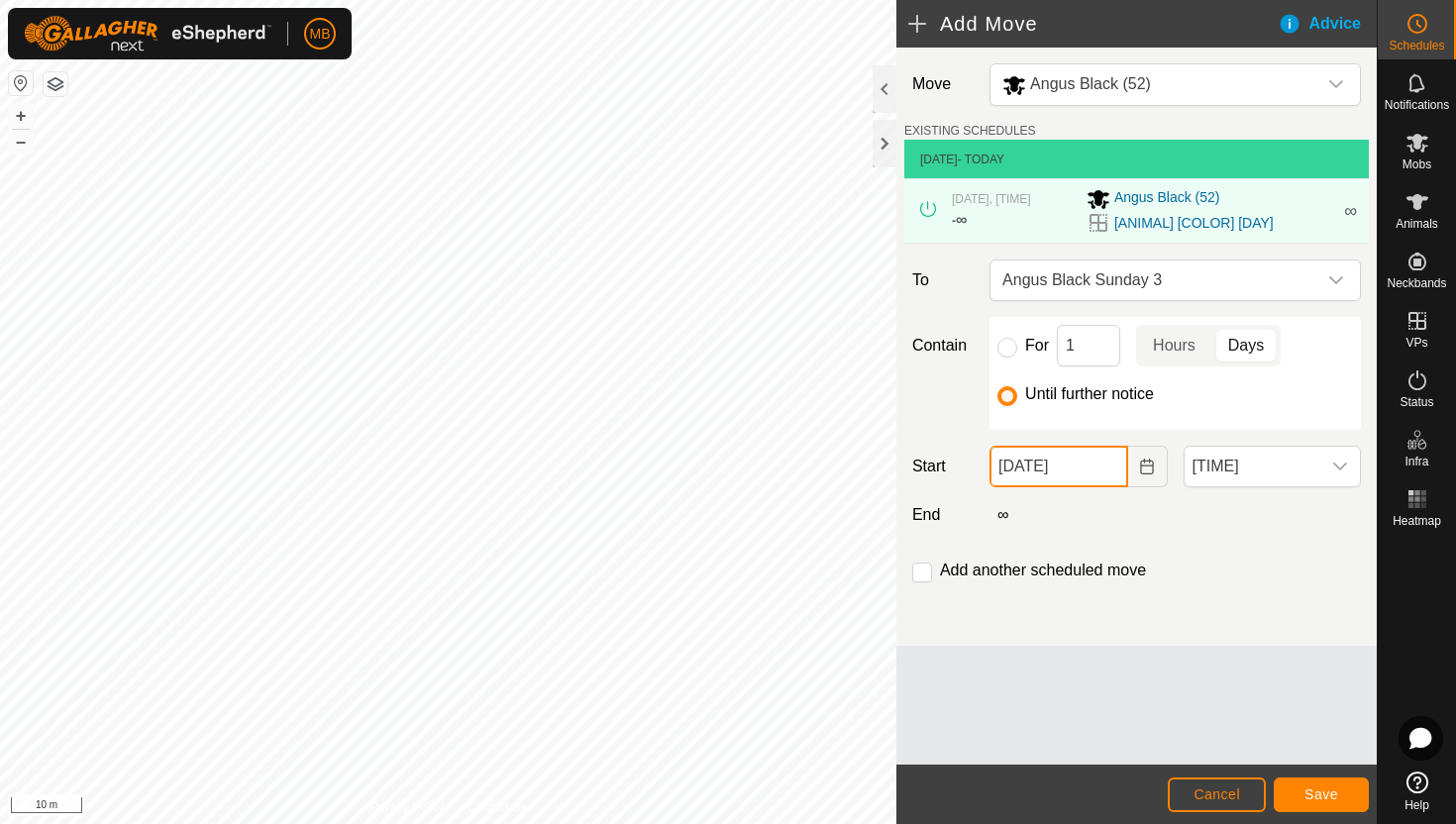 click on "[DATE]" 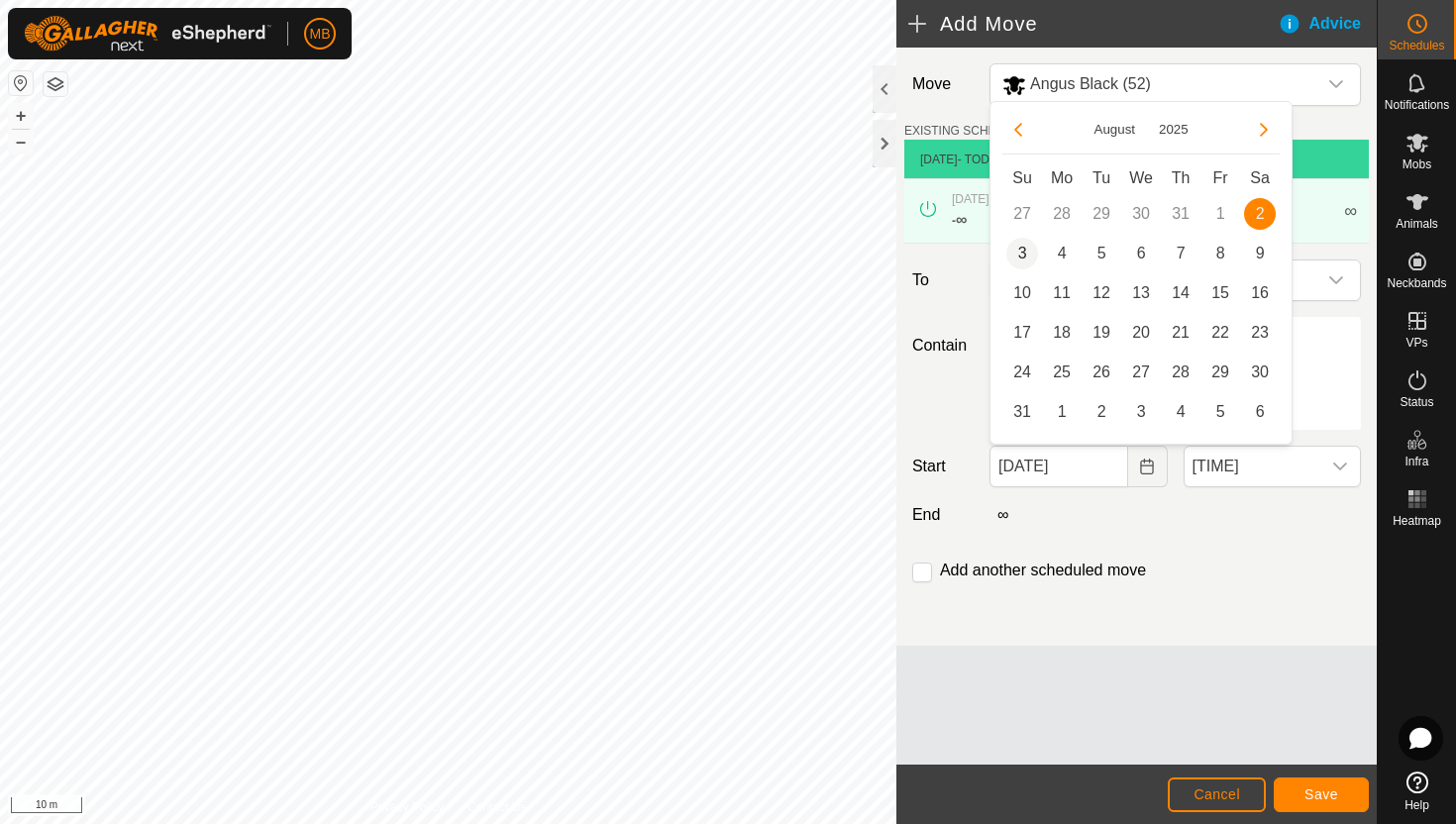 click on "3" at bounding box center (1022, 254) 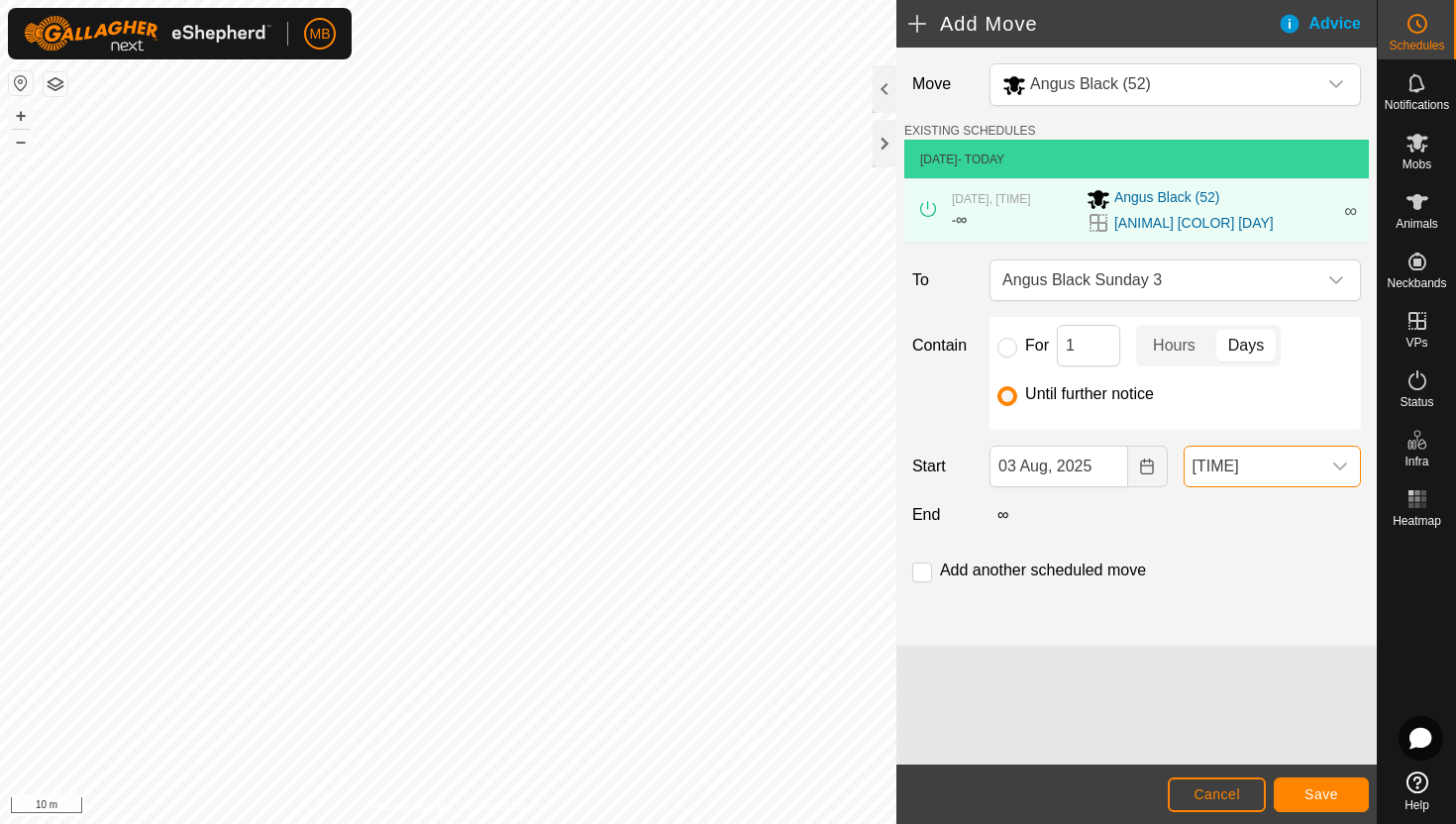 click on "[TIME]" at bounding box center (1252, 466) 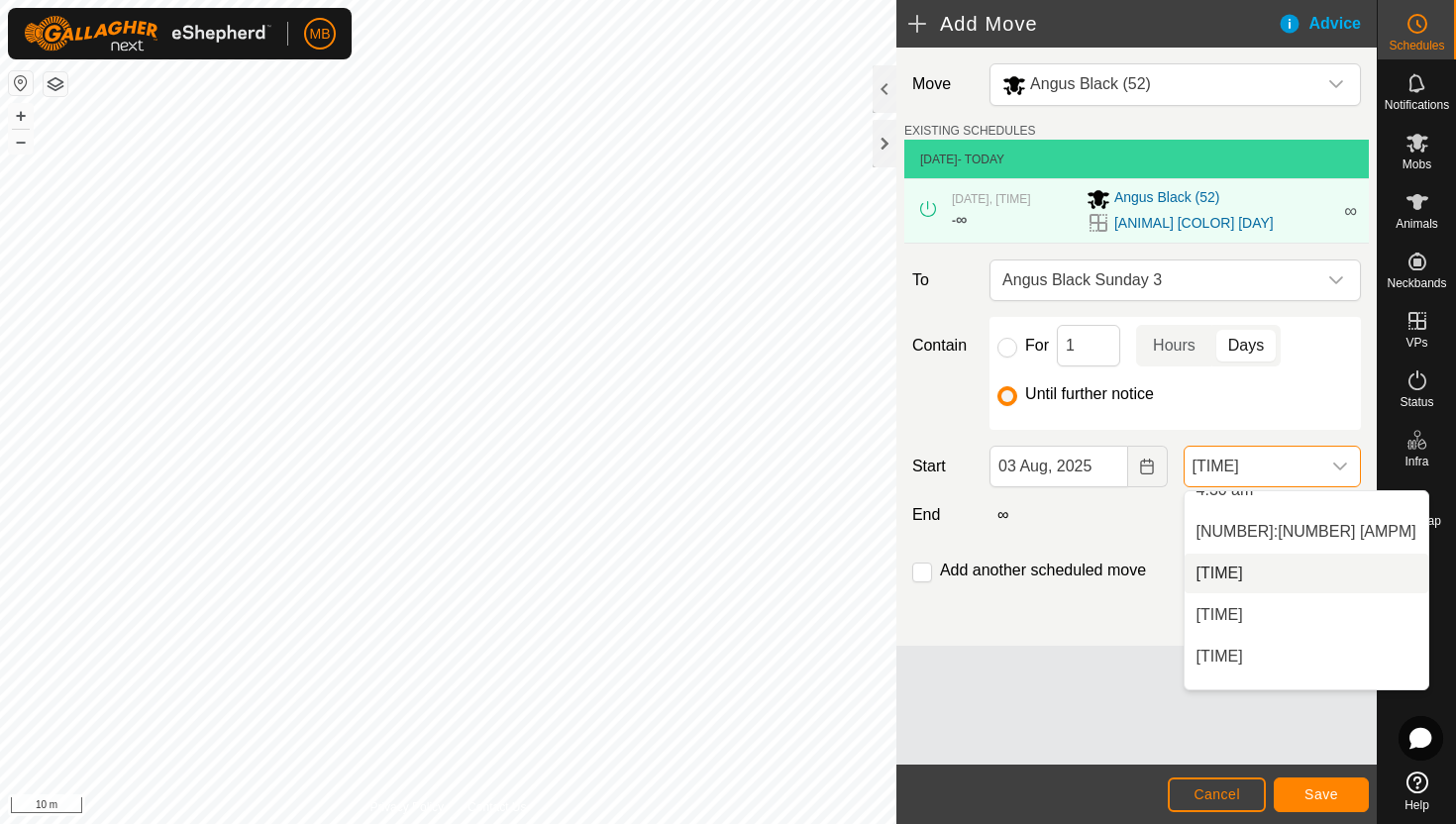 scroll, scrollTop: 384, scrollLeft: 0, axis: vertical 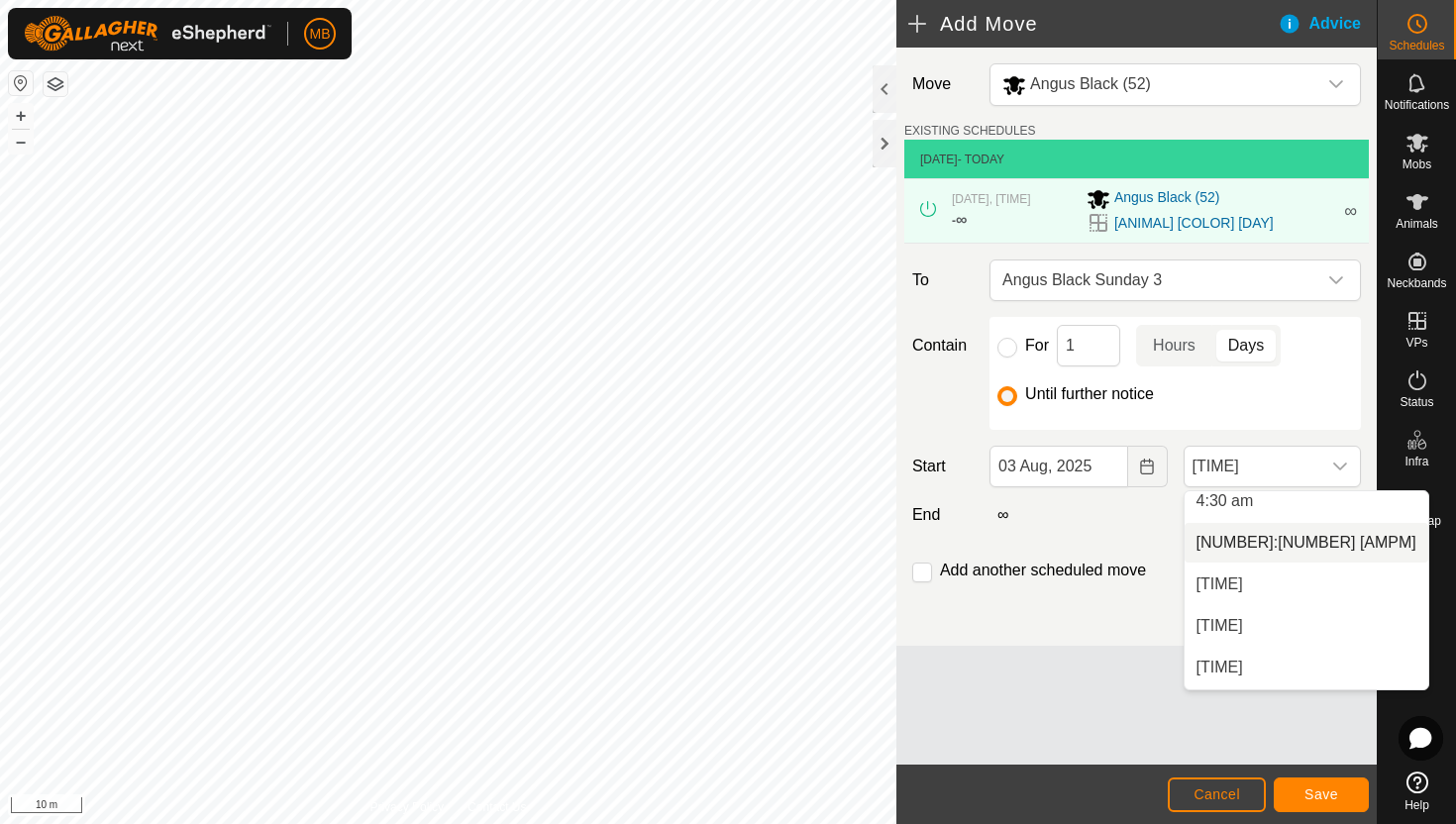 click on "[NUMBER]:[NUMBER] [AMPM]" at bounding box center (1306, 543) 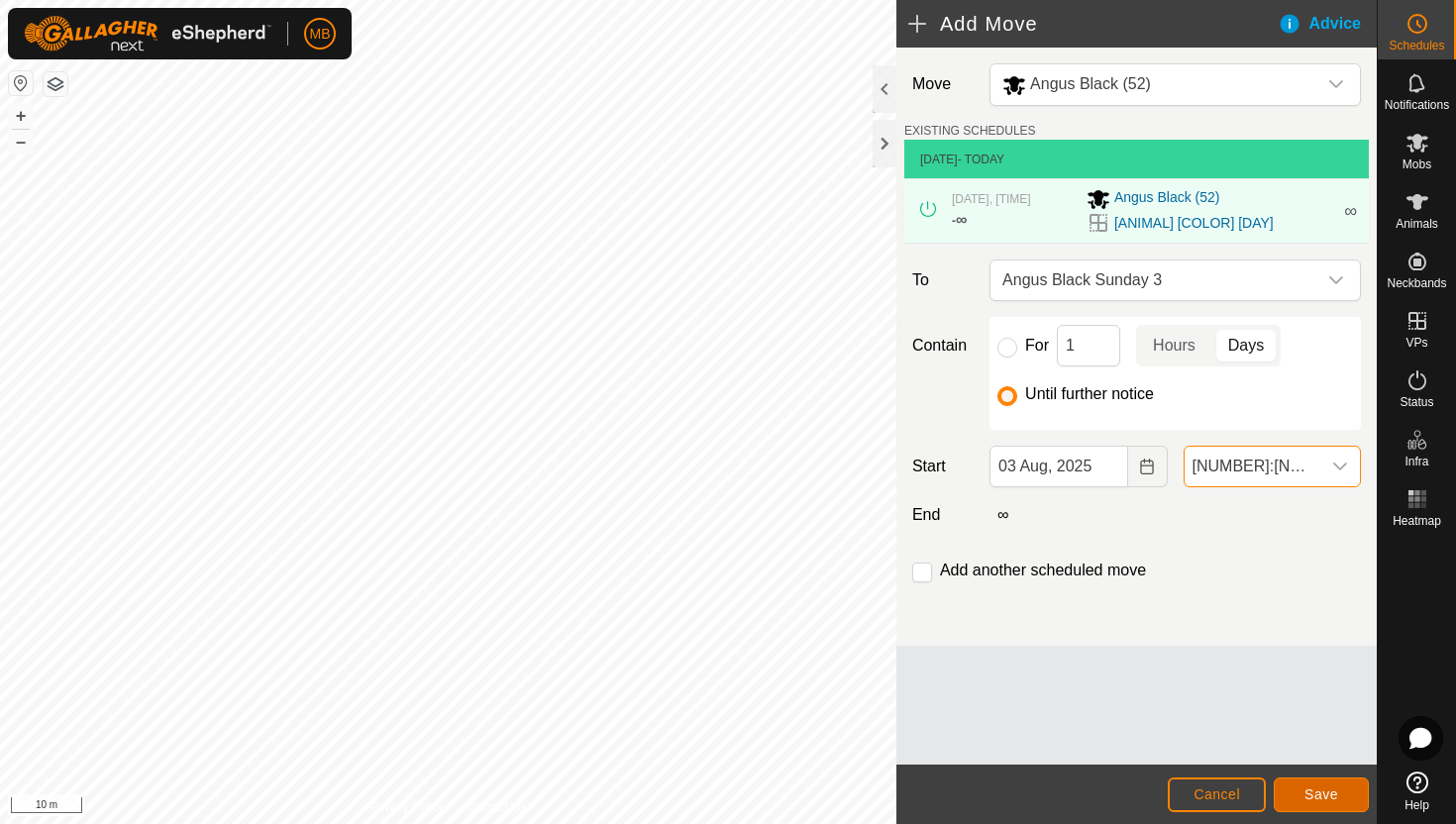 click on "Save" 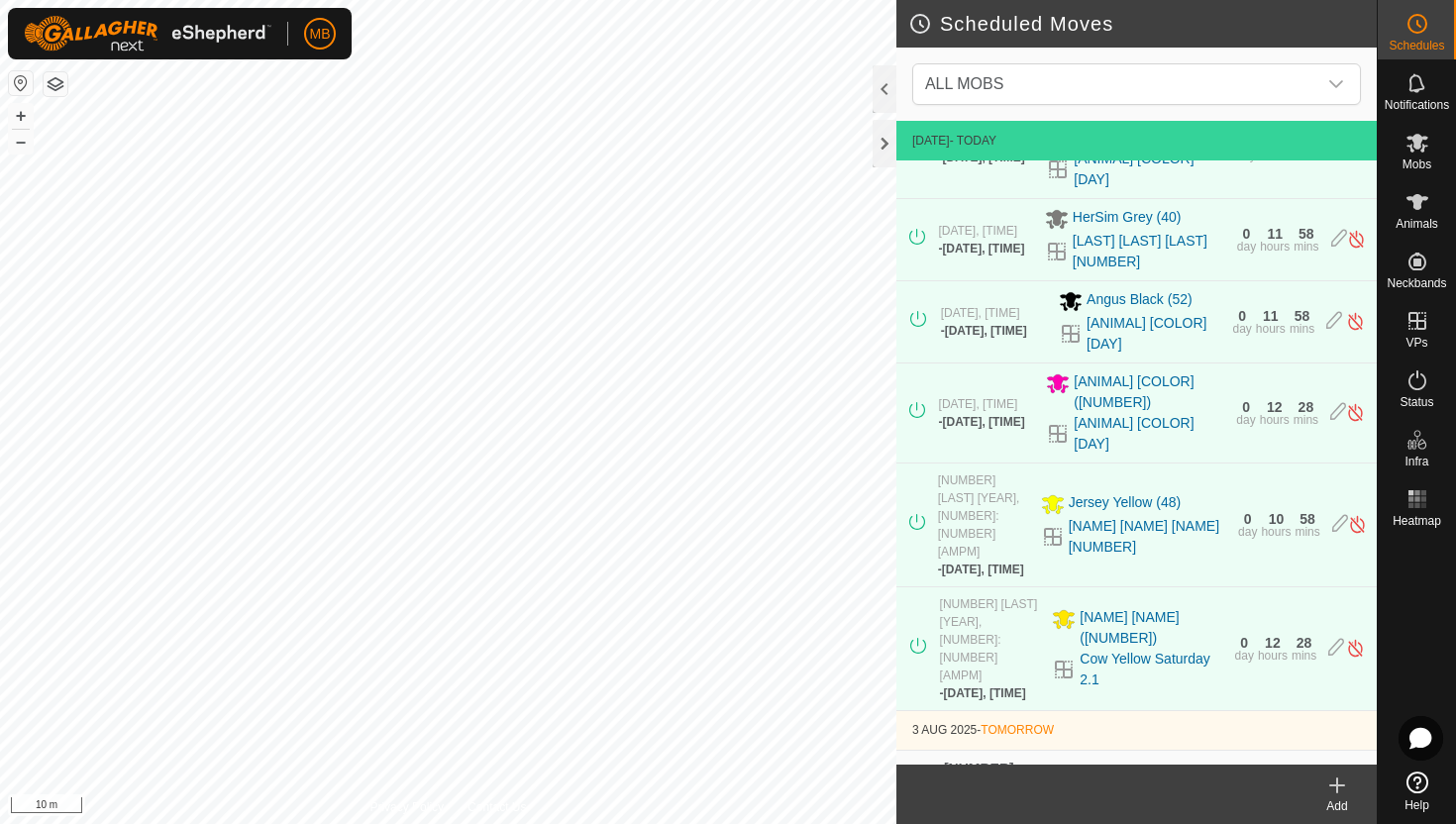 scroll, scrollTop: 444, scrollLeft: 0, axis: vertical 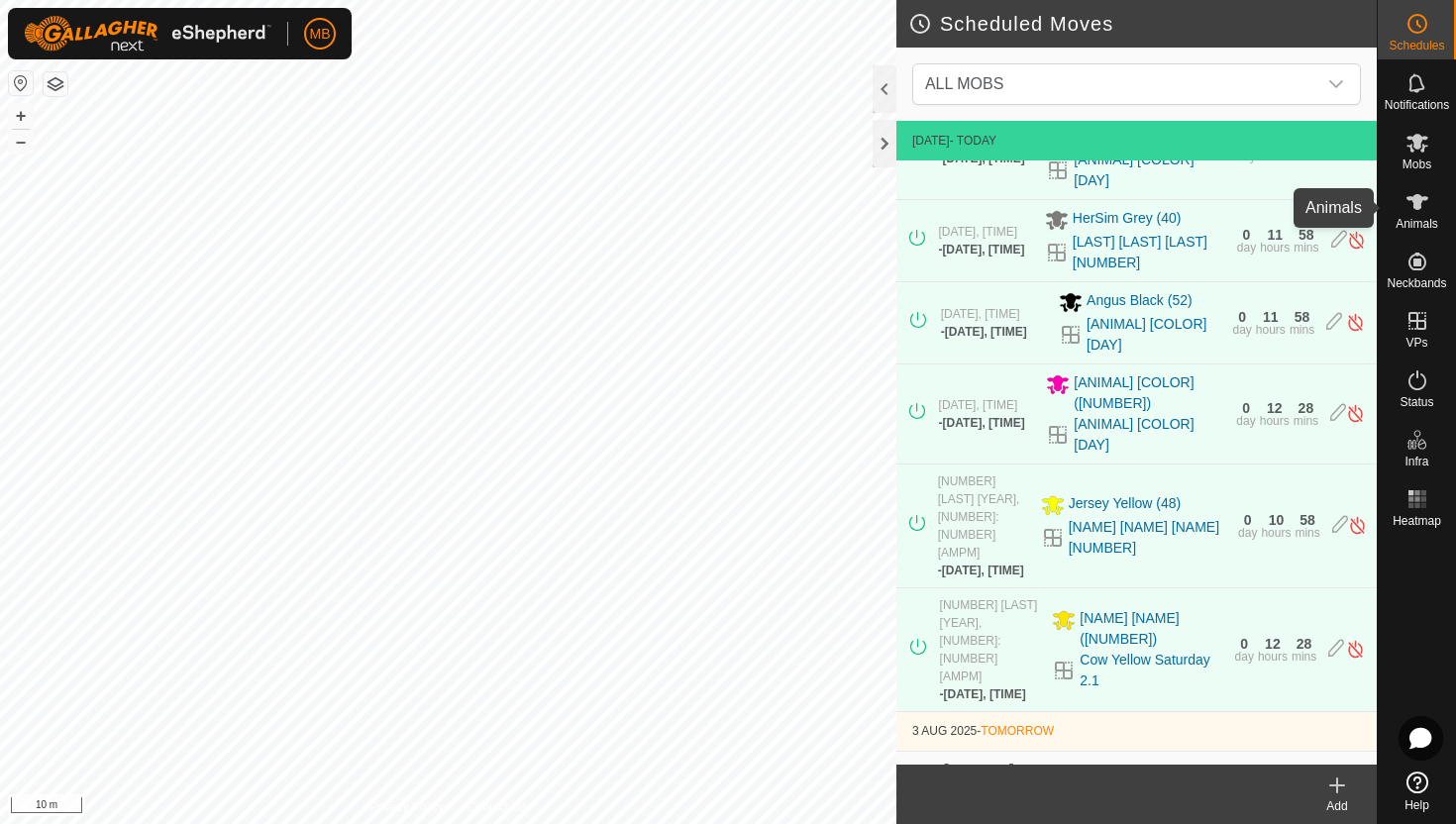 click 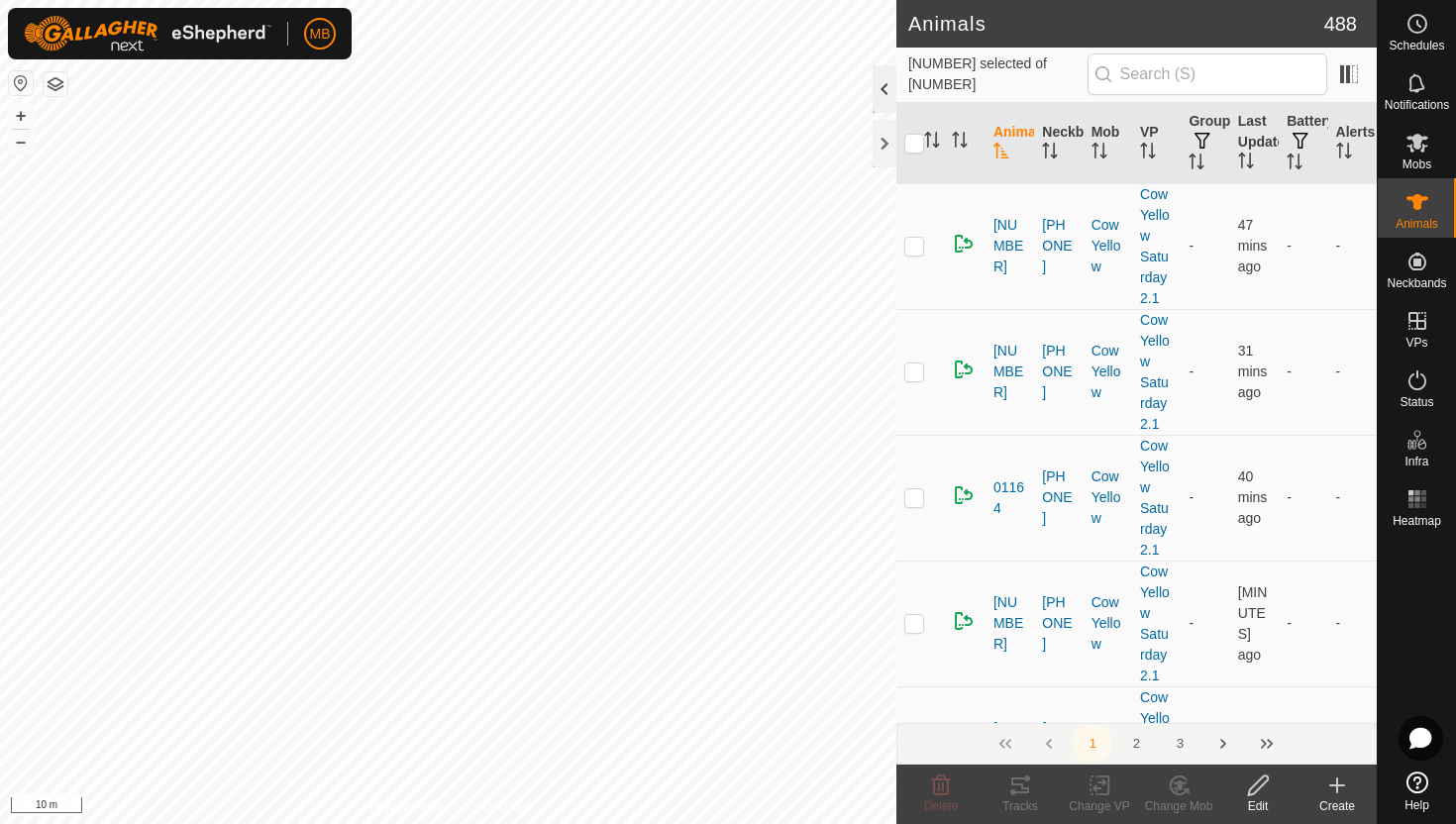 click 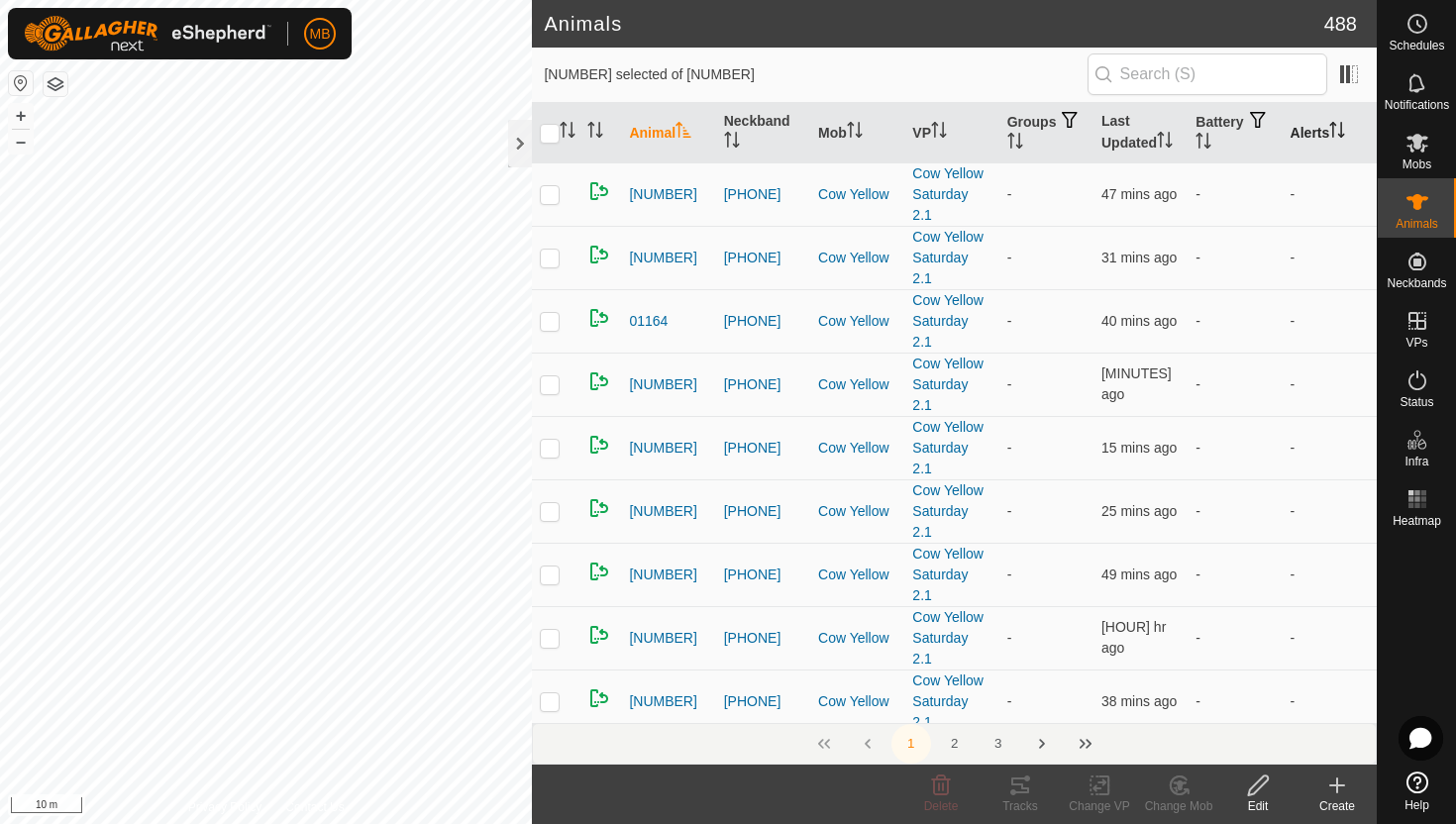 click 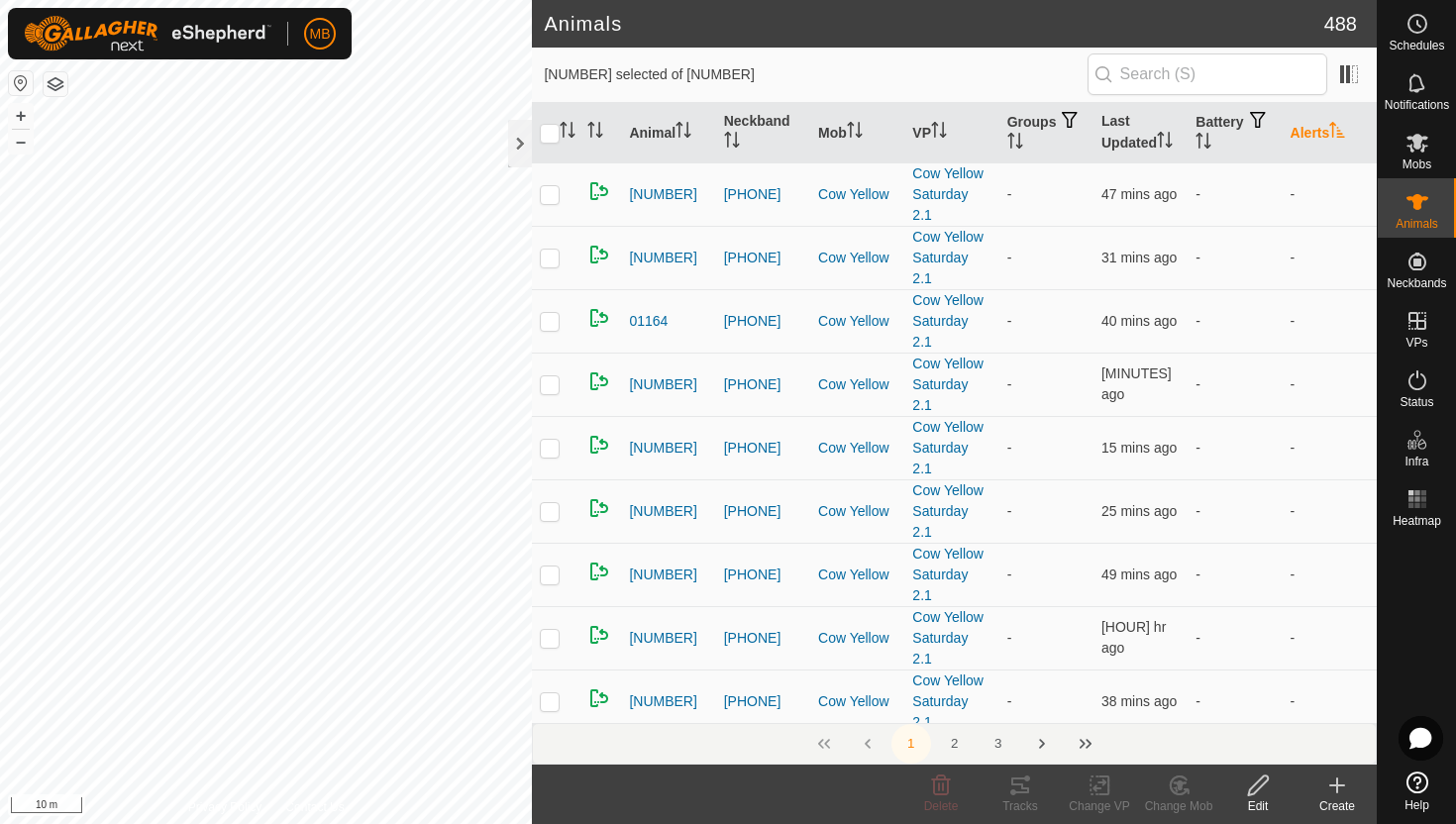 click 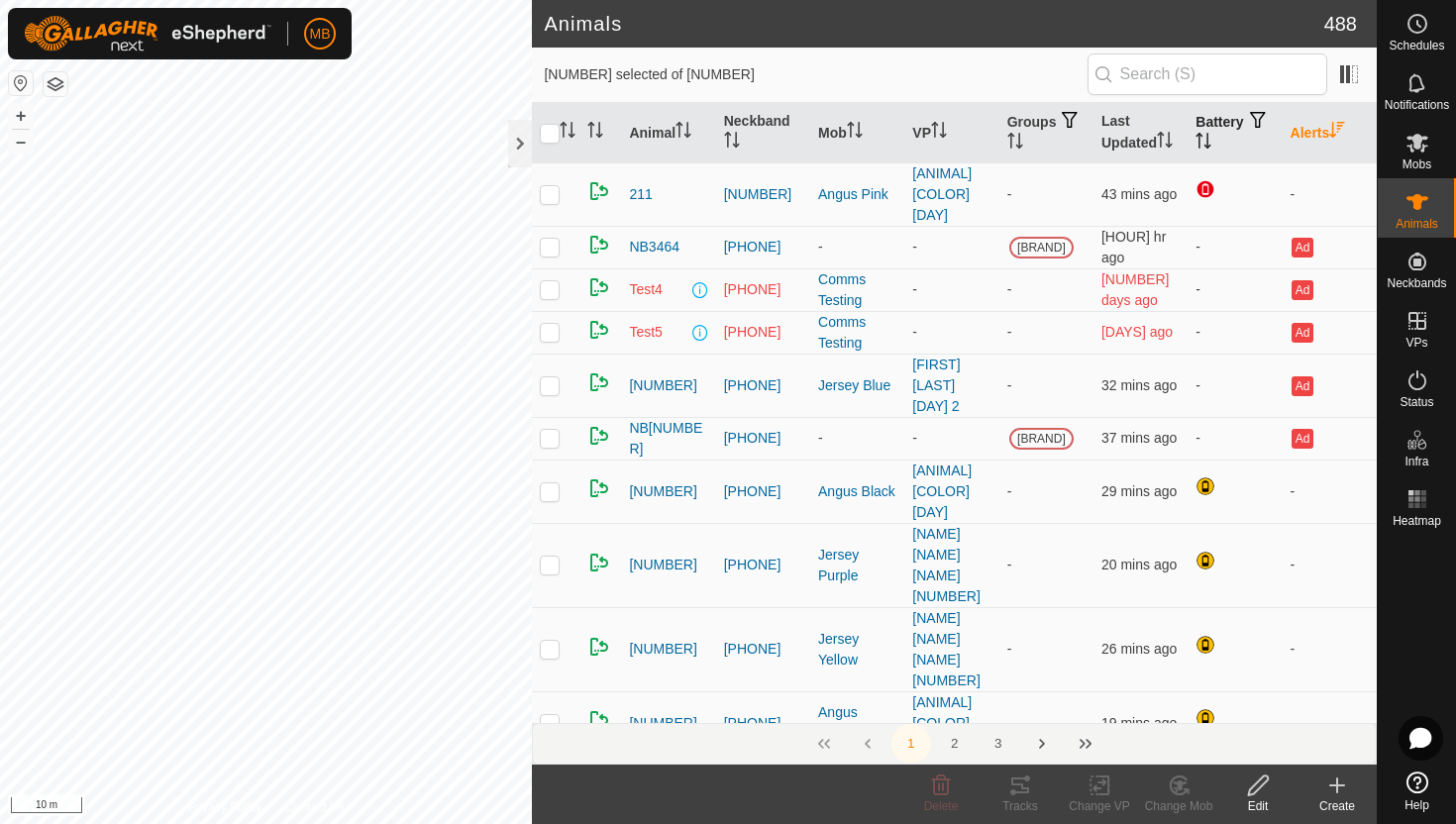 click 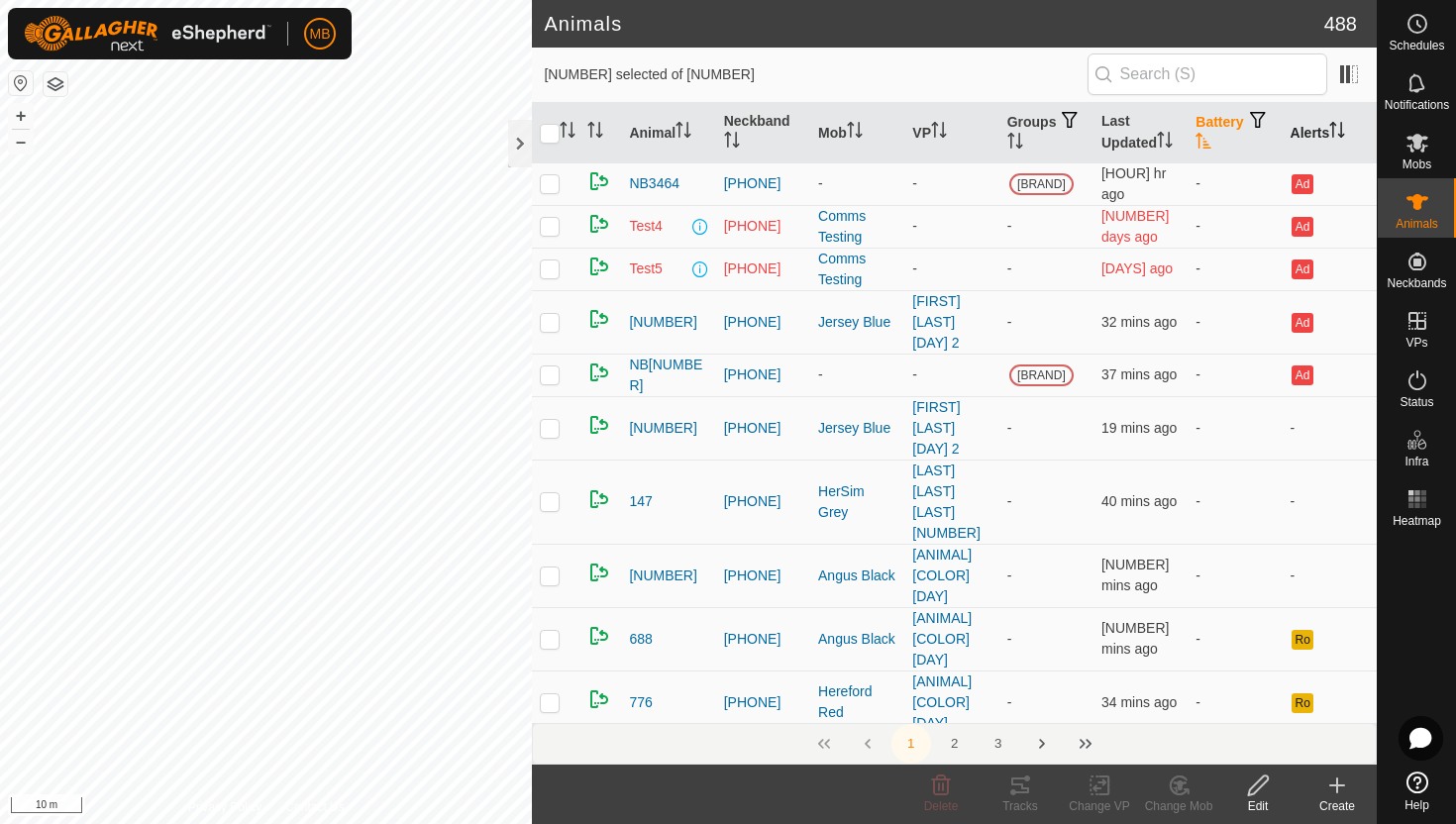 click 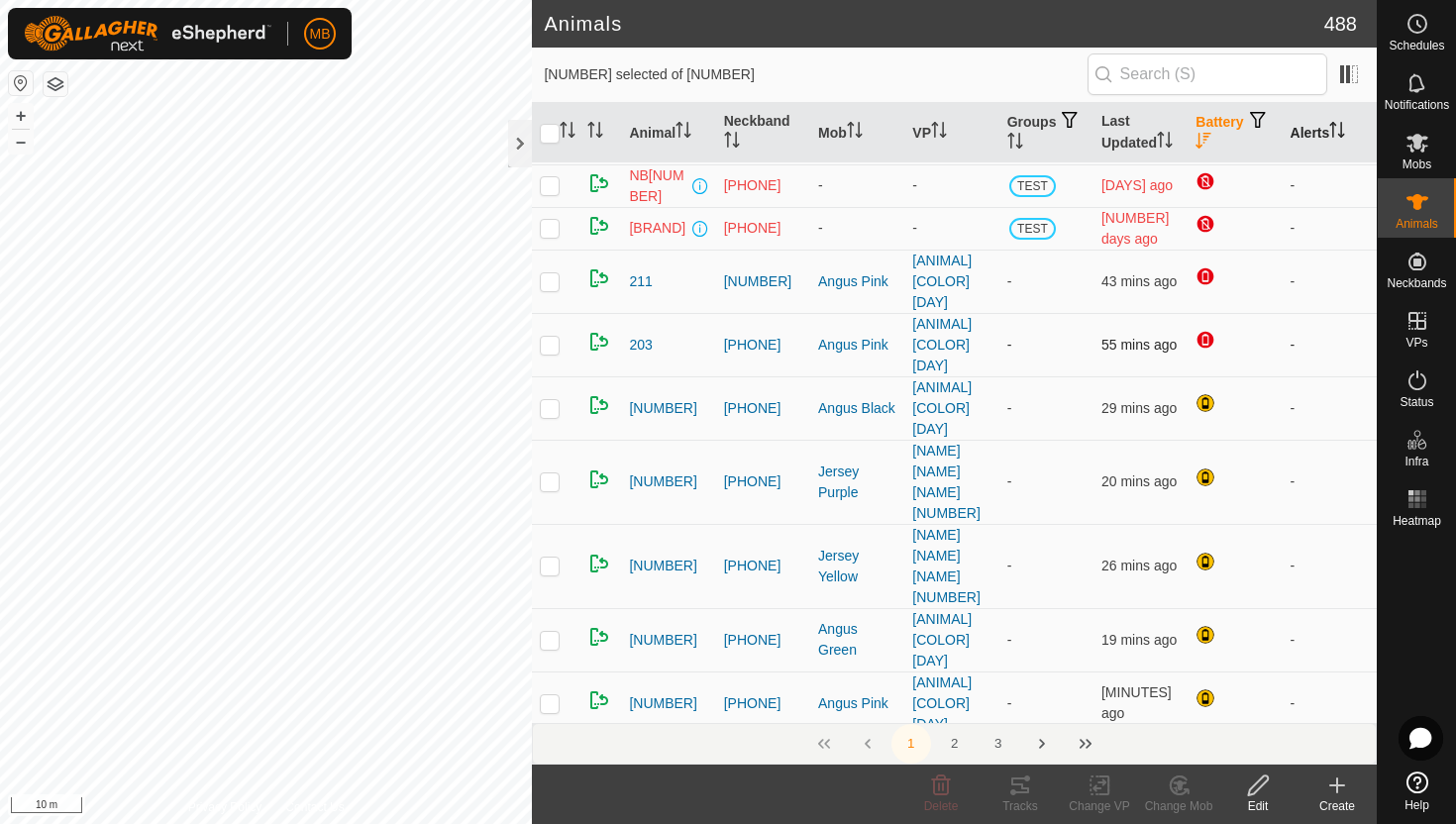 scroll, scrollTop: 0, scrollLeft: 0, axis: both 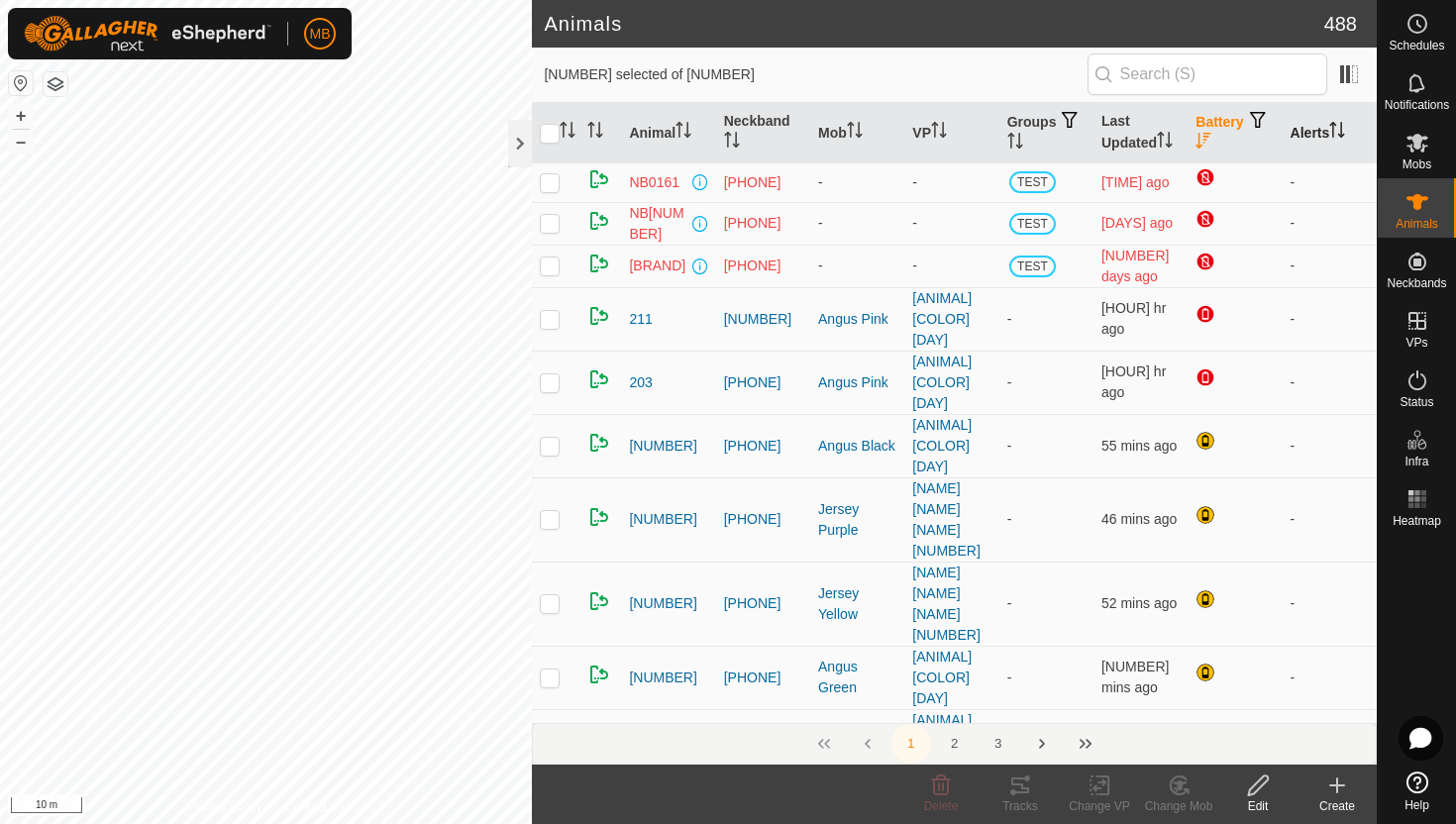 click 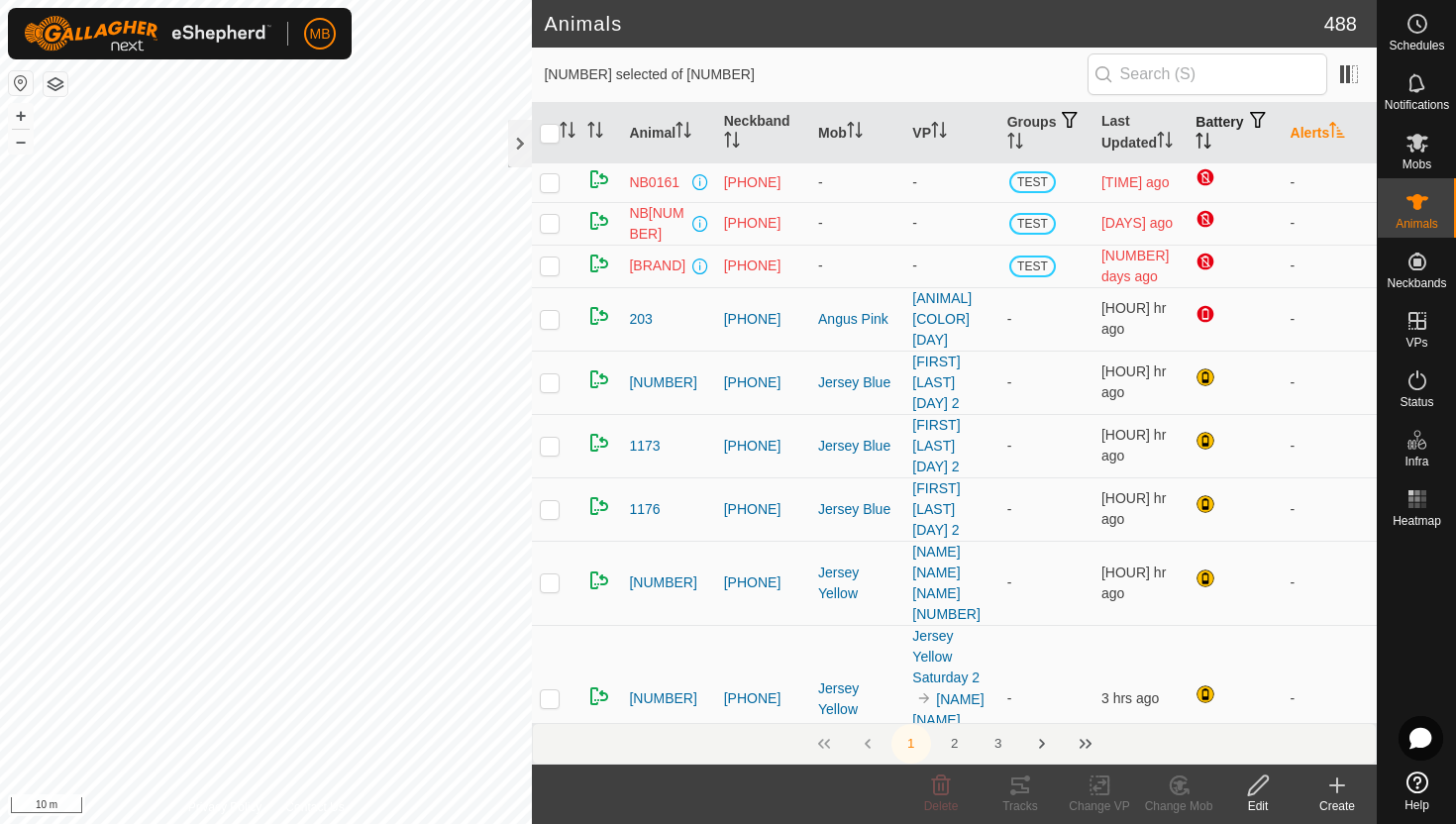 click 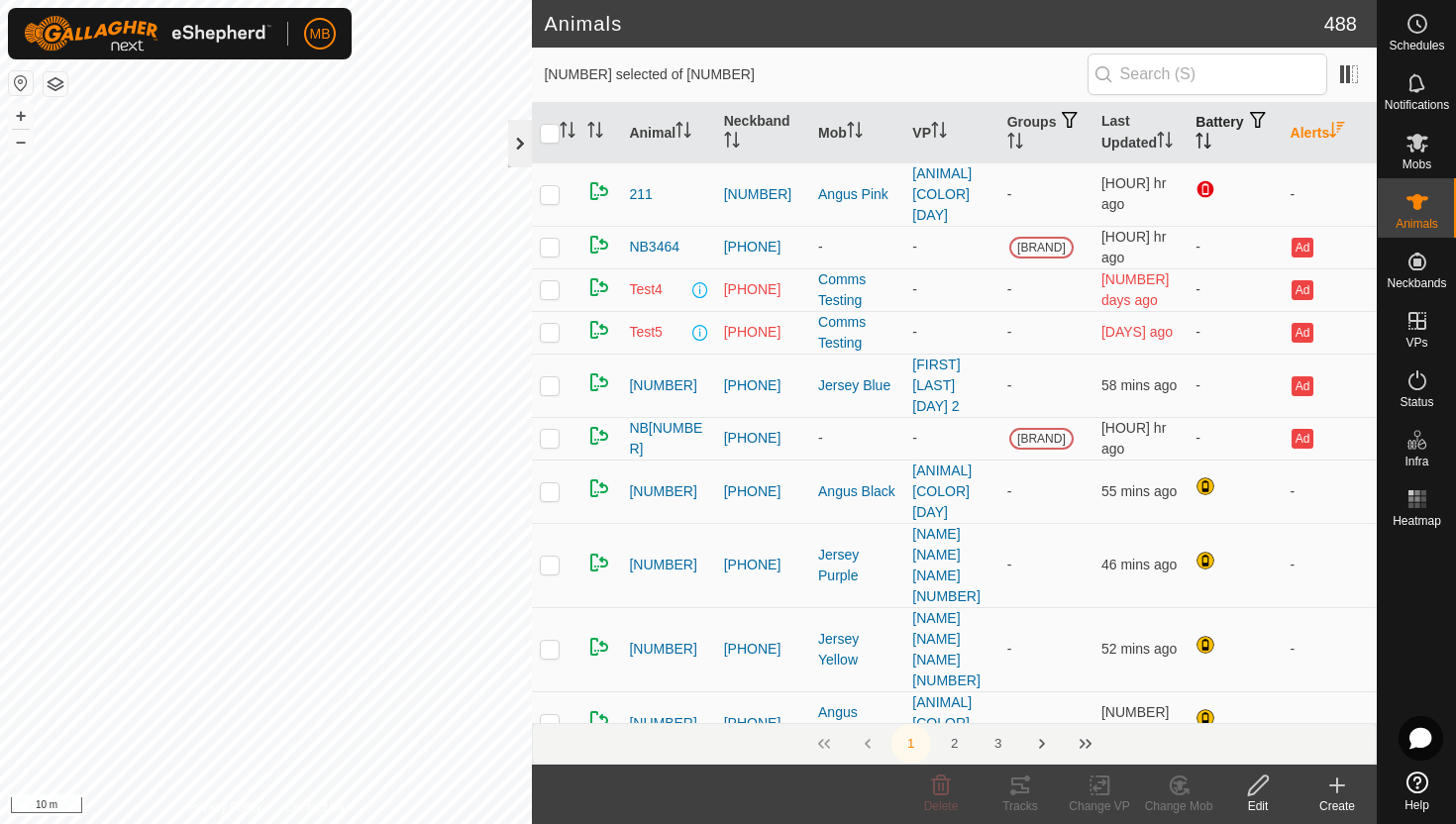 click 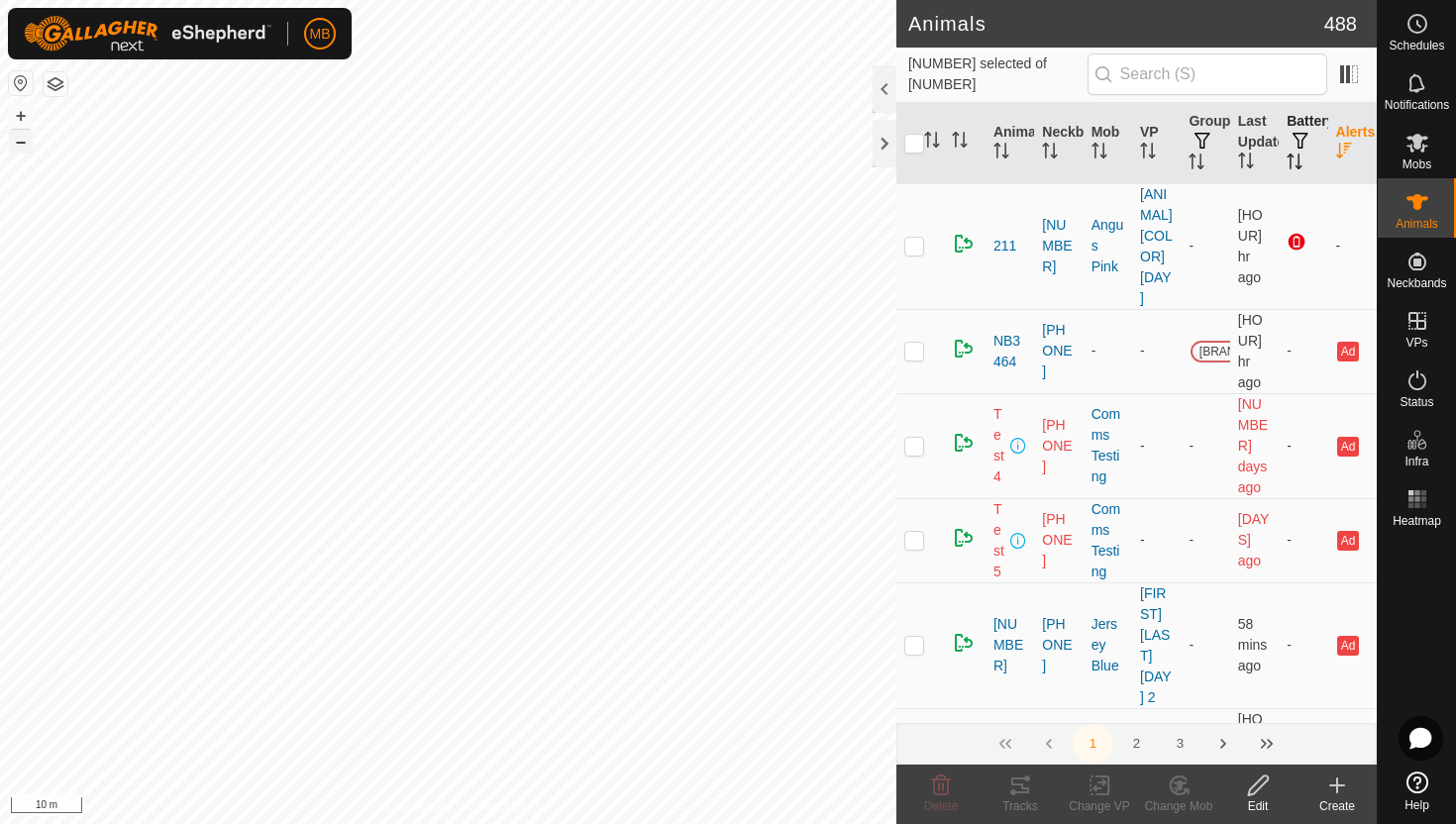 click on "–" at bounding box center [21, 142] 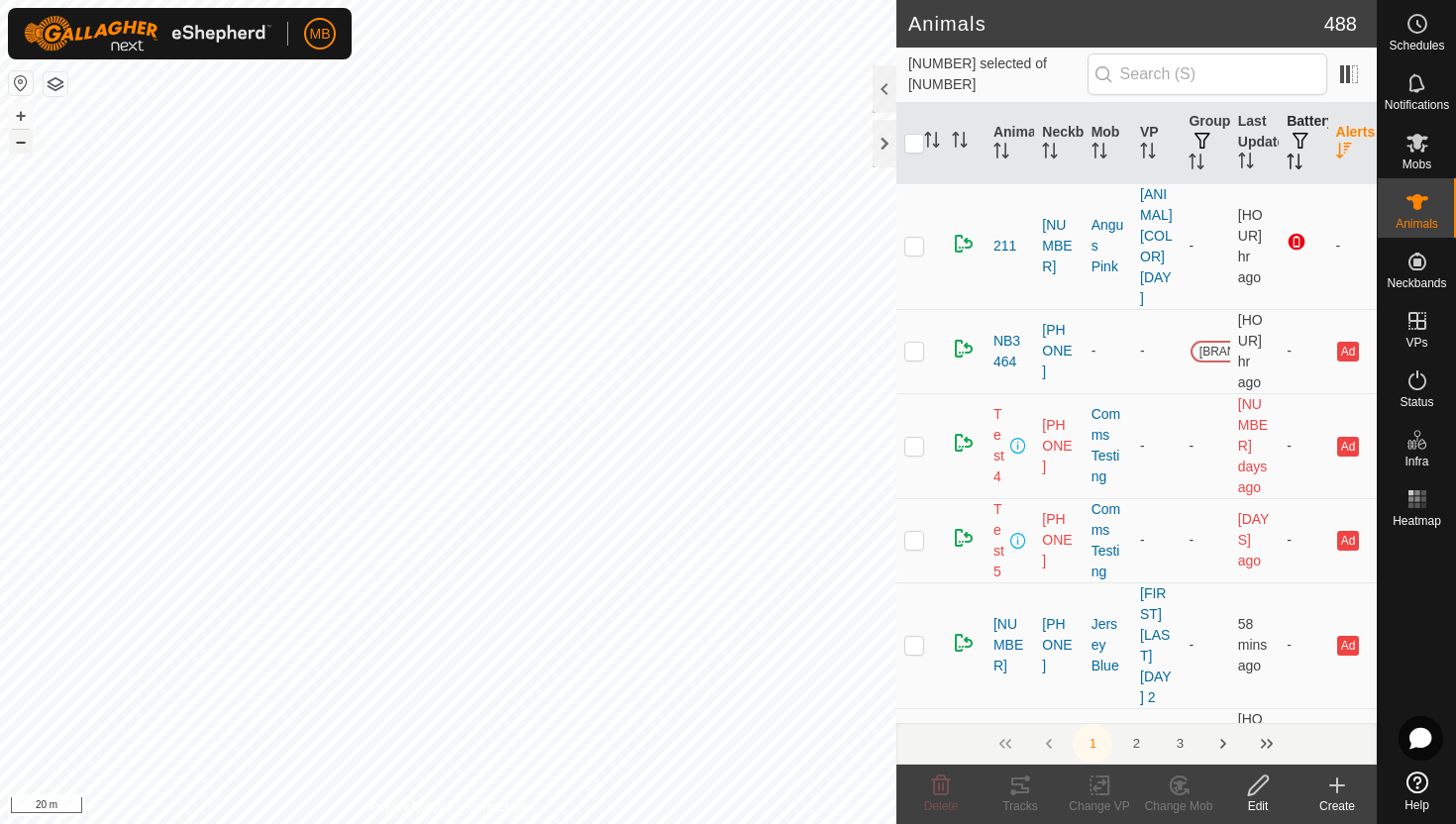 click on "–" at bounding box center (21, 142) 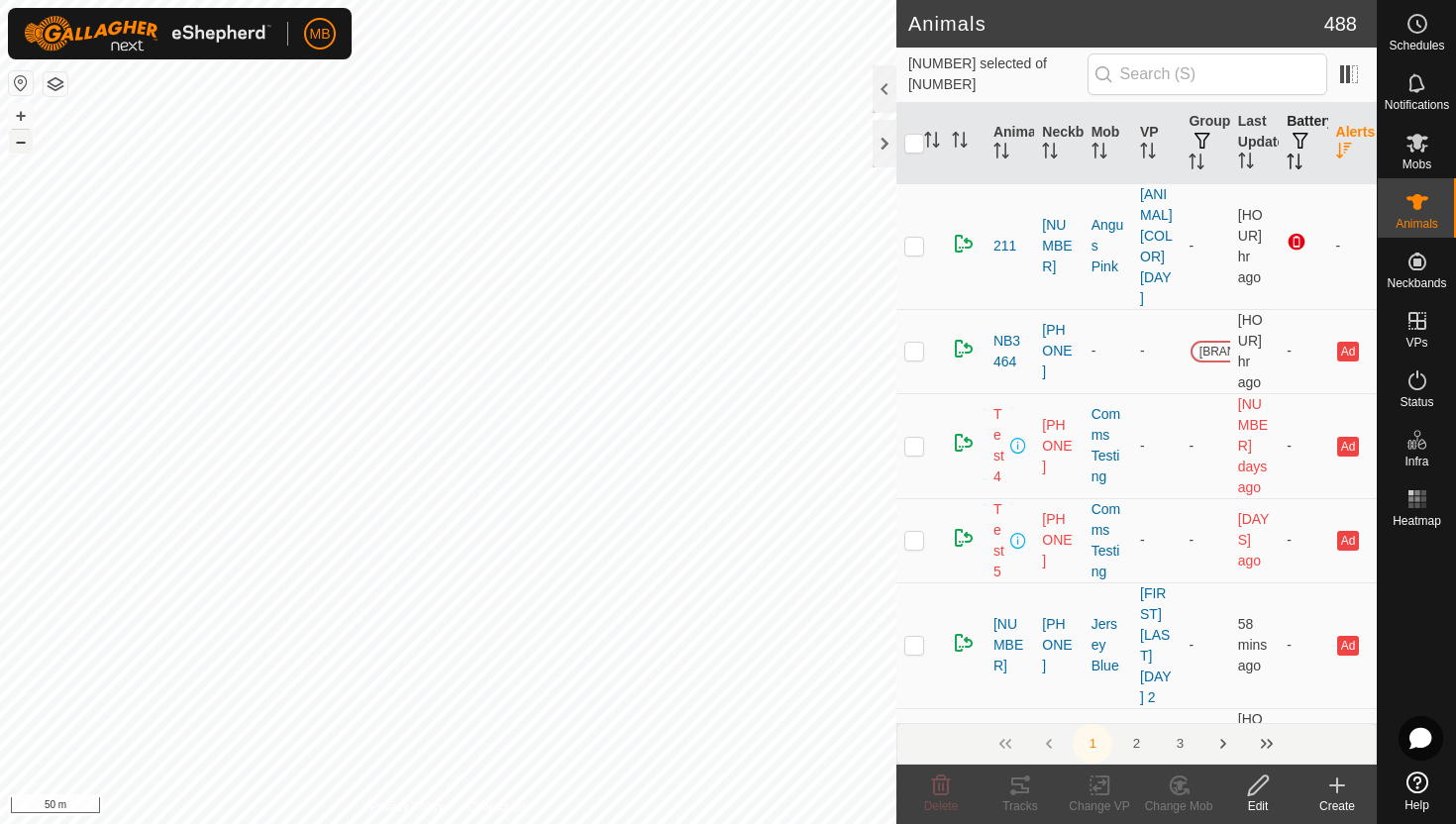 click on "–" at bounding box center [21, 142] 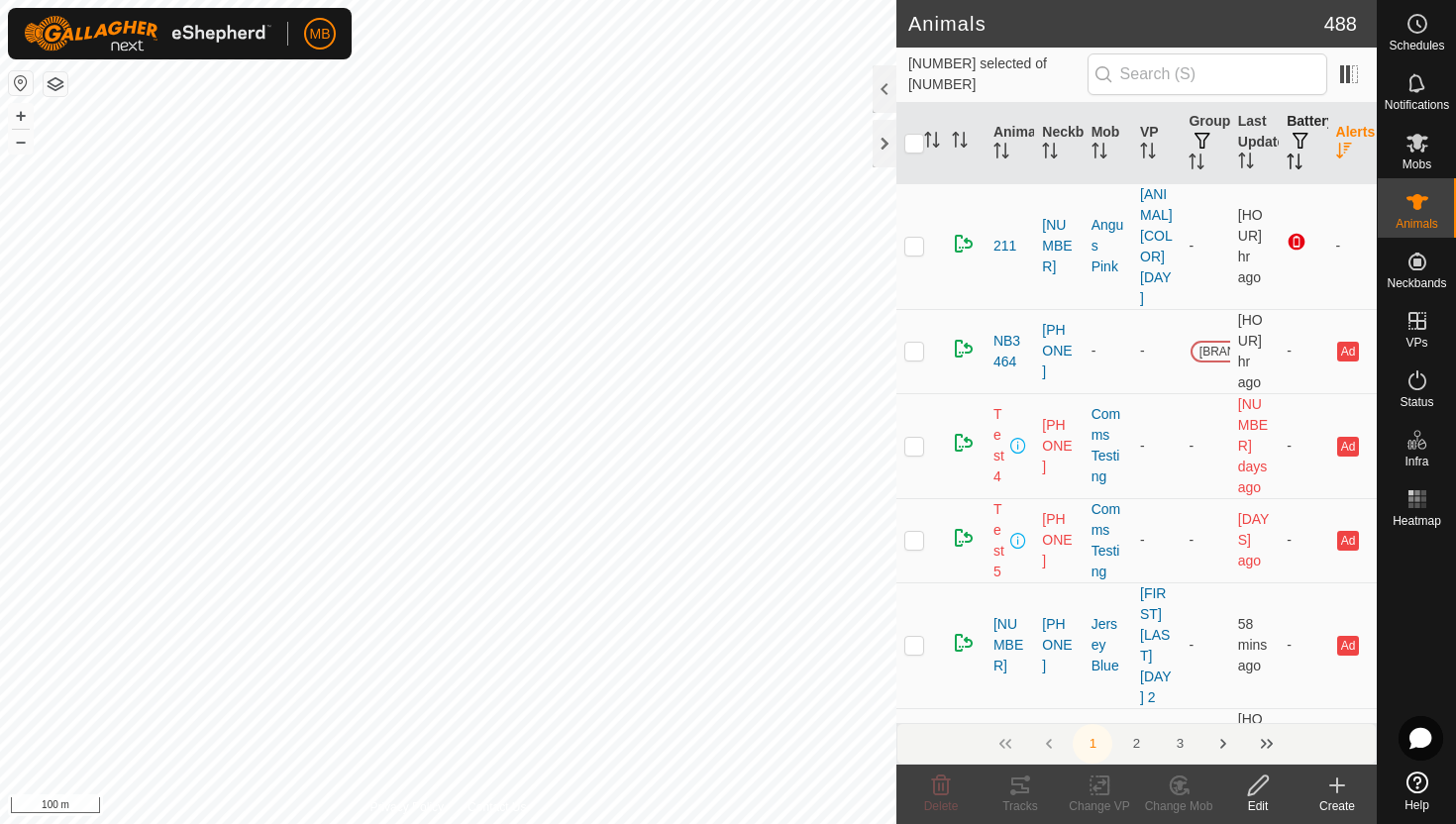 click on "Animals [NUMBER] [NUMBER] selected of [NUMBER] Animal Neckband Mob VP Groups Last Updated Battery Alerts [NUMBER] [PHONE] [LAST] [LAST] [LAST] [LAST] [NUMBER].[NUMBER] - [NUMBER] hr ago - NB[NUMBER] [PHONE] - - KORE
[NUMBER] hr ago - Ad Test4 [PHONE] Comms Testing - - [NUMBER] days ago - Ad Test5 [PHONE] Comms Testing - - [NUMBER] days ago - Ad [NUMBER] [PHONE] [LAST] [LAST] [LAST] [LAST] [NUMBER] [NUMBER] - [NUMBER] mins ago - Ad NB[NUMBER] [PHONE] - - KORE
[NUMBER] hr ago - Ad [NUMBER] [PHONE] [LAST] [LAST] [LAST] [LAST] [NUMBER] [NUMBER] - [NUMBER] mins ago - [NUMBER] [PHONE] [LAST] [LAST] [LAST] [LAST] [NUMBER] [NUMBER] - [NUMBER] mins ago - [NUMBER] [PHONE] [LAST] [LAST] [LAST] [LAST] [NUMBER].[NUMBER] - [NUMBER] mins ago - Ad [NUMBER] [PHONE] [LAST] [LAST] [LAST] [LAST] [NUMBER] - [NUMBER] mins ago - Ad [PHONE] [LAST] [LAST] [LAST] [LAST] - [NUMBER] hr ago - -" at bounding box center (728, 412) 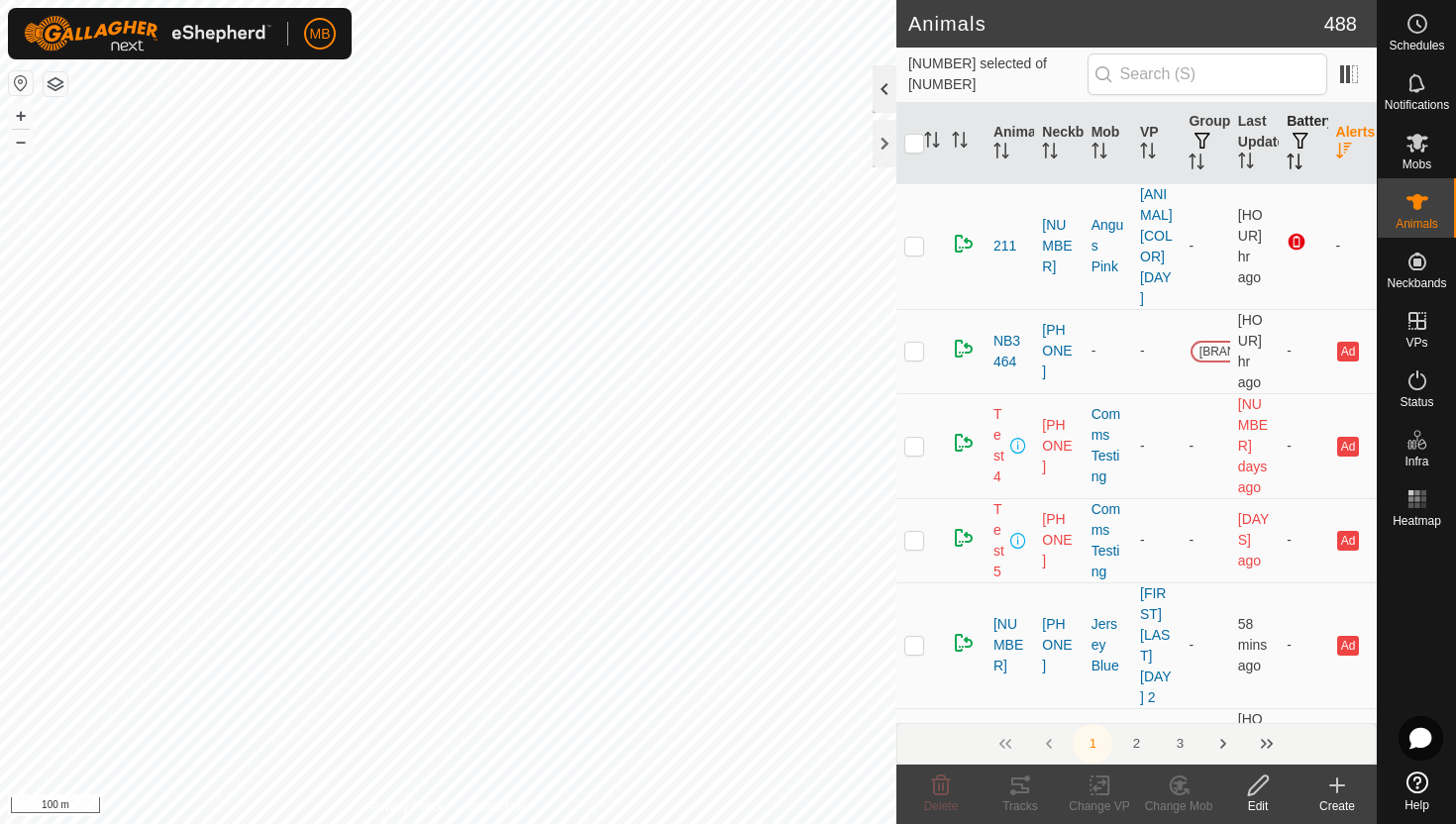 click 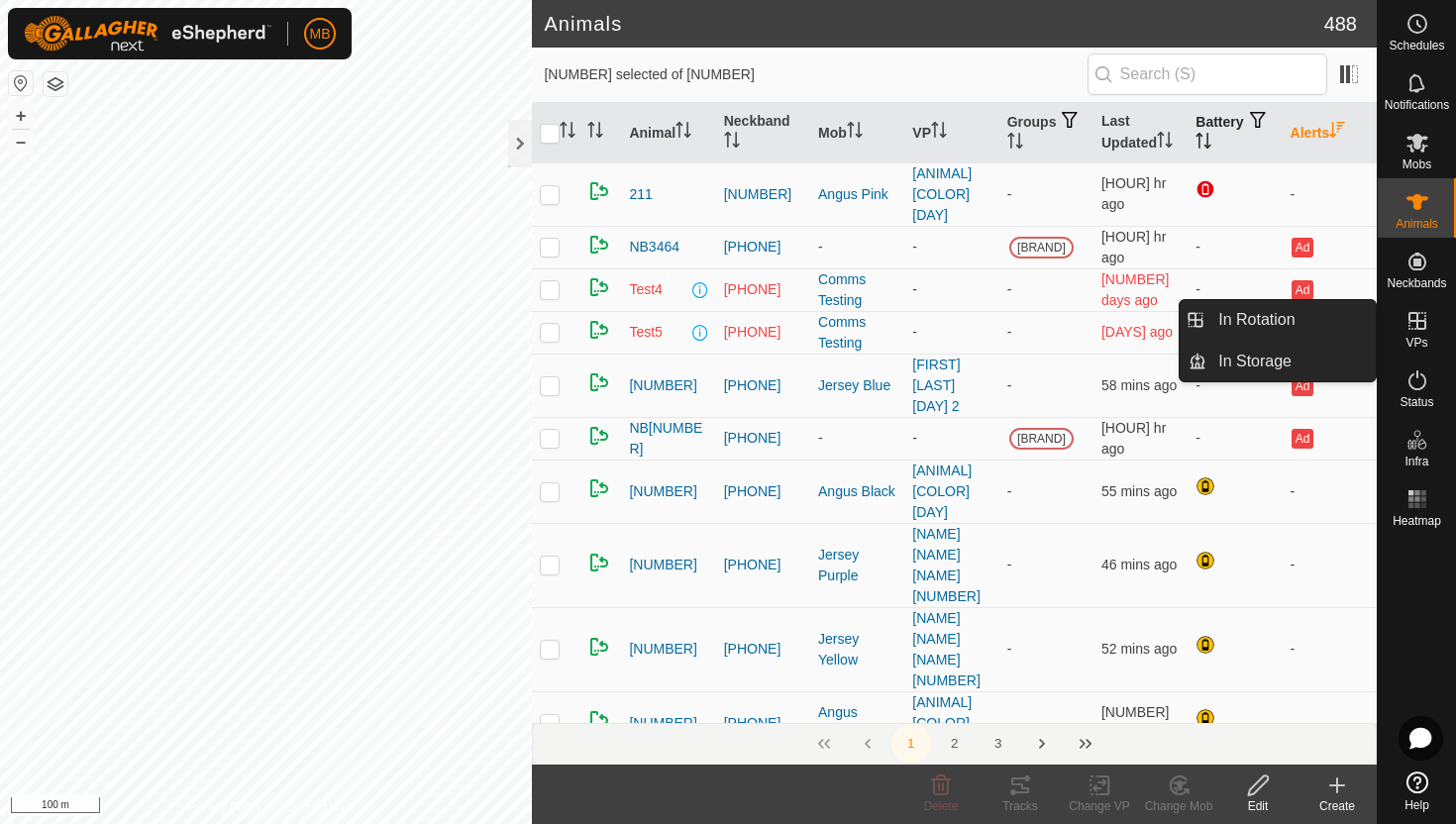 click 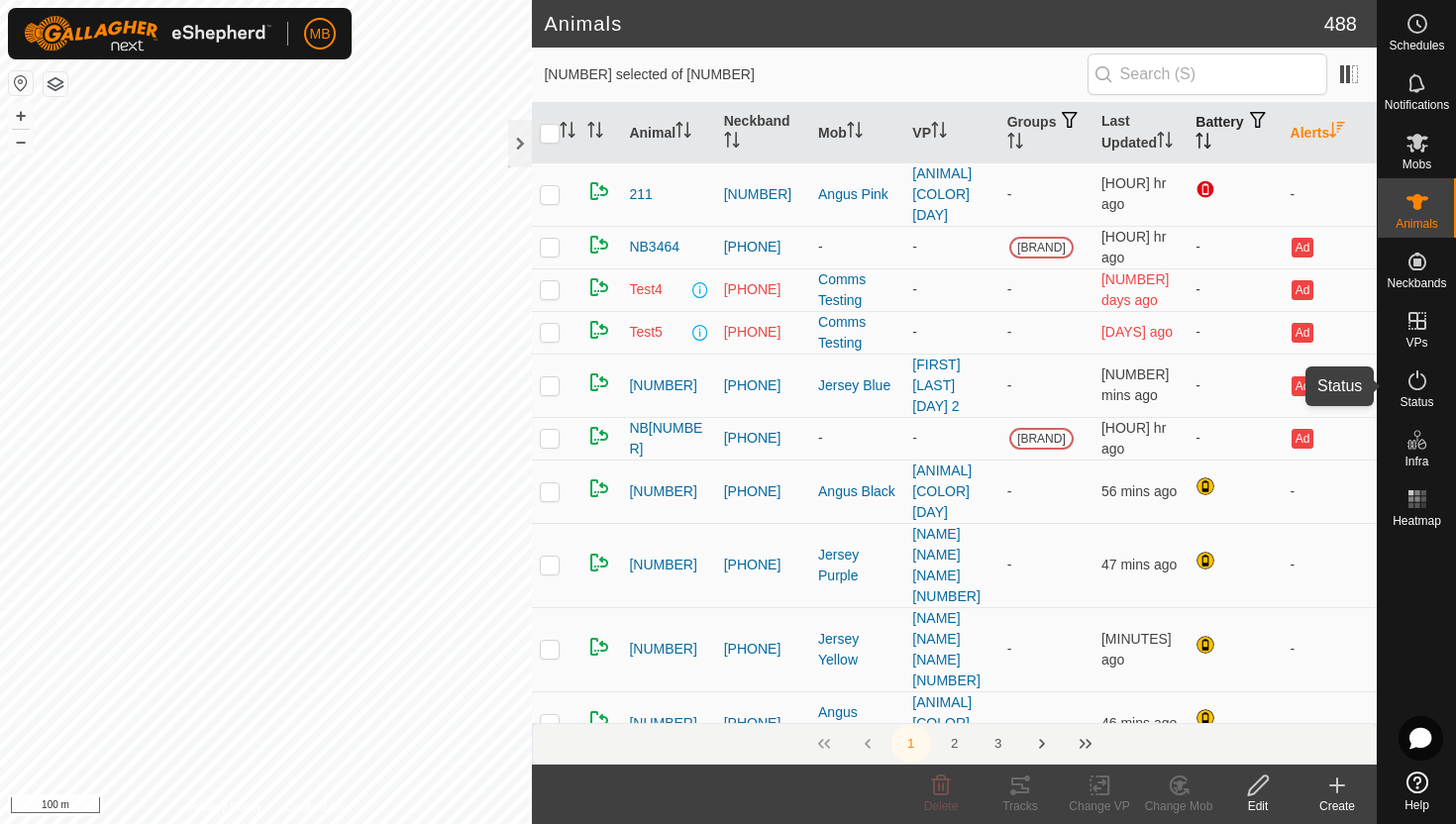 click 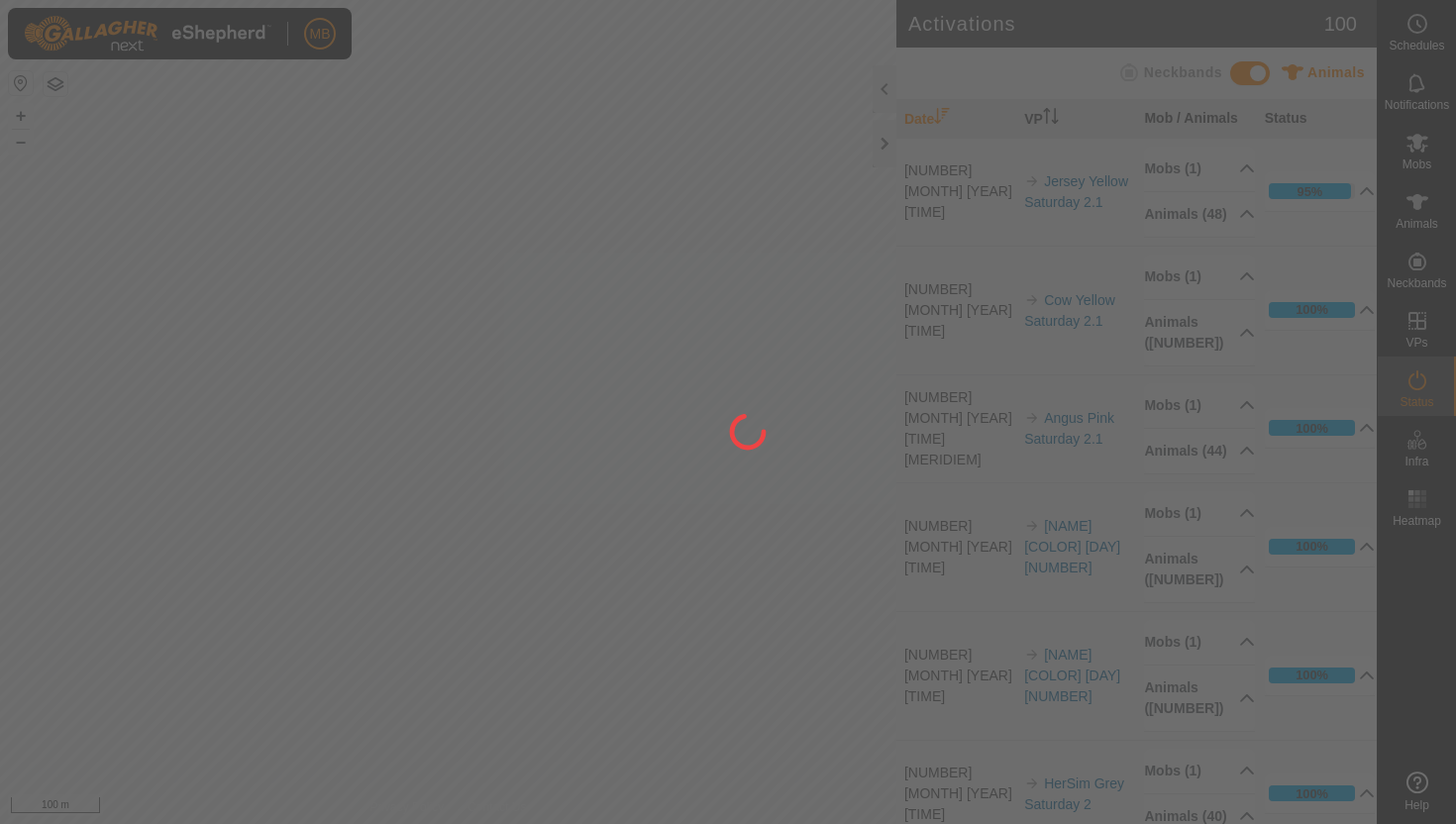 scroll, scrollTop: 0, scrollLeft: 0, axis: both 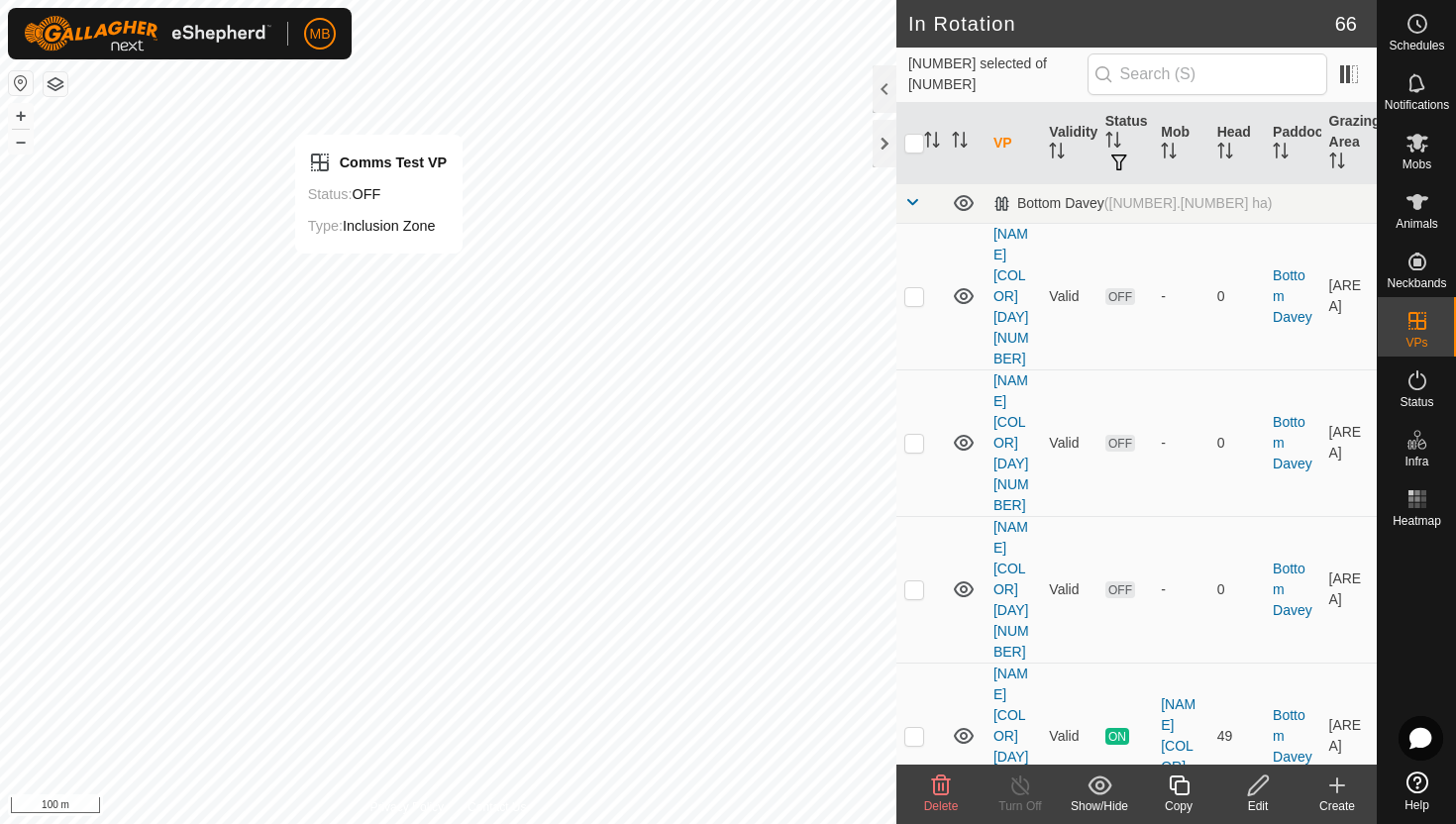 checkbox on "false" 